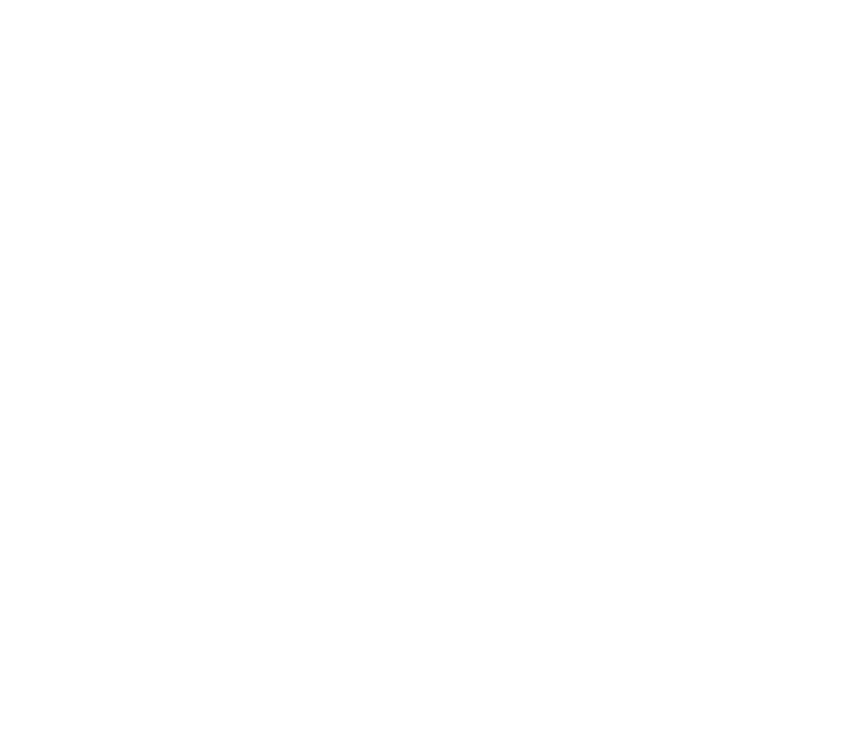scroll, scrollTop: 0, scrollLeft: 0, axis: both 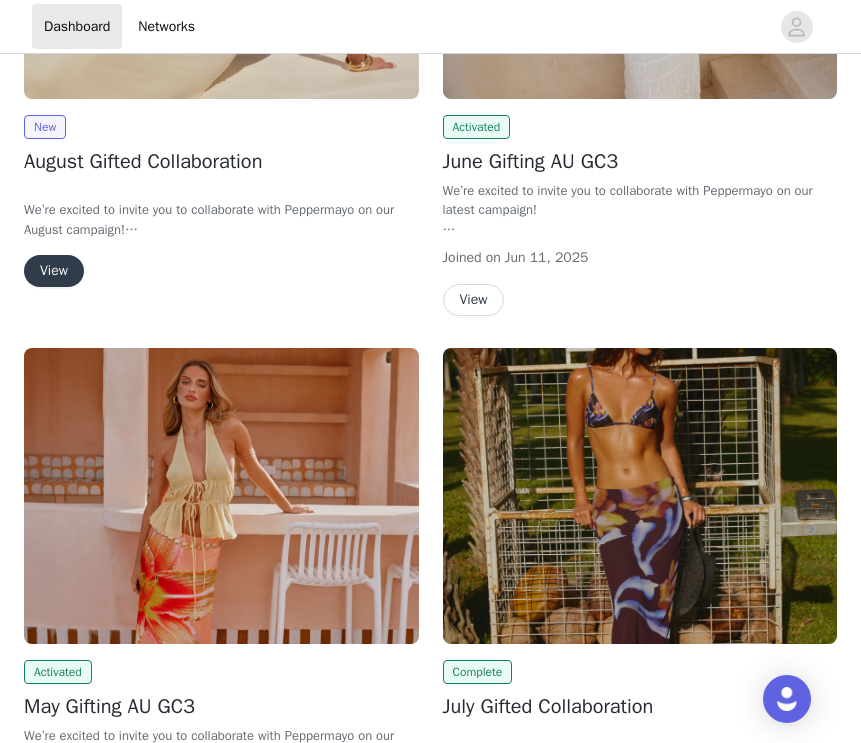 click on "View" at bounding box center [54, 271] 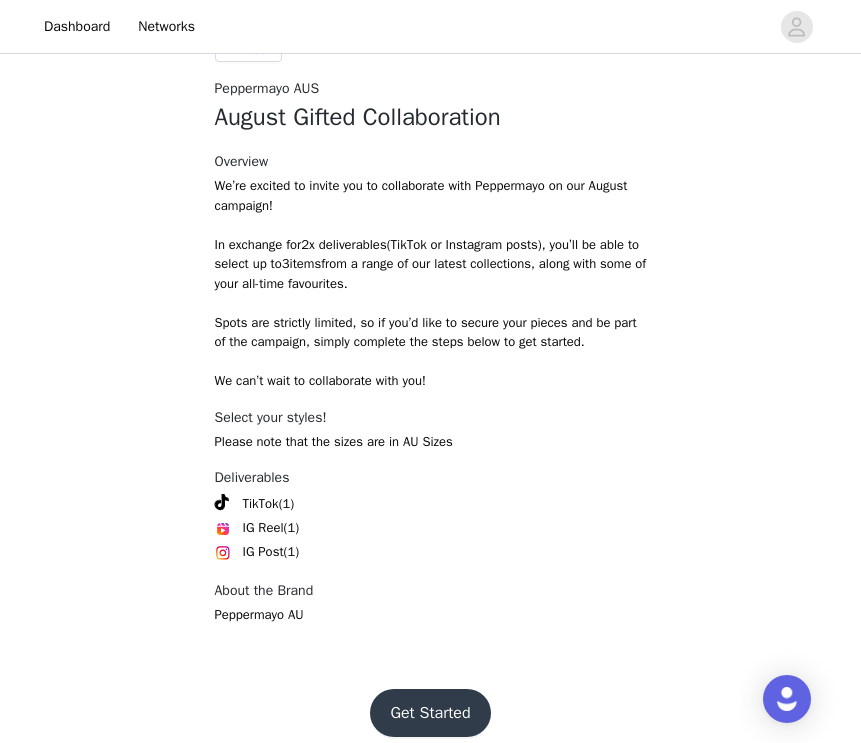 scroll, scrollTop: 413, scrollLeft: 0, axis: vertical 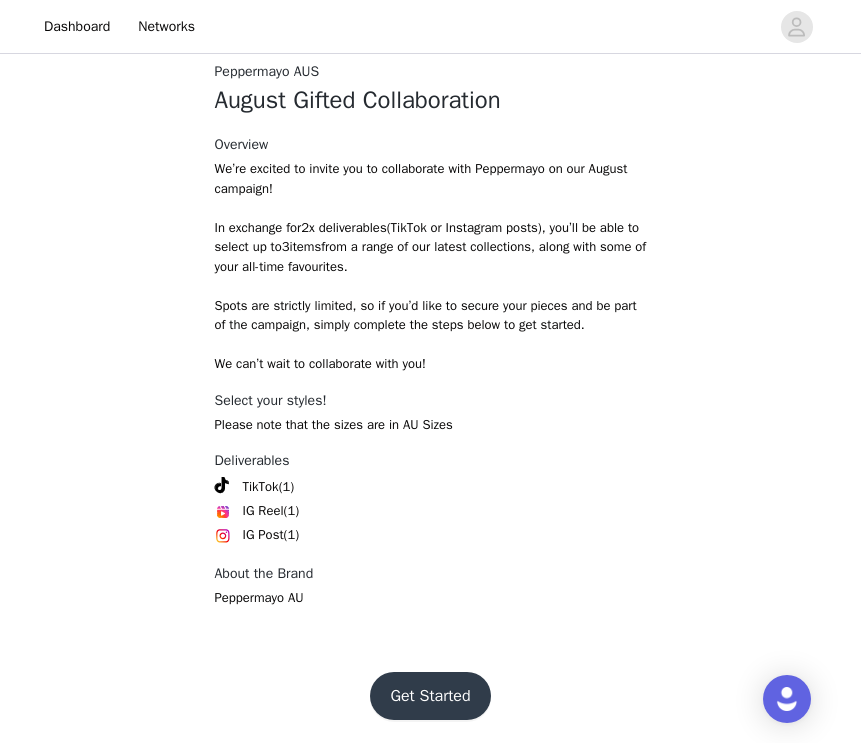 click on "Get Started" at bounding box center [430, 696] 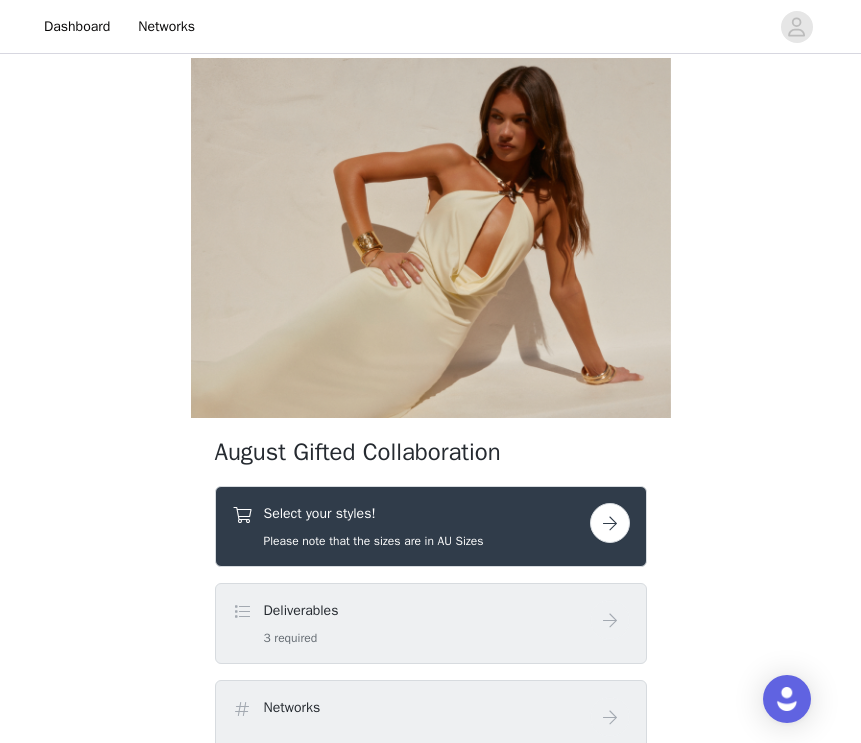 scroll, scrollTop: 63, scrollLeft: 0, axis: vertical 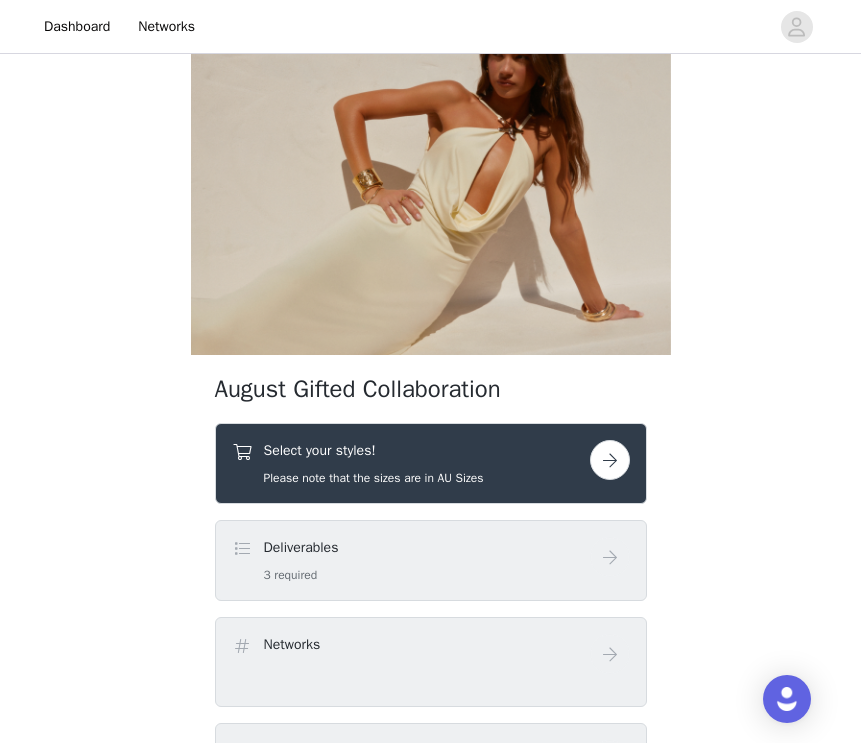 click at bounding box center [610, 460] 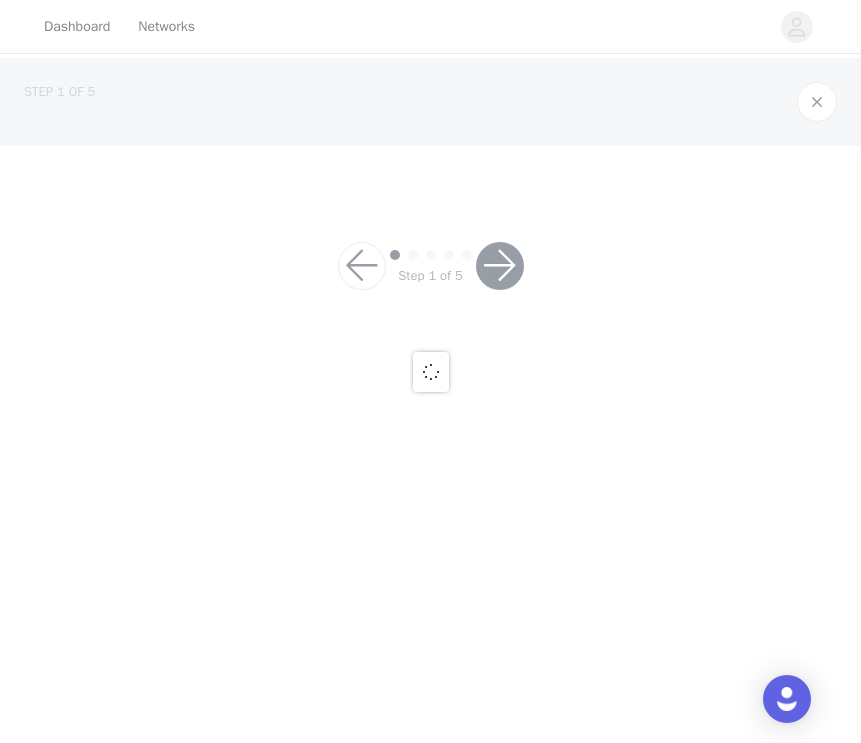 scroll, scrollTop: 0, scrollLeft: 0, axis: both 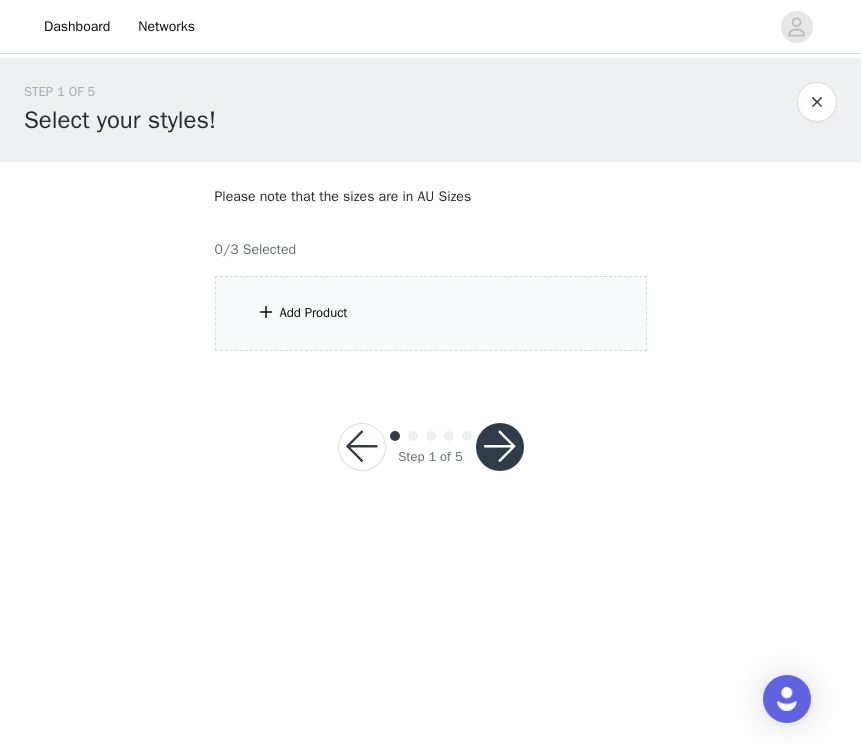 click on "Add Product" at bounding box center [431, 313] 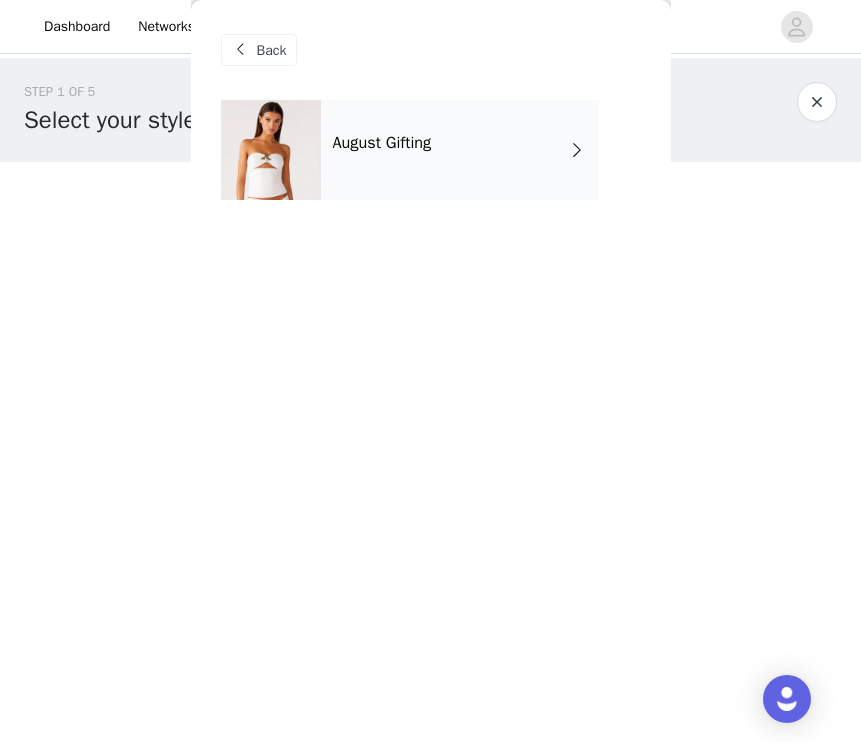 click on "August Gifting" at bounding box center (460, 150) 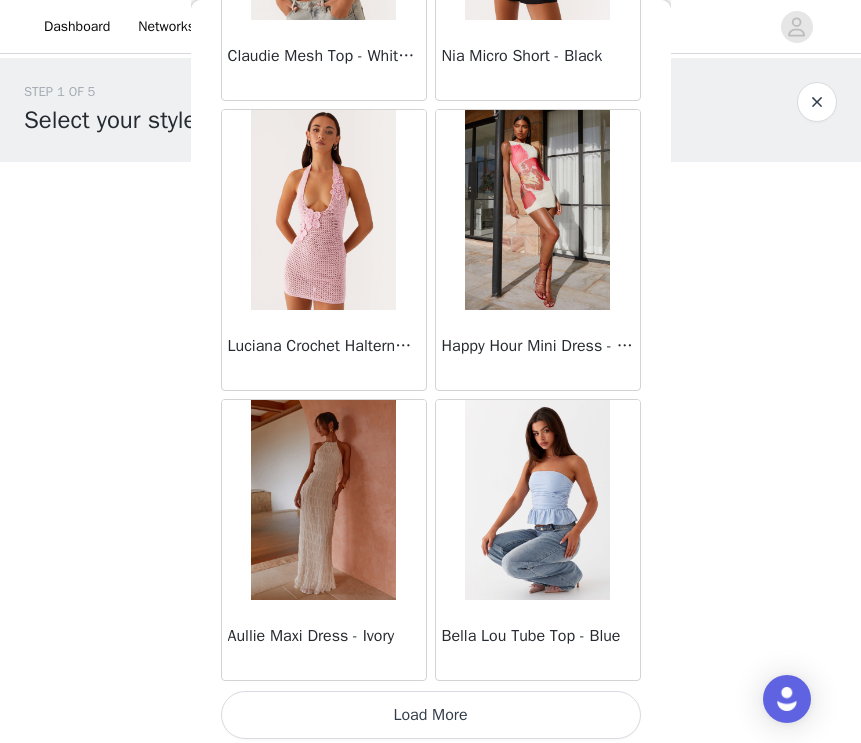 scroll, scrollTop: 2317, scrollLeft: 0, axis: vertical 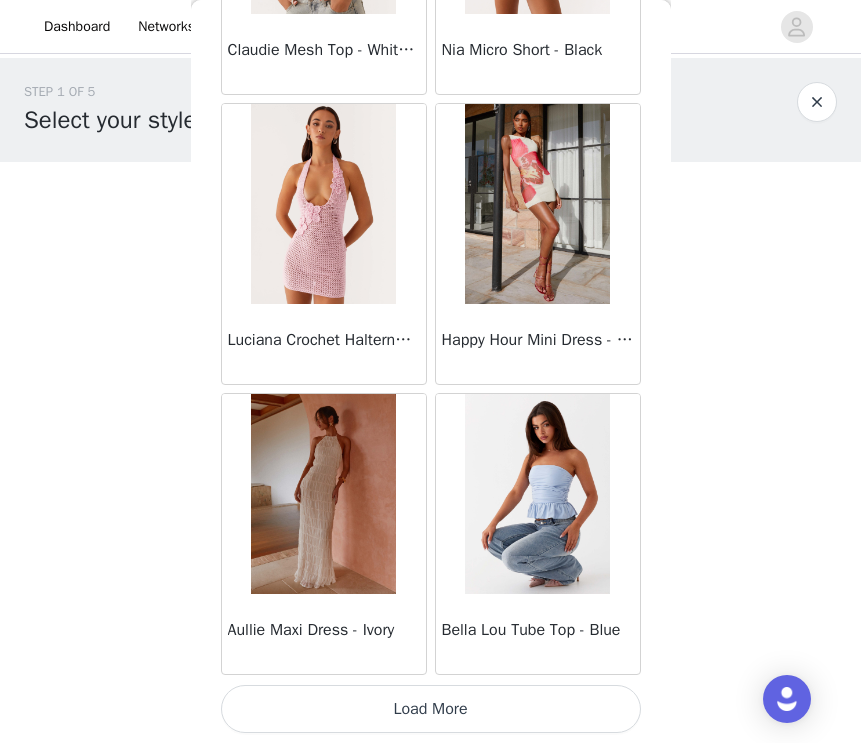 click on "Load More" at bounding box center (431, 709) 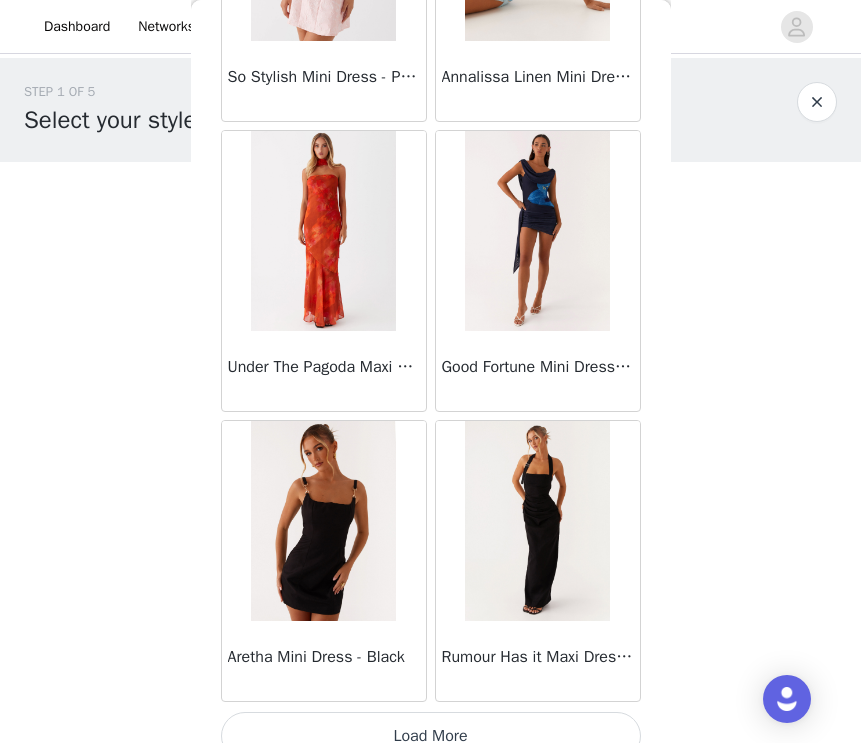 scroll, scrollTop: 5217, scrollLeft: 0, axis: vertical 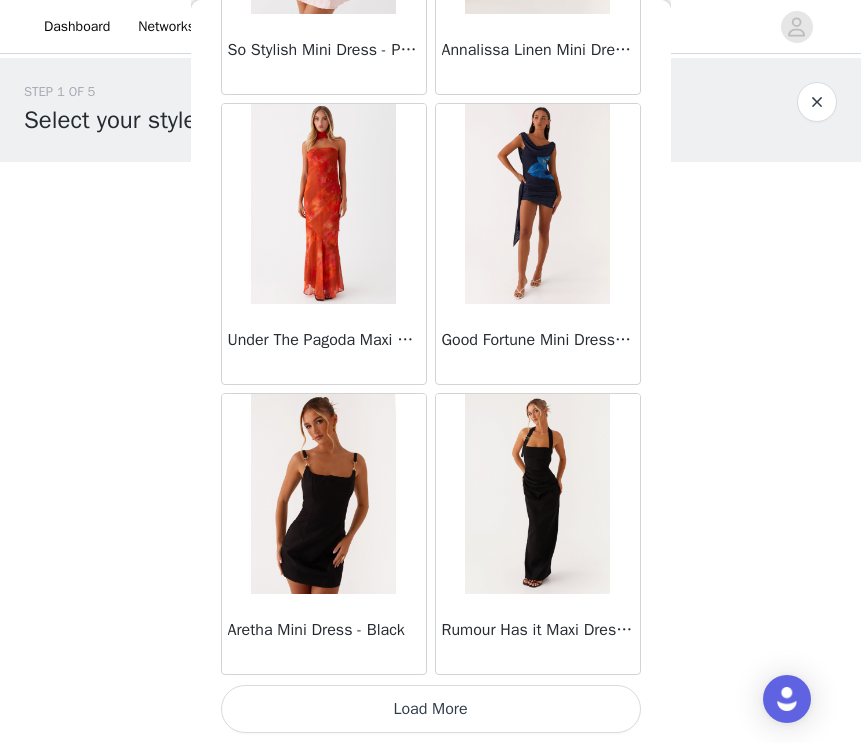 click on "Load More" at bounding box center [431, 709] 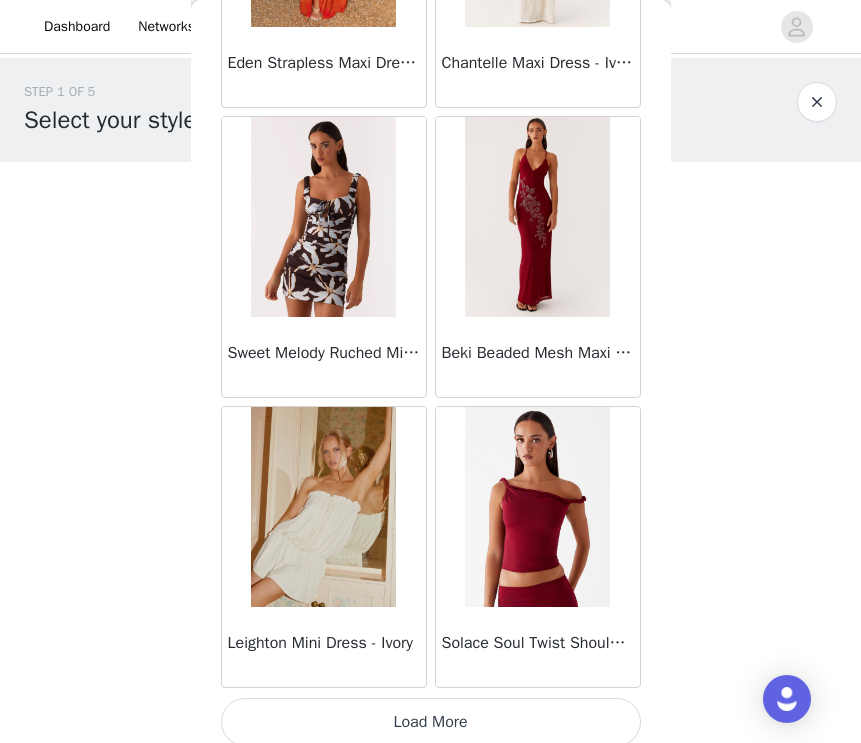 scroll, scrollTop: 8117, scrollLeft: 0, axis: vertical 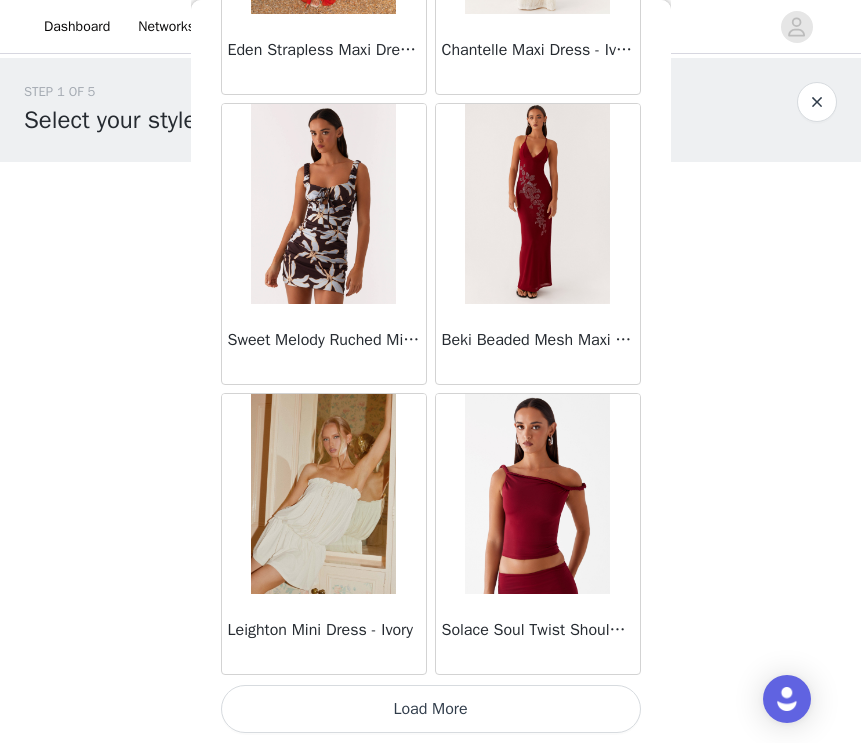 click on "Load More" at bounding box center [431, 709] 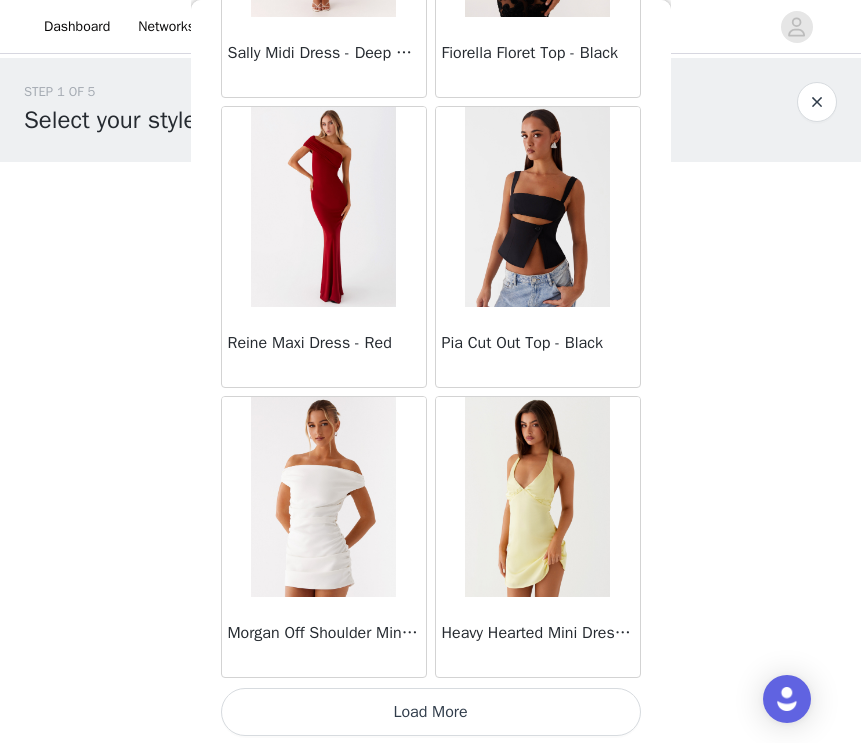 scroll, scrollTop: 11017, scrollLeft: 0, axis: vertical 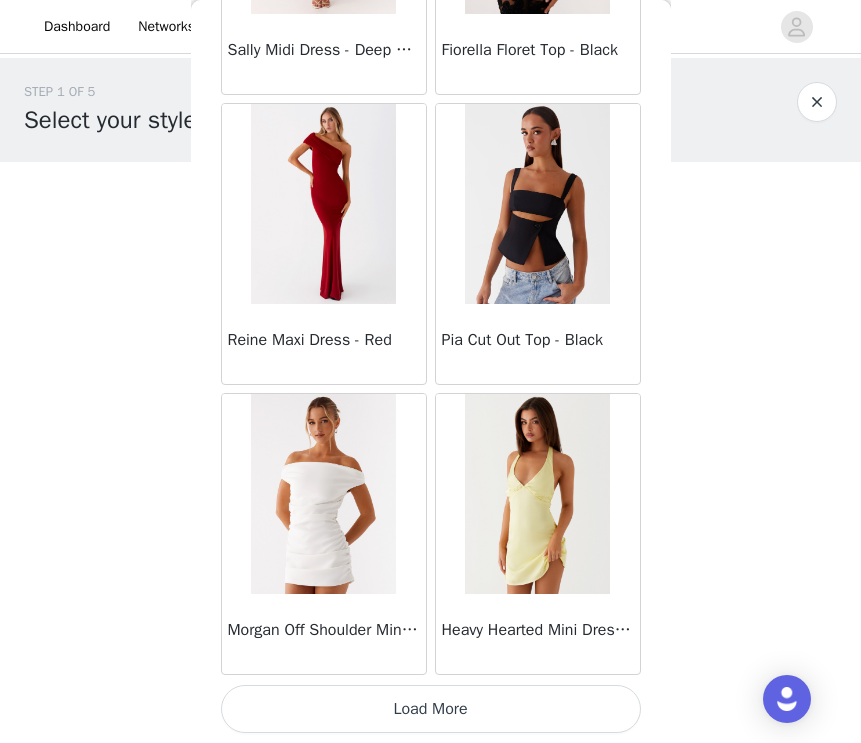 click on "Load More" at bounding box center [431, 709] 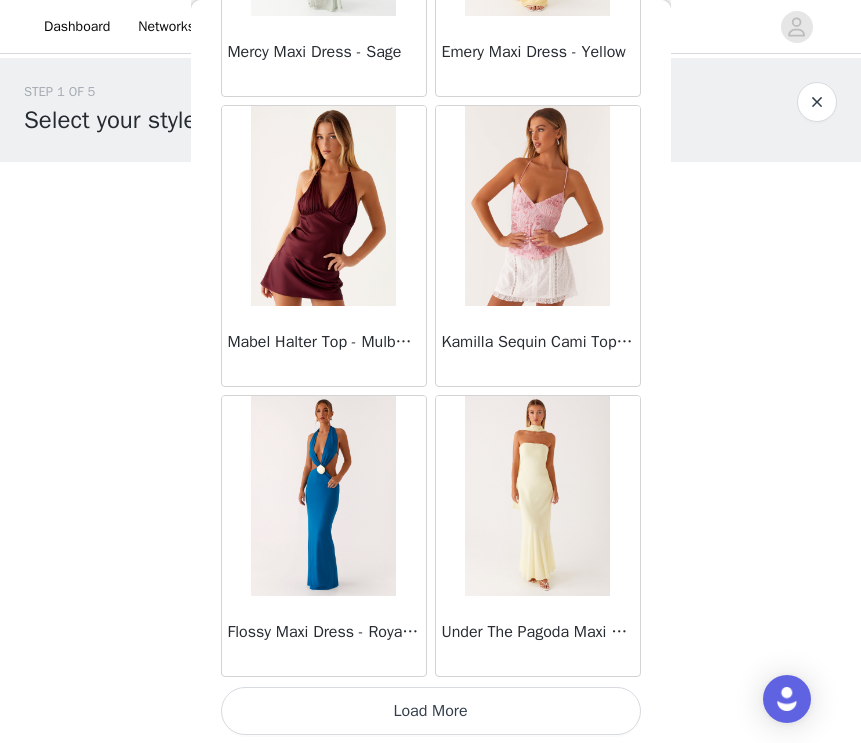 scroll, scrollTop: 13917, scrollLeft: 0, axis: vertical 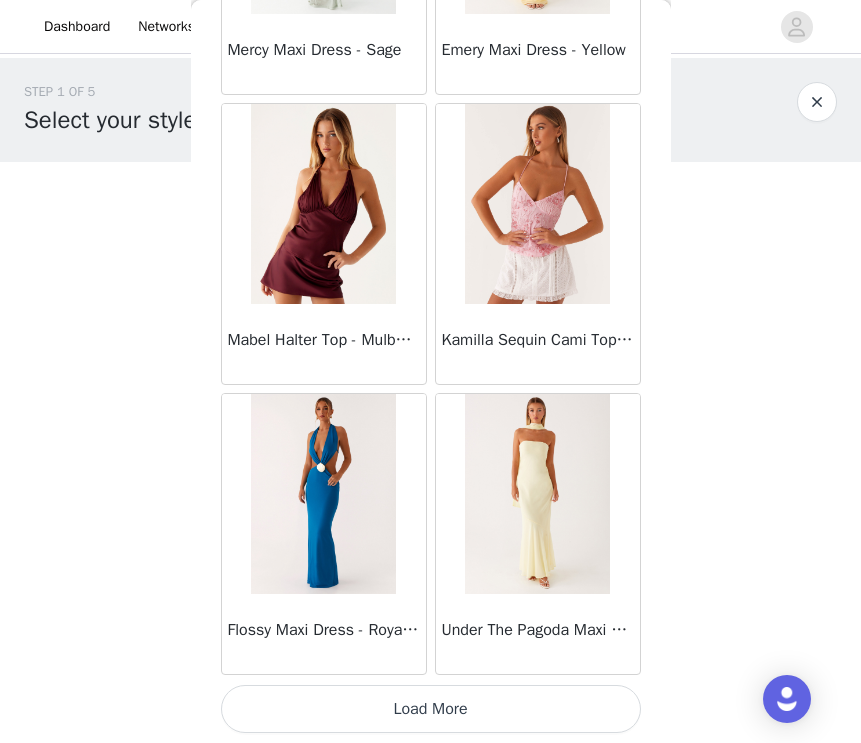 click on "Load More" at bounding box center (431, 709) 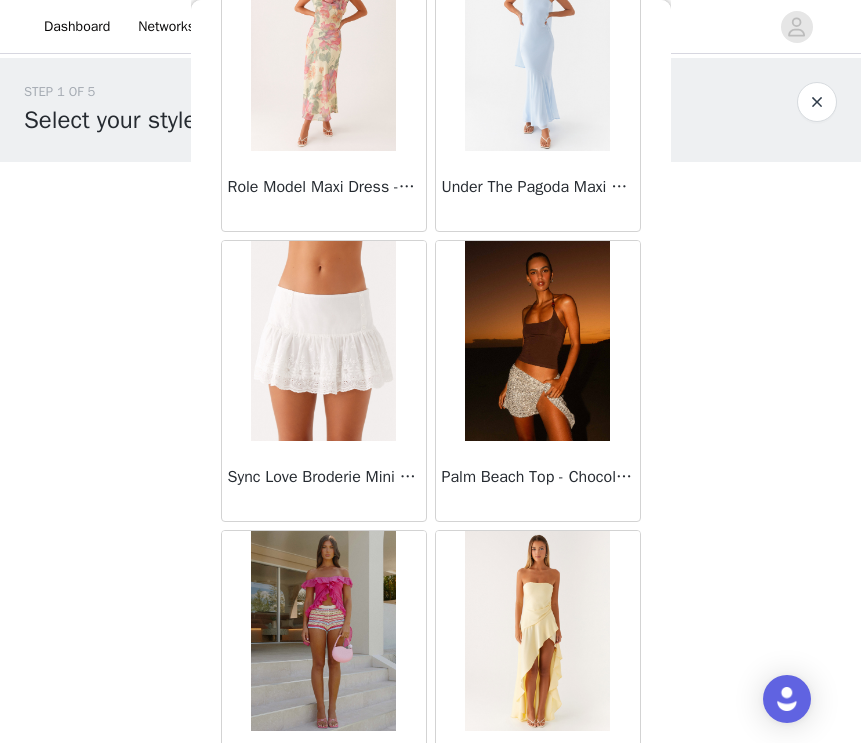 scroll, scrollTop: 16817, scrollLeft: 0, axis: vertical 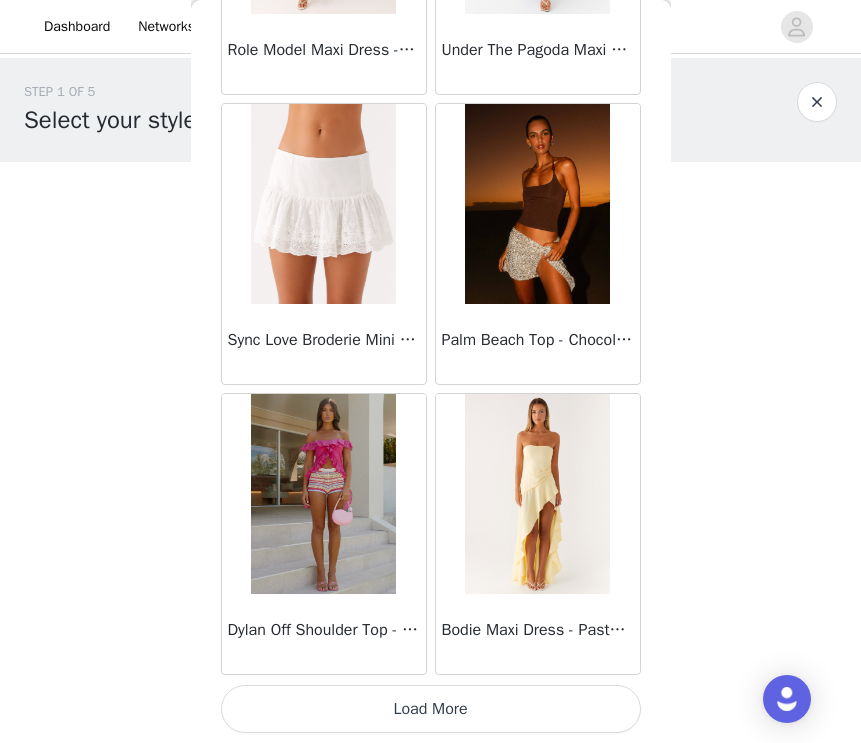click on "Load More" at bounding box center (431, 709) 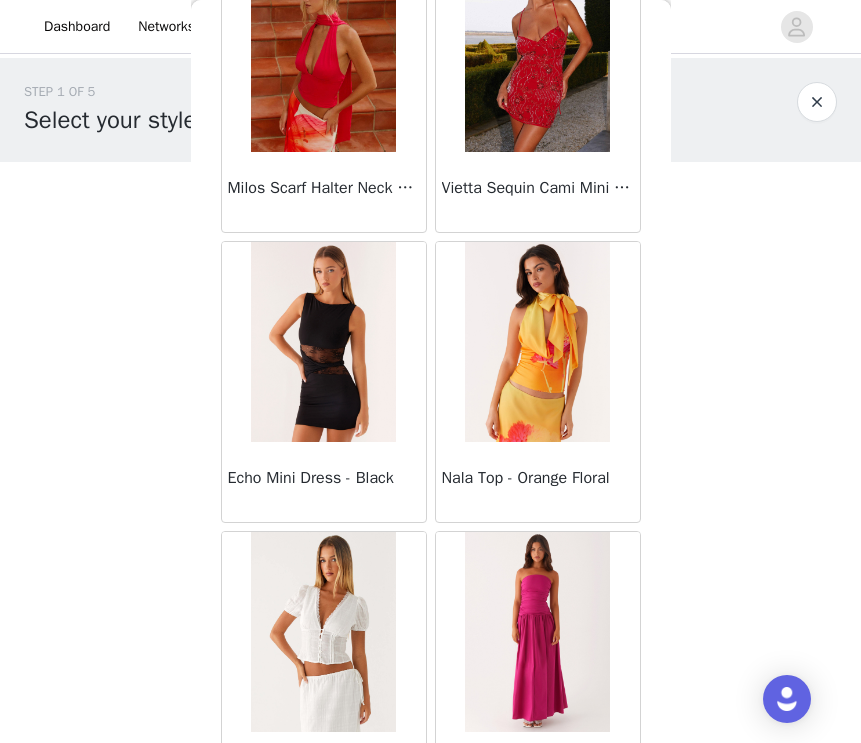 scroll, scrollTop: 19717, scrollLeft: 0, axis: vertical 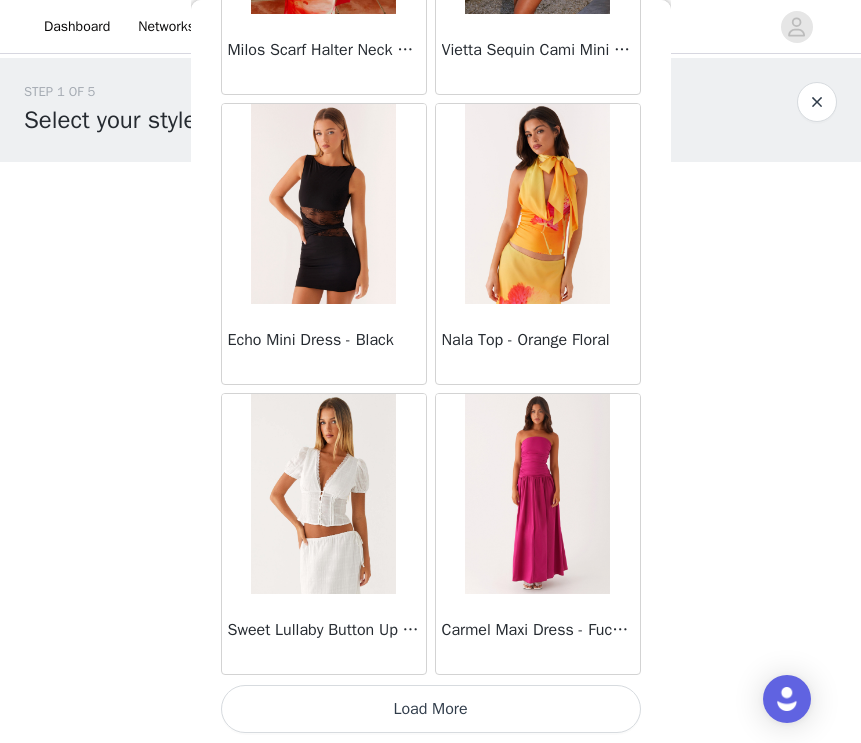 click on "Load More" at bounding box center (431, 709) 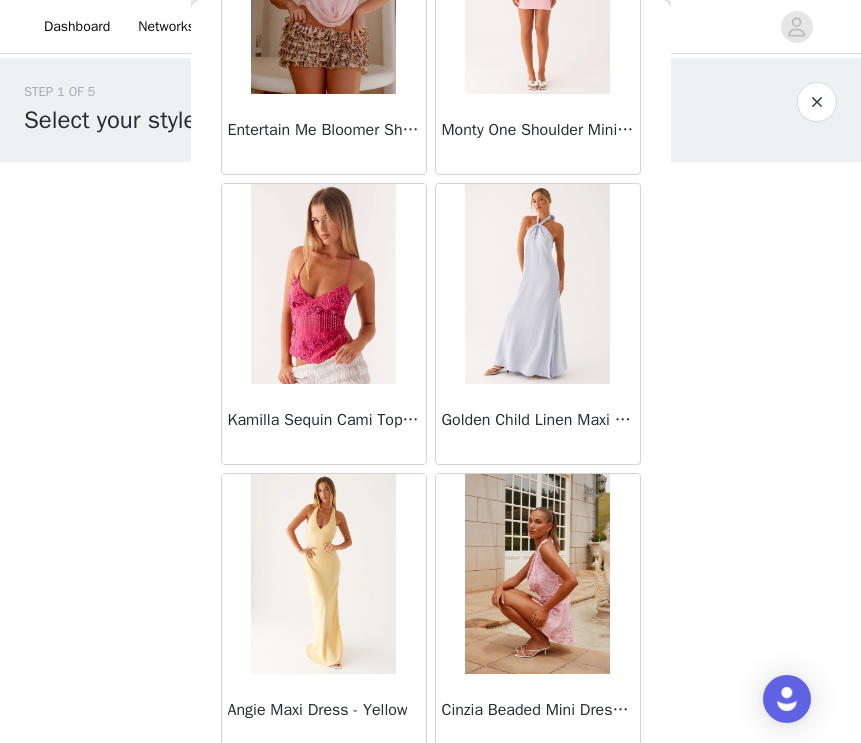 scroll, scrollTop: 22617, scrollLeft: 0, axis: vertical 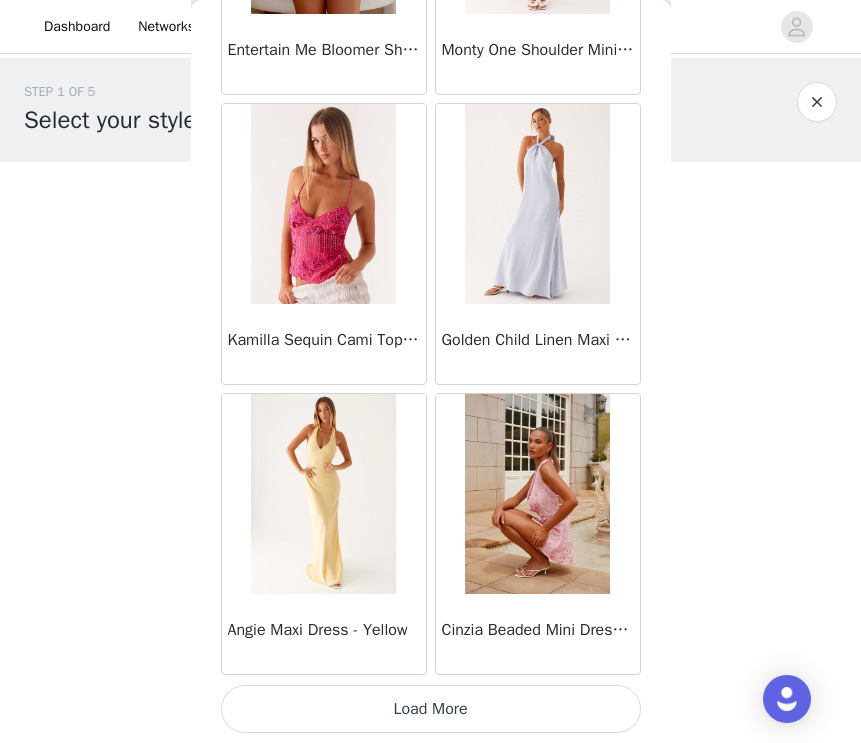 click on "Load More" at bounding box center (431, 709) 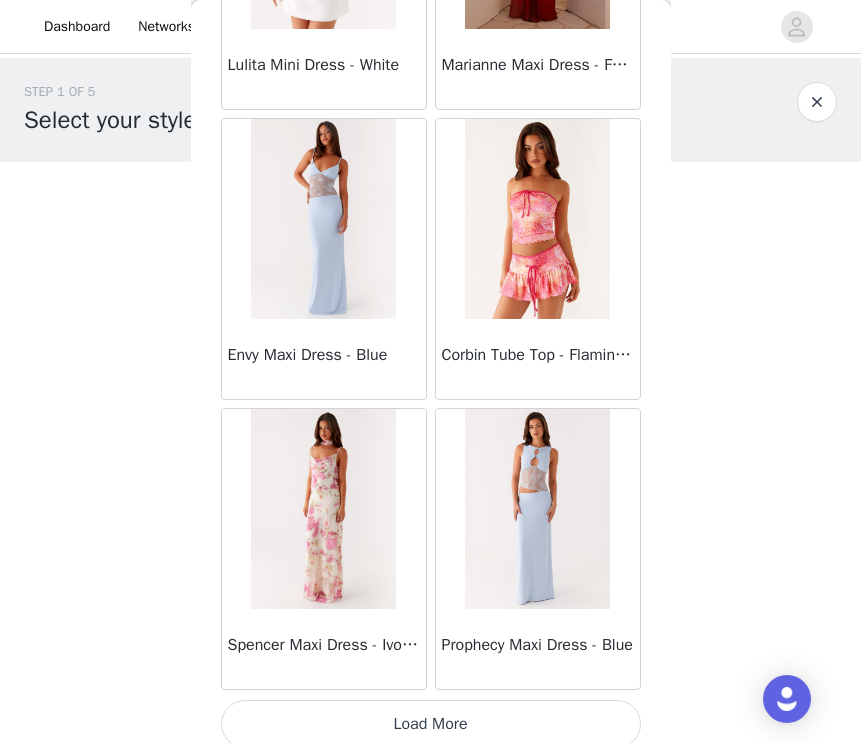 scroll, scrollTop: 25517, scrollLeft: 0, axis: vertical 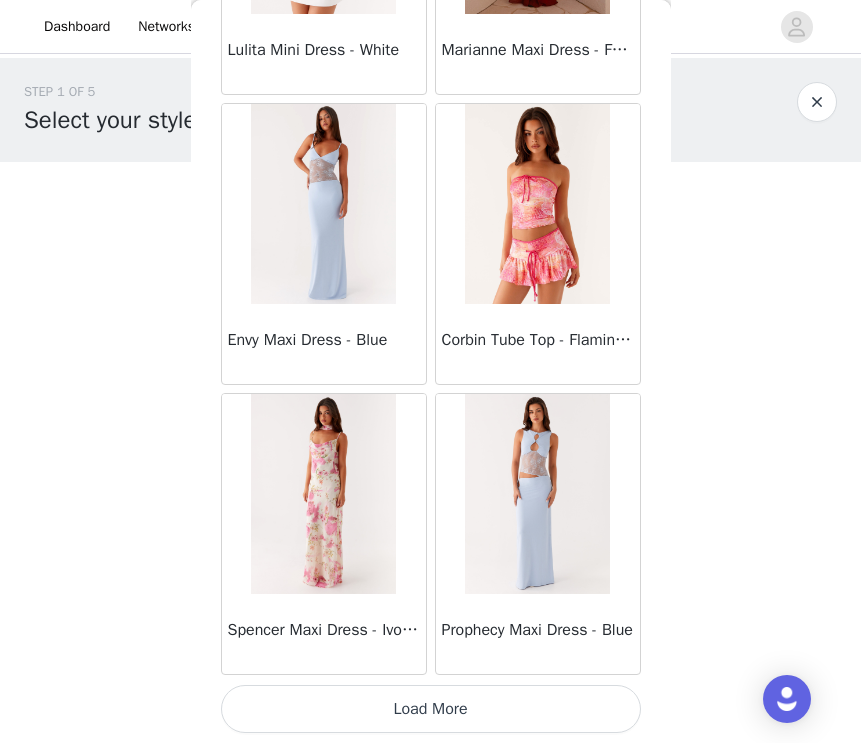 click on "Load More" at bounding box center [431, 709] 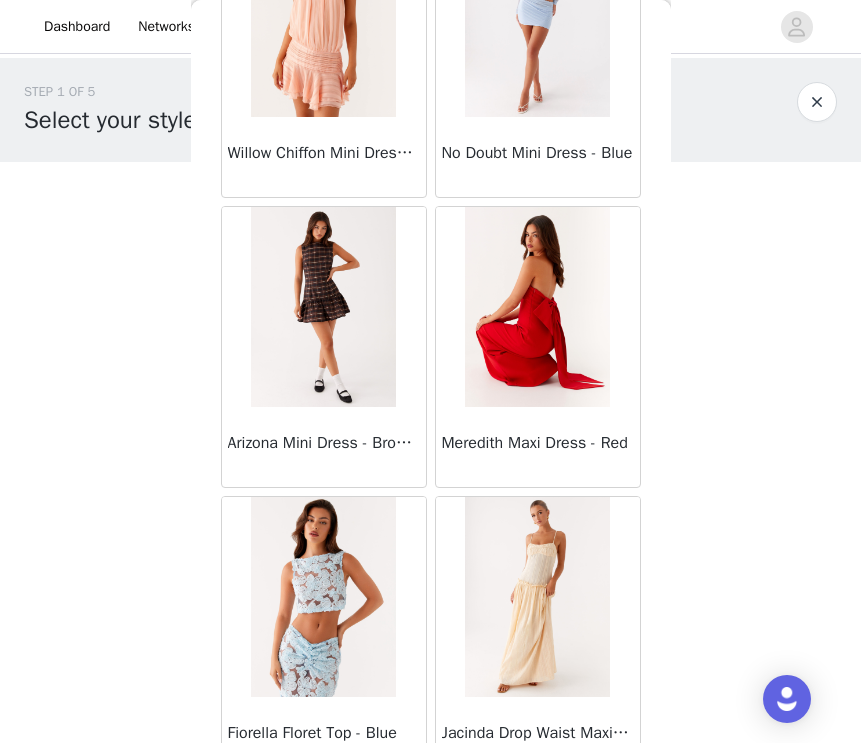 scroll, scrollTop: 28417, scrollLeft: 0, axis: vertical 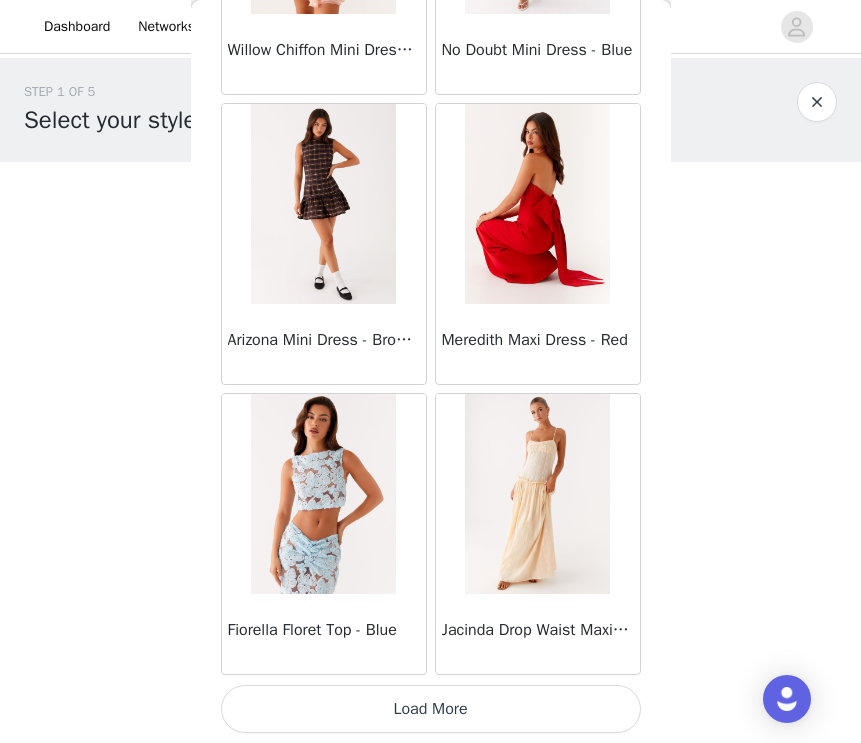 click on "Load More" at bounding box center [431, 709] 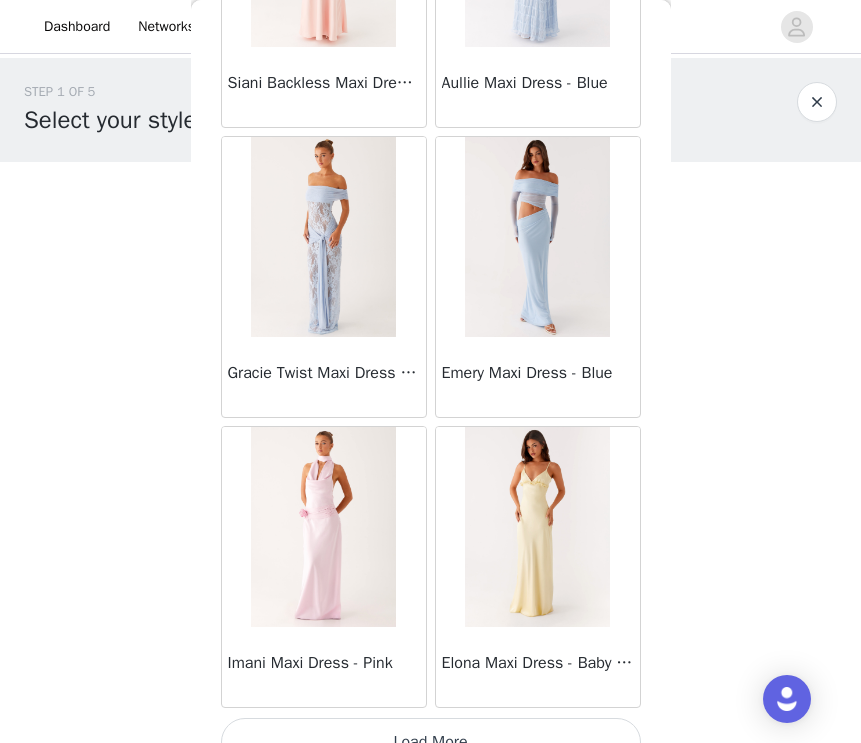 scroll, scrollTop: 31317, scrollLeft: 0, axis: vertical 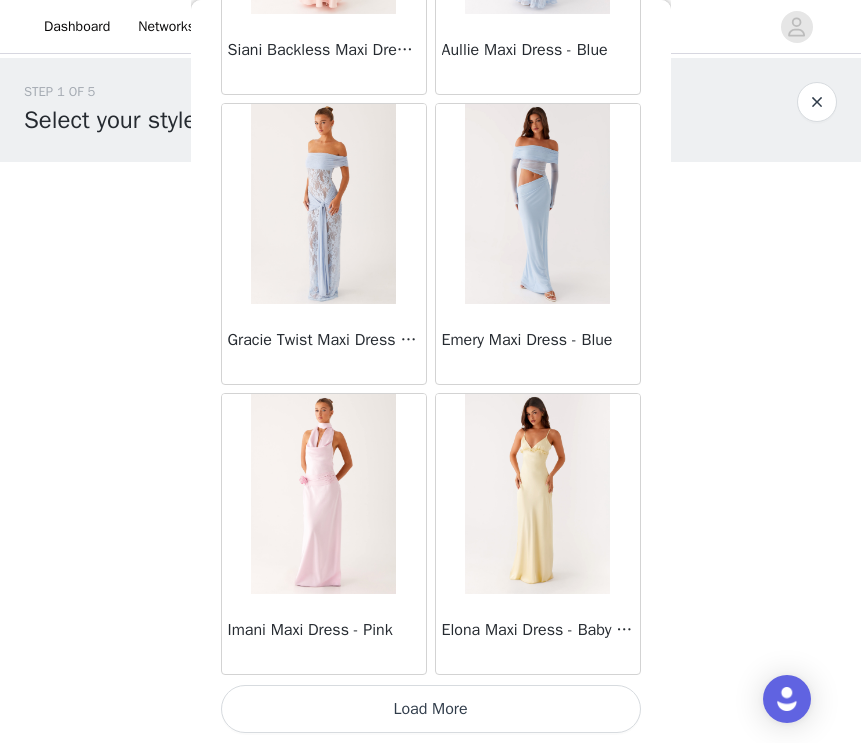 click on "Load More" at bounding box center [431, 709] 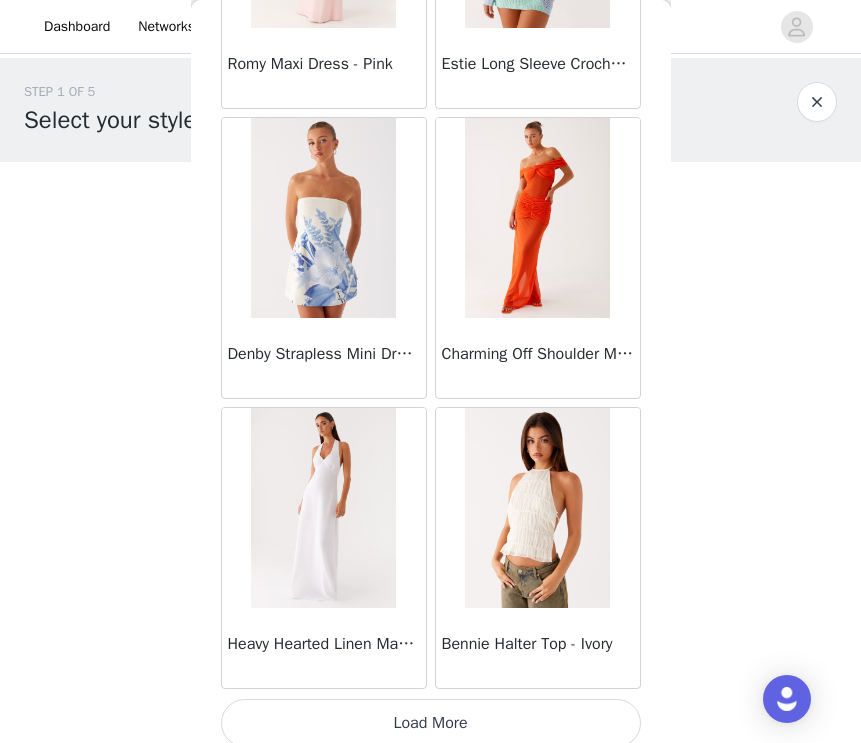 scroll, scrollTop: 34217, scrollLeft: 0, axis: vertical 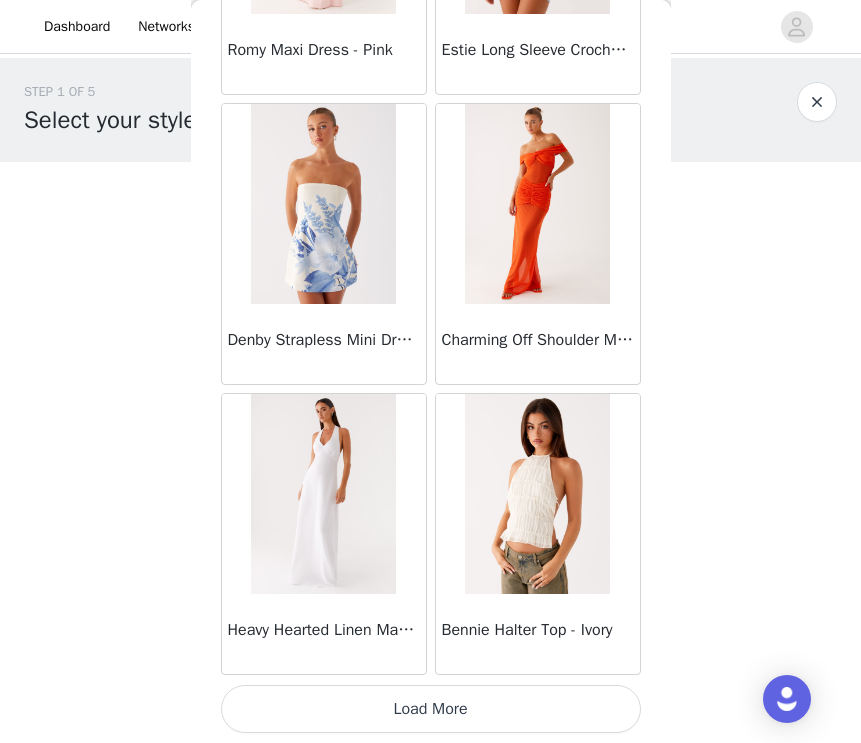 click on "Load More" at bounding box center [431, 709] 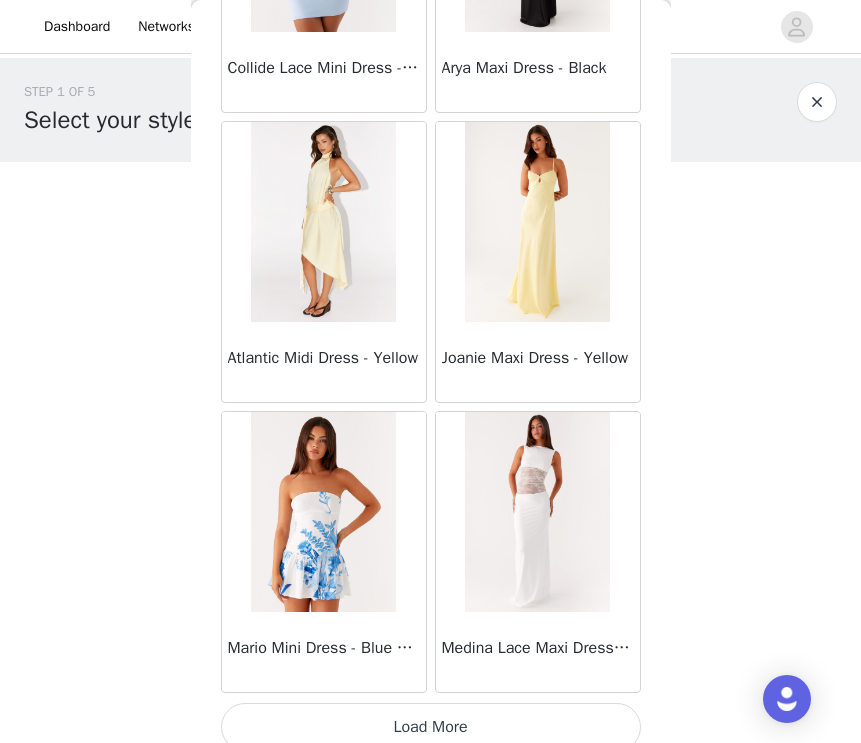 scroll, scrollTop: 37117, scrollLeft: 0, axis: vertical 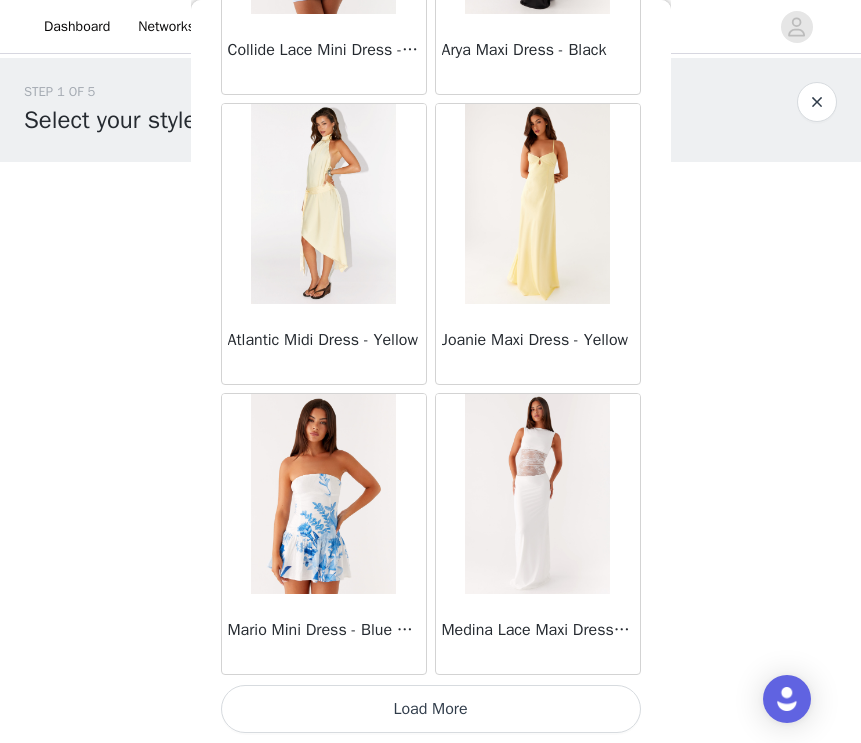 click on "Load More" at bounding box center [431, 709] 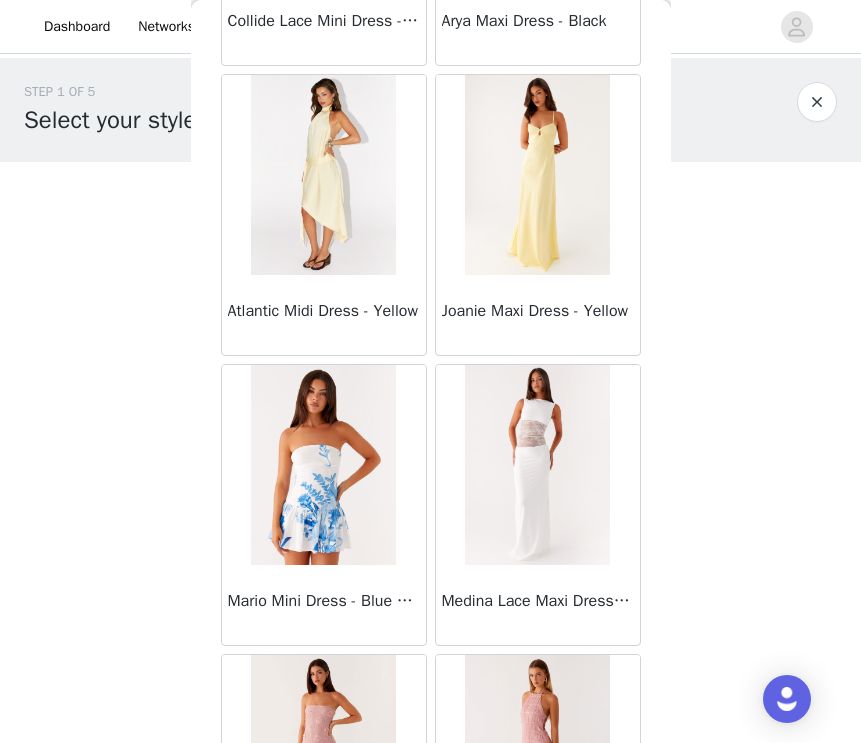 scroll, scrollTop: 37144, scrollLeft: 0, axis: vertical 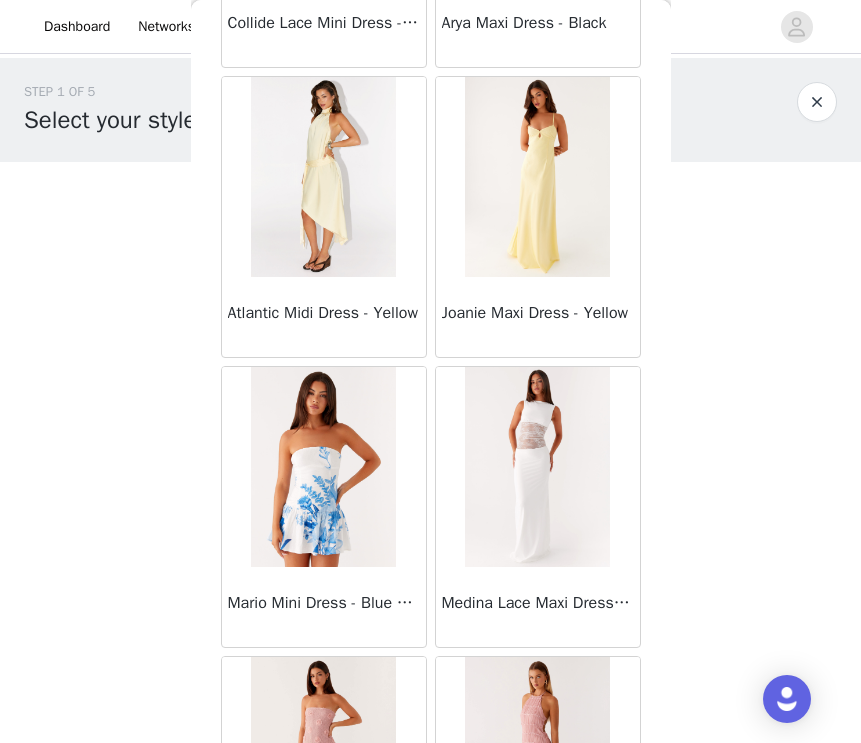 click at bounding box center (537, 177) 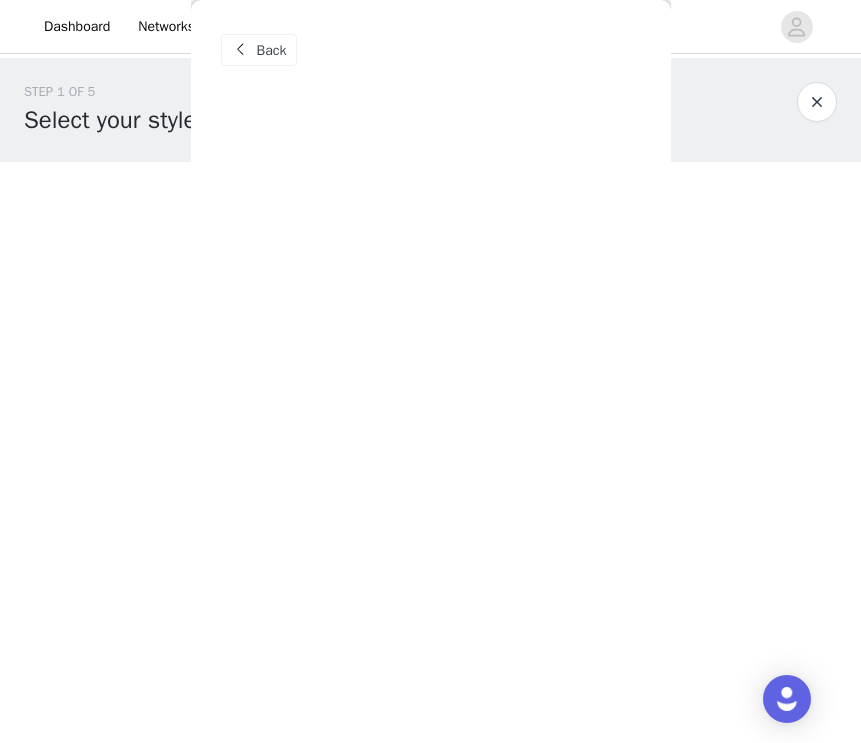 scroll, scrollTop: 0, scrollLeft: 0, axis: both 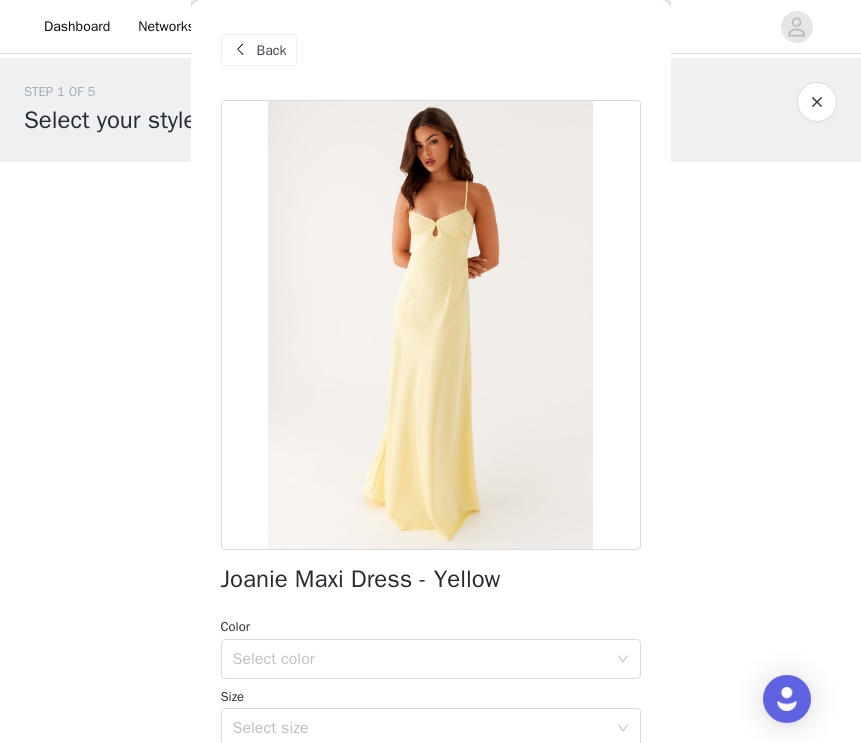 click on "Joanie Maxi Dress - Yellow" at bounding box center [361, 579] 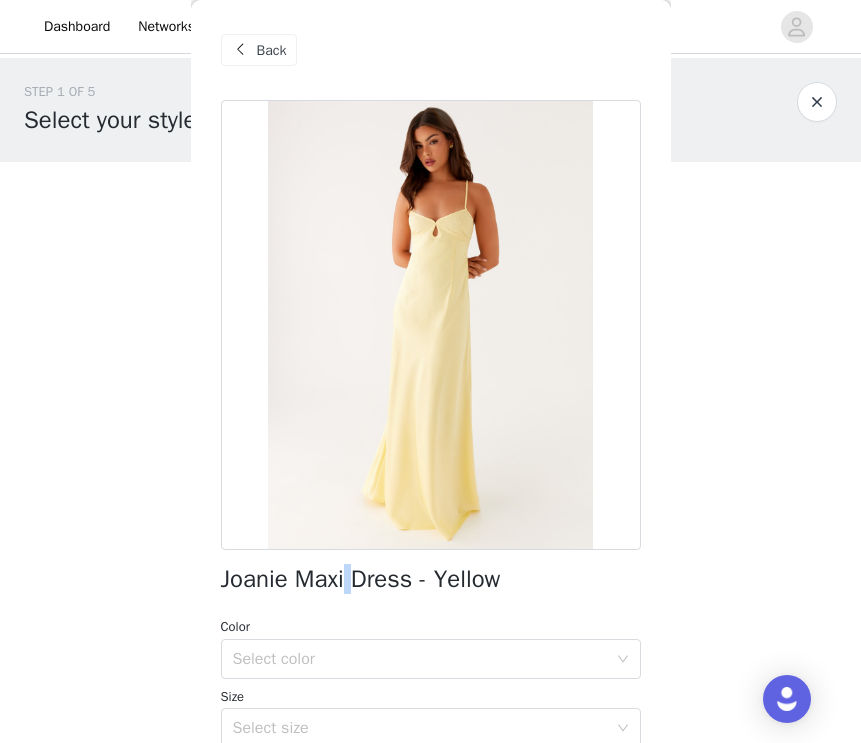 click on "Joanie Maxi Dress - Yellow" at bounding box center [361, 579] 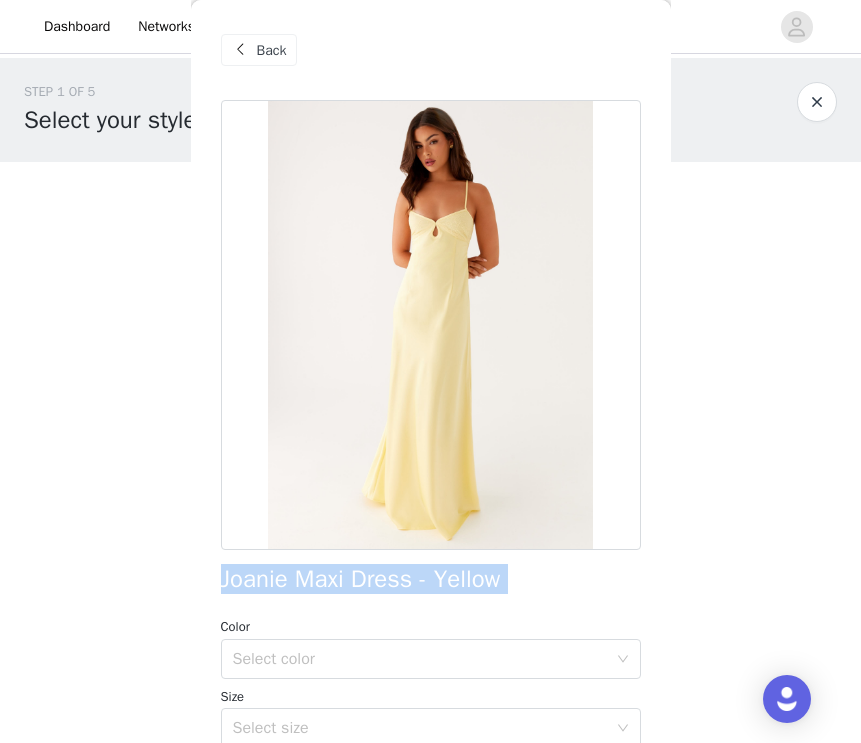 click on "Joanie Maxi Dress - Yellow" at bounding box center [361, 579] 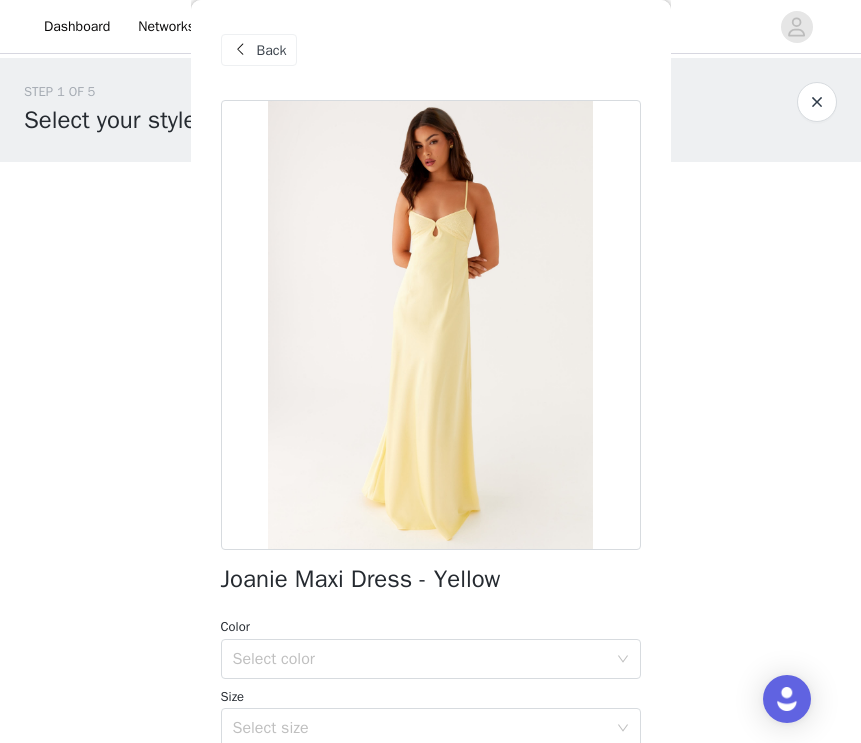 click on "STEP 1 OF 5
Select your styles!
Please note that the sizes are in AU Sizes       0/3 Selected           Add Product       Back     Joanie Maxi Dress - Yellow               Color   Select color Size   Select size     Add Product
Step 1 of 5" at bounding box center [430, 288] 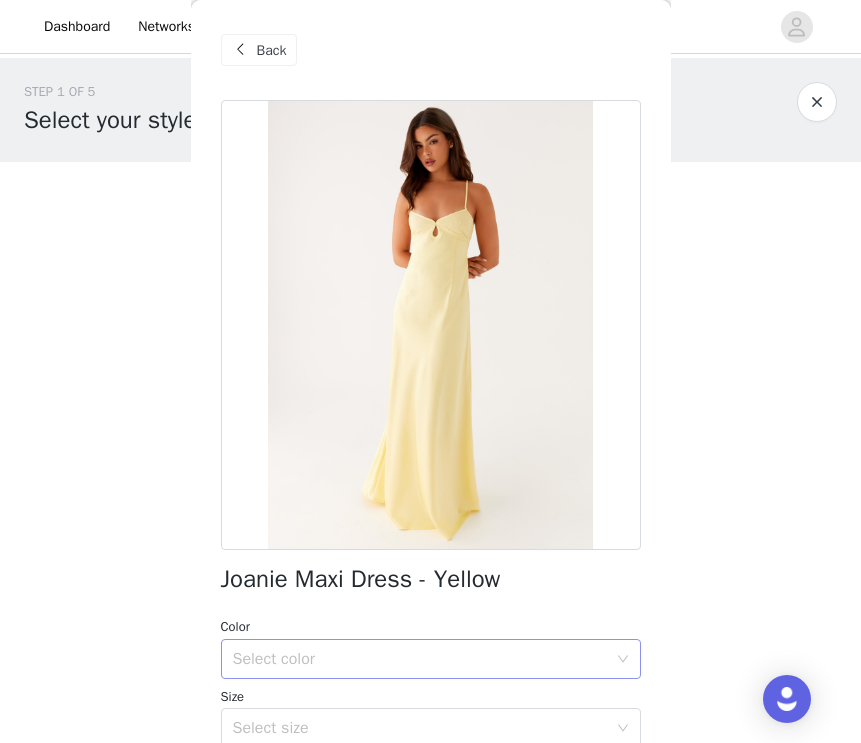 drag, startPoint x: 606, startPoint y: 655, endPoint x: 605, endPoint y: 642, distance: 13.038404 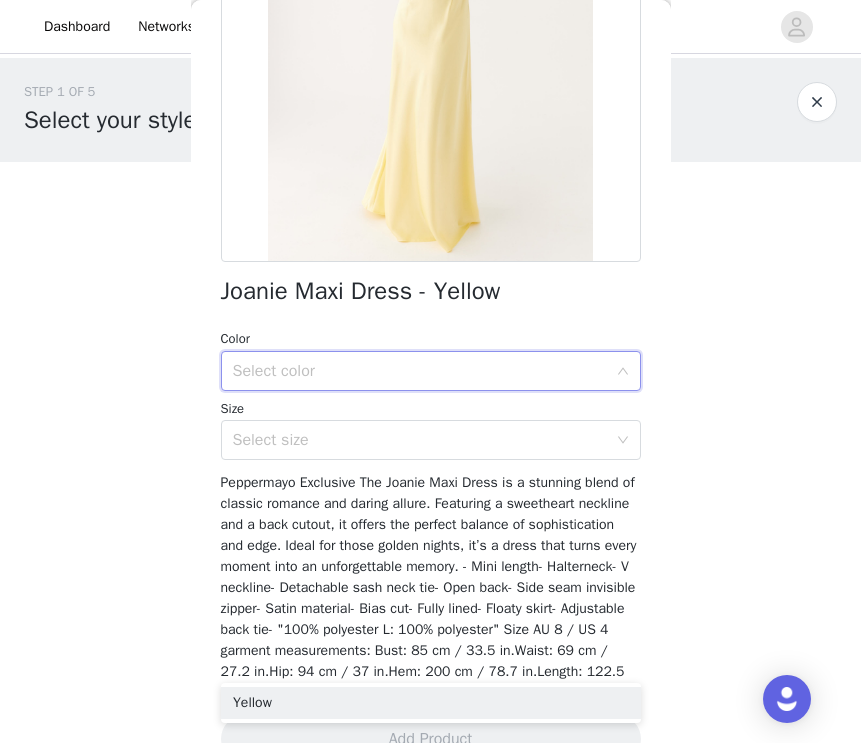scroll, scrollTop: 296, scrollLeft: 0, axis: vertical 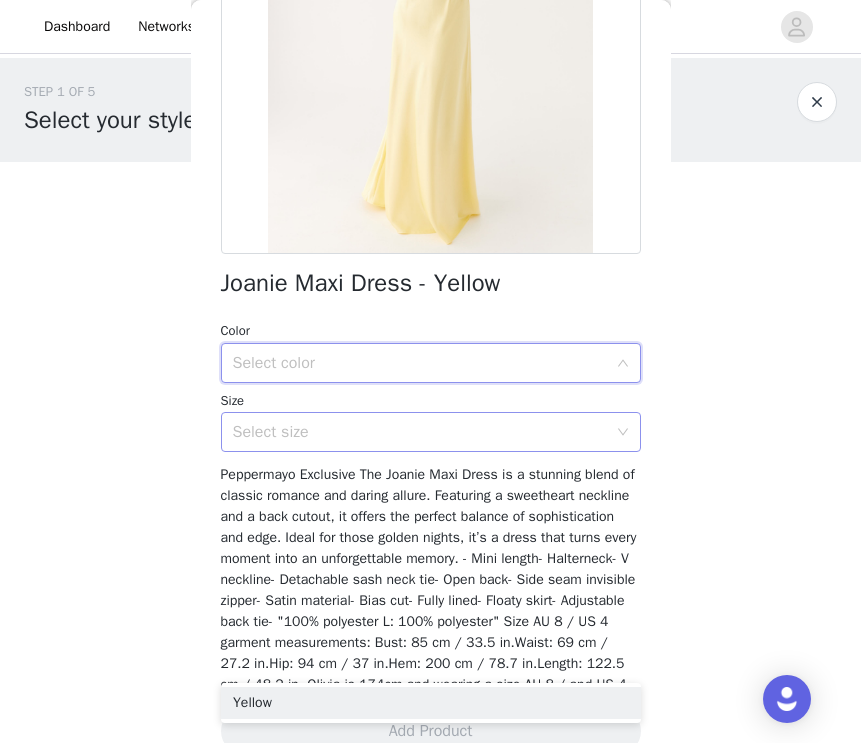 click on "Select size" at bounding box center [420, 432] 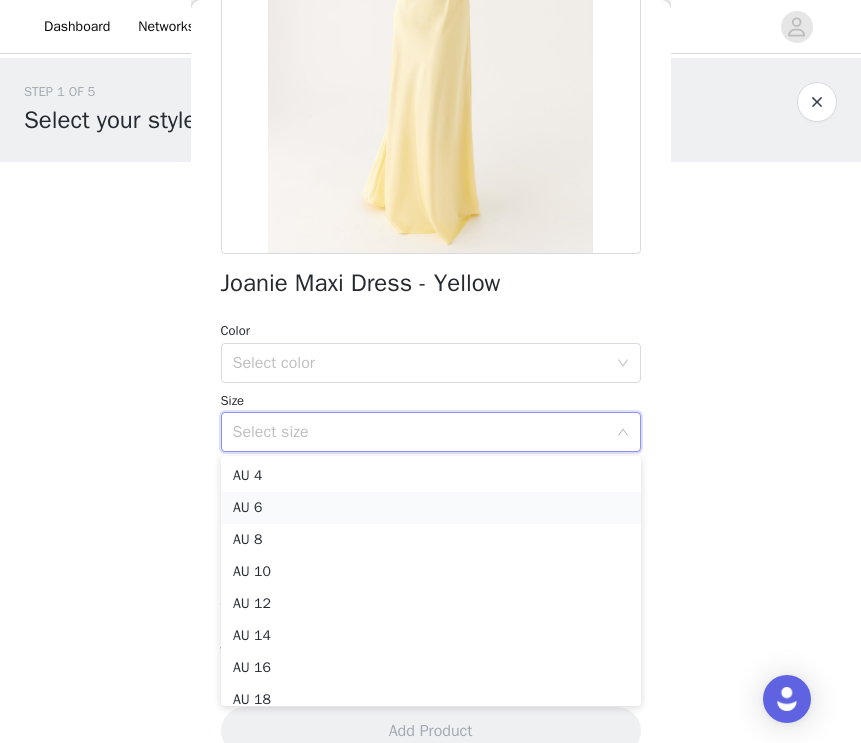 click on "AU 6" at bounding box center (431, 508) 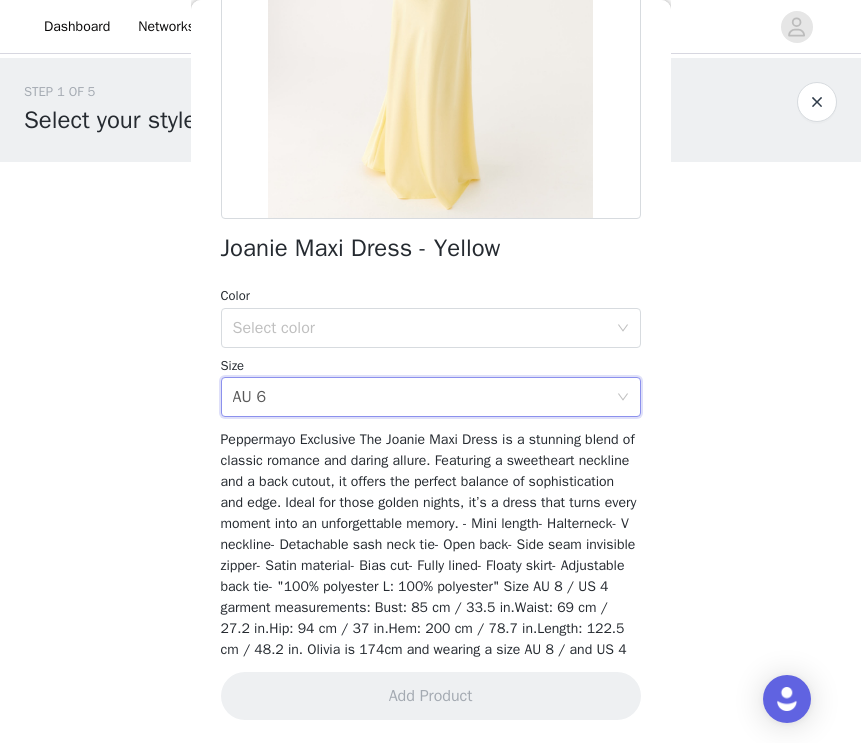 scroll, scrollTop: 353, scrollLeft: 0, axis: vertical 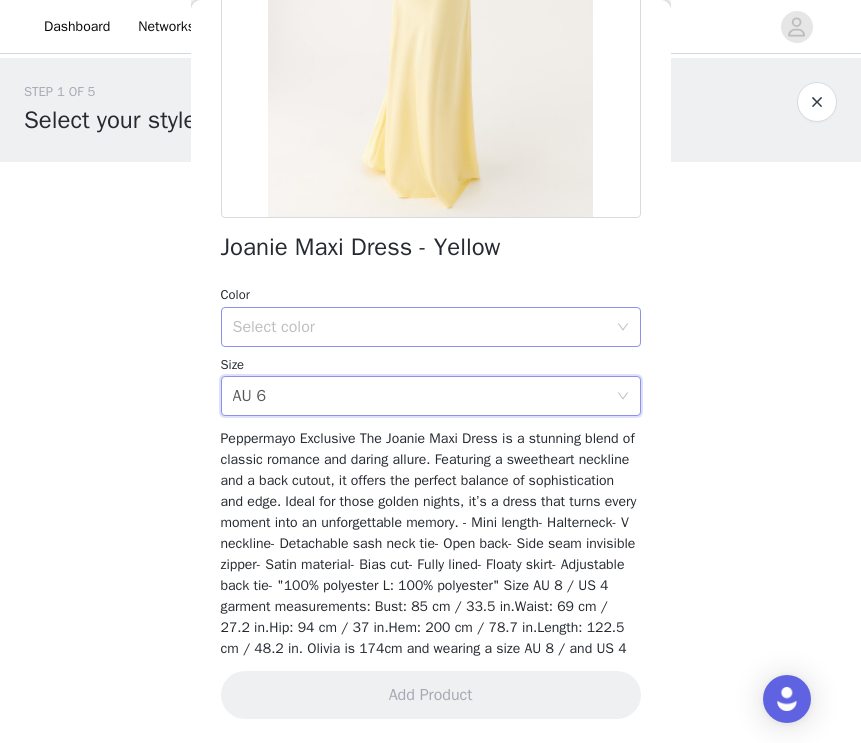 click on "Select color" at bounding box center (420, 327) 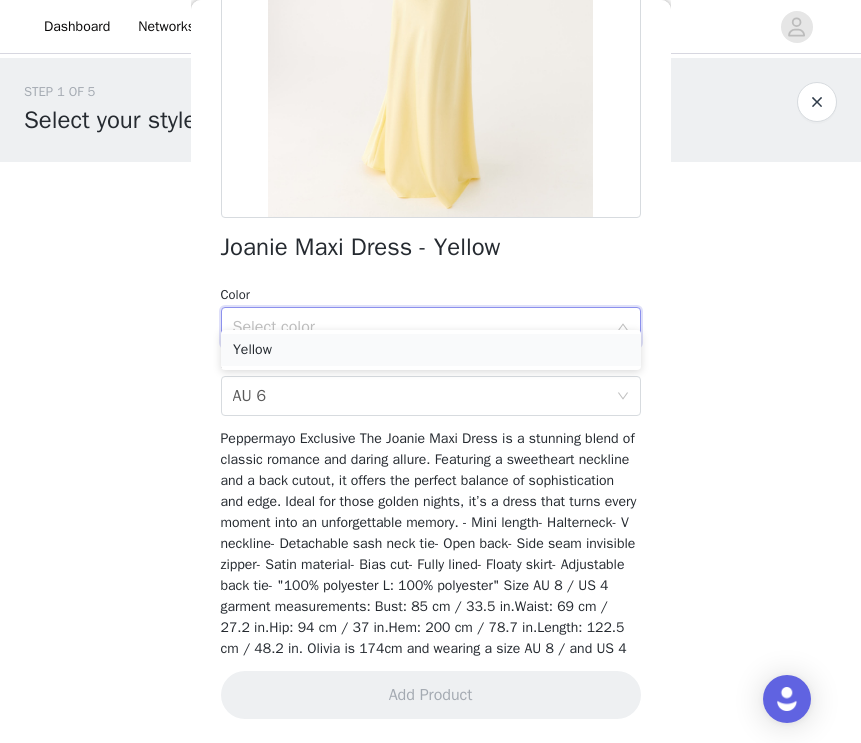 click on "Yellow" at bounding box center (431, 350) 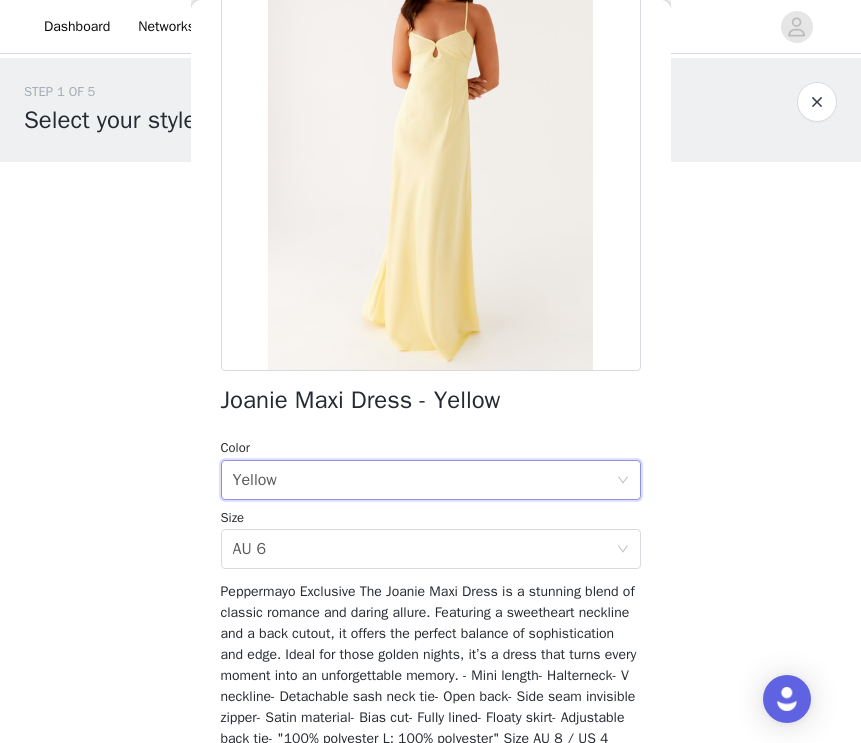 scroll, scrollTop: 131, scrollLeft: 0, axis: vertical 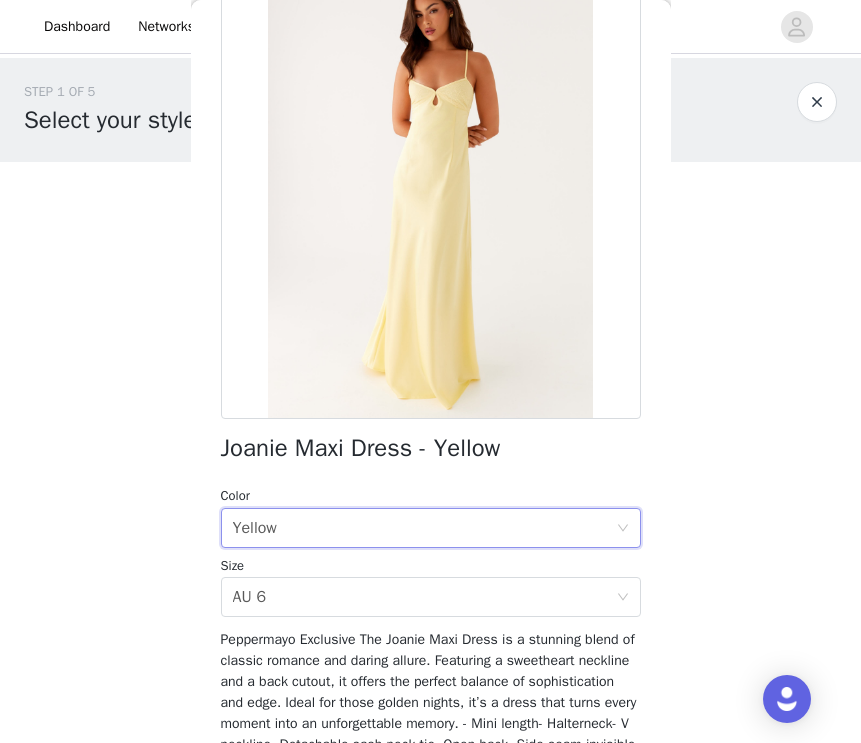 click on "Select color Yellow" at bounding box center (431, 528) 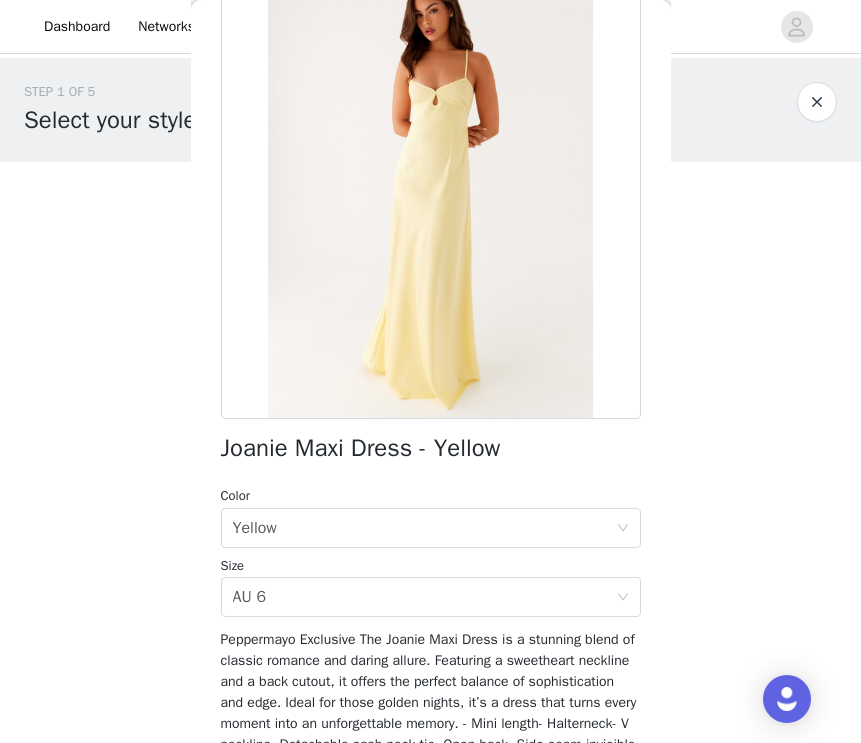 scroll, scrollTop: 353, scrollLeft: 0, axis: vertical 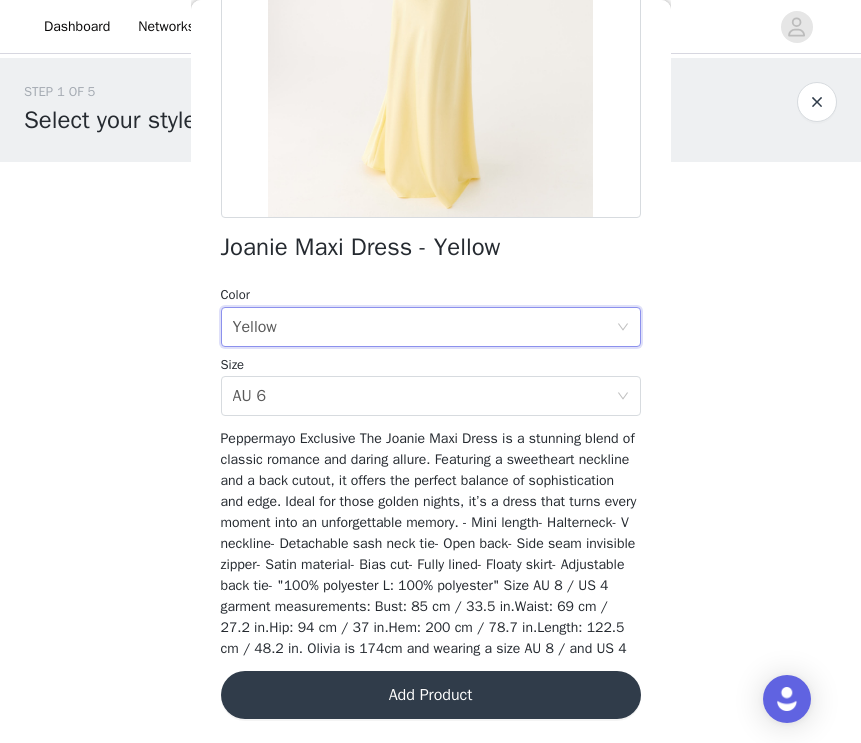 click on "Add Product" at bounding box center (431, 695) 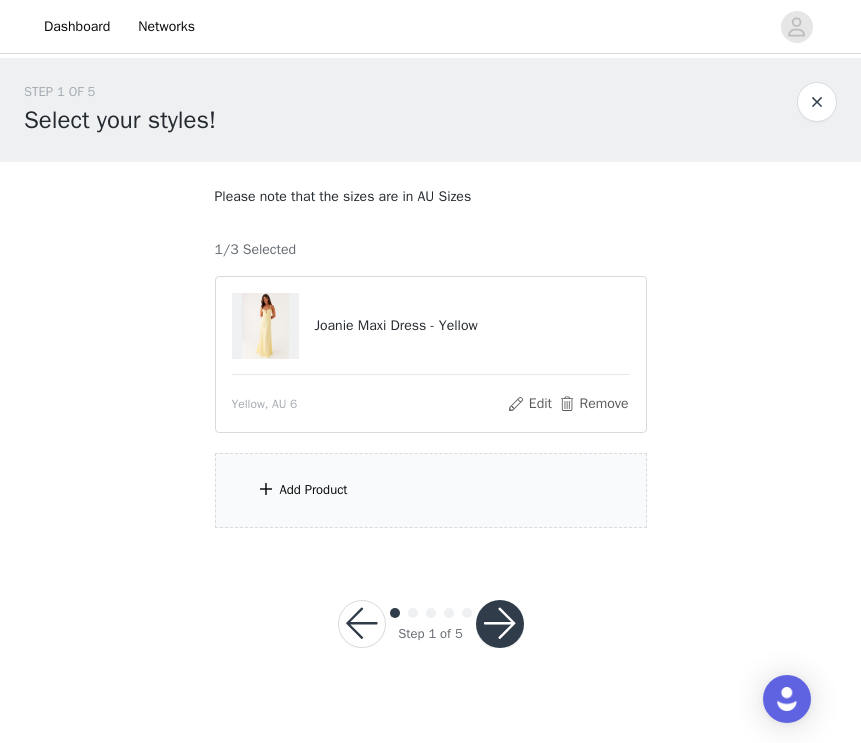 click on "Add Product" at bounding box center [431, 490] 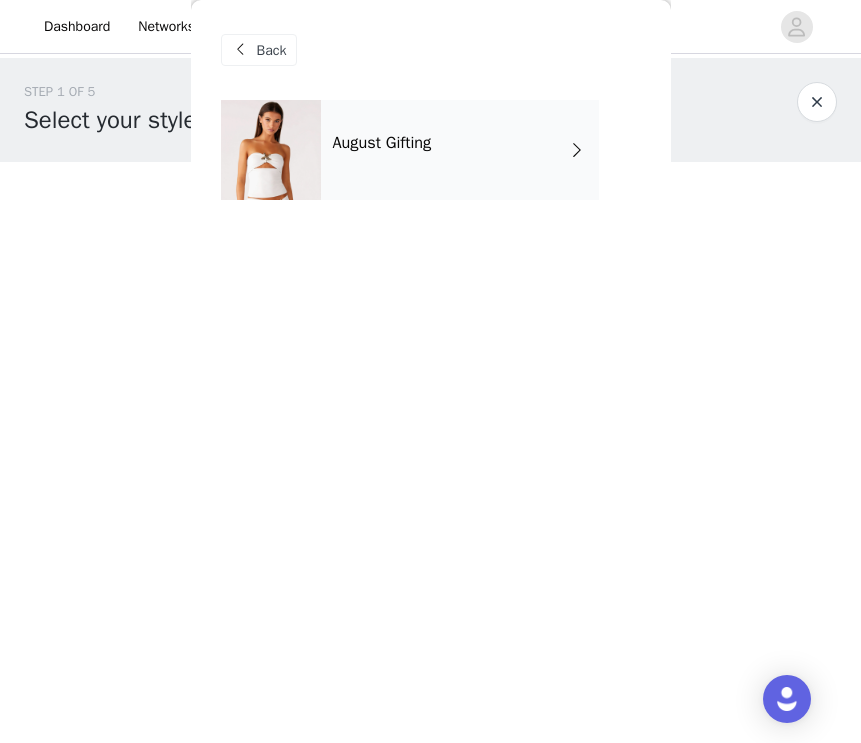 click on "August Gifting" at bounding box center [460, 150] 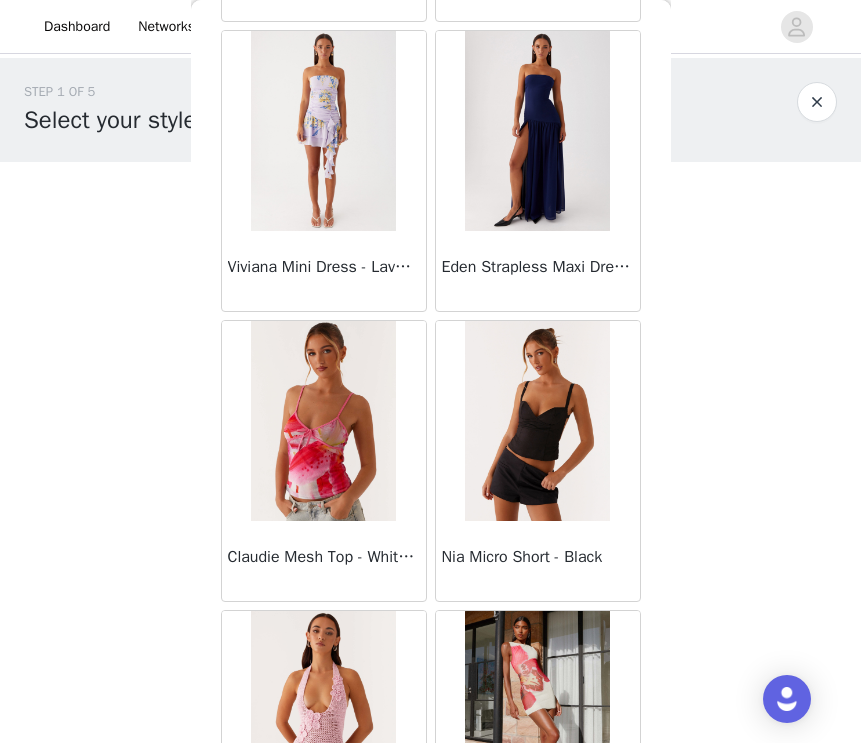scroll, scrollTop: 2317, scrollLeft: 0, axis: vertical 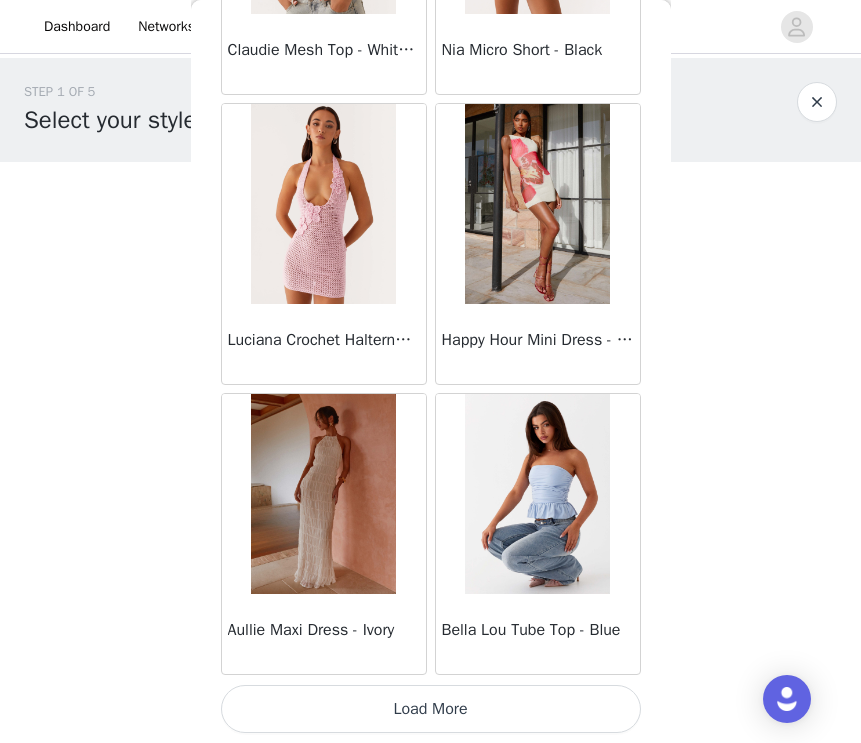 click on "Load More" at bounding box center (431, 709) 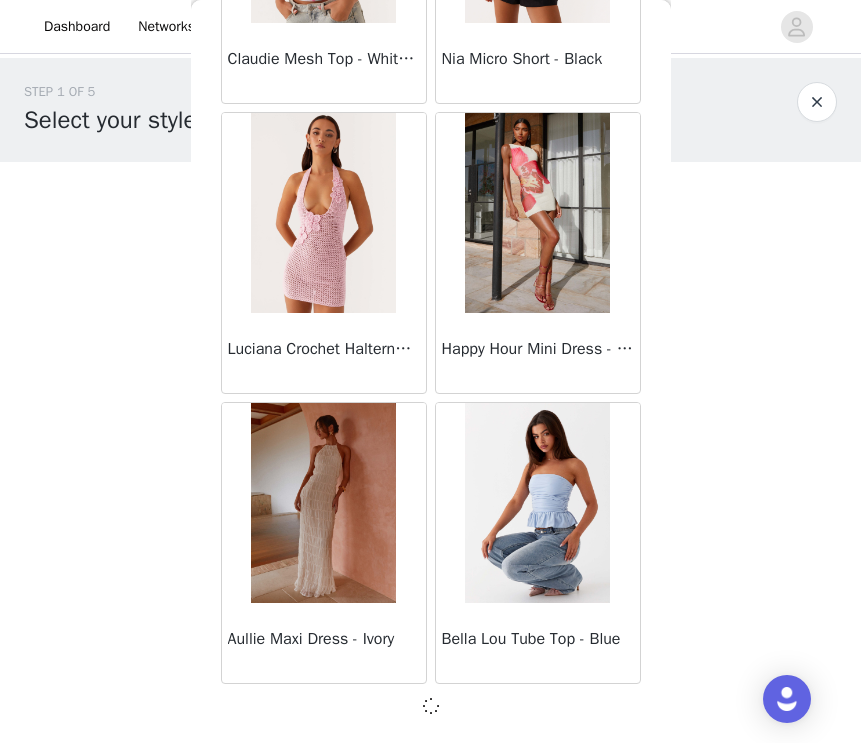 scroll, scrollTop: 2308, scrollLeft: 0, axis: vertical 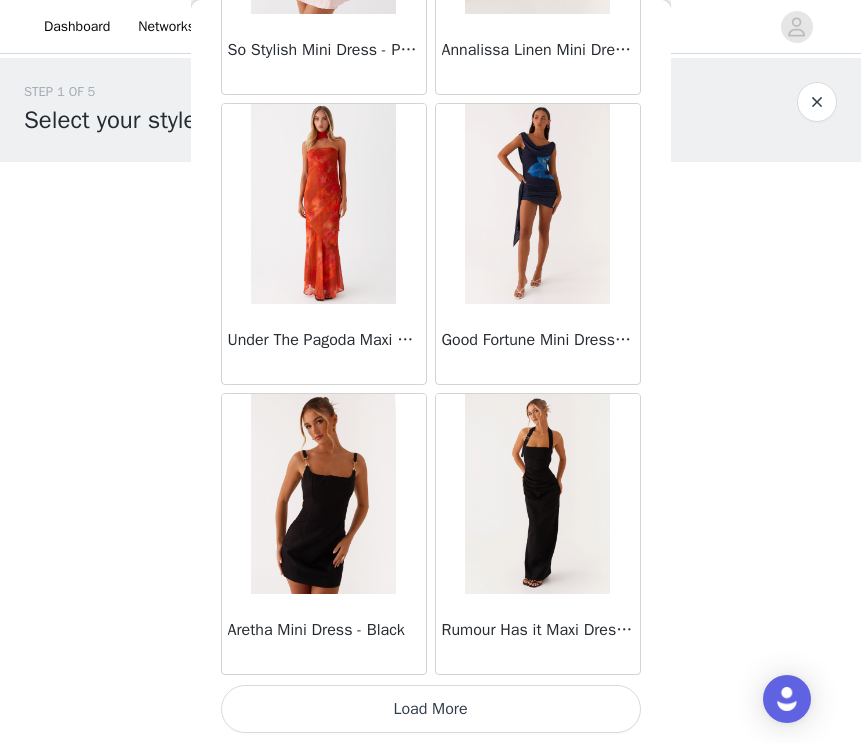 click on "Load More" at bounding box center (431, 709) 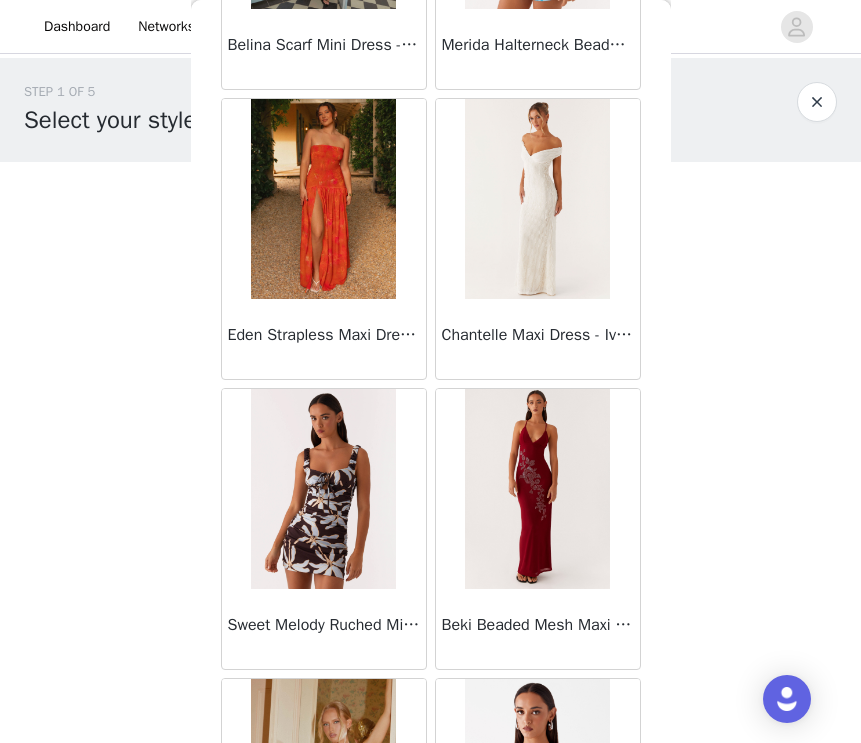 scroll, scrollTop: 8117, scrollLeft: 0, axis: vertical 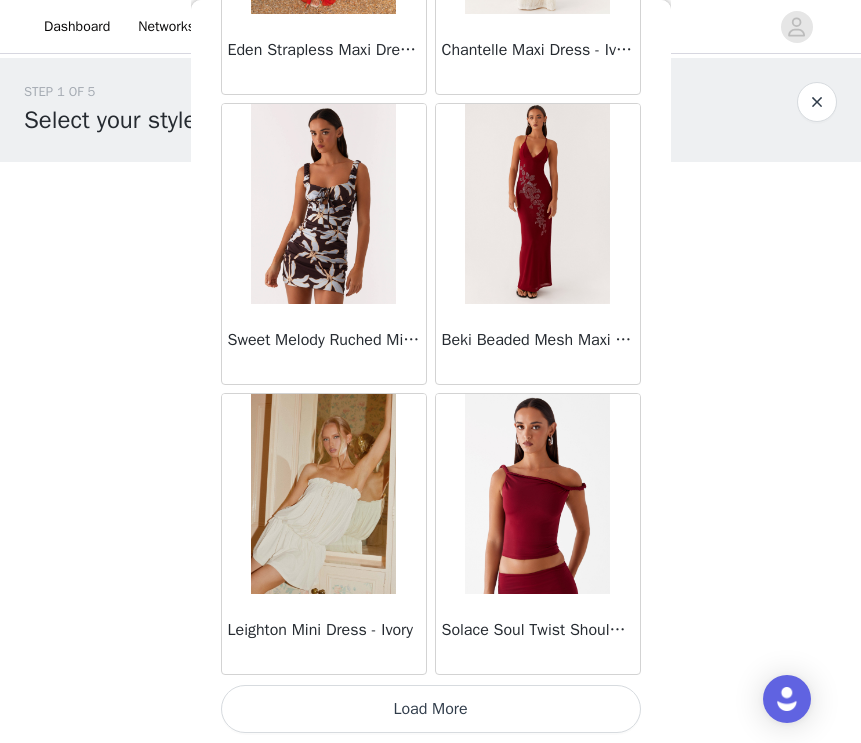 click on "Load More" at bounding box center (431, 709) 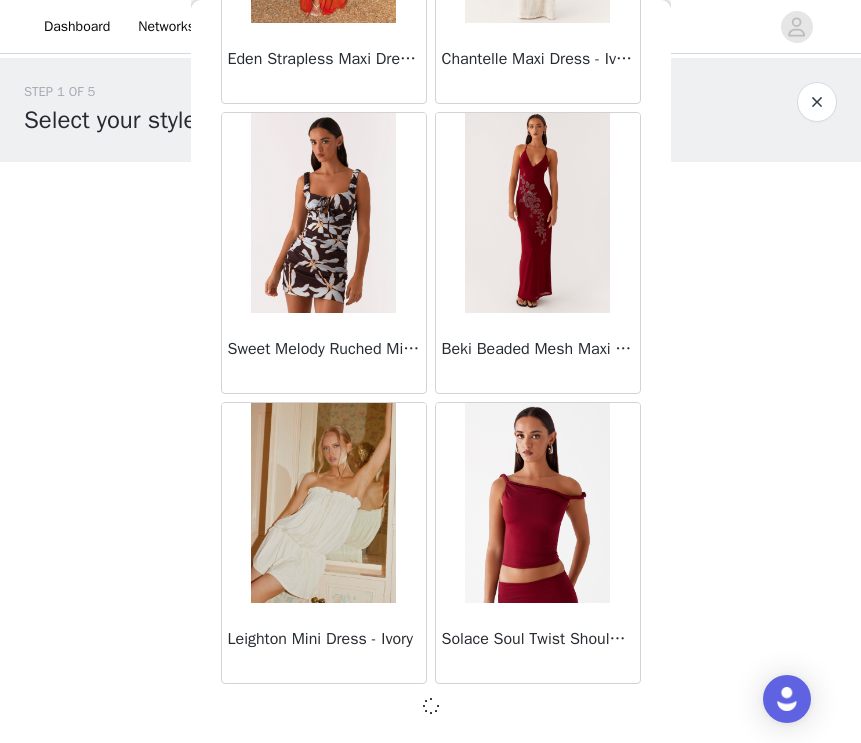 scroll, scrollTop: 8108, scrollLeft: 0, axis: vertical 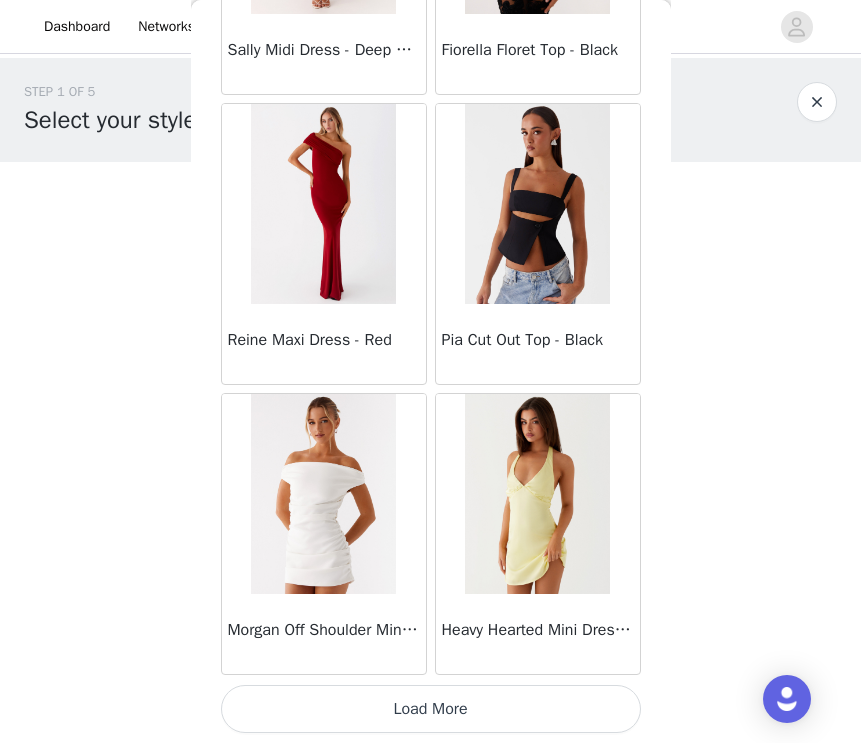click on "Load More" at bounding box center (431, 709) 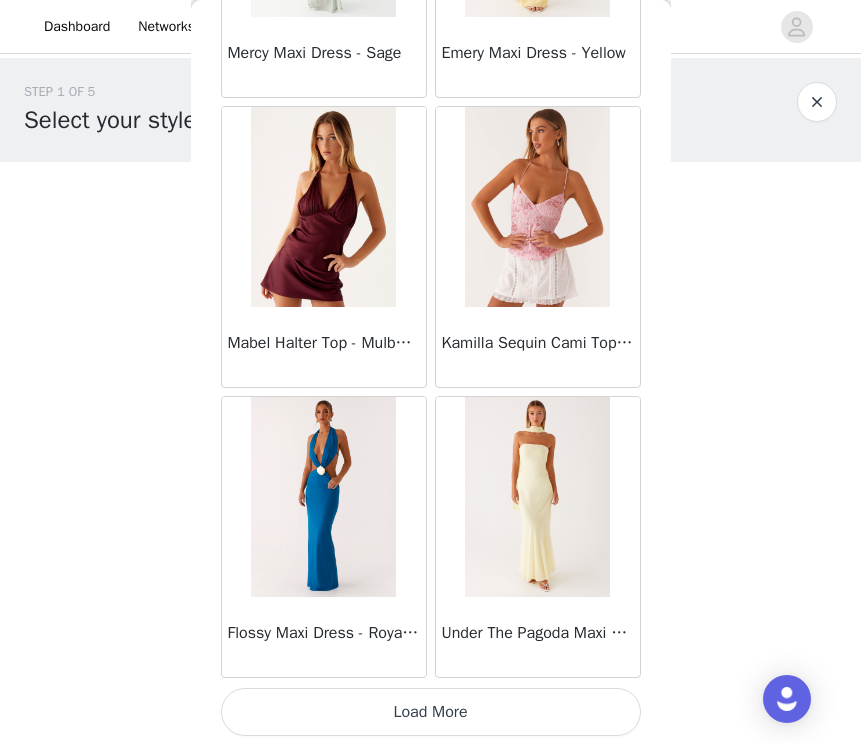 scroll, scrollTop: 13917, scrollLeft: 0, axis: vertical 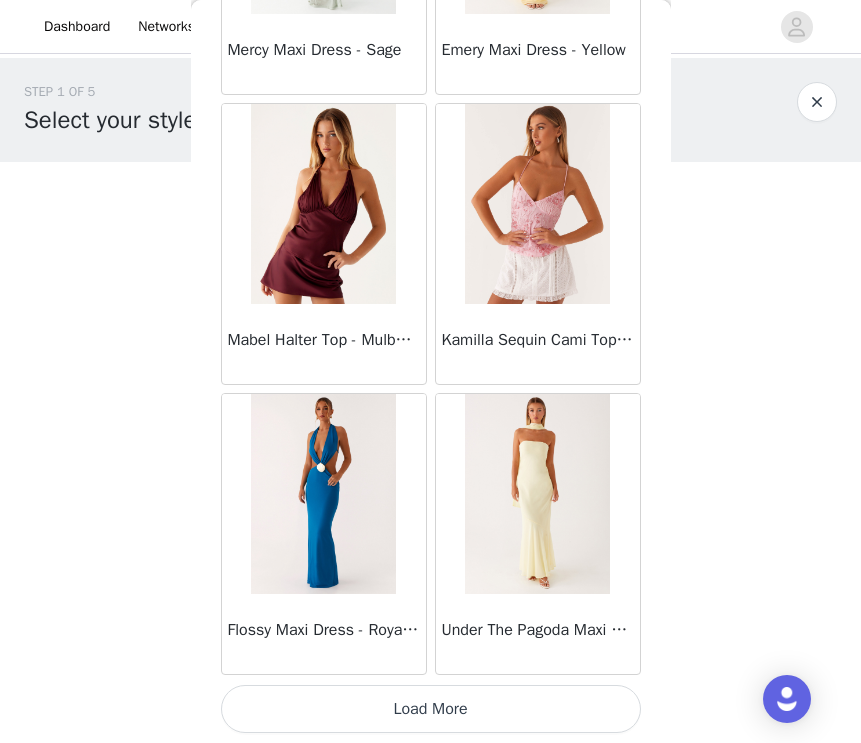 click on "Load More" at bounding box center (431, 709) 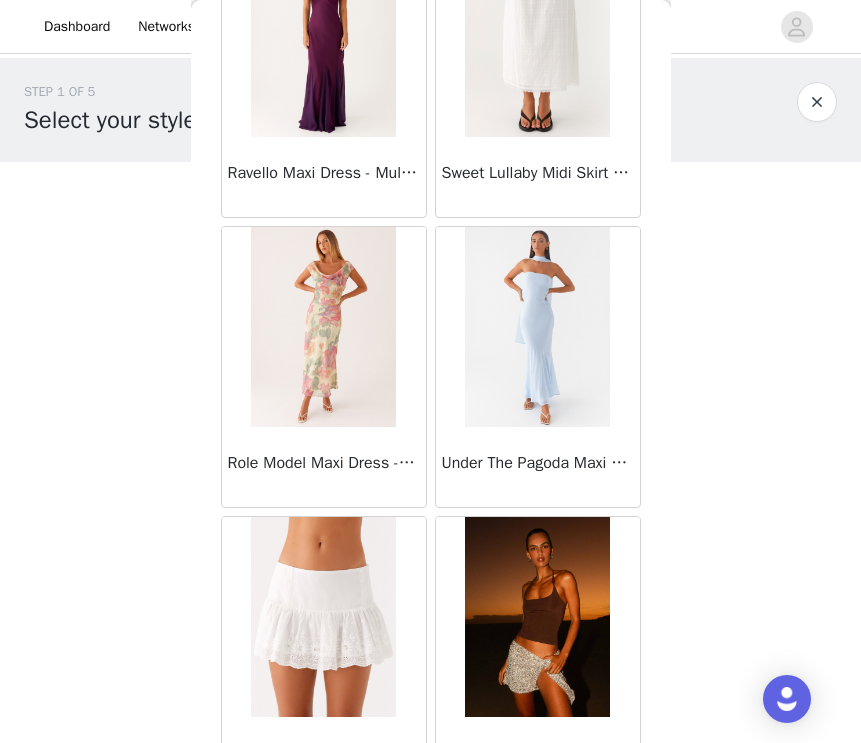 scroll, scrollTop: 16817, scrollLeft: 0, axis: vertical 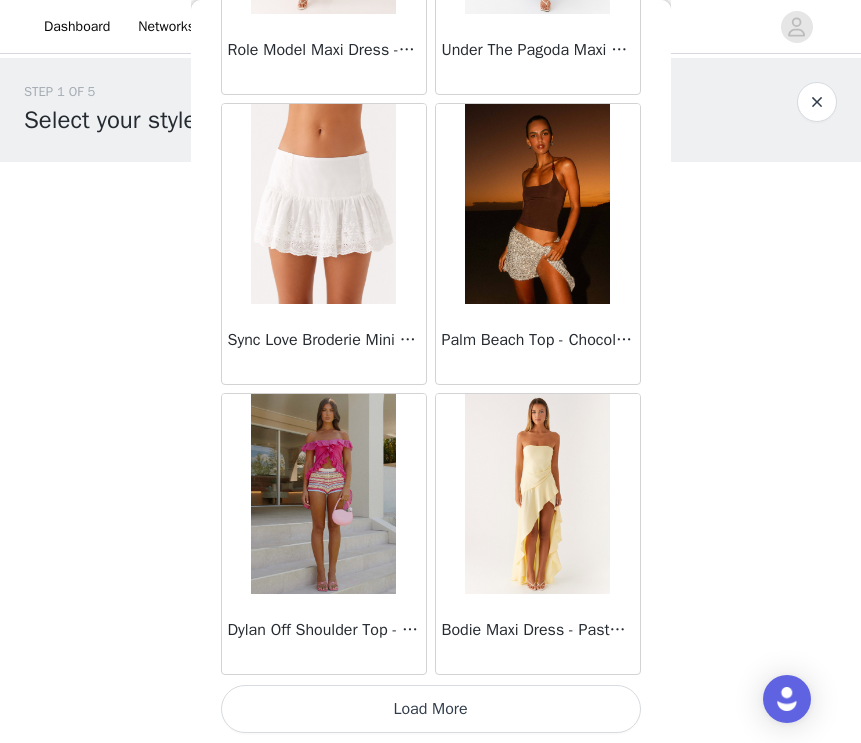 click on "Load More" at bounding box center [431, 709] 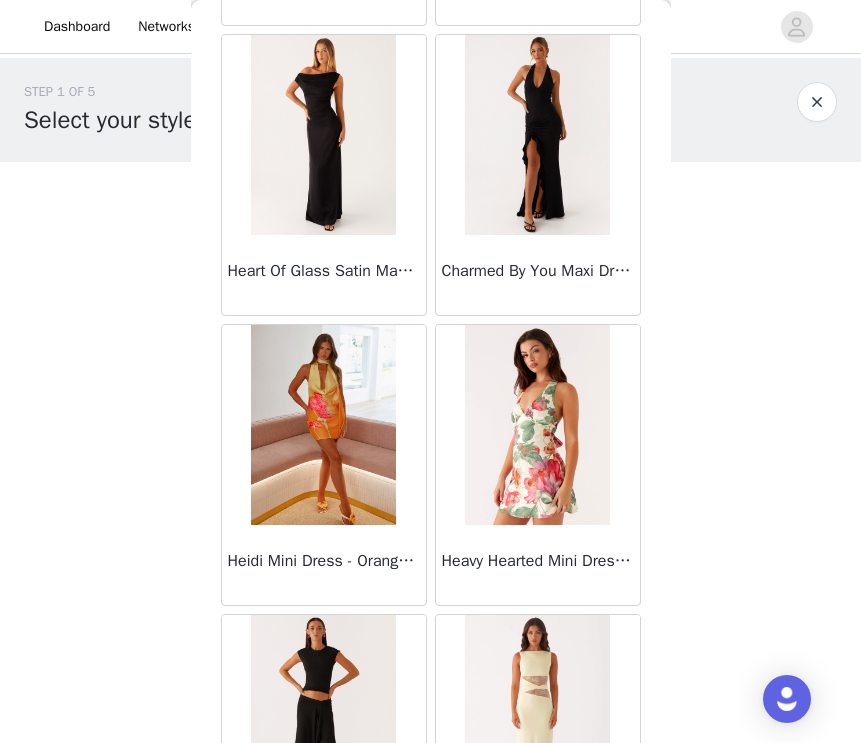 scroll, scrollTop: 18040, scrollLeft: 0, axis: vertical 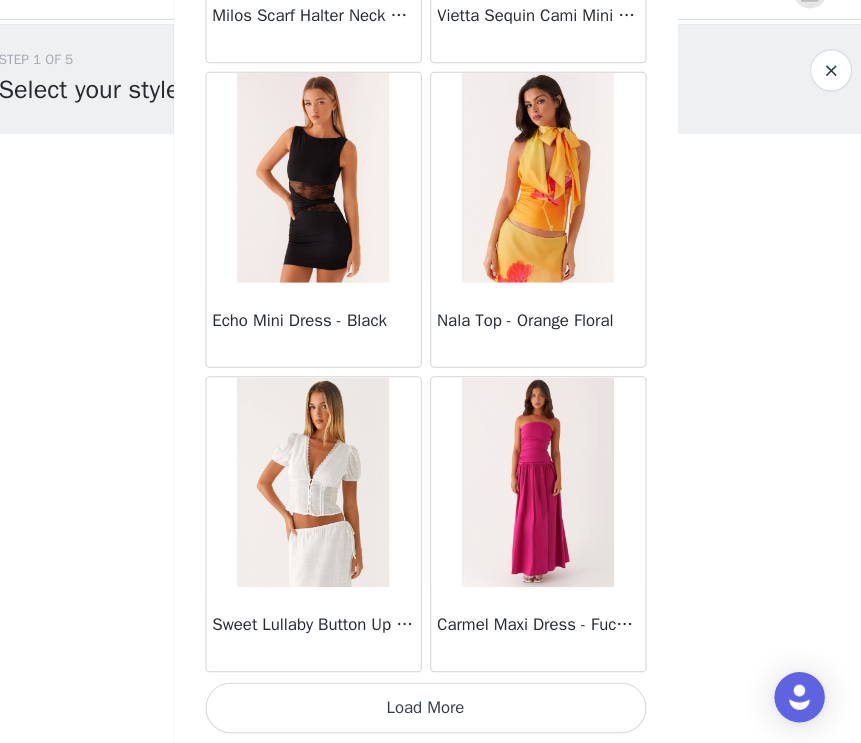 click on "Load More" at bounding box center [431, 709] 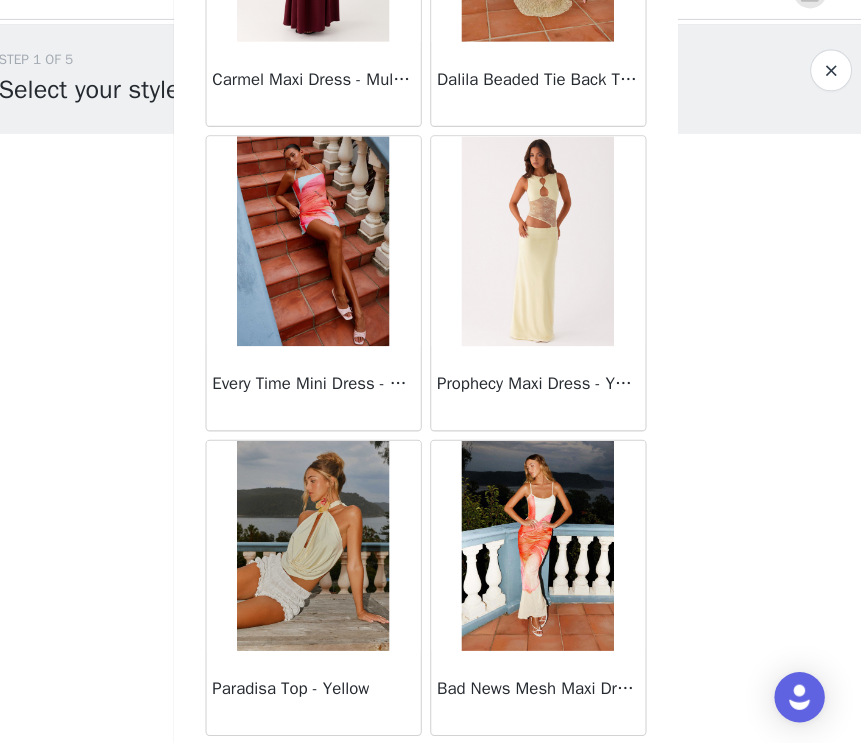 scroll, scrollTop: 21110, scrollLeft: 0, axis: vertical 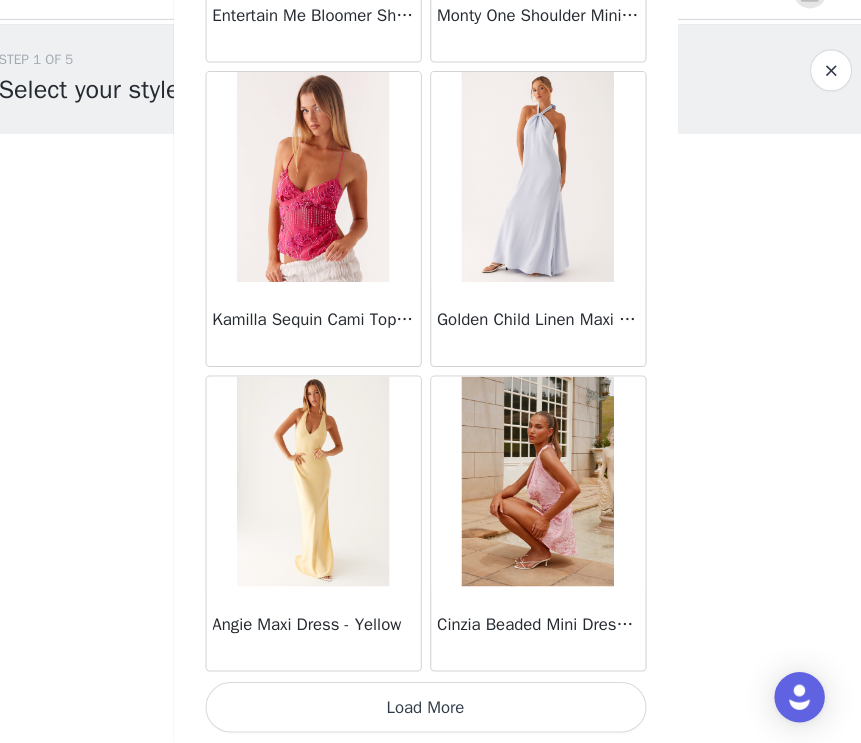 click on "Load More" at bounding box center [431, 709] 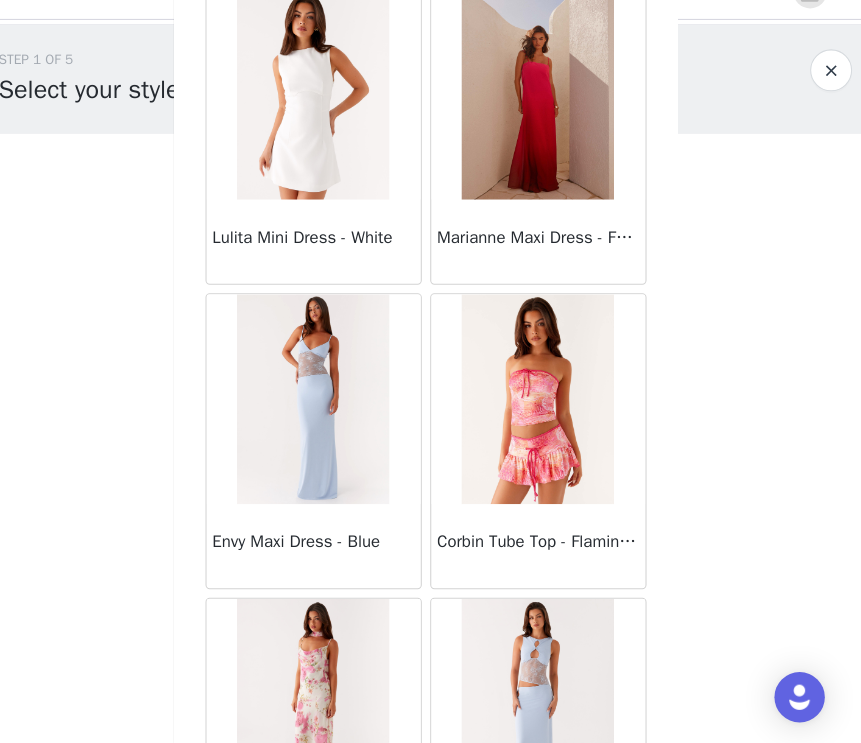 scroll, scrollTop: 25517, scrollLeft: 0, axis: vertical 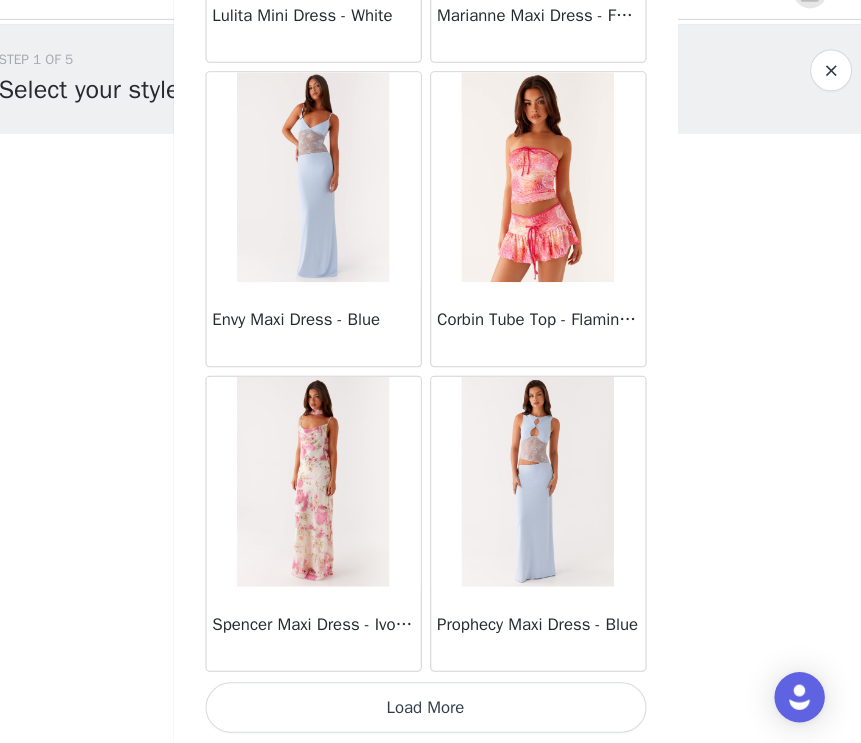click on "Load More" at bounding box center (431, 709) 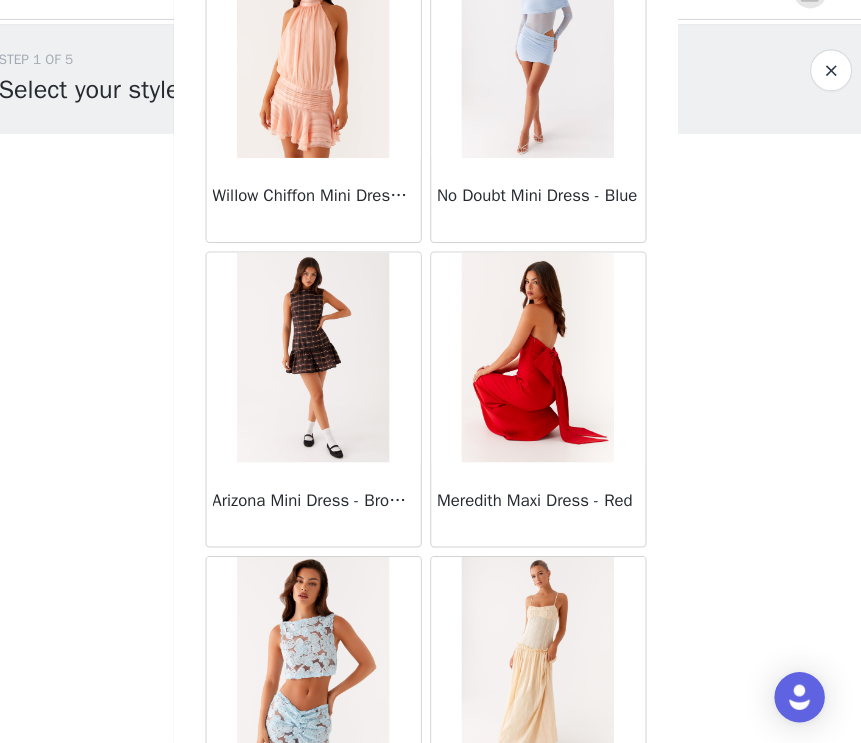 scroll, scrollTop: 28417, scrollLeft: 0, axis: vertical 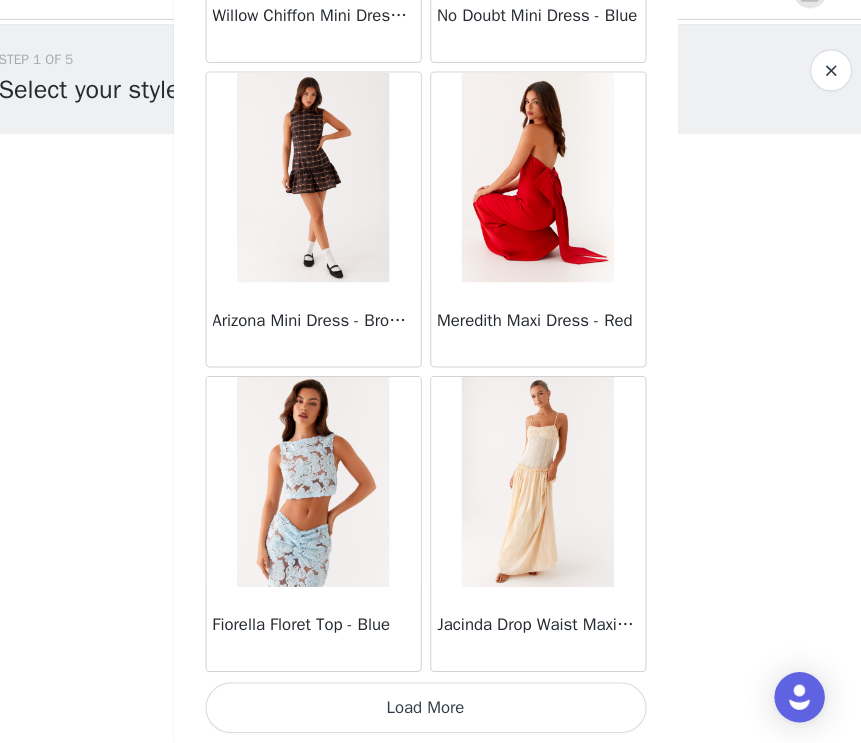 click on "Load More" at bounding box center (431, 709) 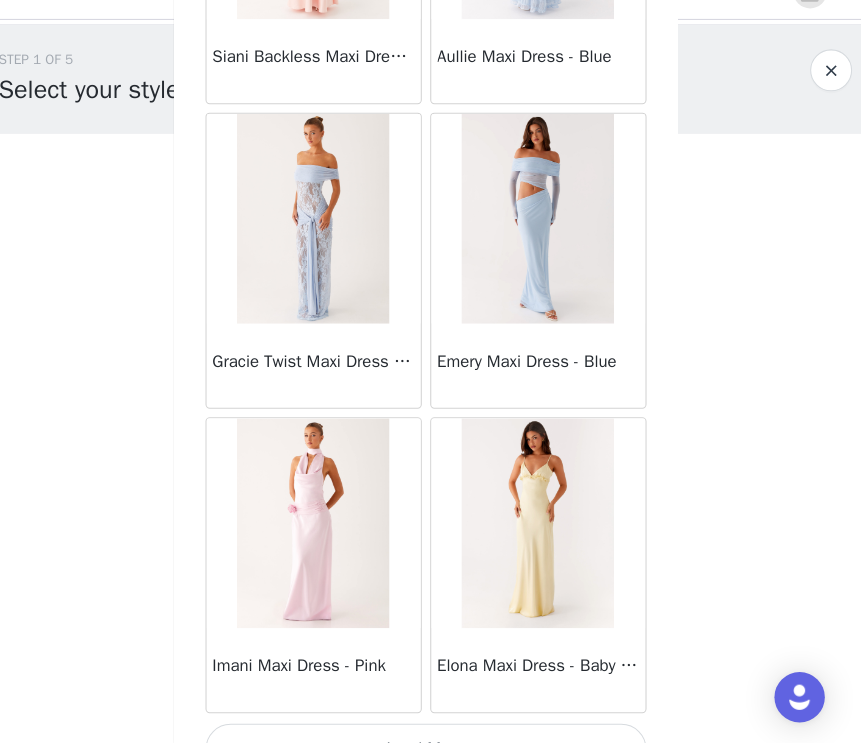 scroll, scrollTop: 31317, scrollLeft: 0, axis: vertical 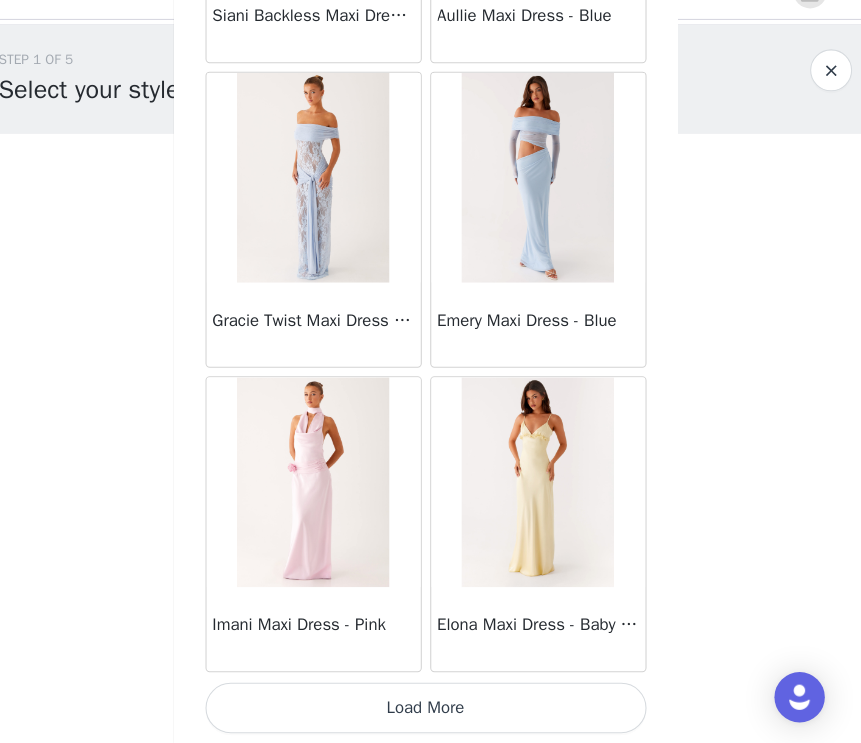 click on "Load More" at bounding box center [431, 709] 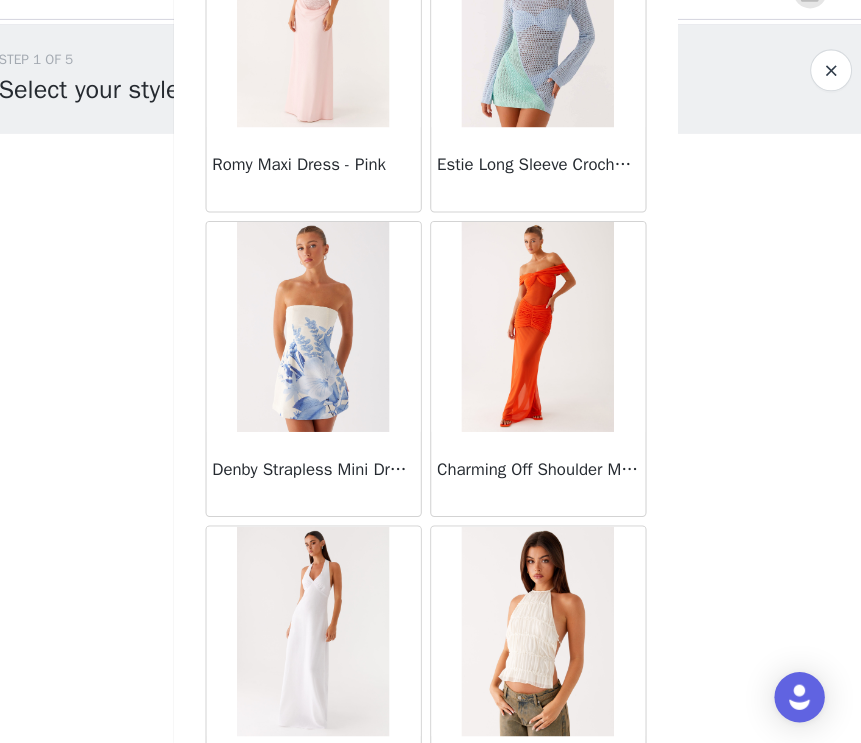 scroll, scrollTop: 34217, scrollLeft: 0, axis: vertical 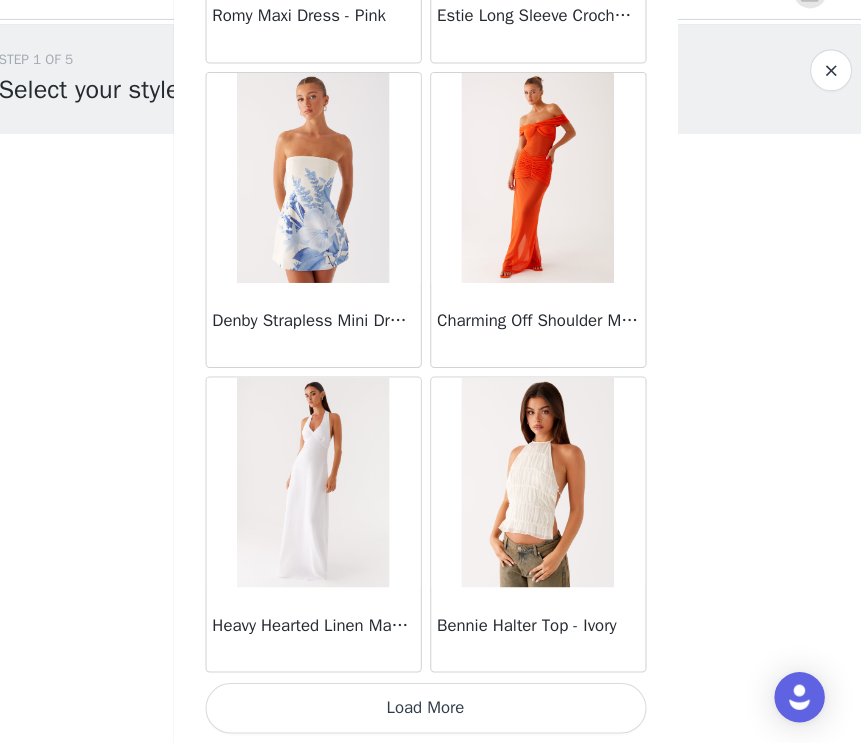 click on "Load More" at bounding box center [431, 709] 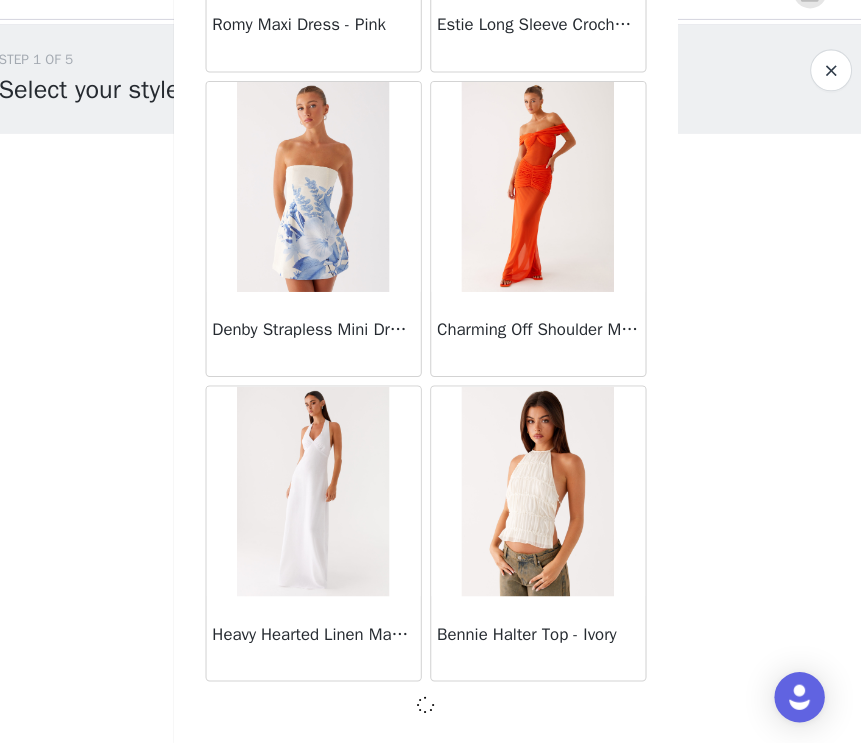 scroll, scrollTop: 34208, scrollLeft: 0, axis: vertical 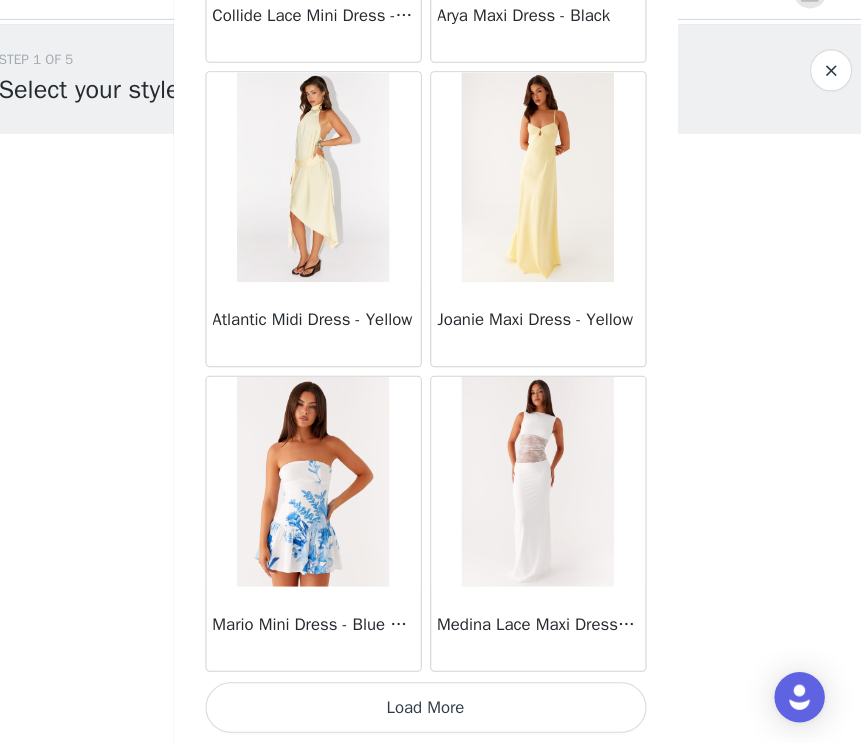 click on "Load More" at bounding box center (431, 709) 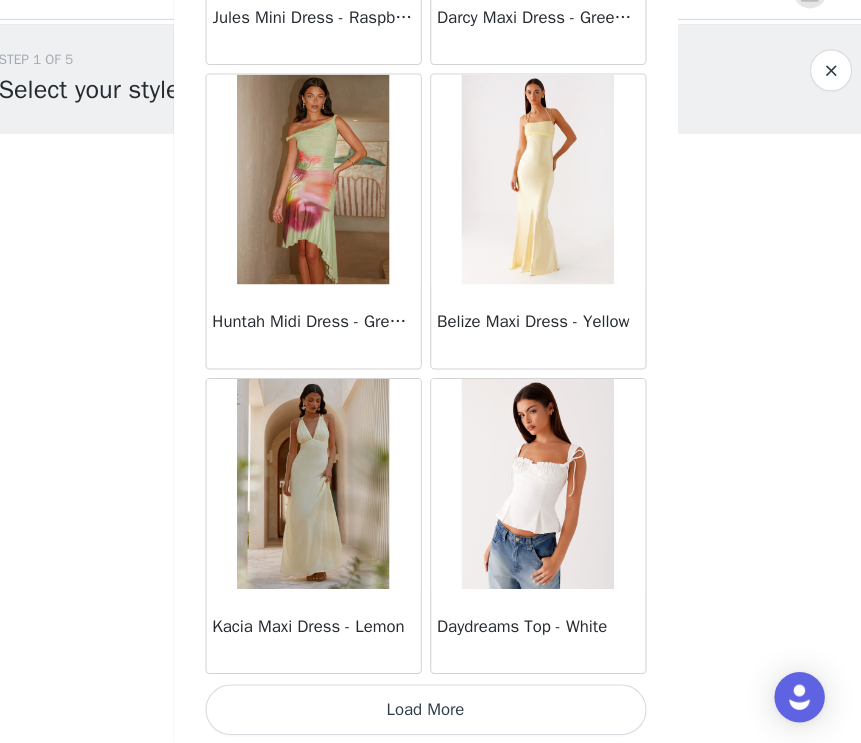 scroll, scrollTop: 40017, scrollLeft: 0, axis: vertical 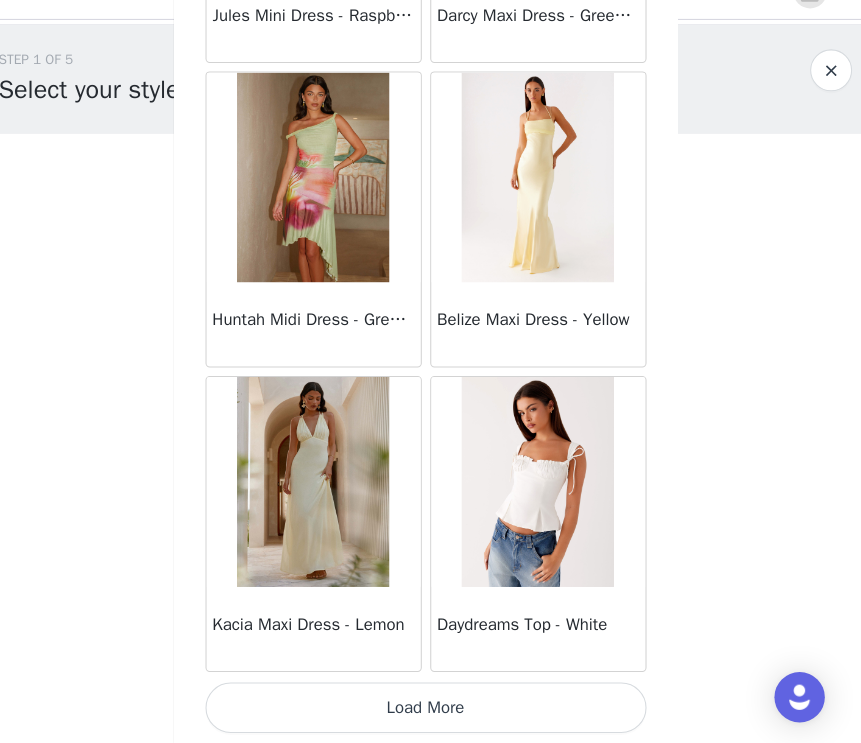 click on "Load More" at bounding box center (431, 709) 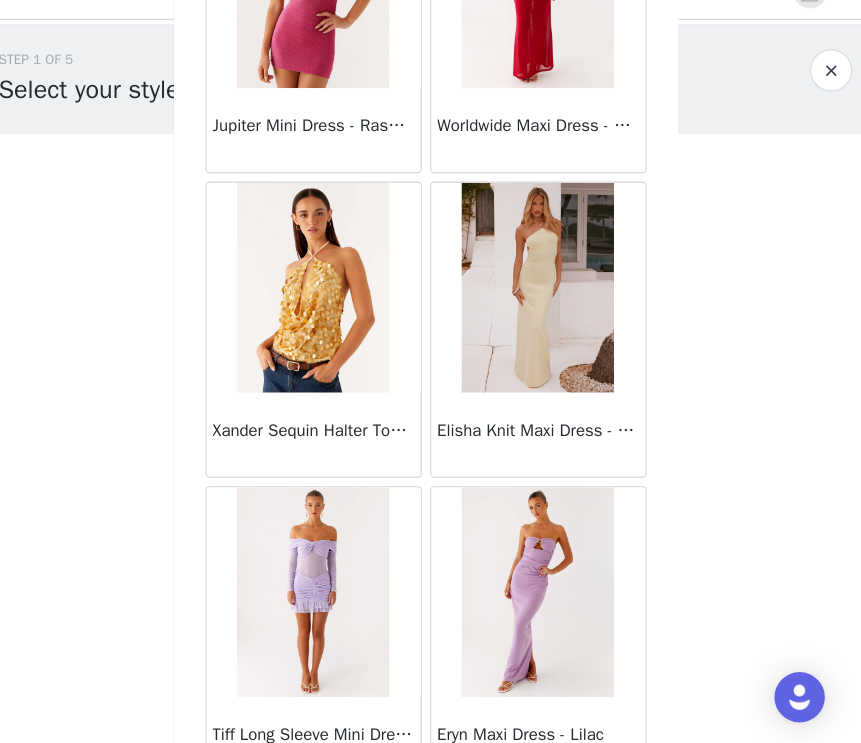 scroll, scrollTop: 42917, scrollLeft: 0, axis: vertical 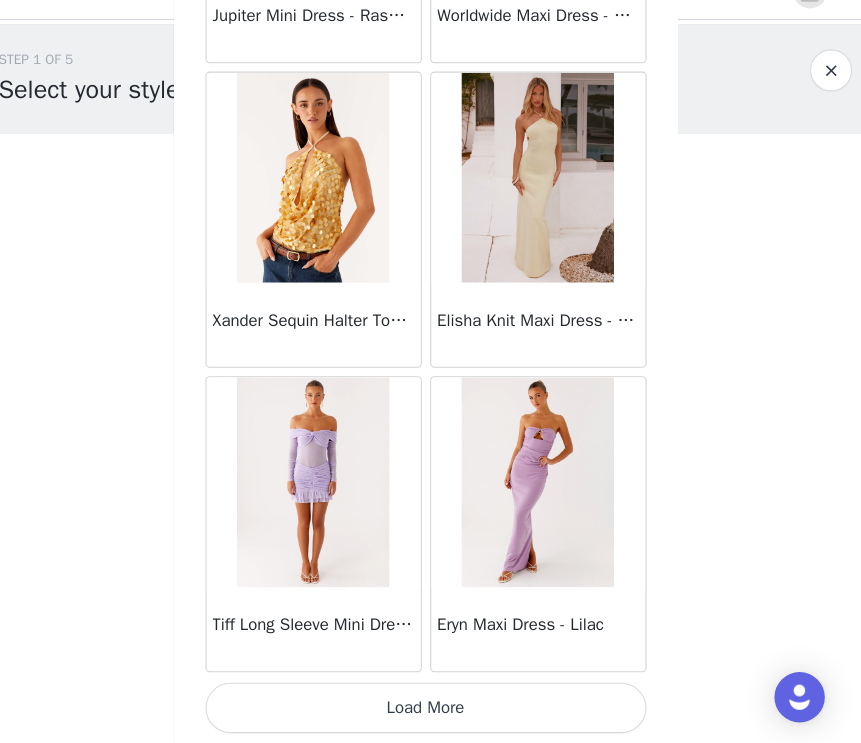 click on "Load More" at bounding box center (431, 709) 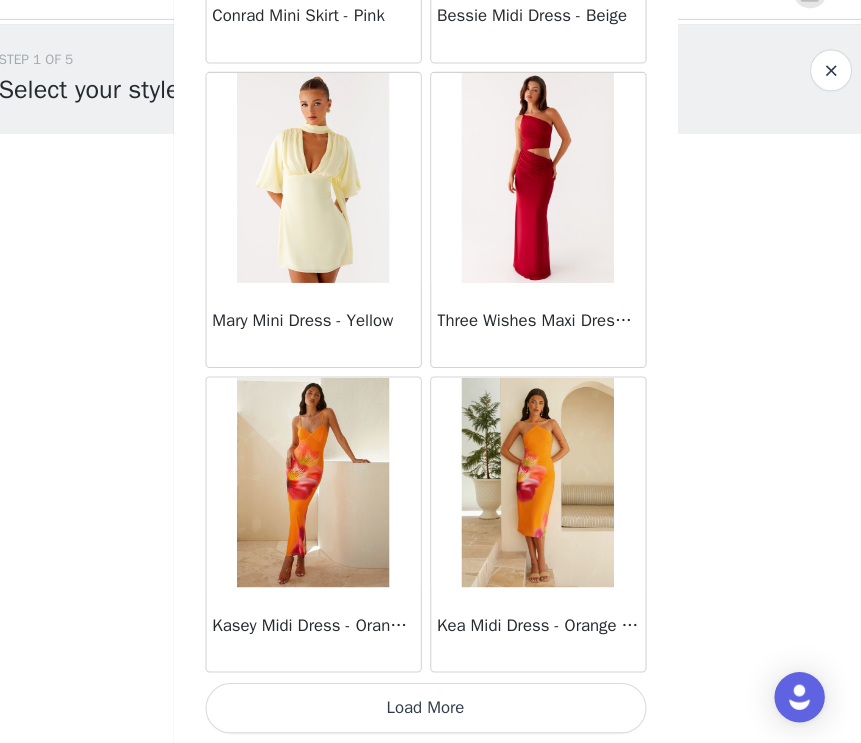 scroll, scrollTop: 45817, scrollLeft: 0, axis: vertical 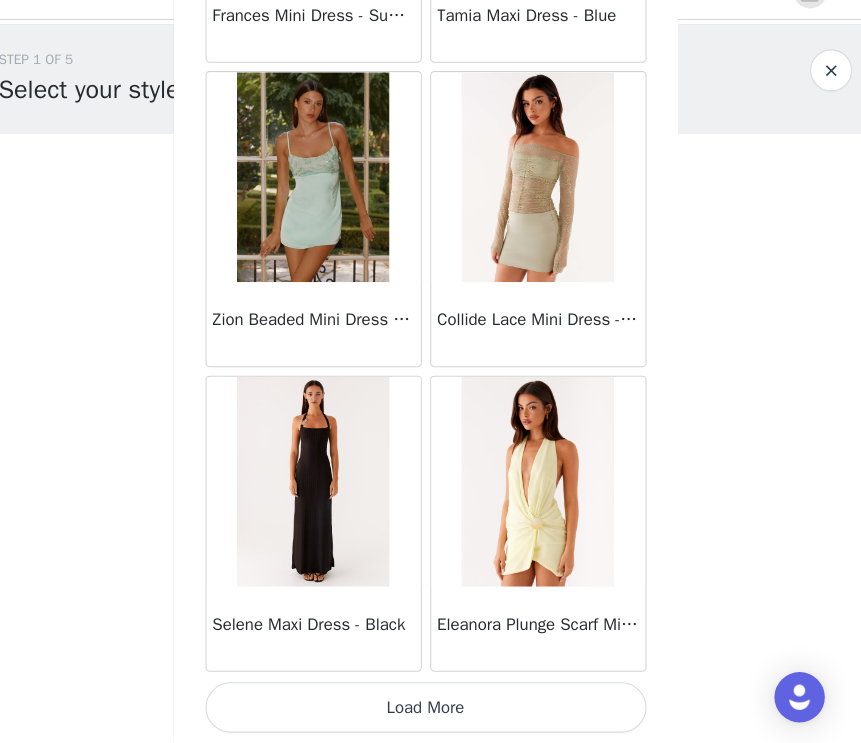 click on "Load More" at bounding box center (431, 709) 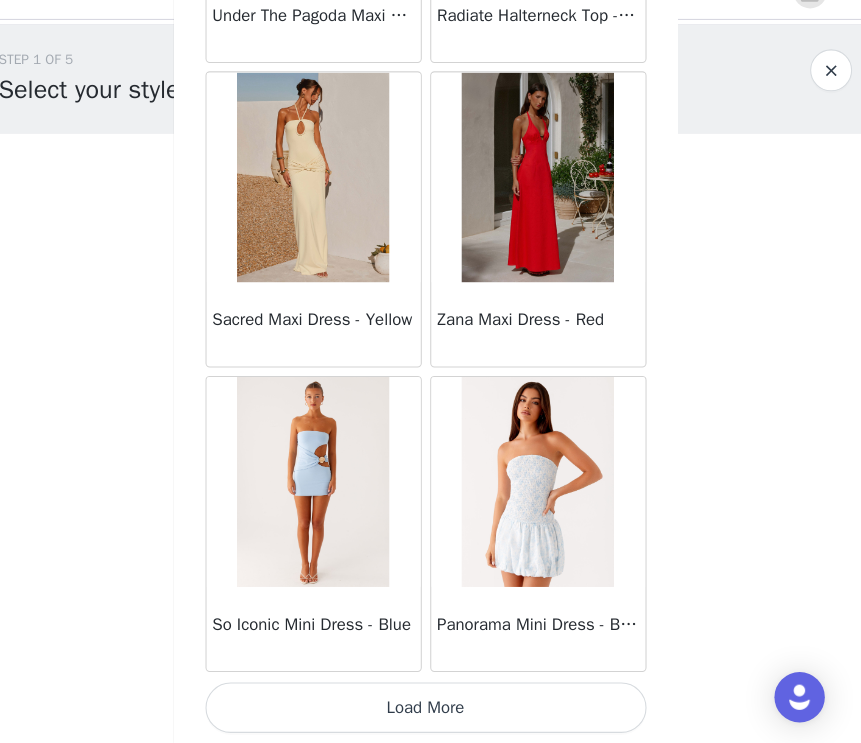 scroll, scrollTop: 51615, scrollLeft: 0, axis: vertical 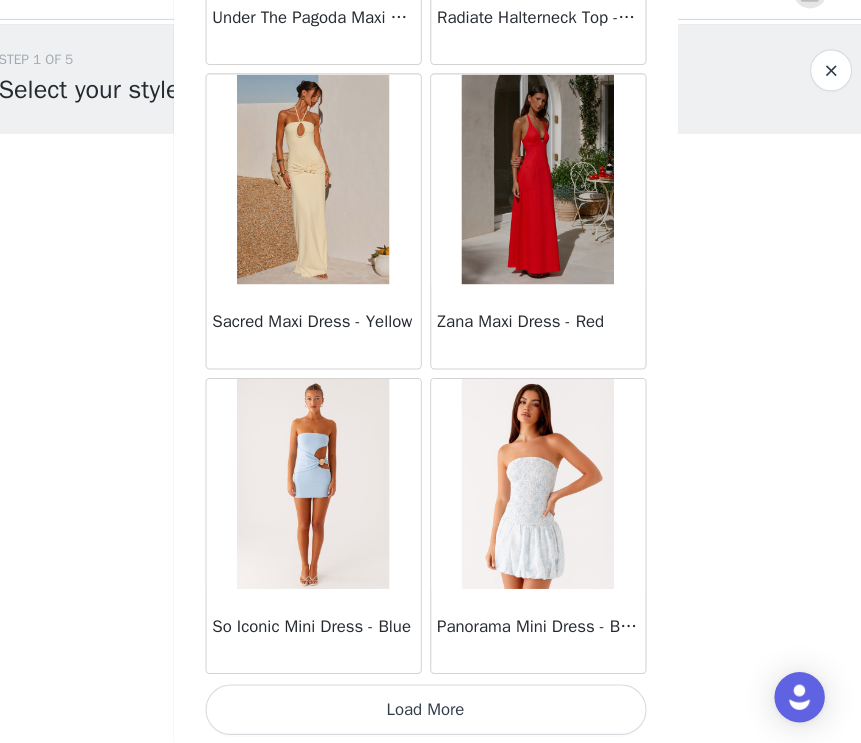 click on "Load More" at bounding box center (431, 711) 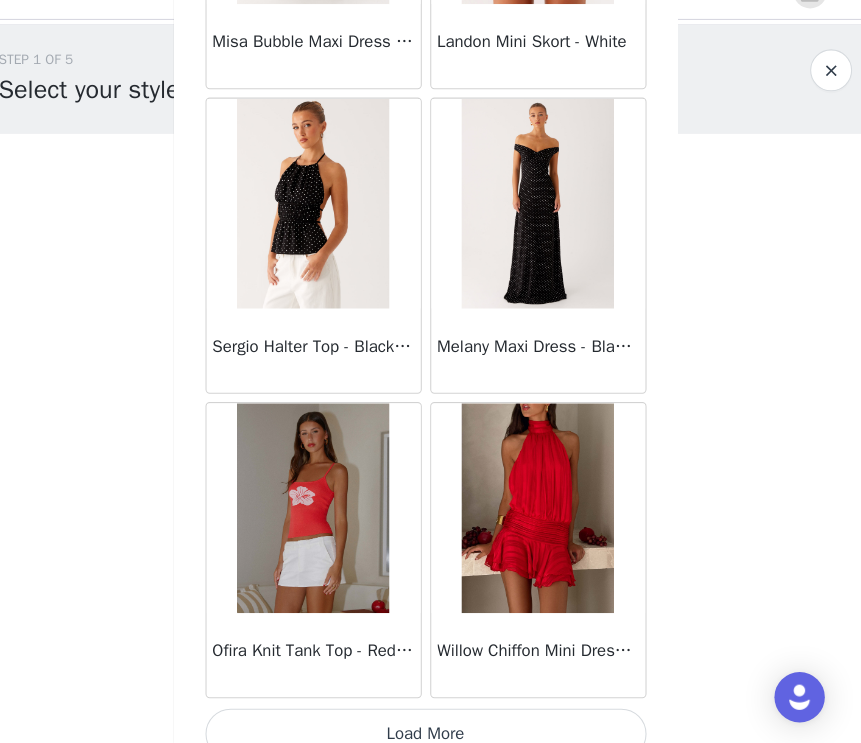 scroll, scrollTop: 54517, scrollLeft: 0, axis: vertical 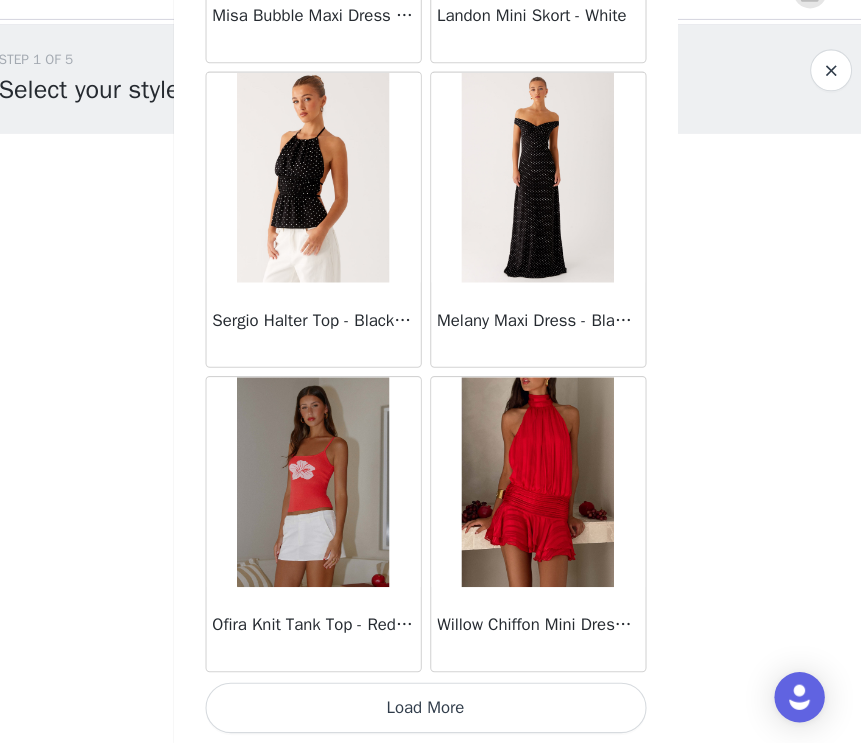 click on "Load More" at bounding box center (431, 709) 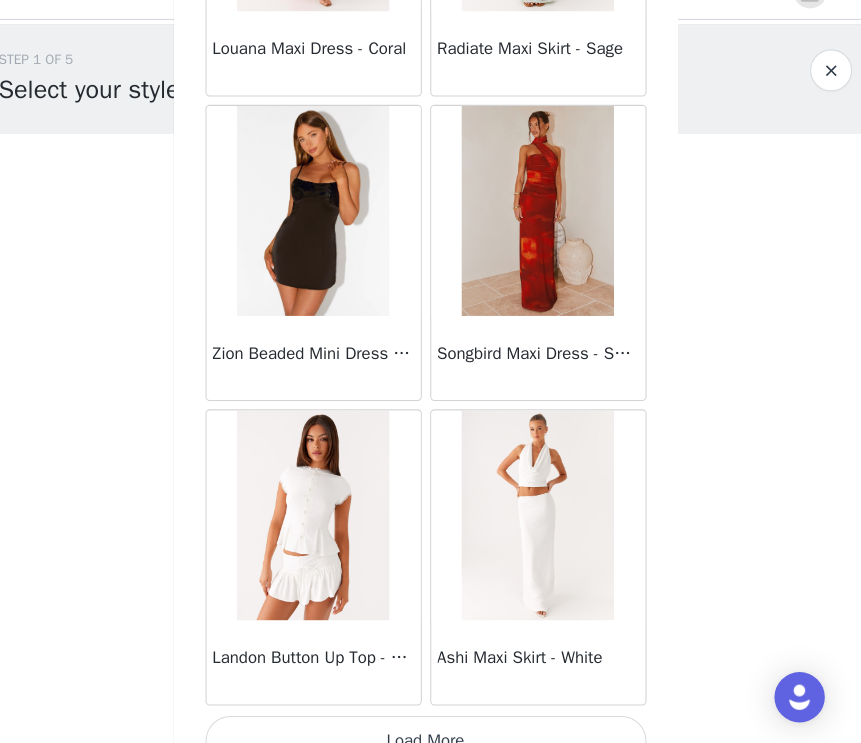 scroll, scrollTop: 57417, scrollLeft: 0, axis: vertical 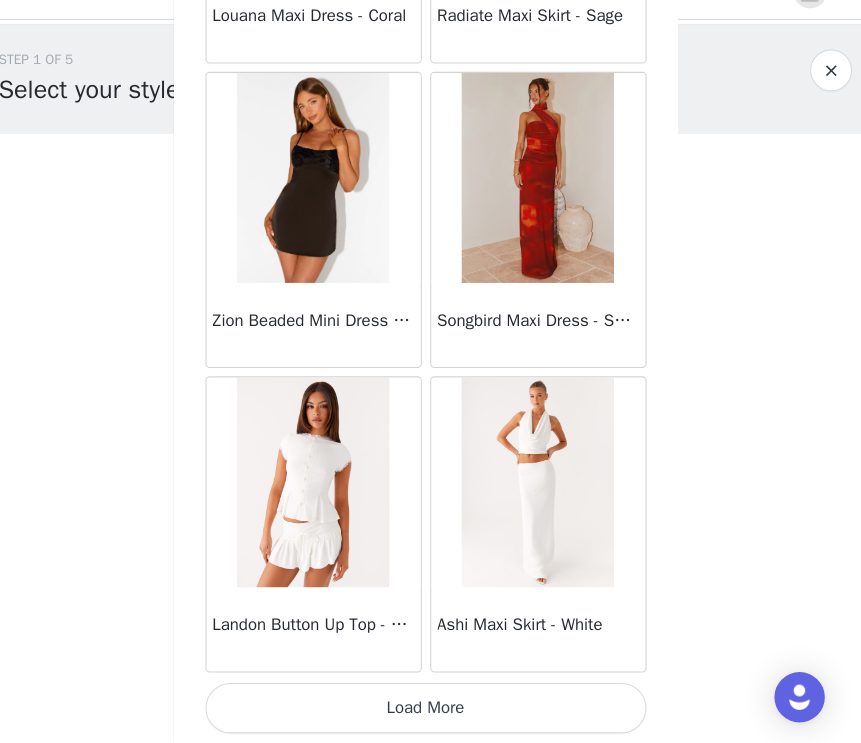click on "Load More" at bounding box center [431, 709] 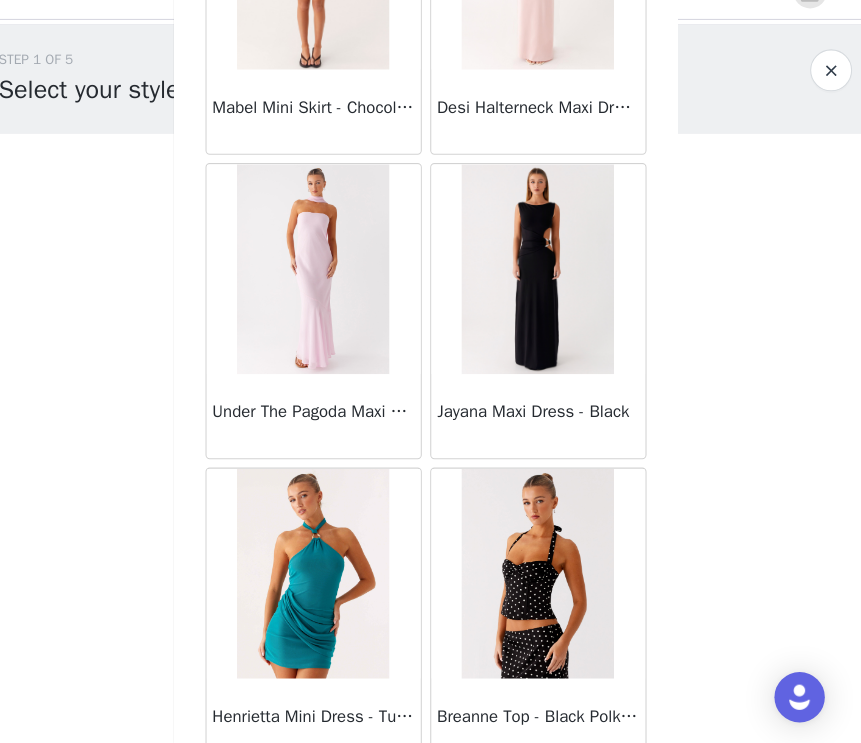 scroll, scrollTop: 60317, scrollLeft: 0, axis: vertical 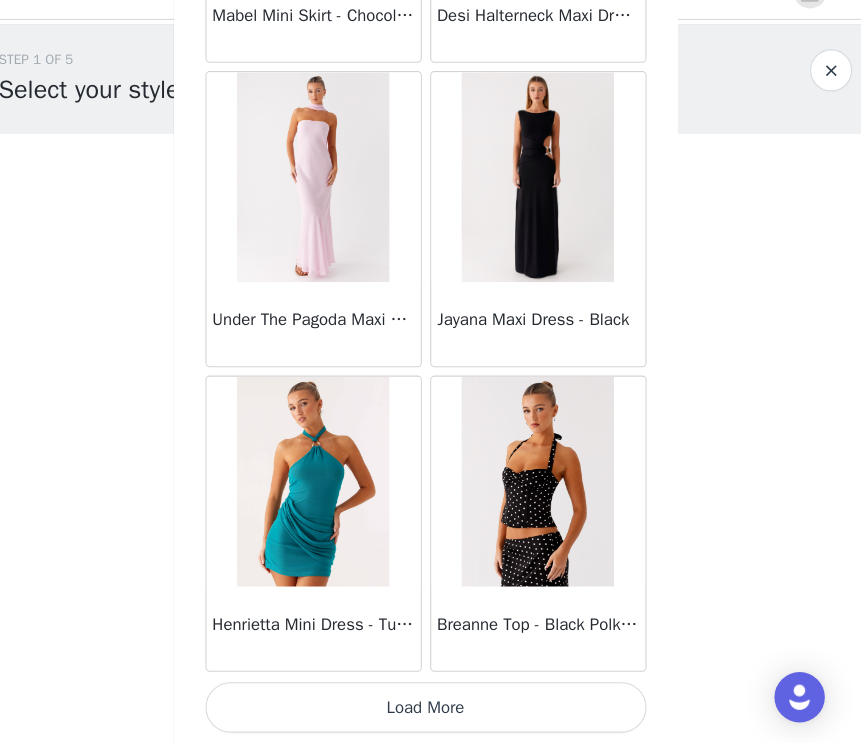 click on "Load More" at bounding box center (431, 709) 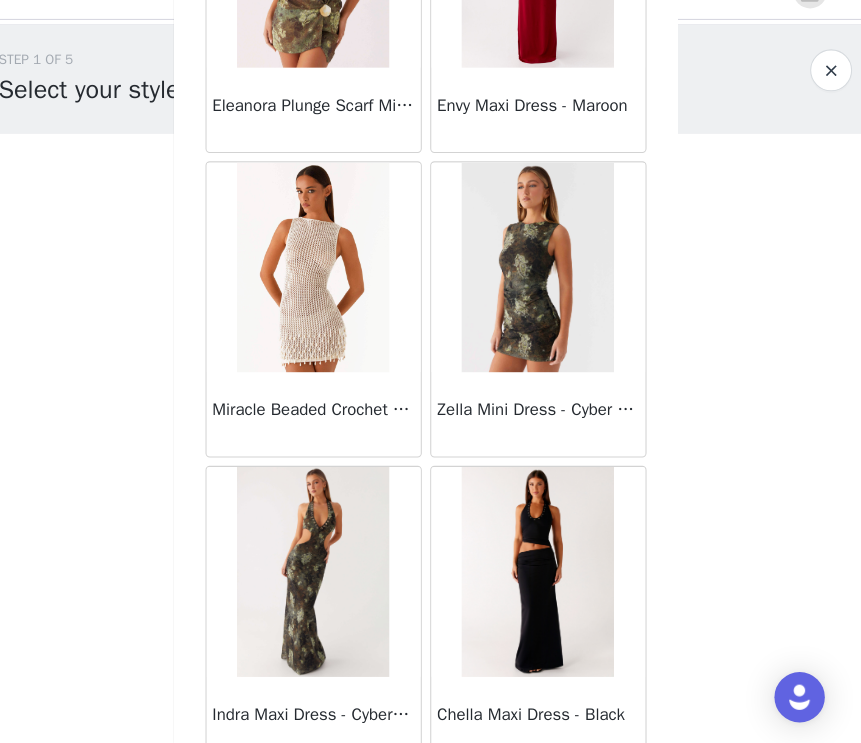 scroll, scrollTop: 63217, scrollLeft: 0, axis: vertical 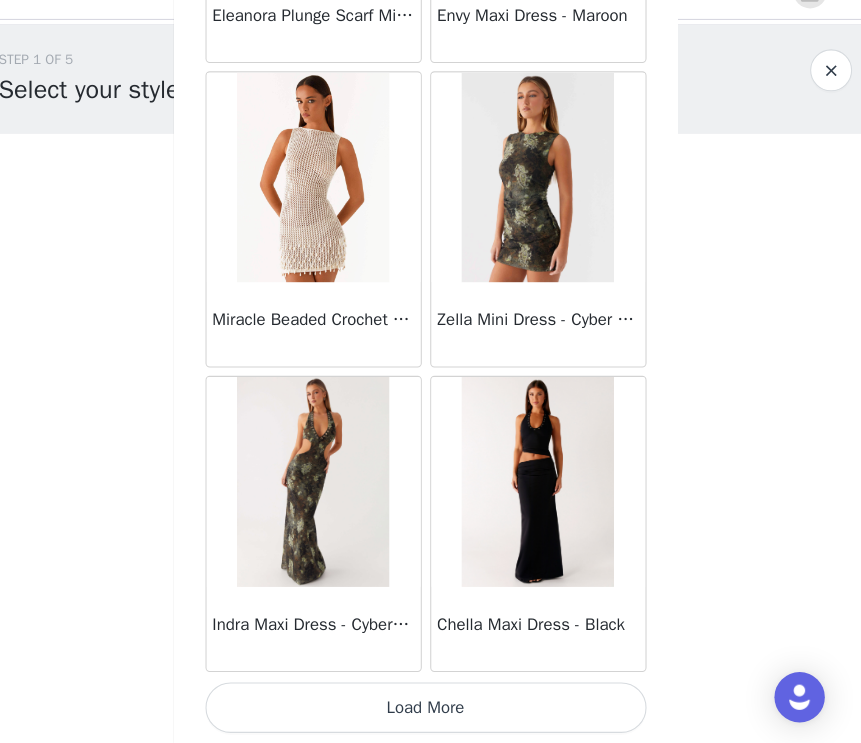 click on "Load More" at bounding box center (431, 709) 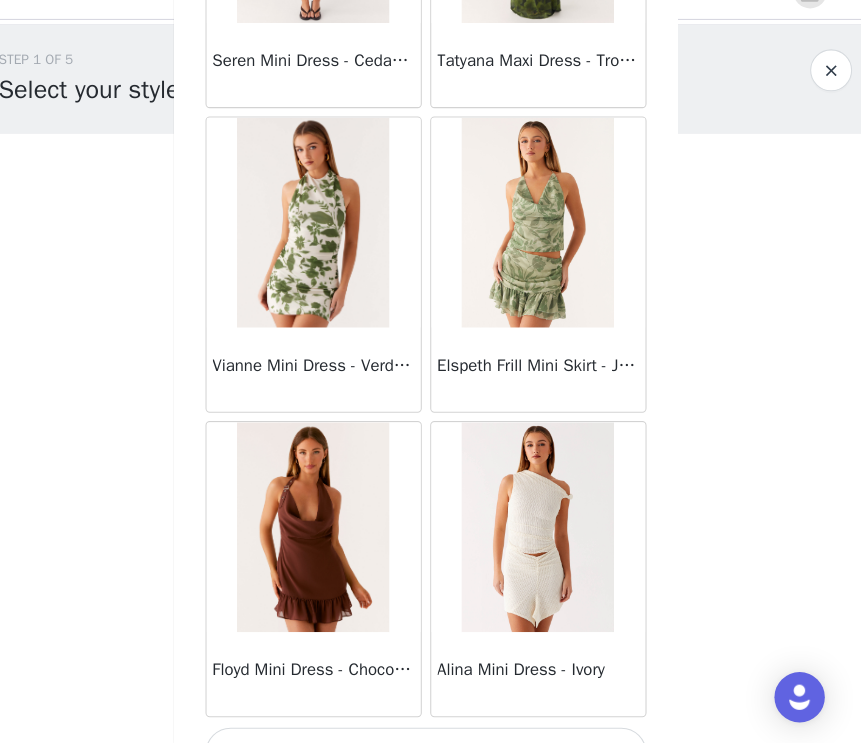 scroll, scrollTop: 66117, scrollLeft: 0, axis: vertical 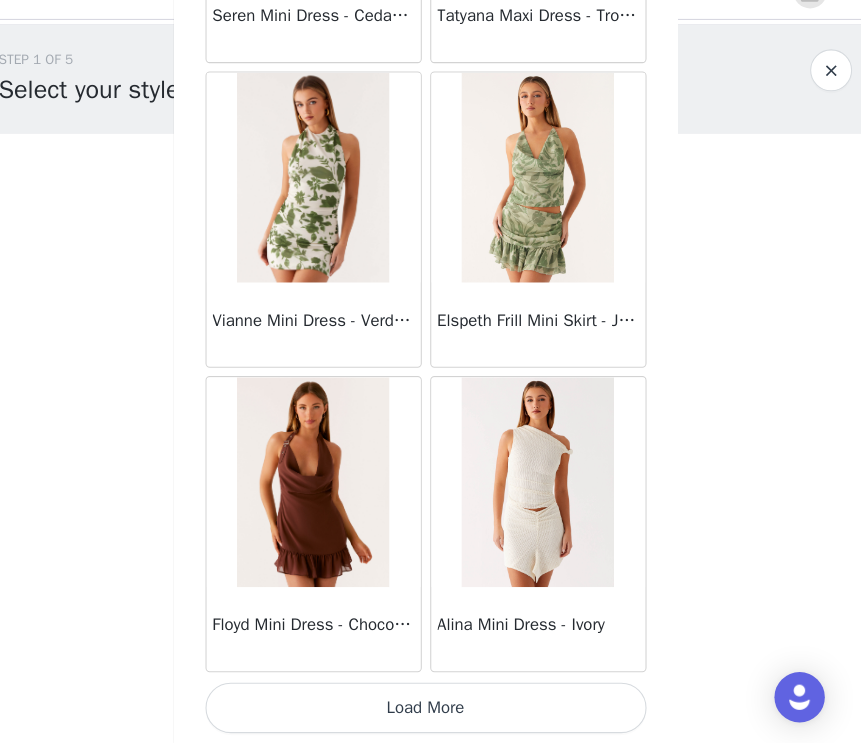 click on "Load More" at bounding box center (431, 709) 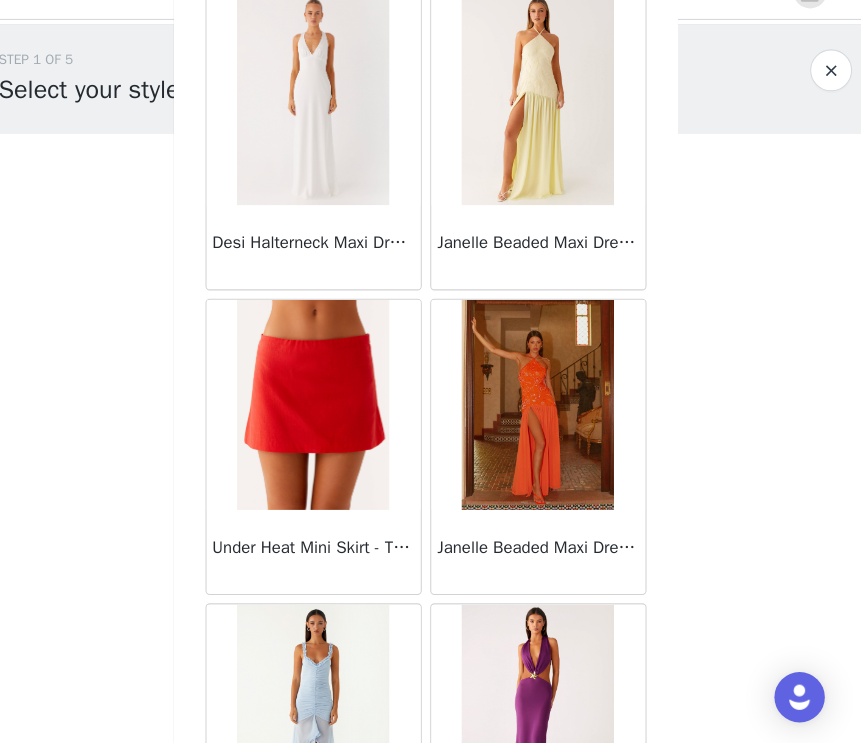 scroll, scrollTop: 69017, scrollLeft: 0, axis: vertical 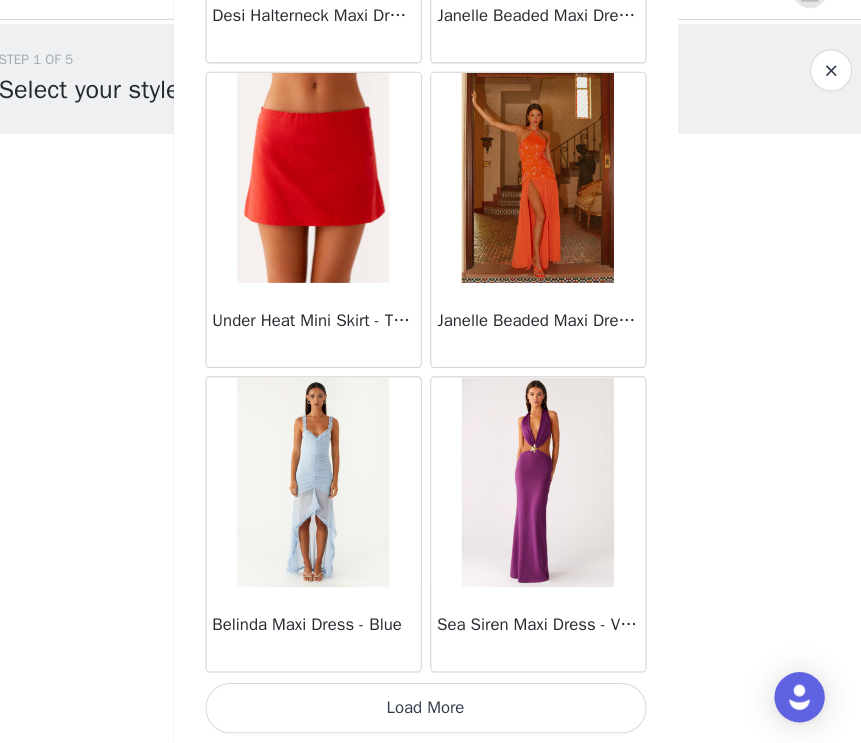 click on "Load More" at bounding box center [431, 709] 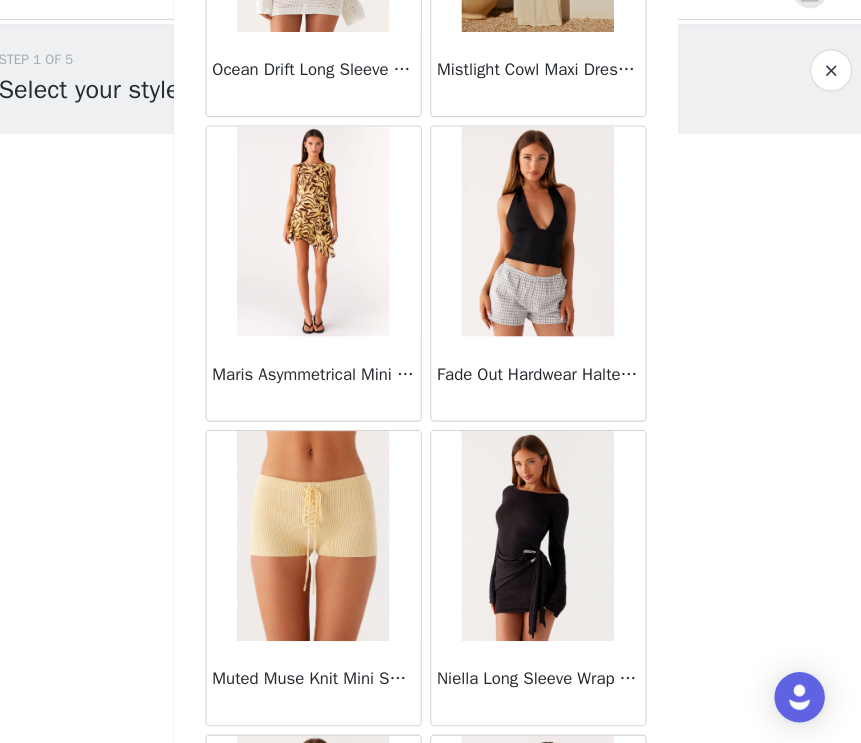scroll, scrollTop: 71578, scrollLeft: 0, axis: vertical 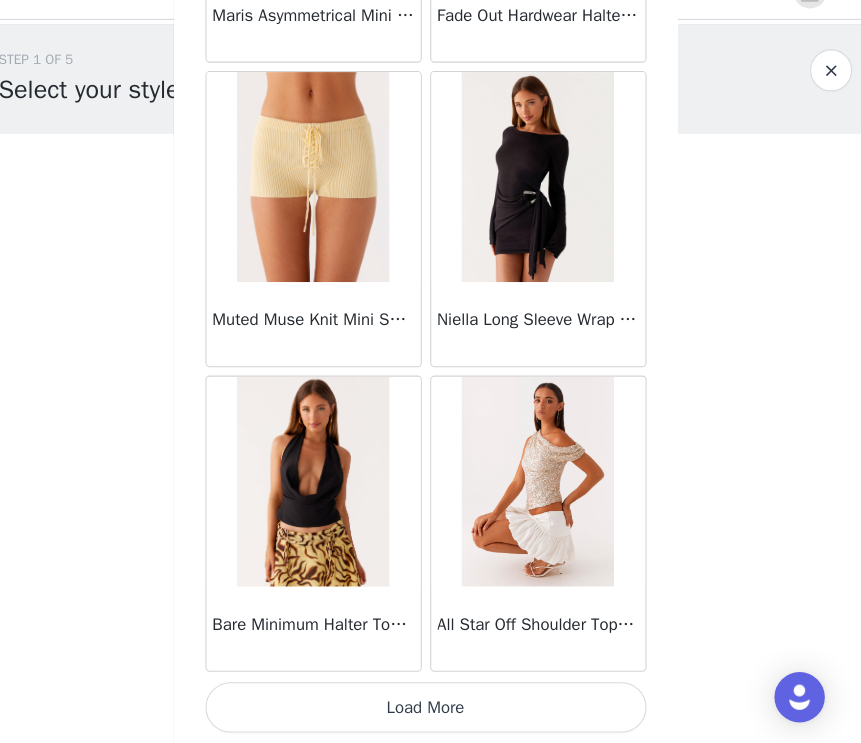 click on "Load More" at bounding box center [431, 709] 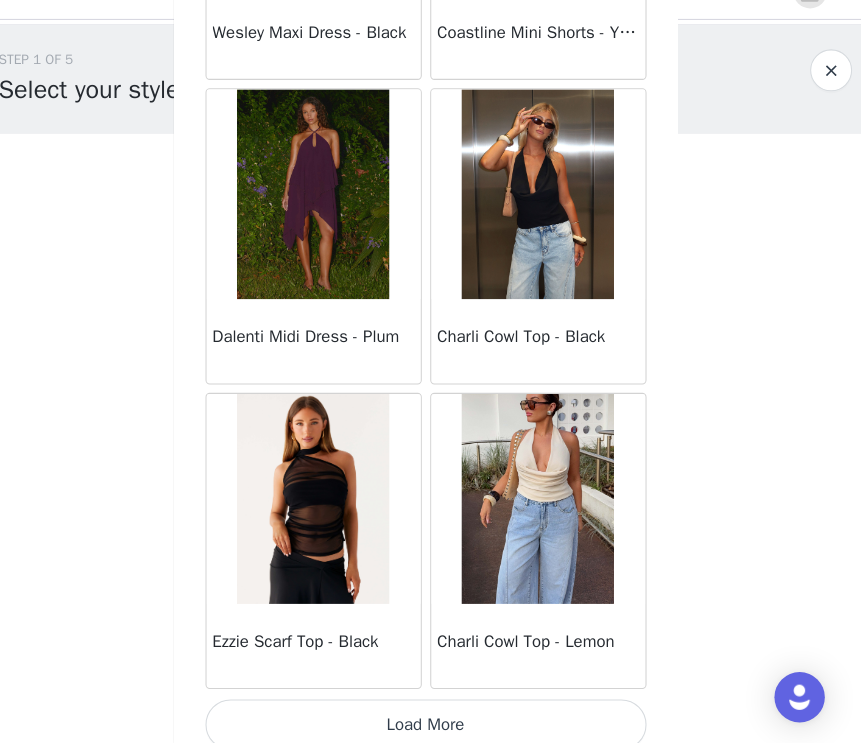 scroll, scrollTop: 74817, scrollLeft: 0, axis: vertical 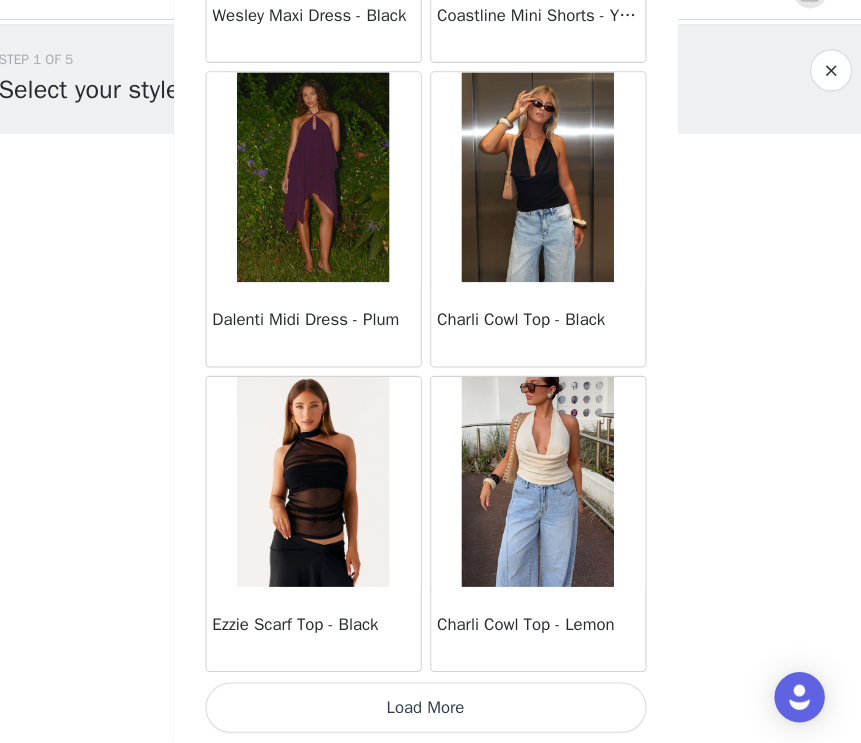 click on "Load More" at bounding box center (431, 709) 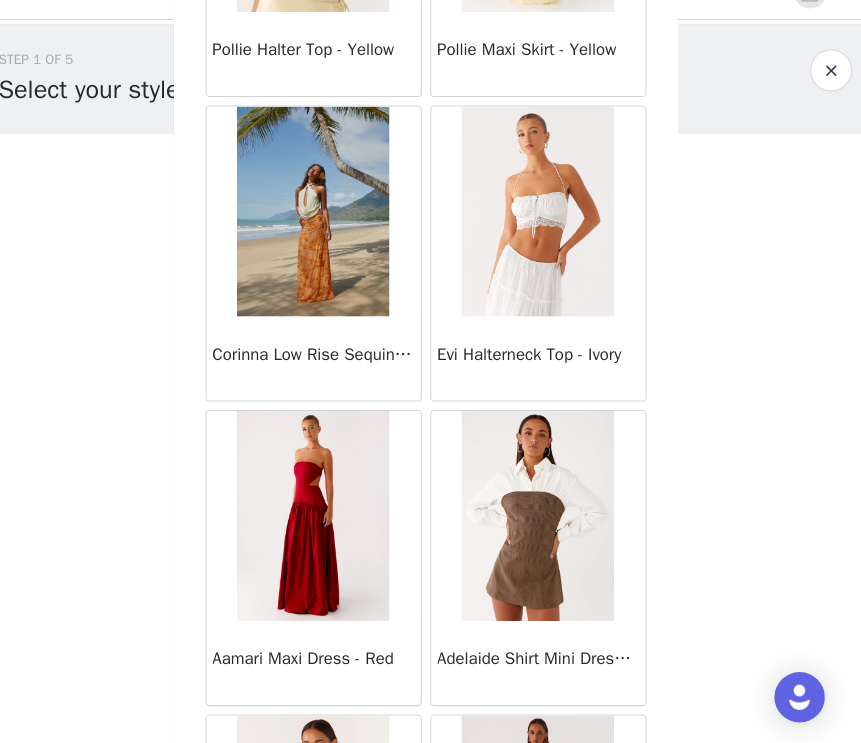 scroll, scrollTop: 77114, scrollLeft: 0, axis: vertical 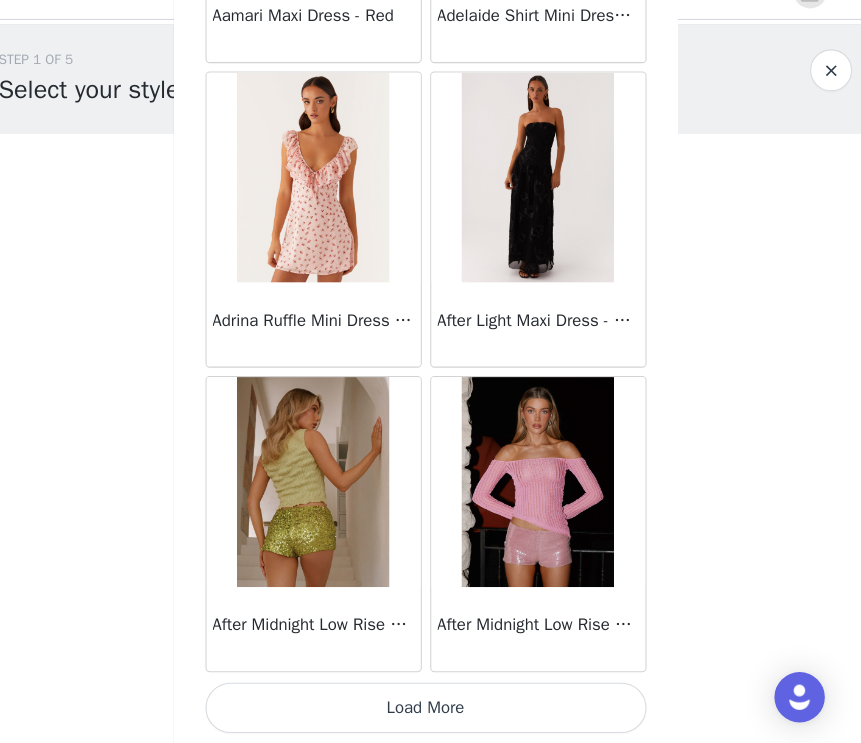 click on "Load More" at bounding box center [431, 709] 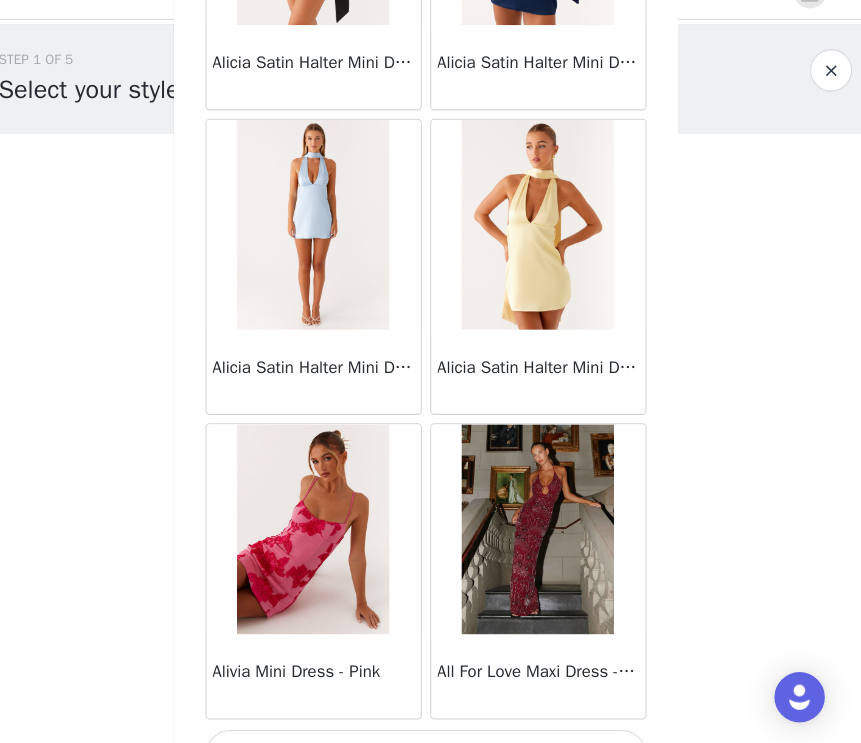 scroll, scrollTop: 80617, scrollLeft: 0, axis: vertical 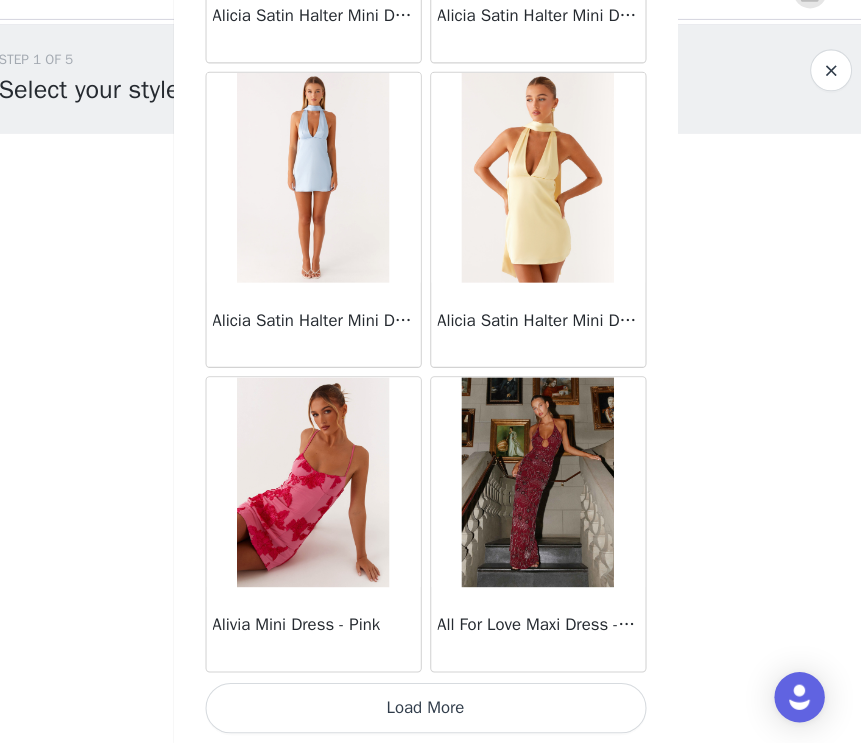 click on "Load More" at bounding box center (431, 709) 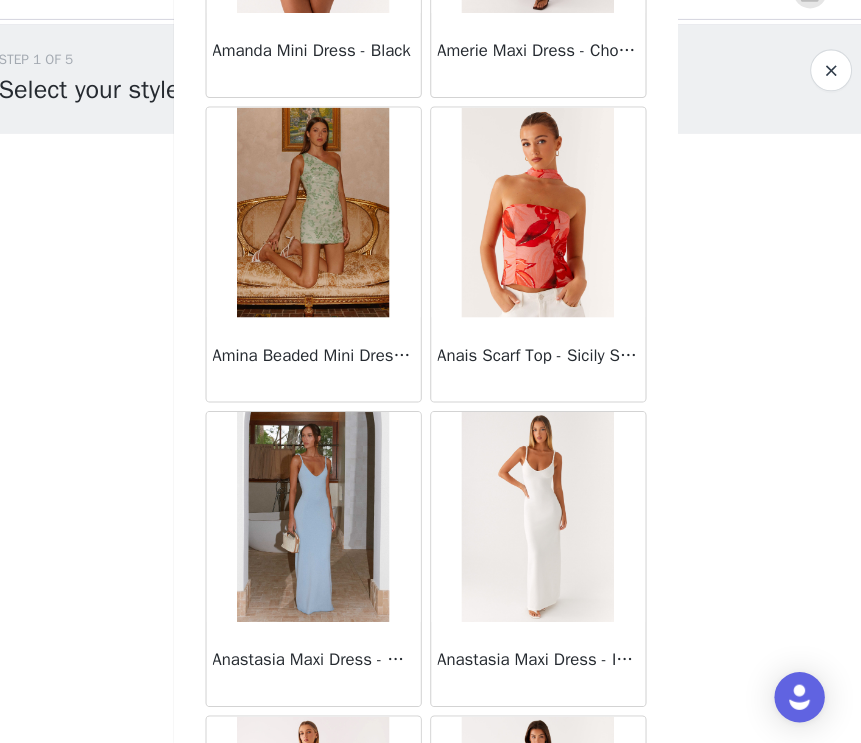 scroll, scrollTop: 82617, scrollLeft: 0, axis: vertical 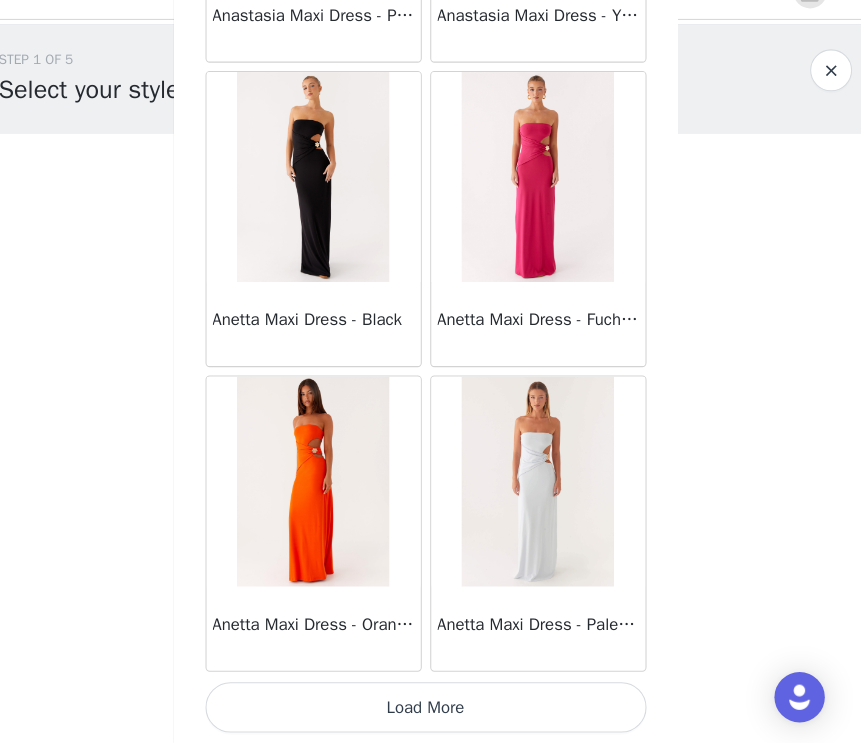 click on "Load More" at bounding box center (431, 709) 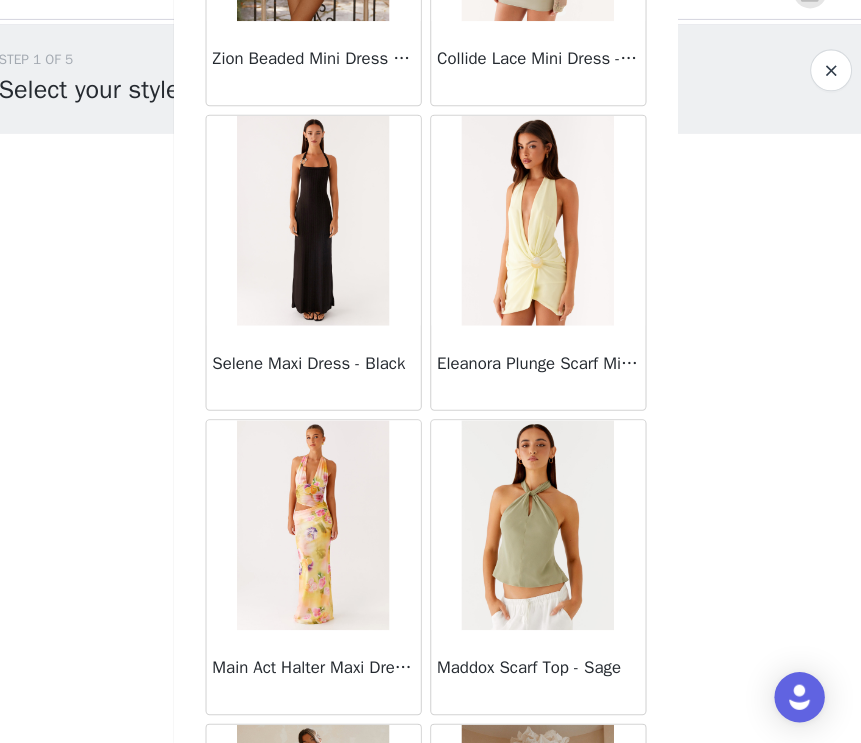 scroll, scrollTop: 48968, scrollLeft: 0, axis: vertical 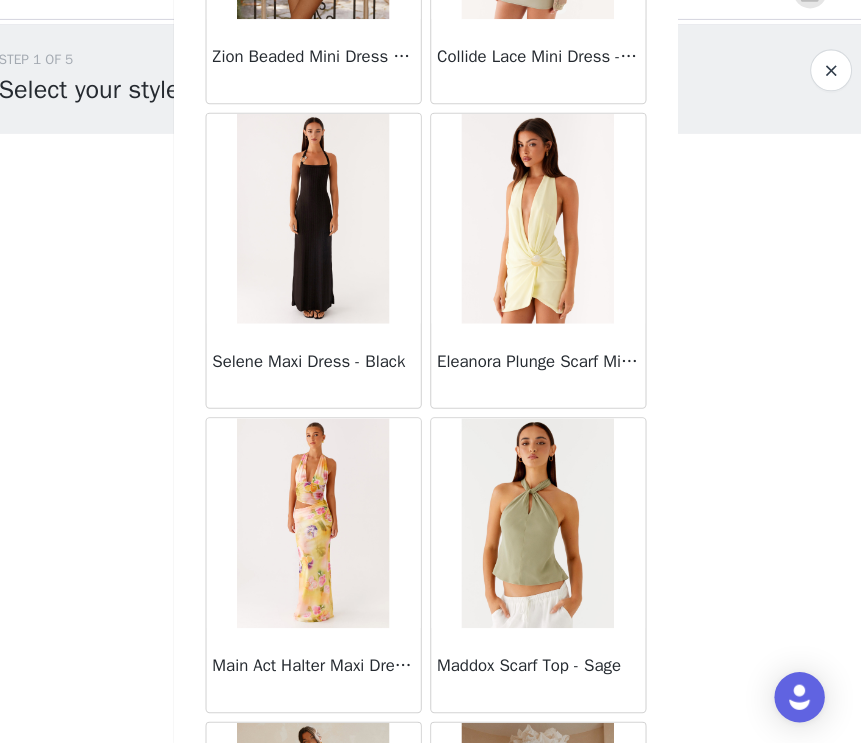 click at bounding box center (323, 243) 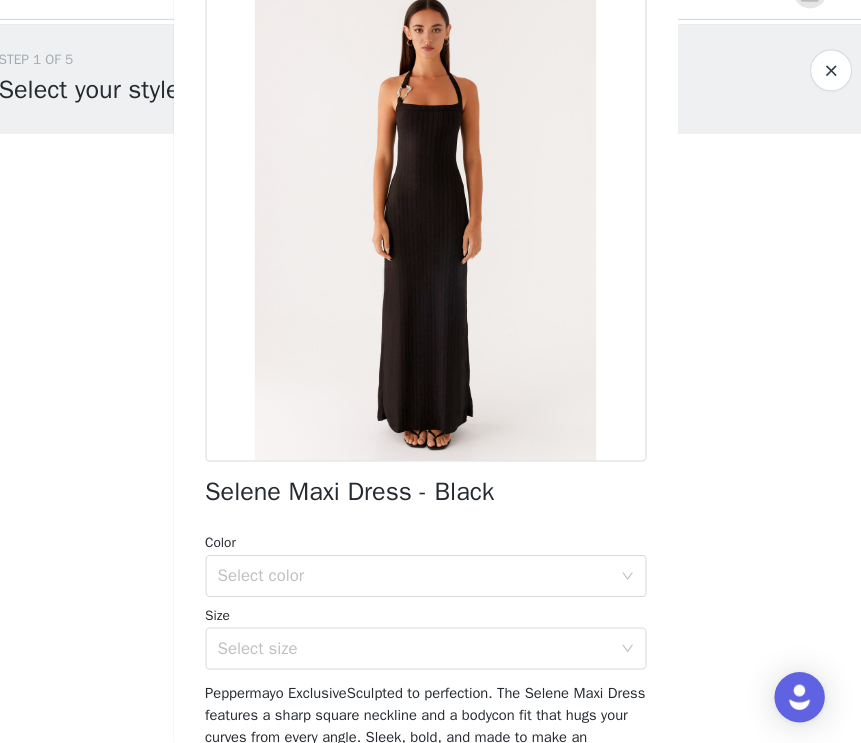 scroll, scrollTop: 76, scrollLeft: 0, axis: vertical 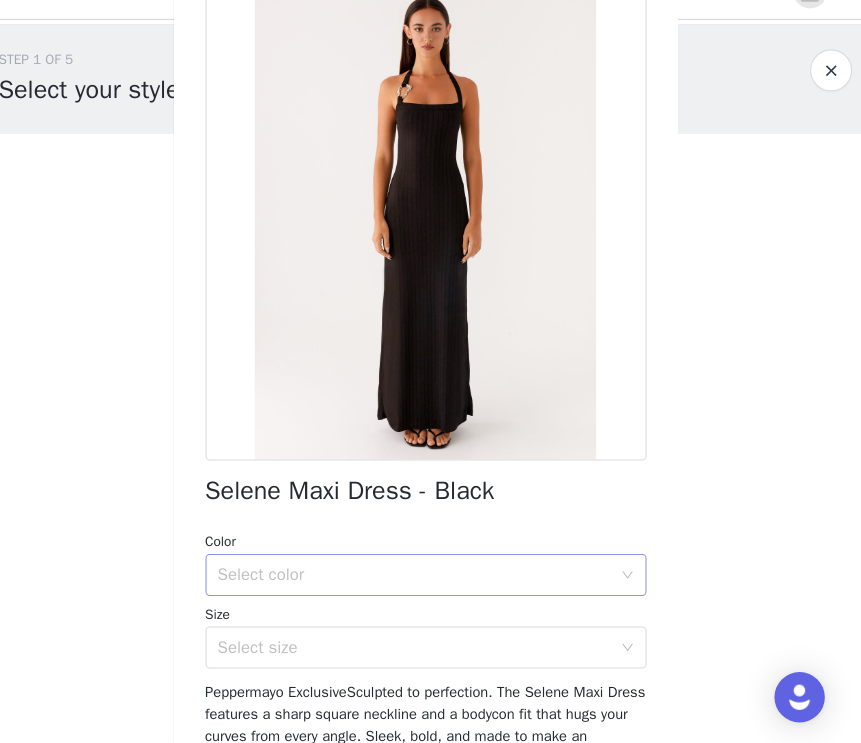 click on "Select color" at bounding box center (420, 583) 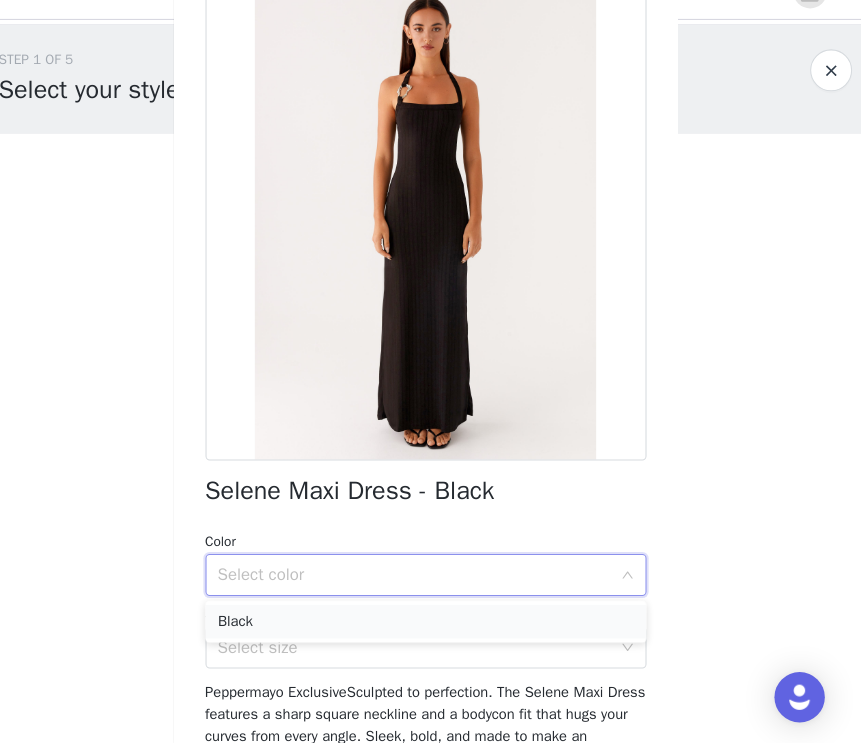 click on "Black" at bounding box center [431, 627] 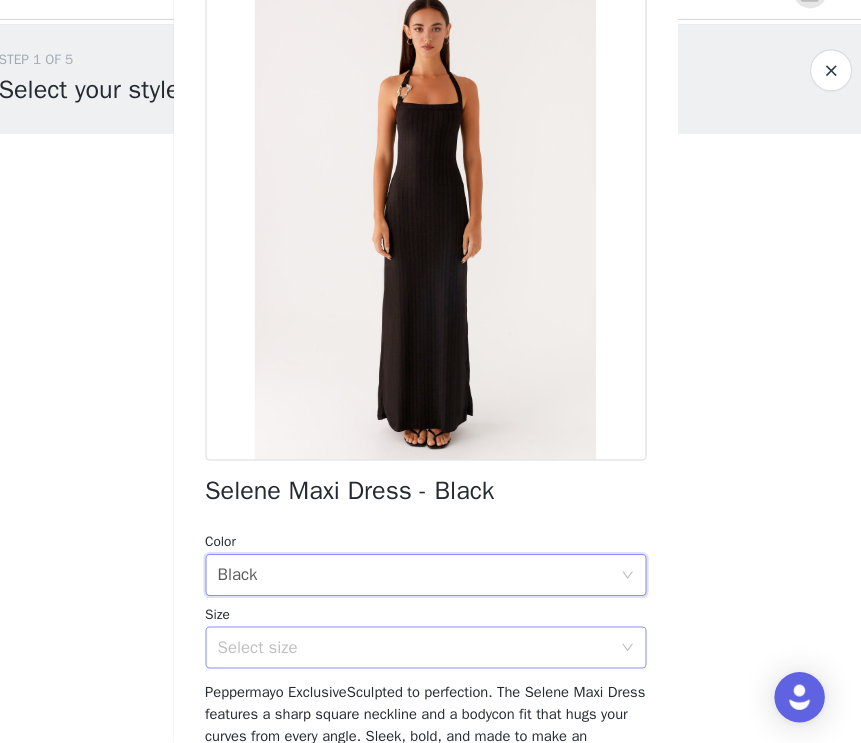 click on "Select size" at bounding box center (420, 652) 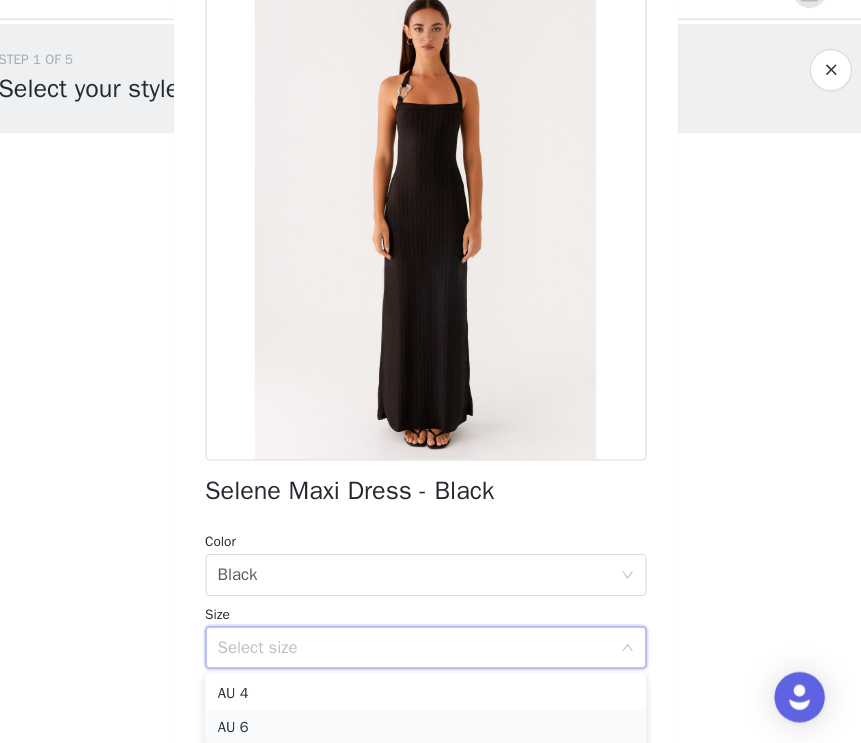 click on "AU 6" at bounding box center [431, 728] 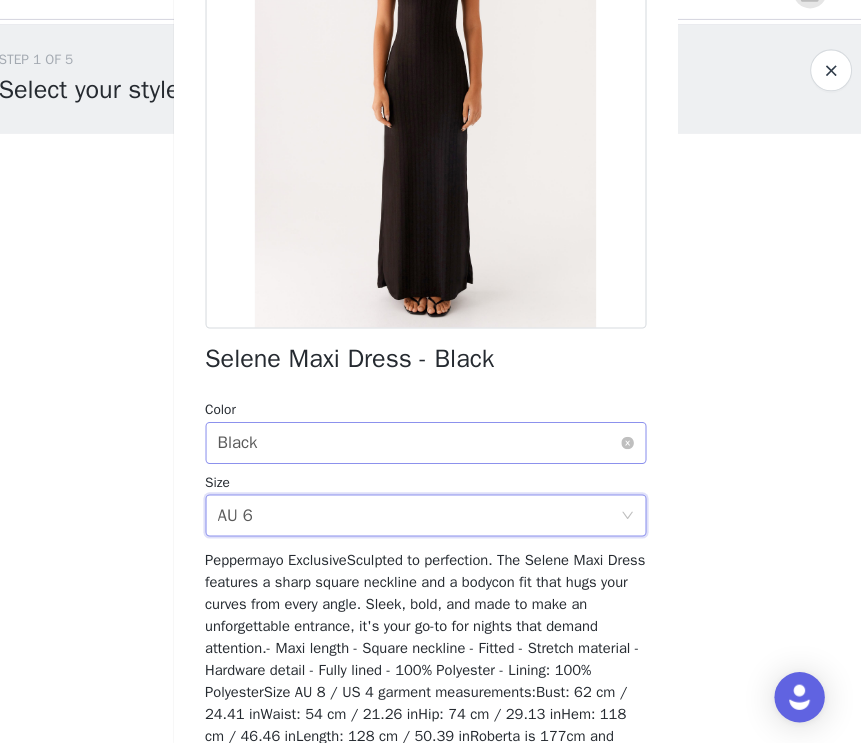 scroll, scrollTop: 311, scrollLeft: 0, axis: vertical 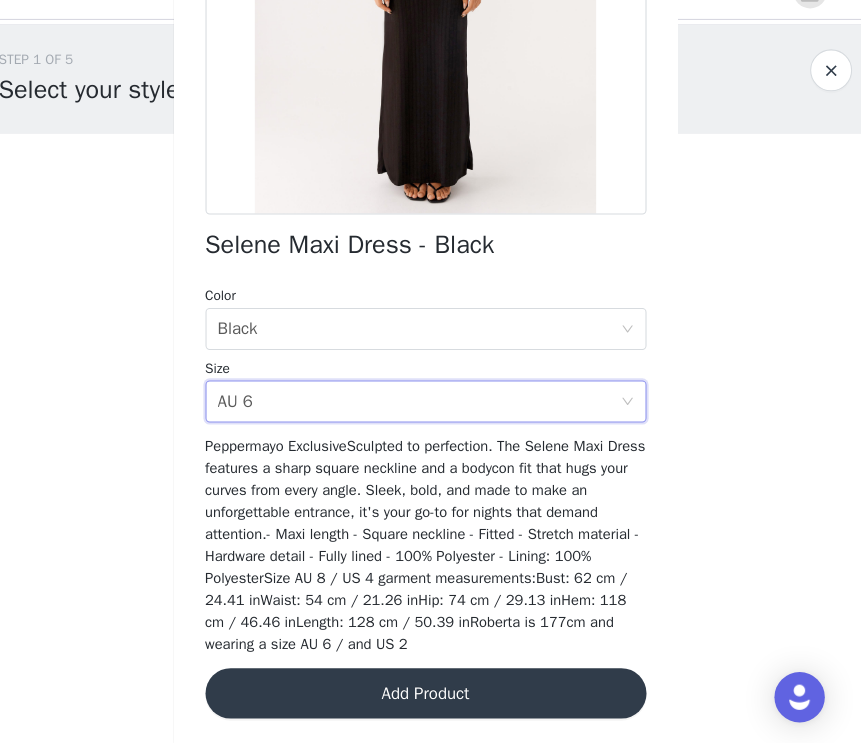 click on "Add Product" at bounding box center (431, 695) 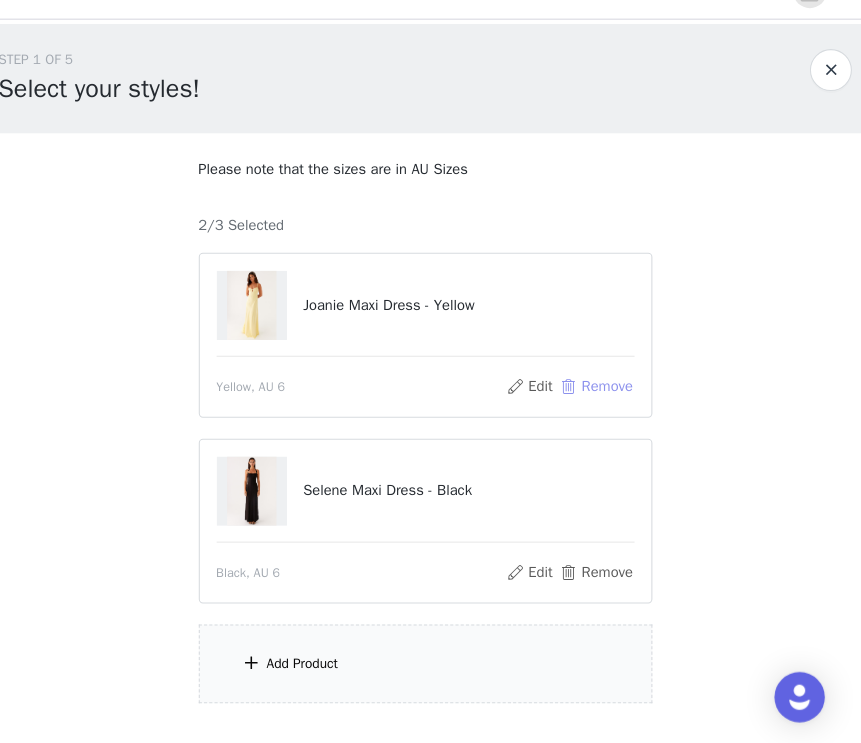 click on "Remove" at bounding box center [593, 404] 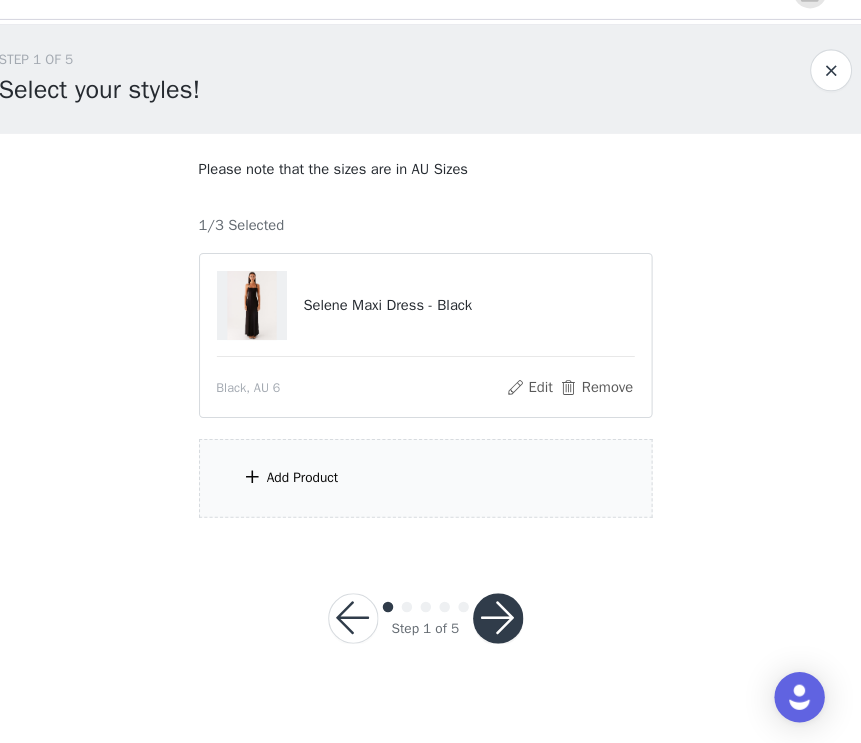 click on "Add Product" at bounding box center [431, 490] 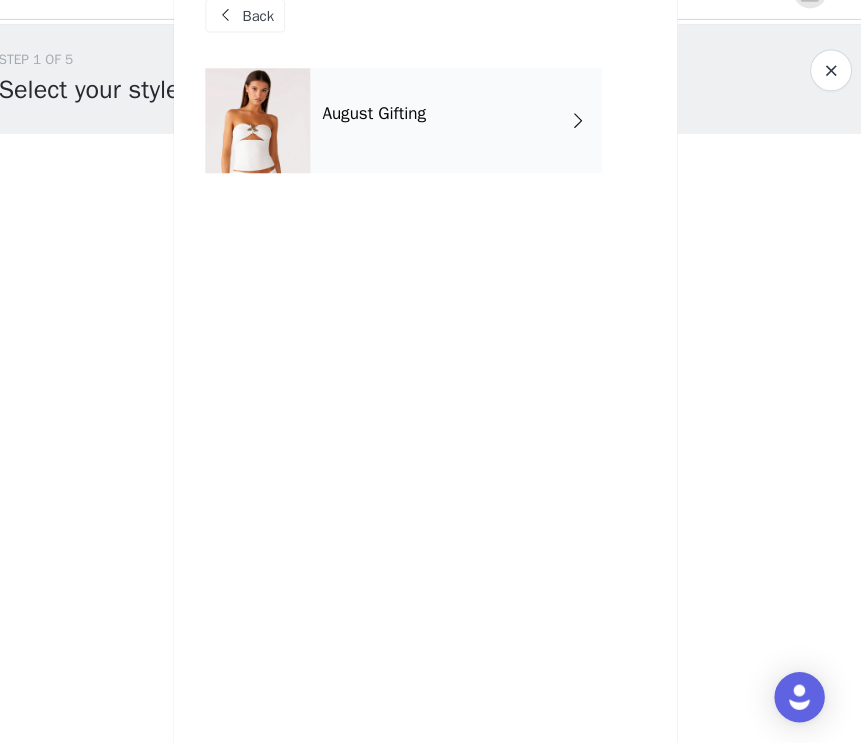 click on "August Gifting" at bounding box center (460, 150) 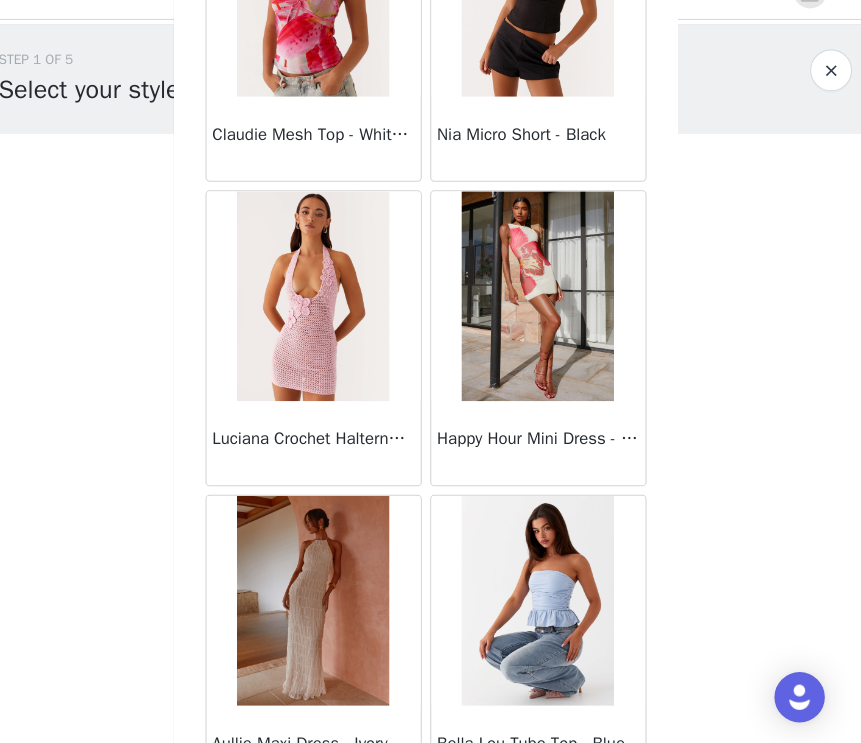 scroll, scrollTop: 2317, scrollLeft: 0, axis: vertical 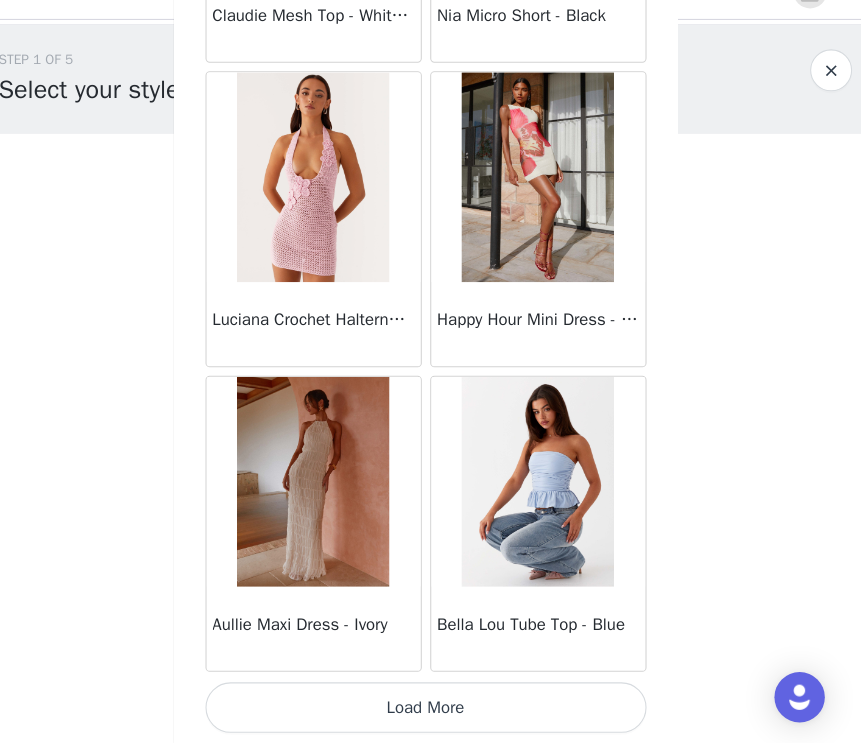 click on "Load More" at bounding box center (431, 709) 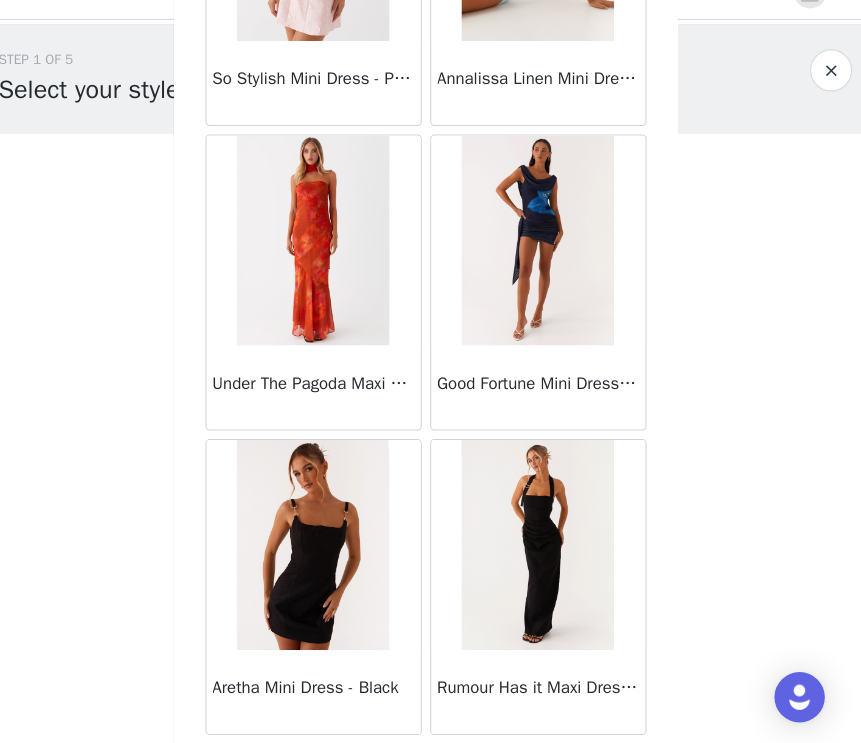 scroll, scrollTop: 5217, scrollLeft: 0, axis: vertical 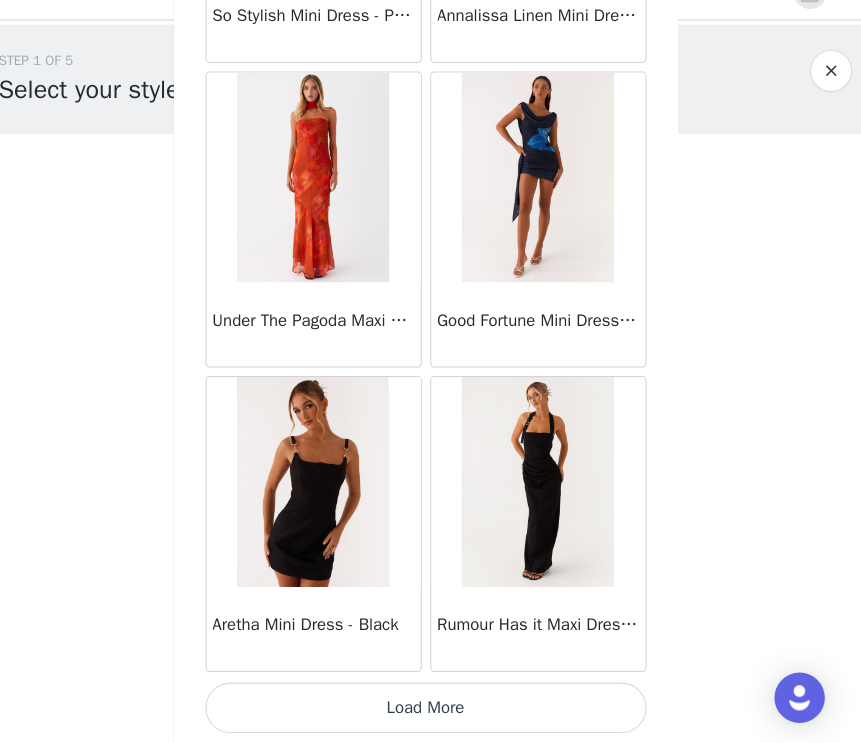 click on "Load More" at bounding box center (431, 709) 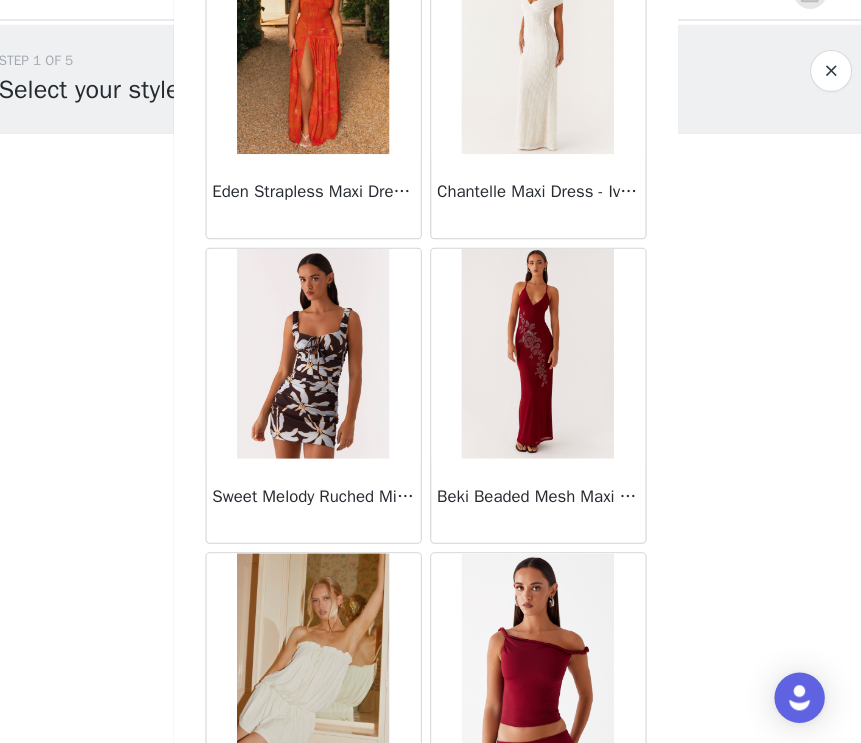 scroll, scrollTop: 8117, scrollLeft: 0, axis: vertical 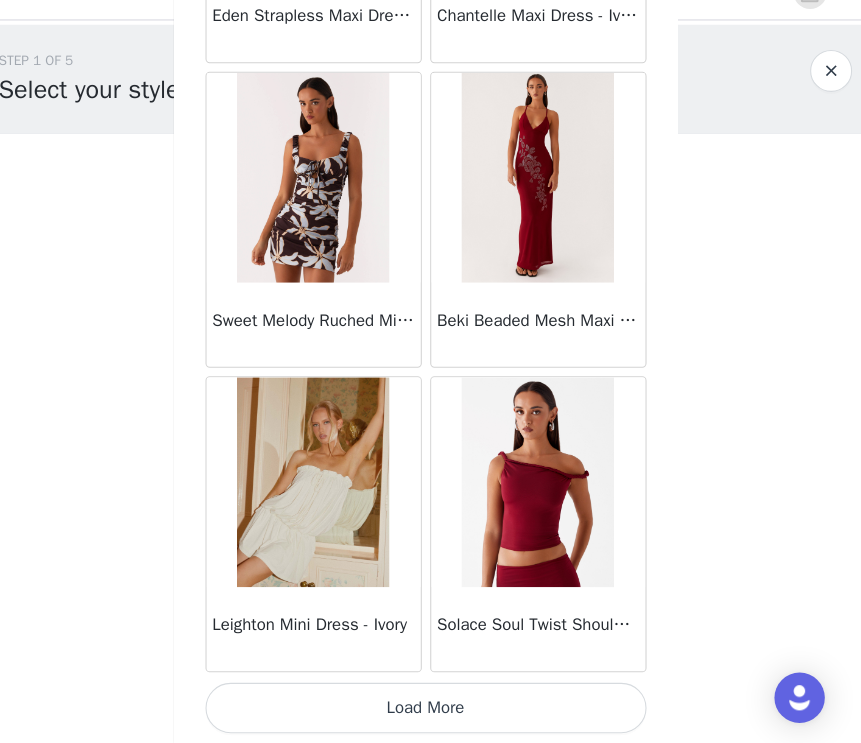 click on "Leighton Mini Dress - Ivory" at bounding box center (324, 534) 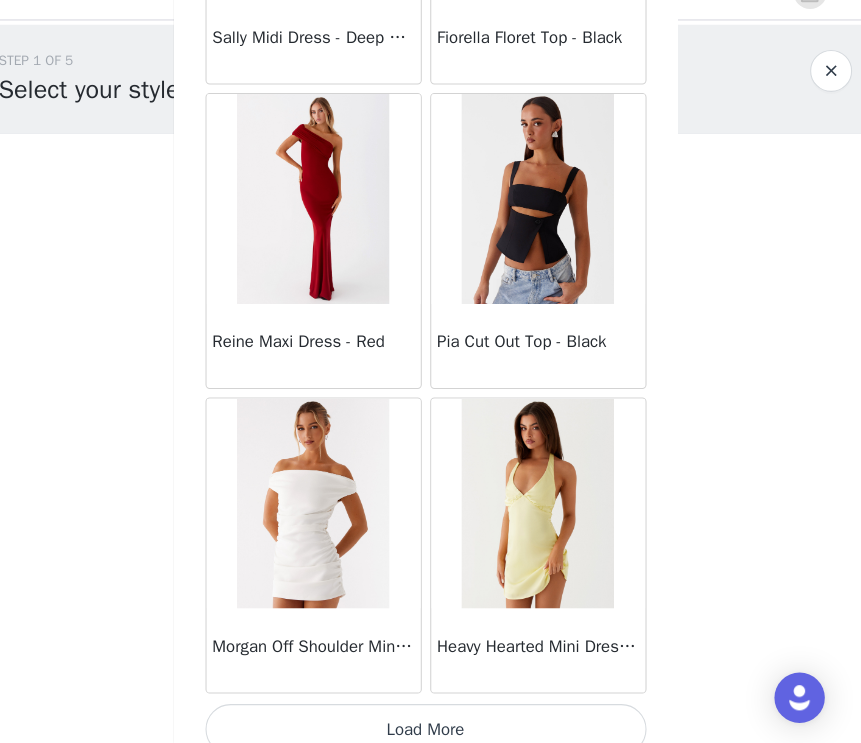 scroll, scrollTop: 11017, scrollLeft: 0, axis: vertical 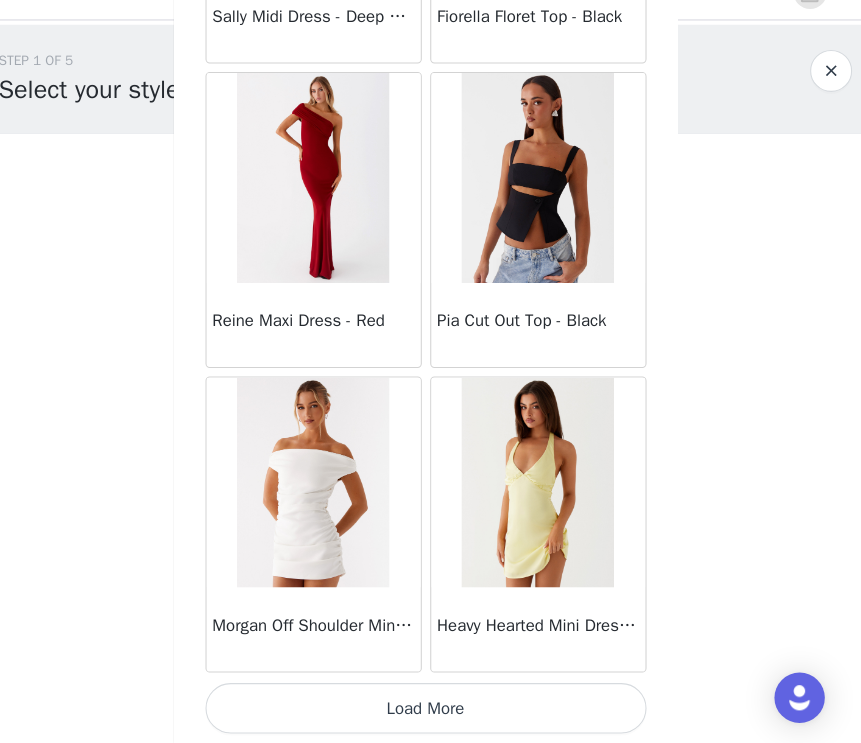 click on "Load More" at bounding box center (431, 709) 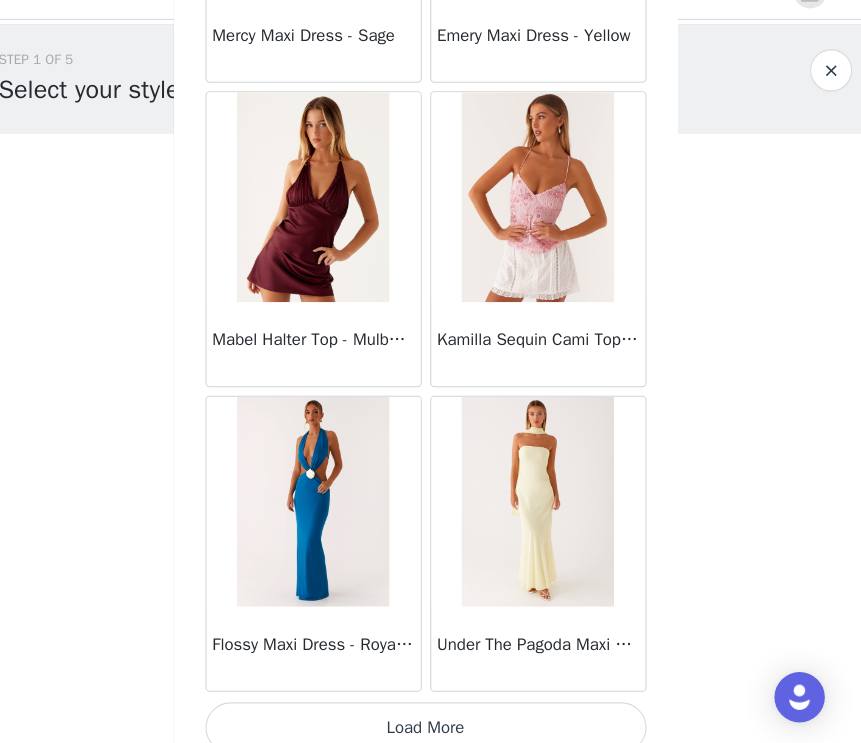 scroll, scrollTop: 13917, scrollLeft: 0, axis: vertical 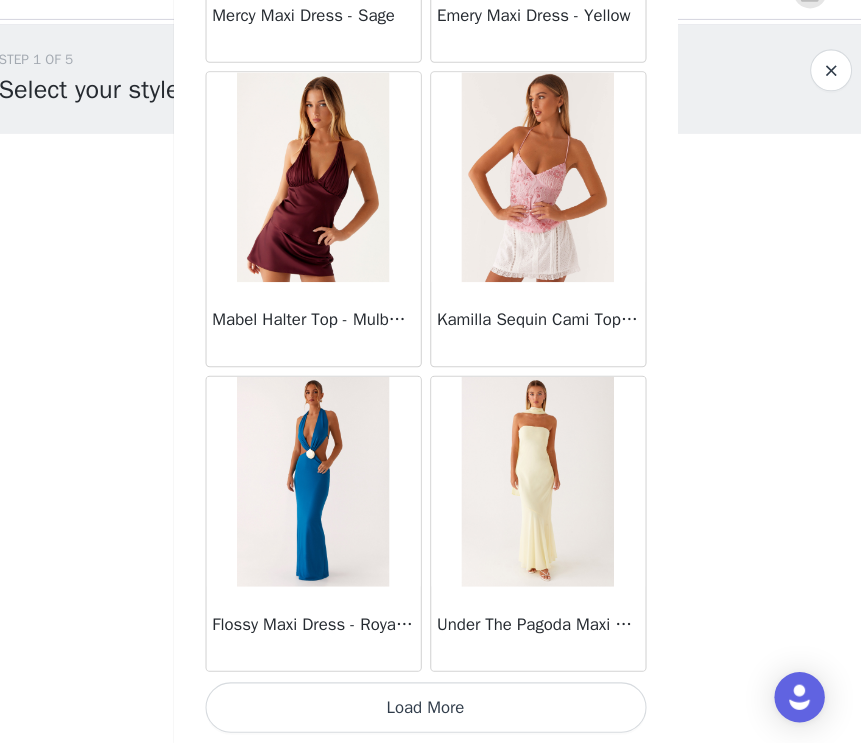 click on "Load More" at bounding box center (431, 709) 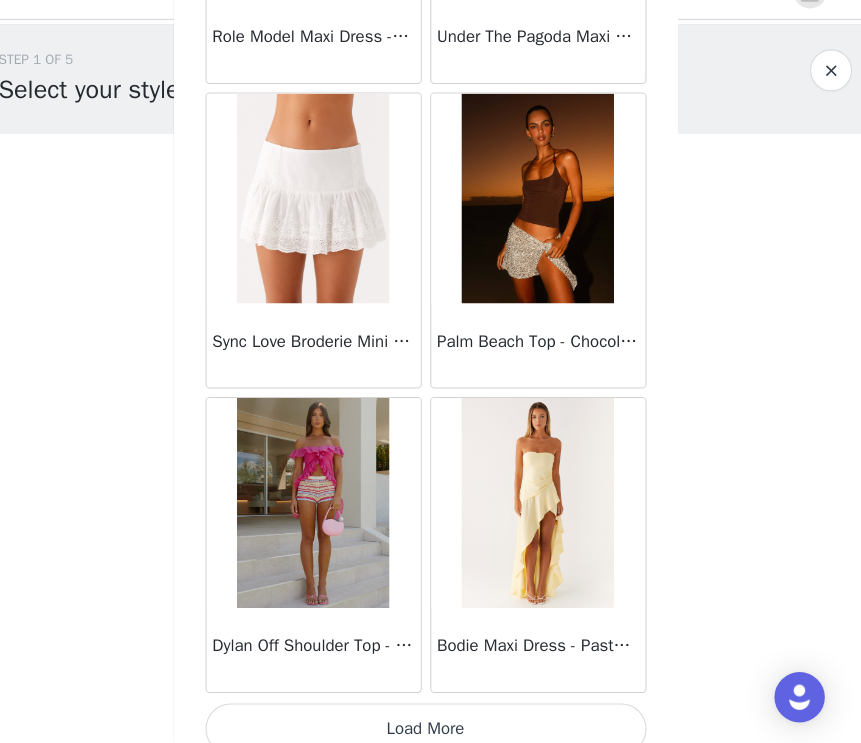 scroll, scrollTop: 16817, scrollLeft: 0, axis: vertical 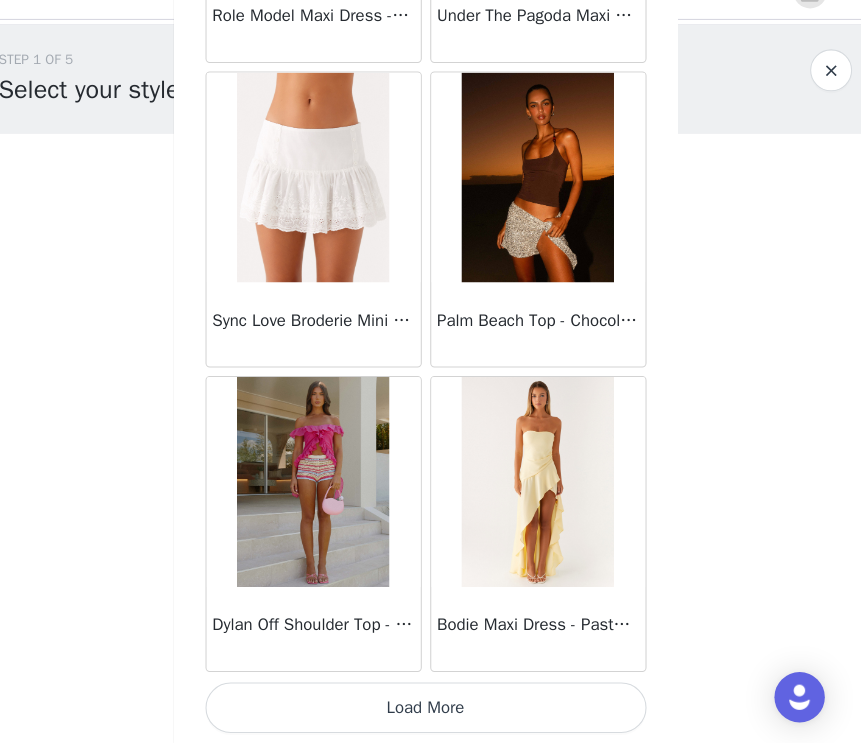 click on "Load More" at bounding box center (431, 709) 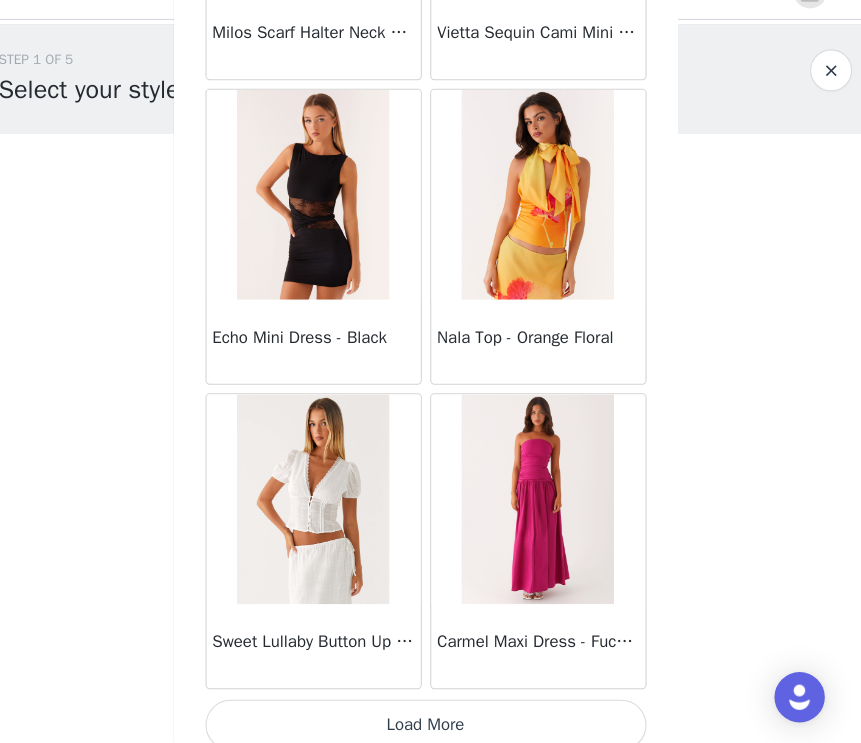 scroll, scrollTop: 19717, scrollLeft: 0, axis: vertical 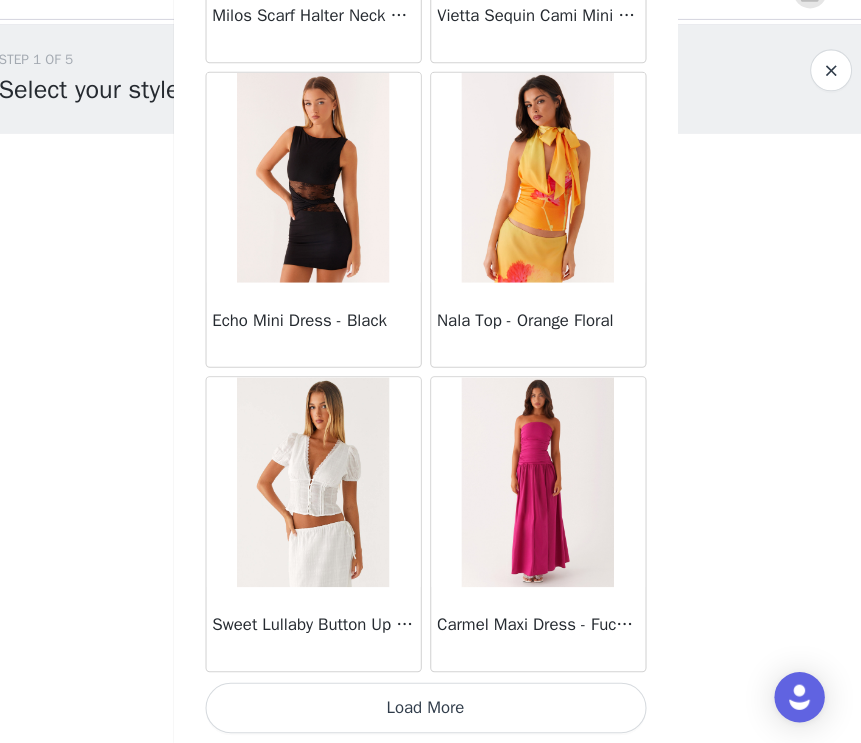 click on "Load More" at bounding box center (431, 709) 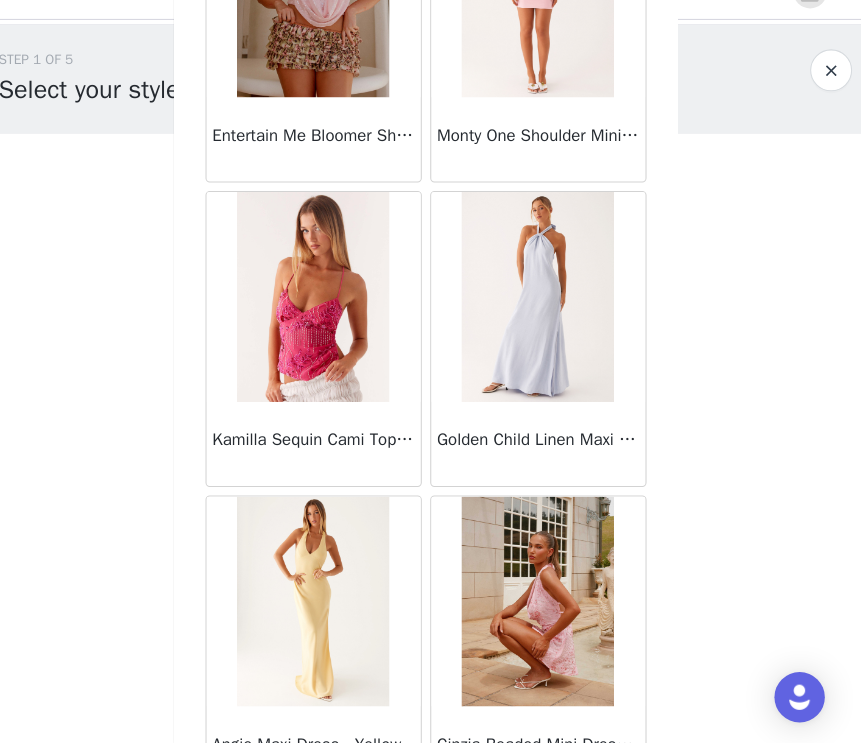 scroll, scrollTop: 22617, scrollLeft: 0, axis: vertical 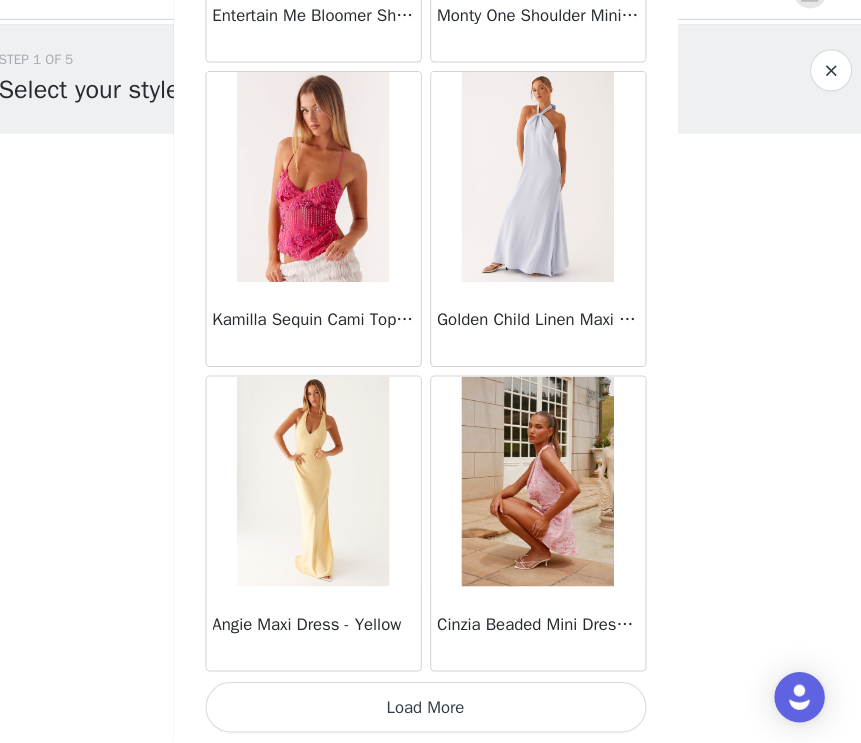 click on "Load More" at bounding box center [431, 709] 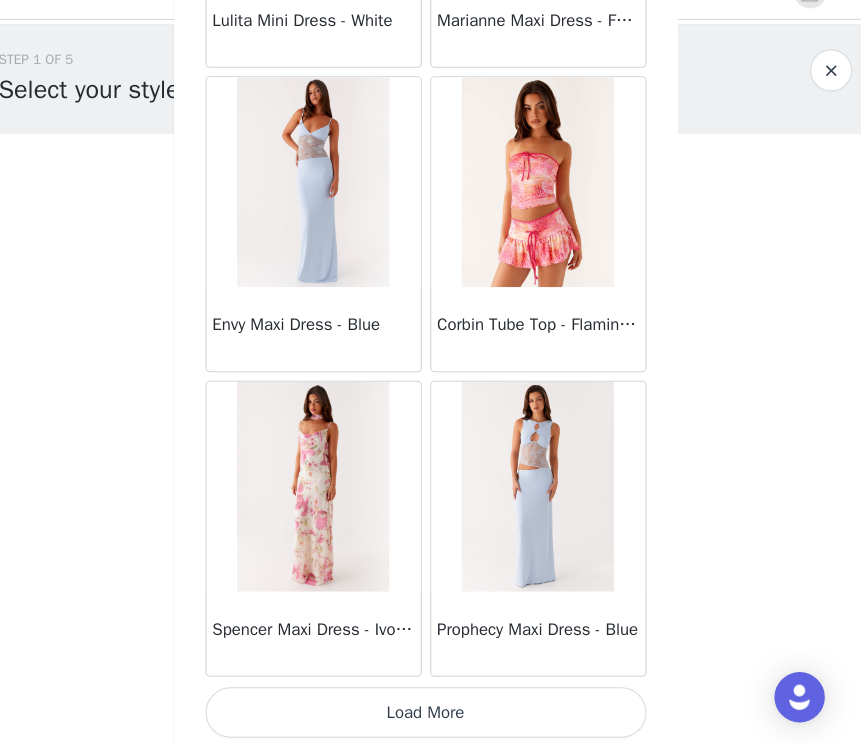 scroll, scrollTop: 25517, scrollLeft: 0, axis: vertical 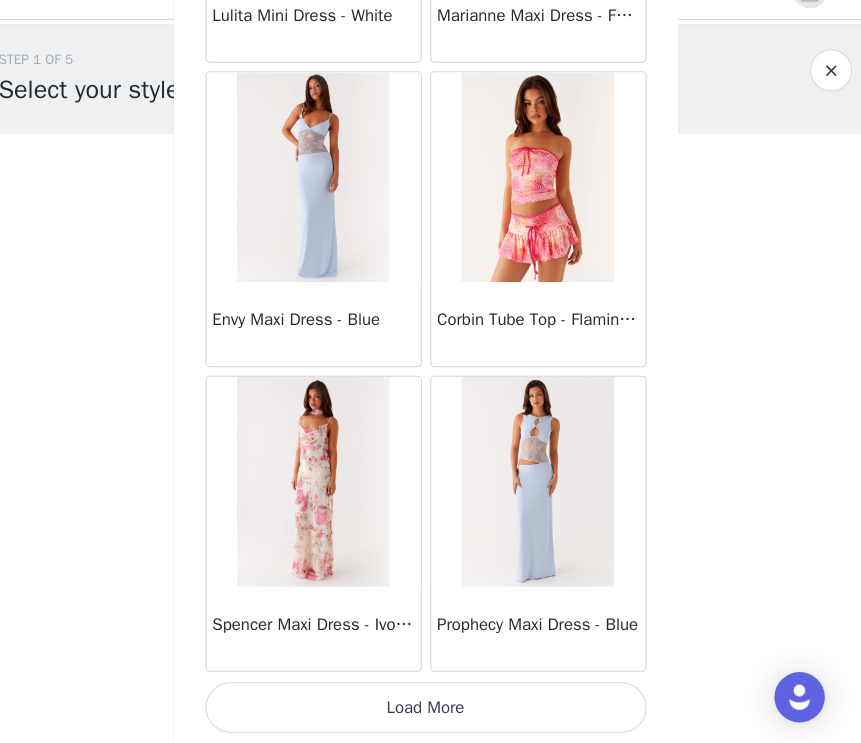 click on "Load More" at bounding box center (431, 709) 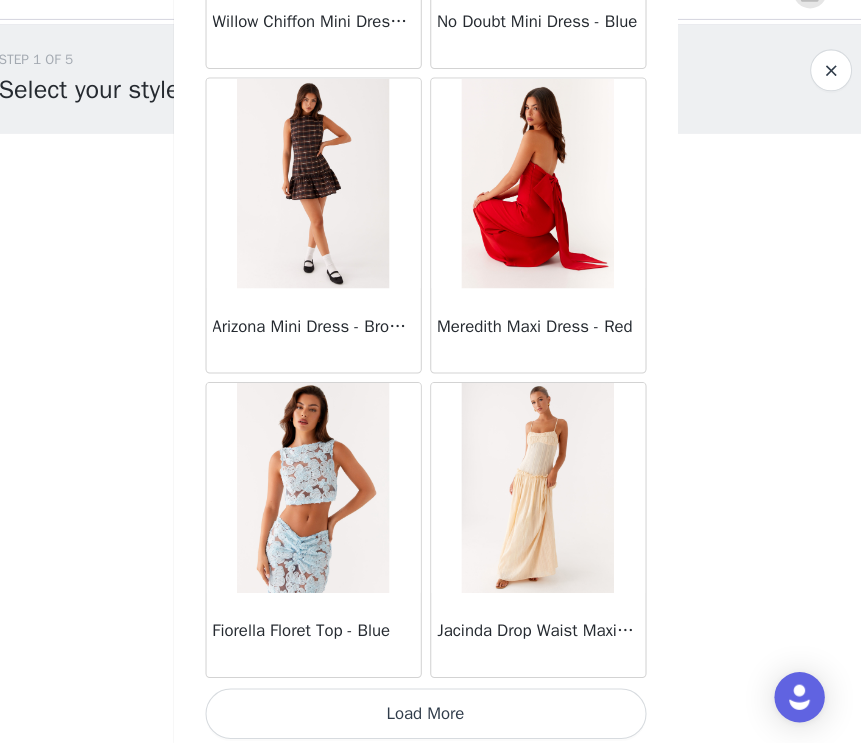 scroll, scrollTop: 28417, scrollLeft: 0, axis: vertical 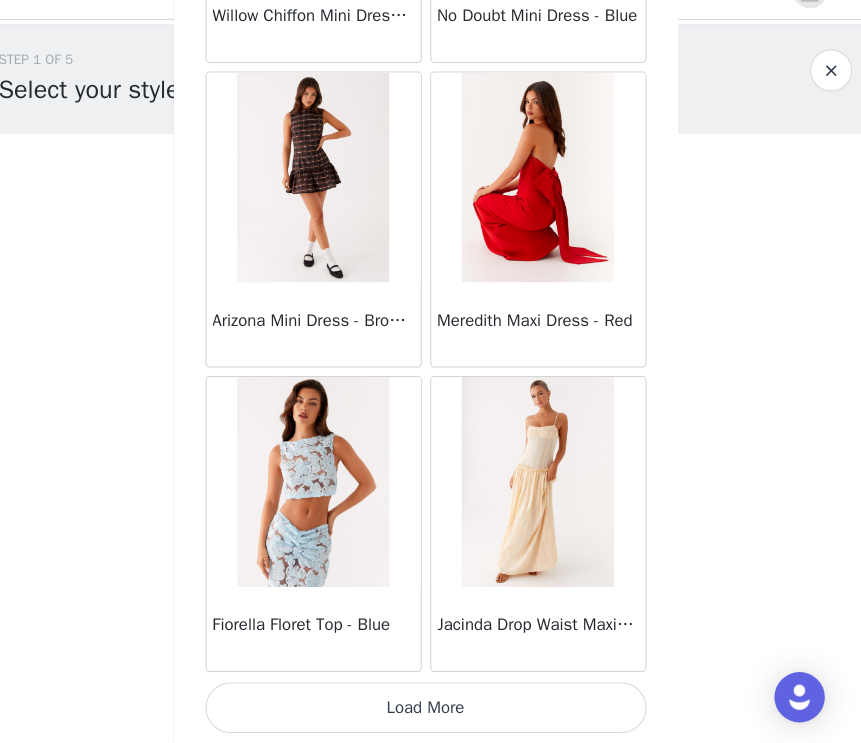 click on "Load More" at bounding box center [431, 709] 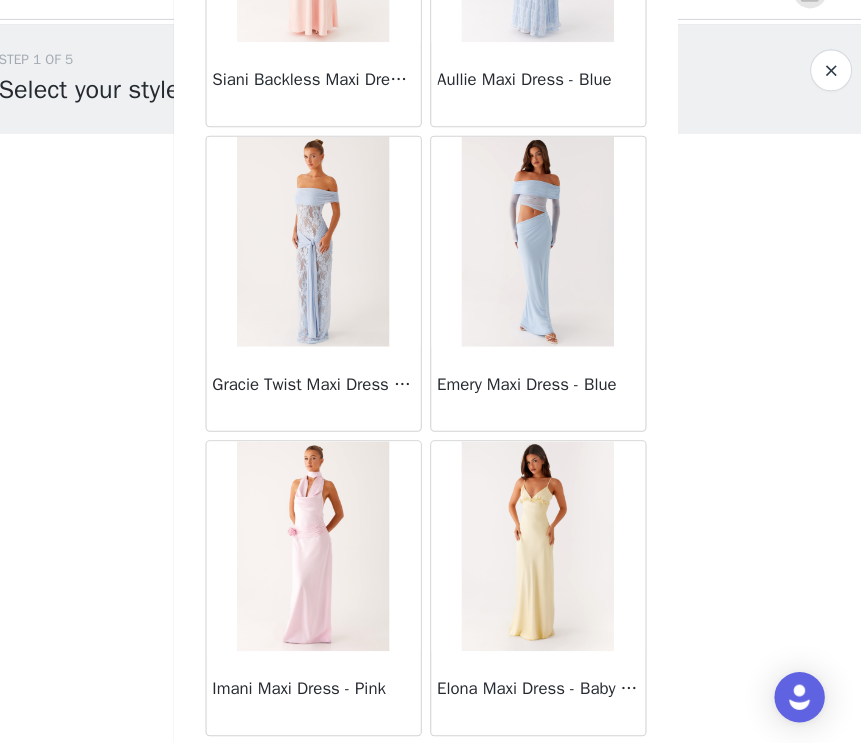 scroll, scrollTop: 31317, scrollLeft: 0, axis: vertical 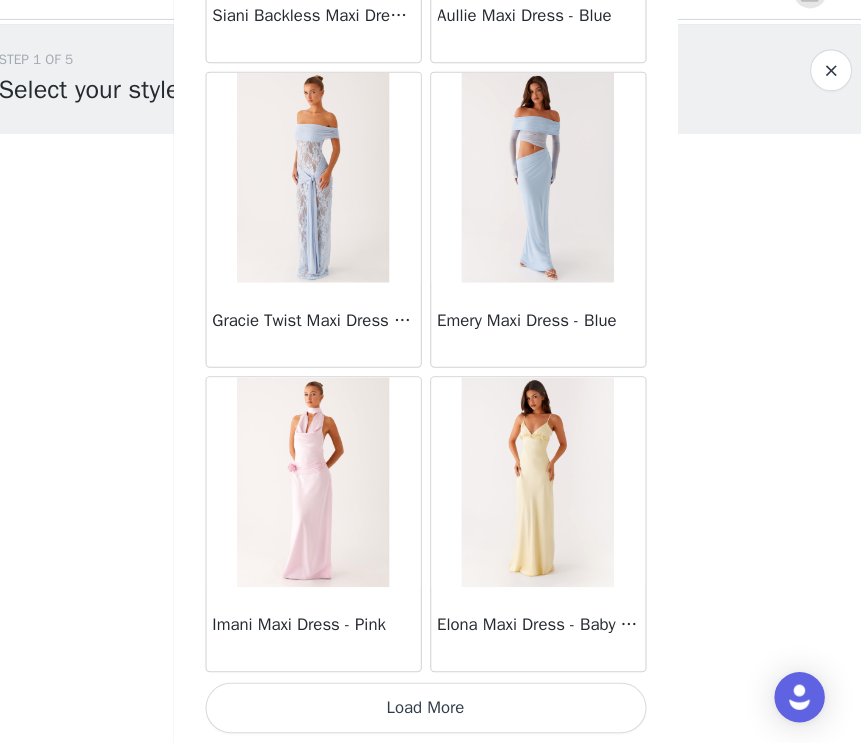 click on "Load More" at bounding box center [431, 709] 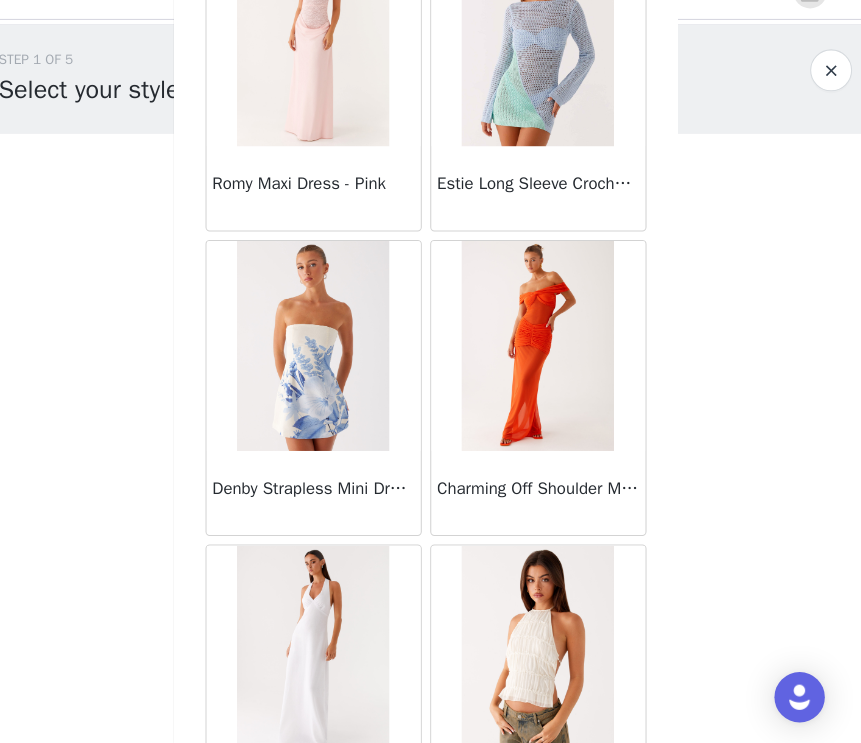 scroll, scrollTop: 34217, scrollLeft: 0, axis: vertical 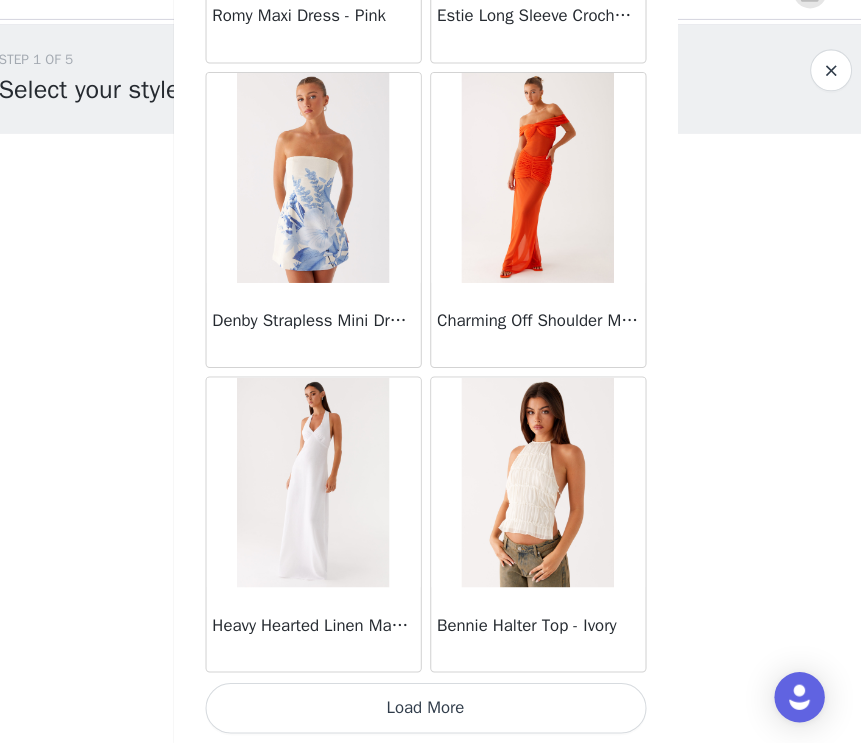 click on "Load More" at bounding box center (431, 709) 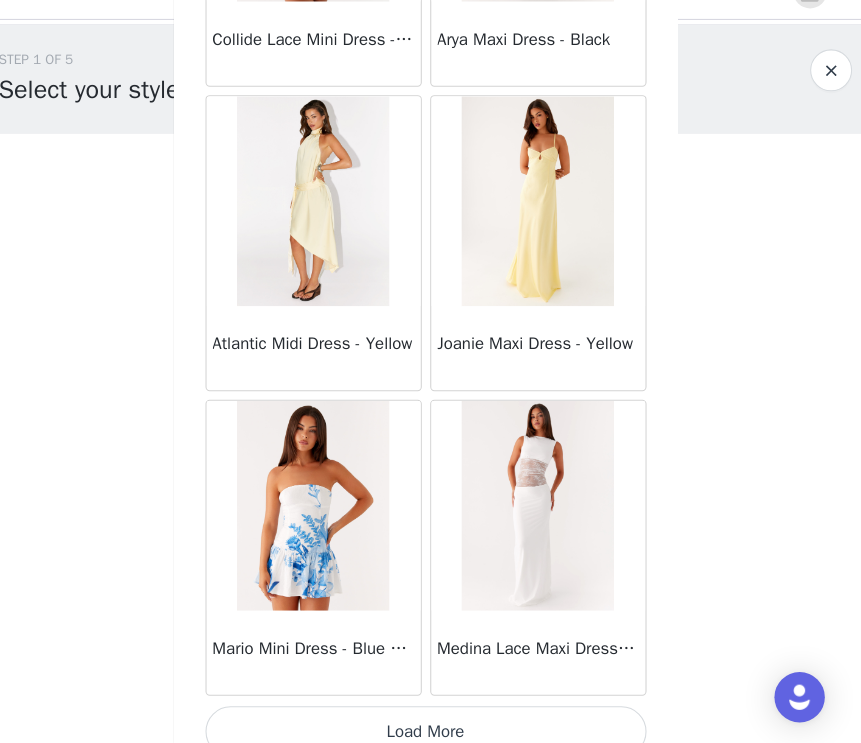 scroll, scrollTop: 37117, scrollLeft: 0, axis: vertical 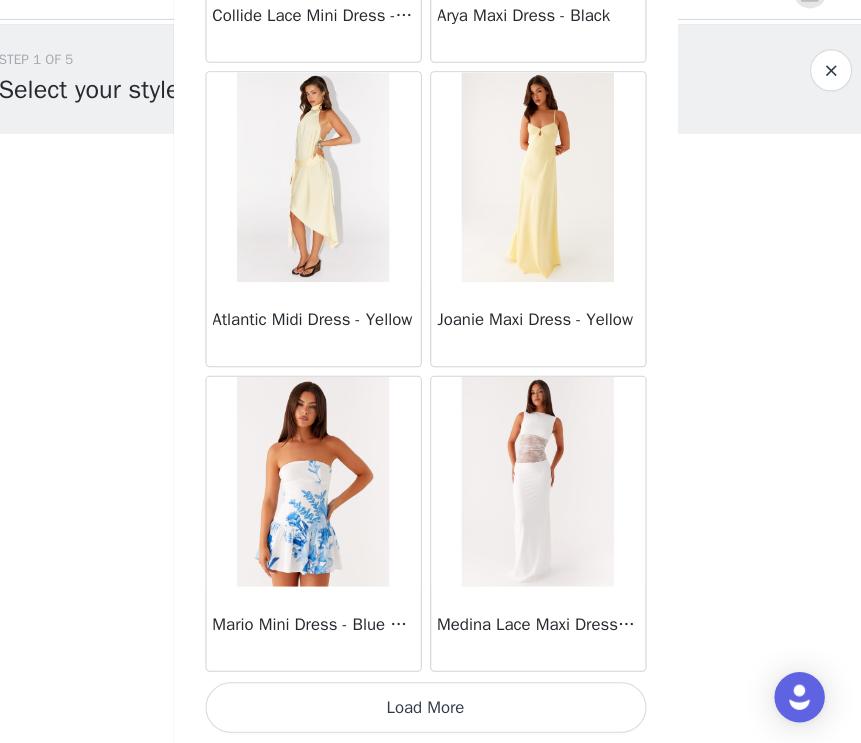 click on "Load More" at bounding box center [431, 709] 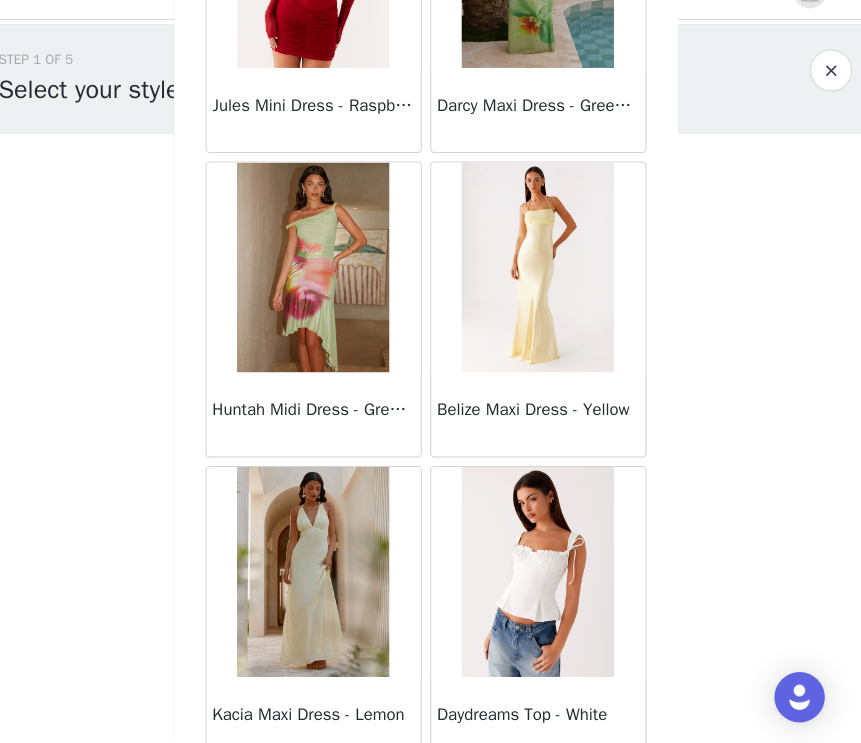 scroll, scrollTop: 40017, scrollLeft: 0, axis: vertical 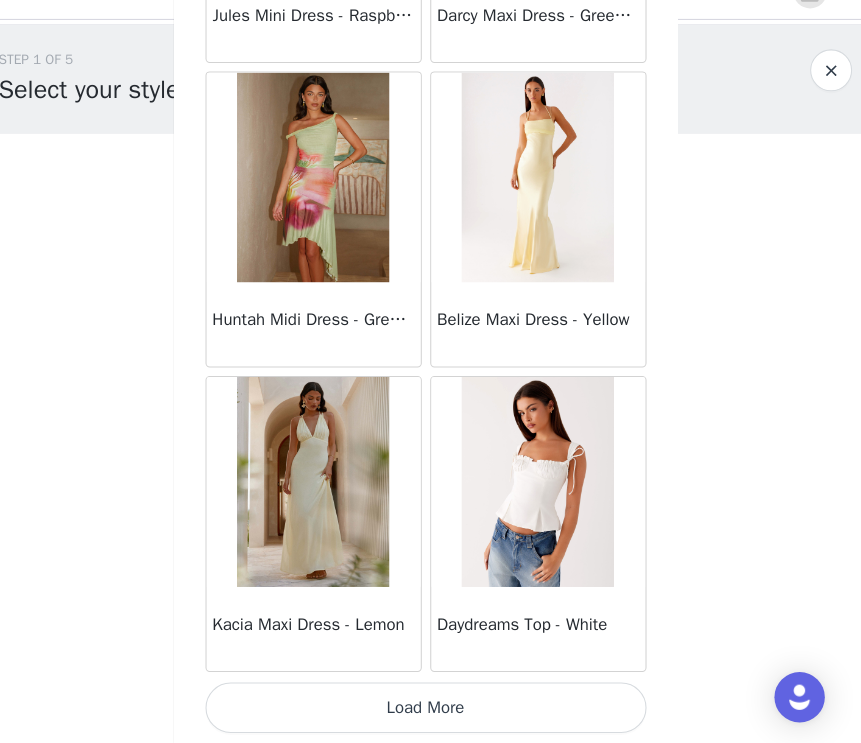 click on "Load More" at bounding box center [431, 709] 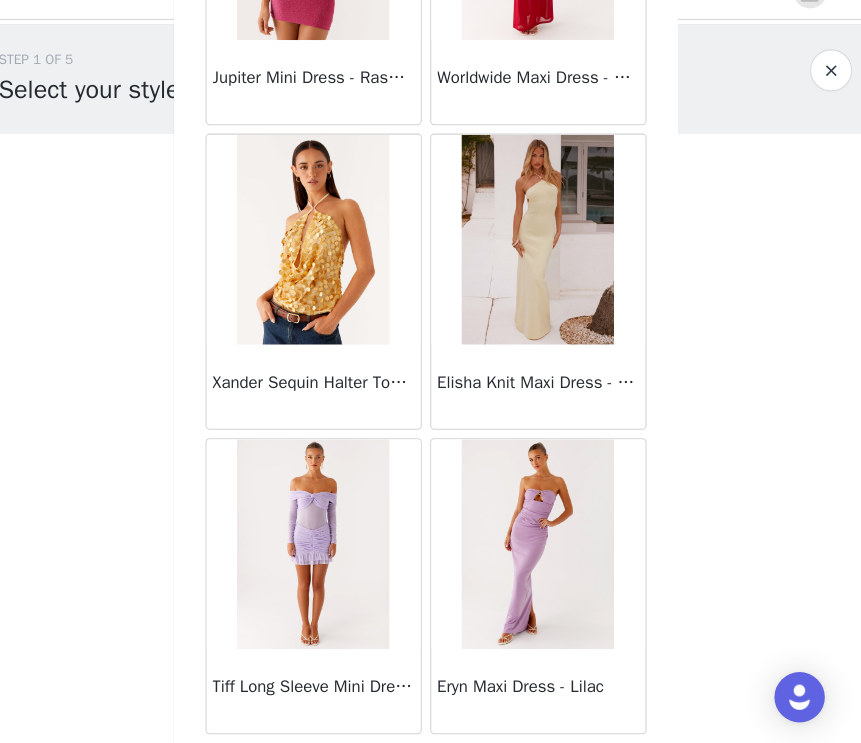 scroll, scrollTop: 42917, scrollLeft: 0, axis: vertical 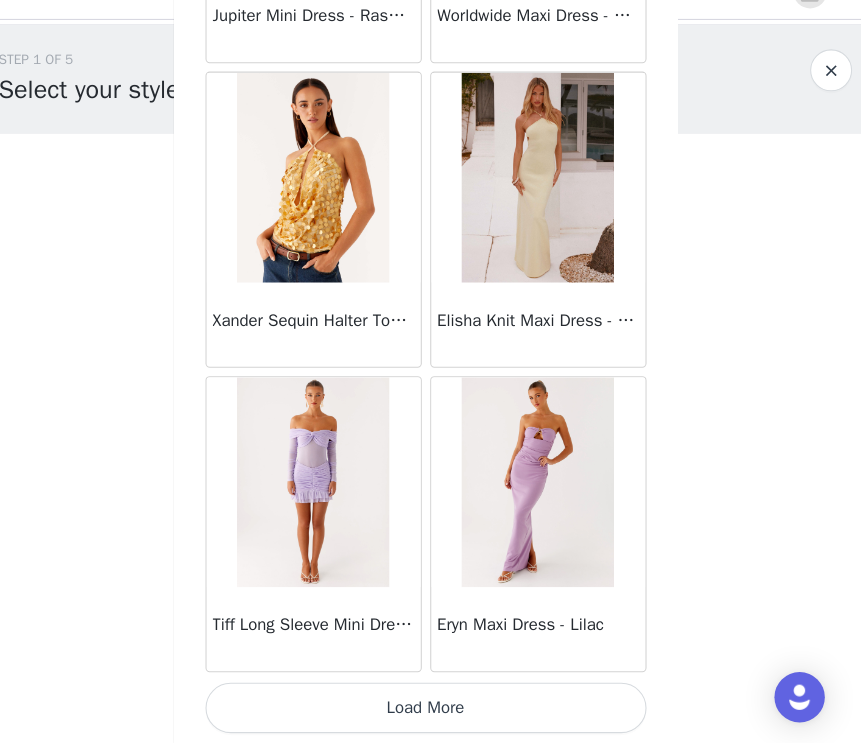 click on "Load More" at bounding box center (431, 709) 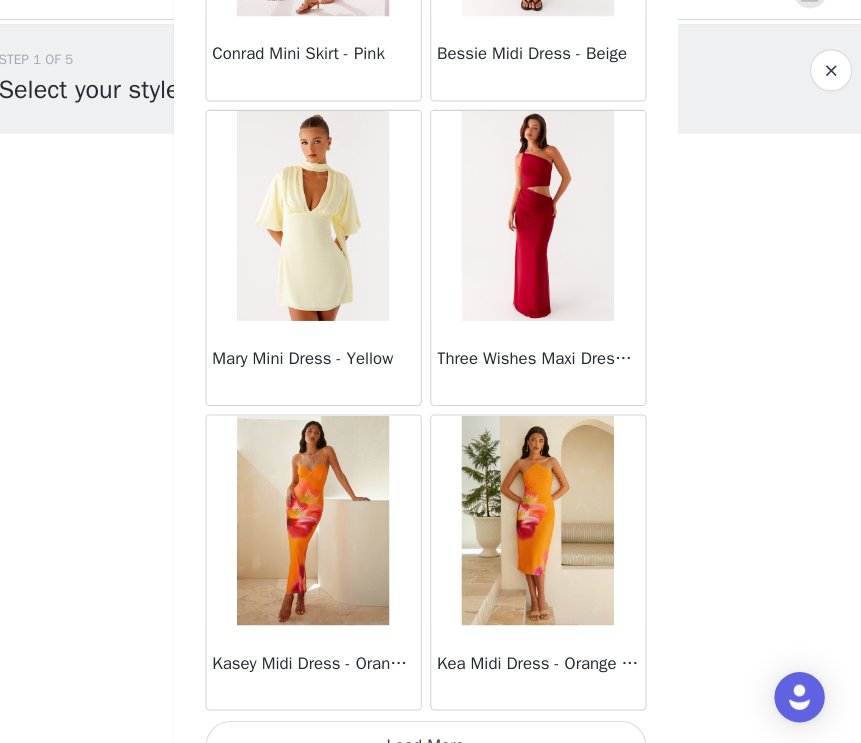 scroll, scrollTop: 45817, scrollLeft: 0, axis: vertical 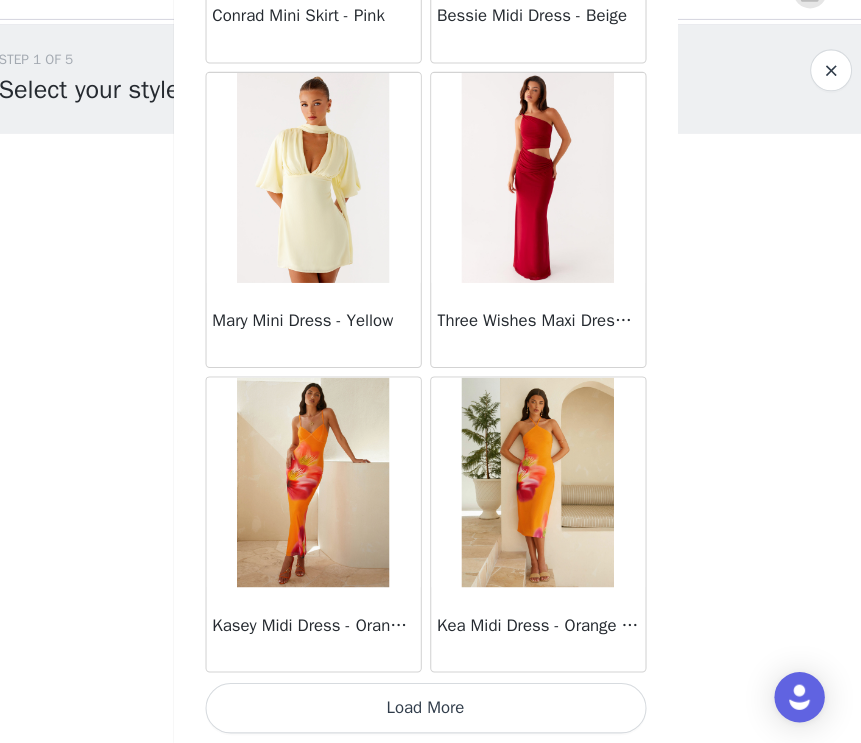 click on "Load More" at bounding box center [431, 709] 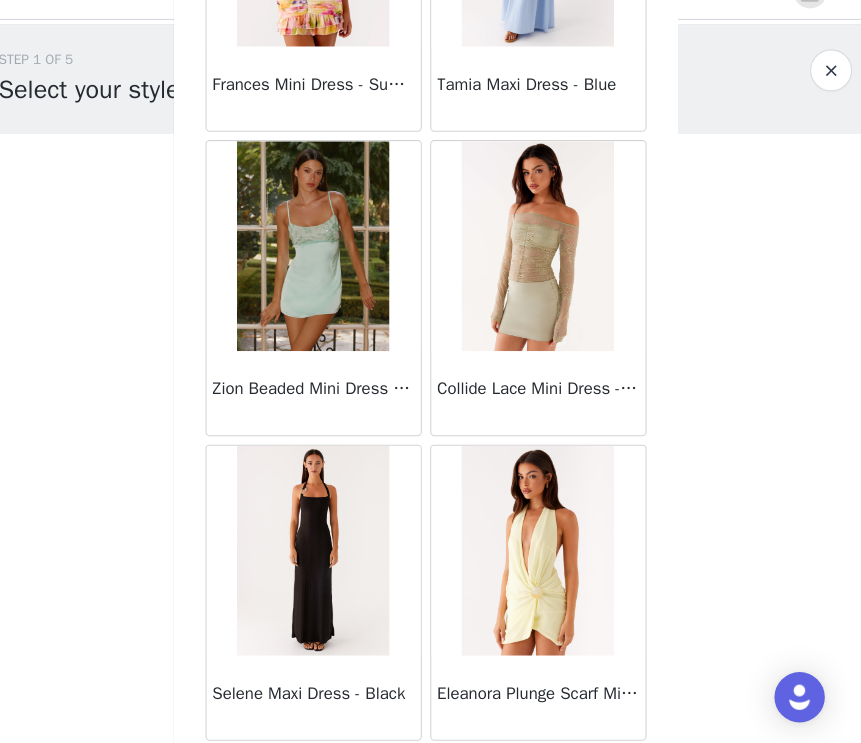 scroll, scrollTop: 48717, scrollLeft: 0, axis: vertical 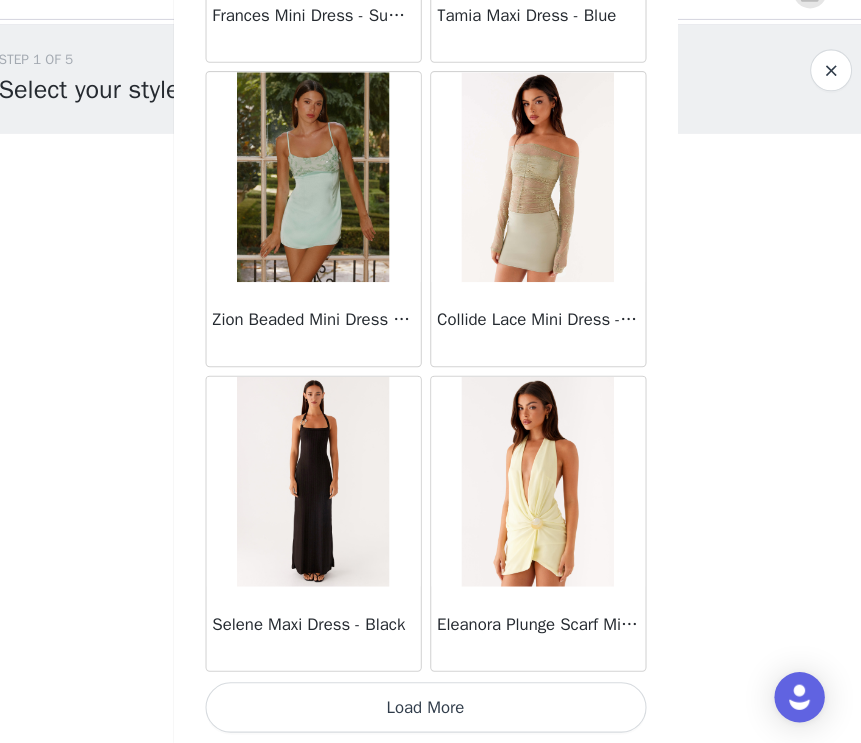 click on "Load More" at bounding box center [431, 709] 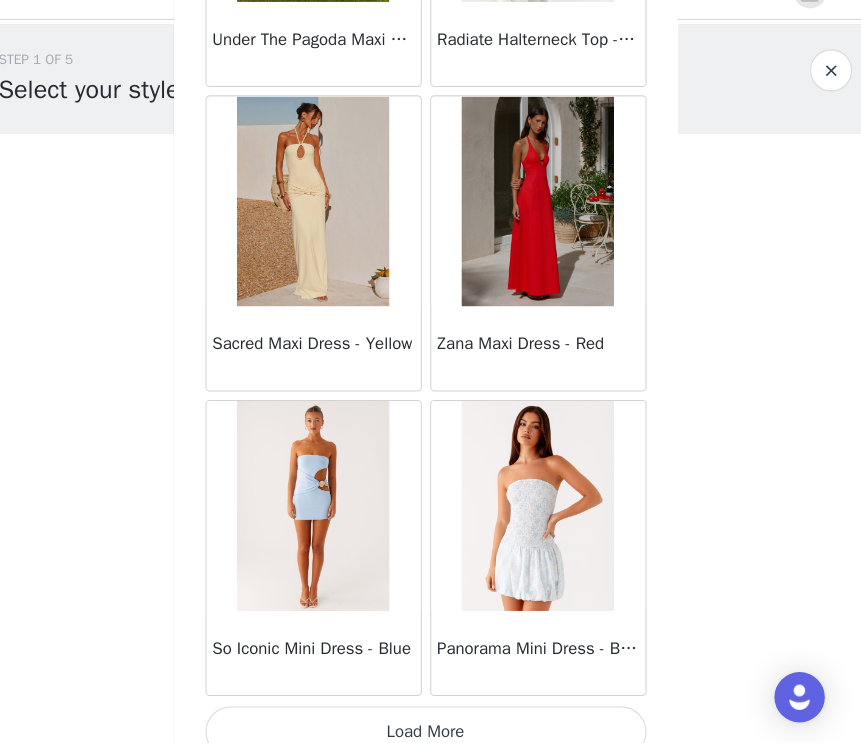 scroll, scrollTop: 51617, scrollLeft: 0, axis: vertical 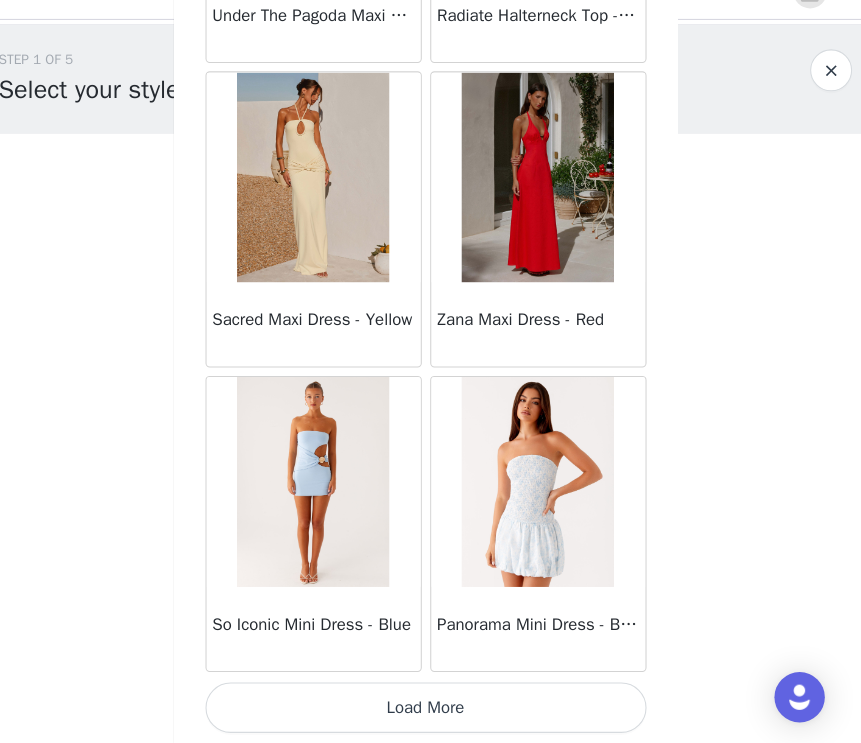 click on "Load More" at bounding box center (431, 709) 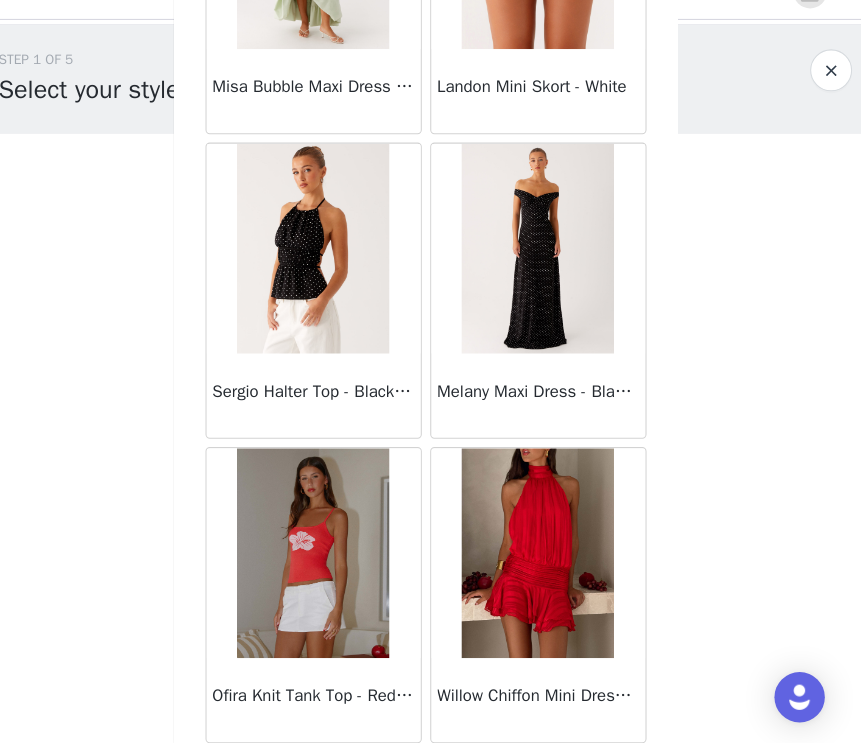 scroll, scrollTop: 54517, scrollLeft: 0, axis: vertical 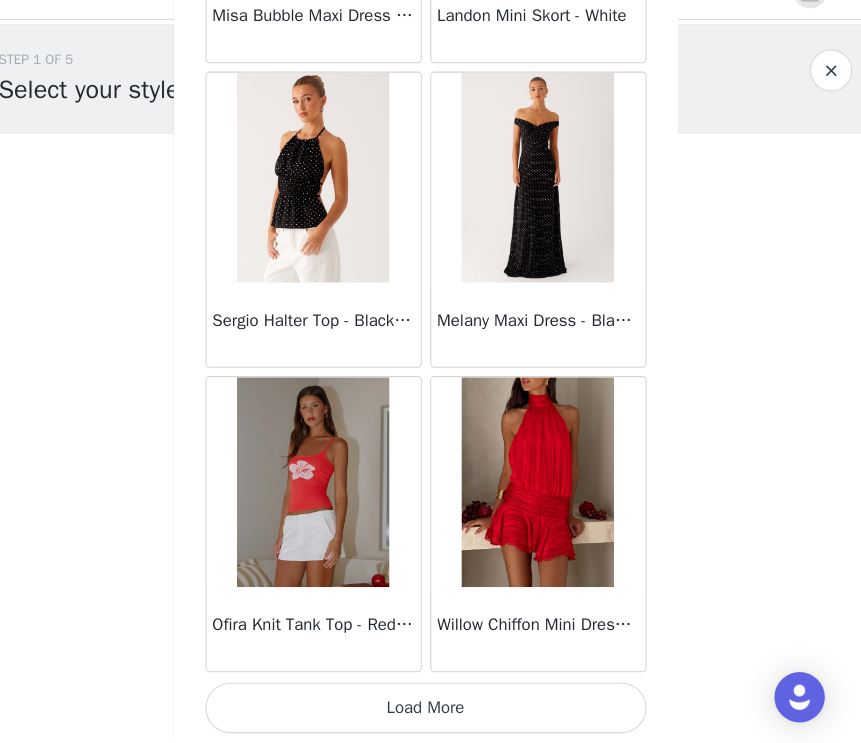 click on "Load More" at bounding box center [431, 709] 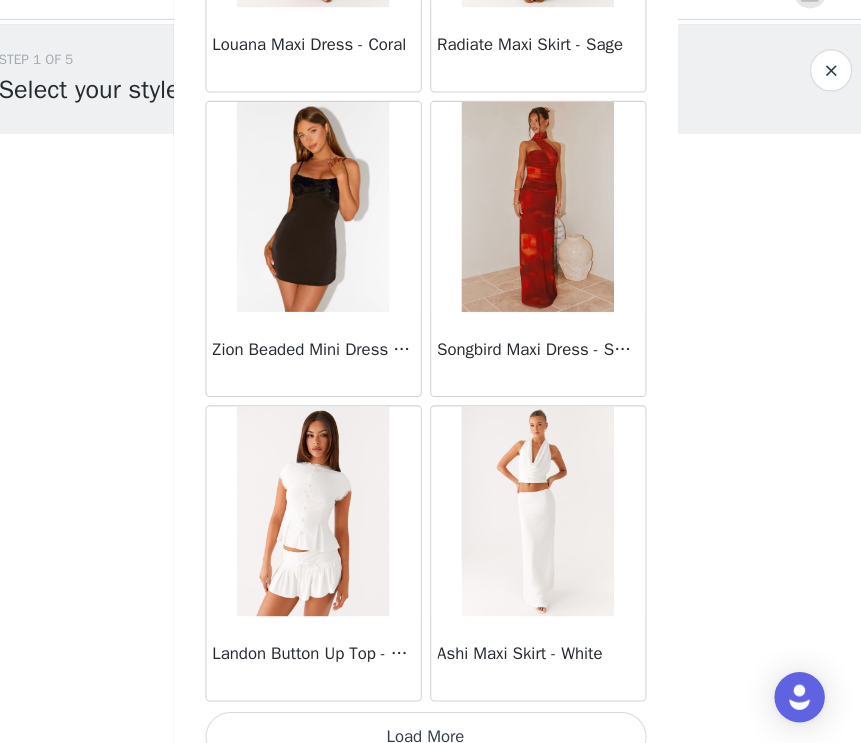 scroll, scrollTop: 57417, scrollLeft: 0, axis: vertical 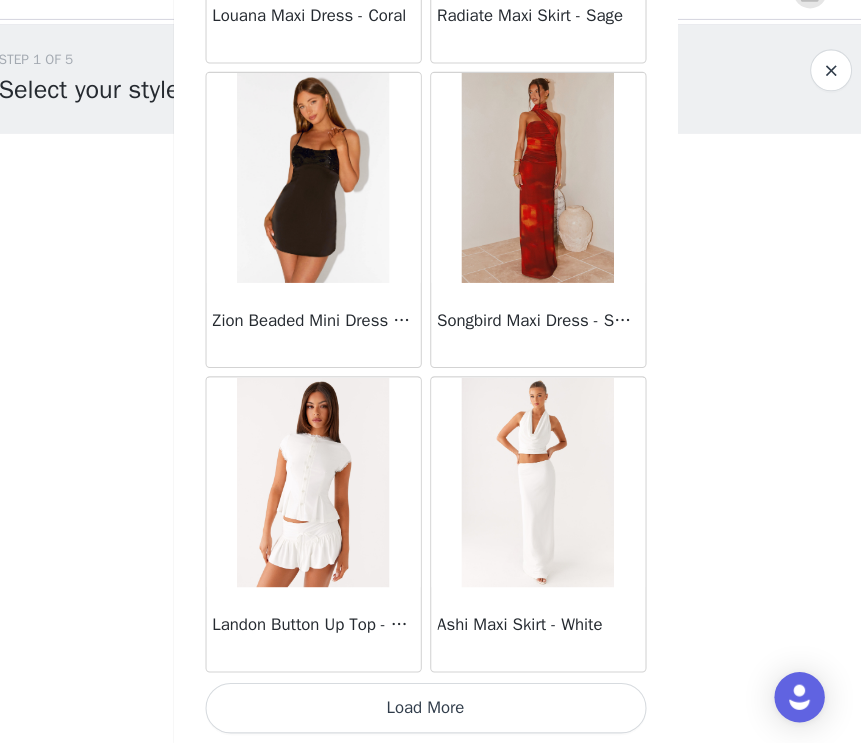 click on "Load More" at bounding box center (431, 709) 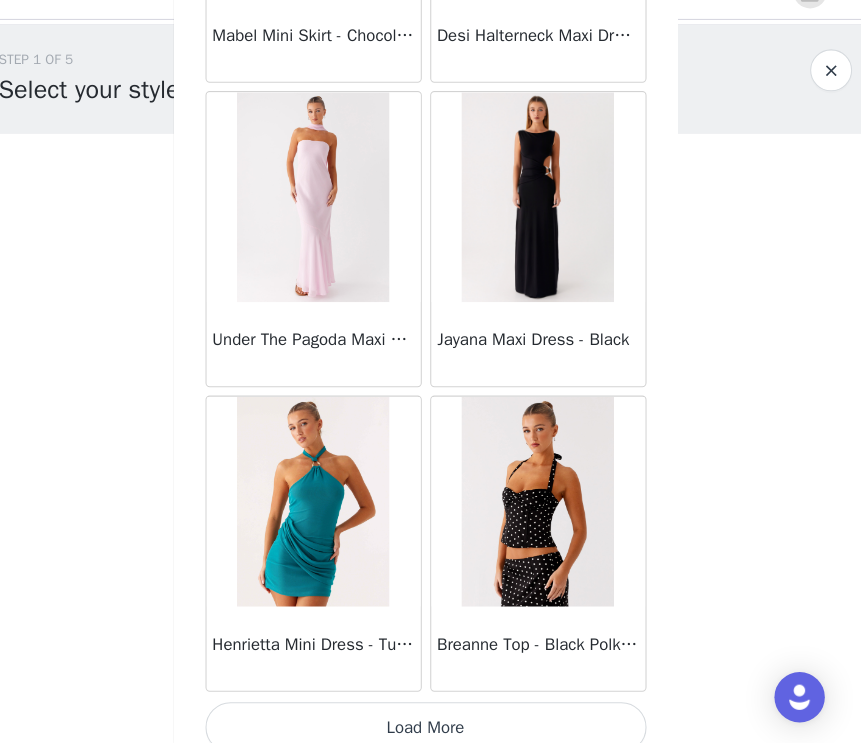 scroll, scrollTop: 60317, scrollLeft: 0, axis: vertical 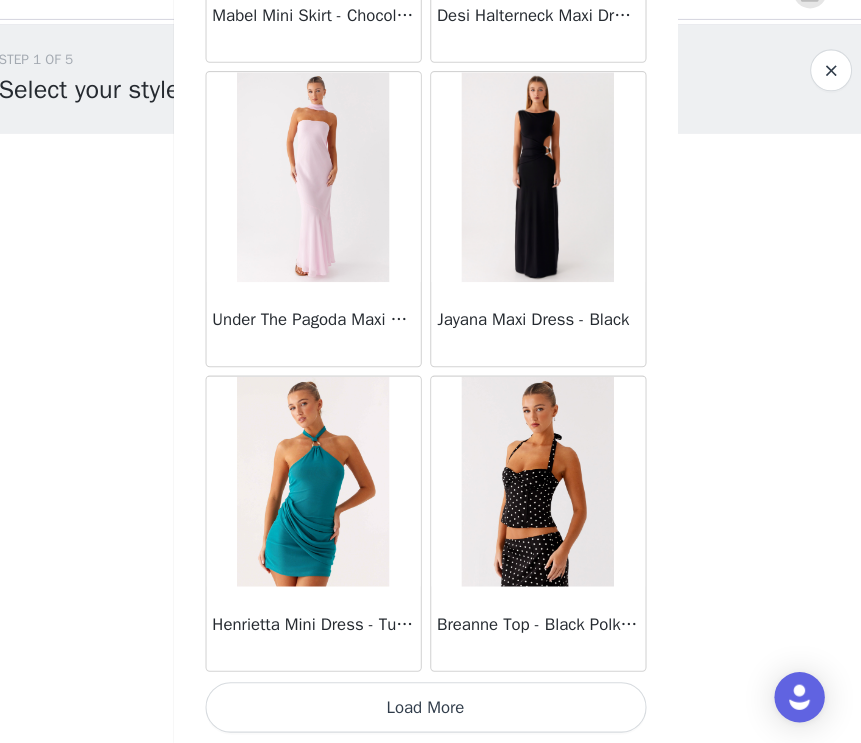 click on "Load More" at bounding box center [431, 709] 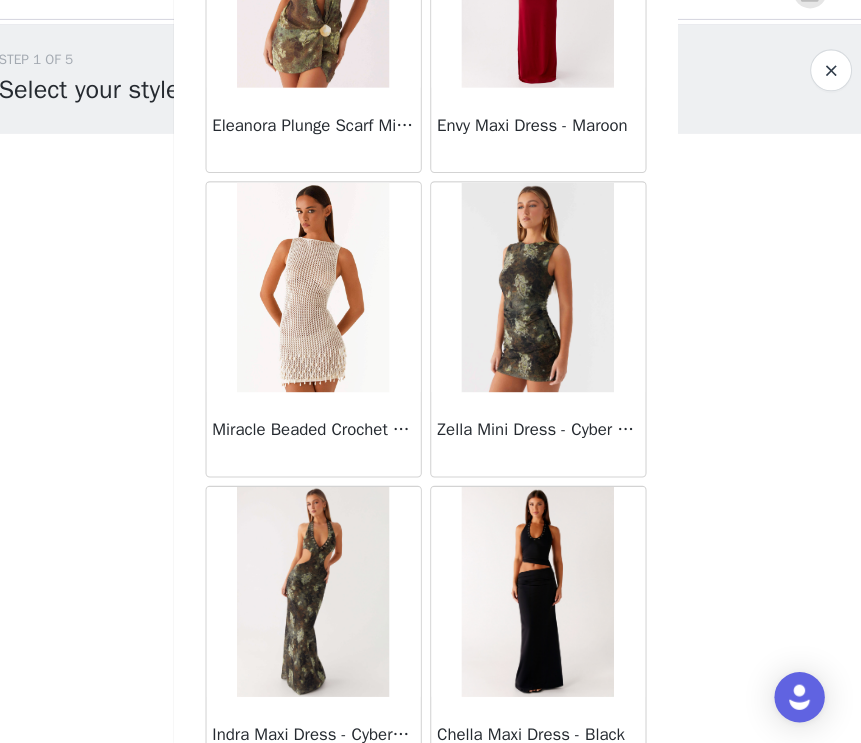 scroll, scrollTop: 63217, scrollLeft: 0, axis: vertical 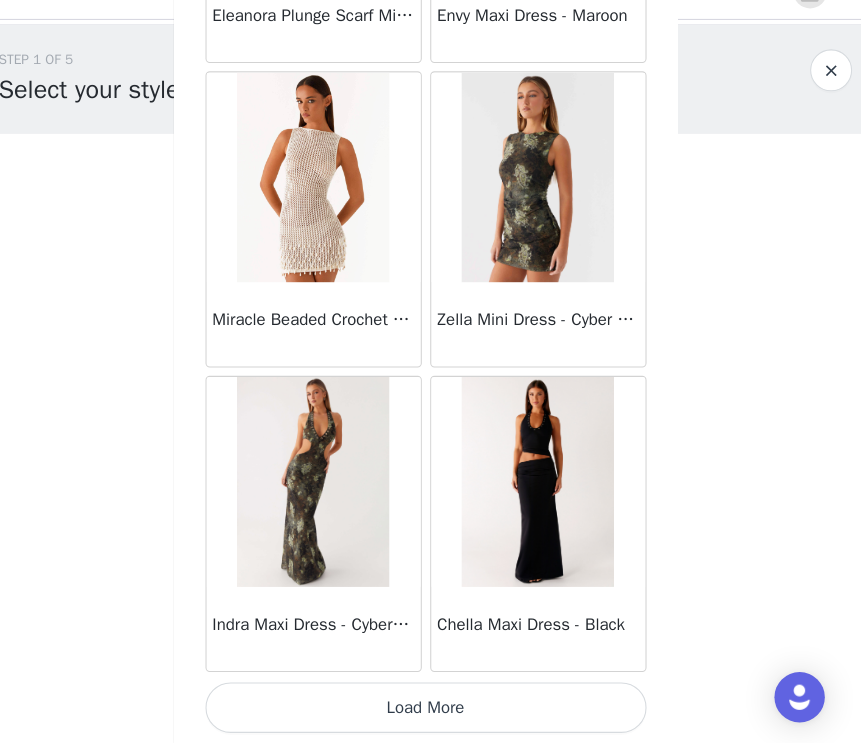 click on "Load More" at bounding box center [431, 709] 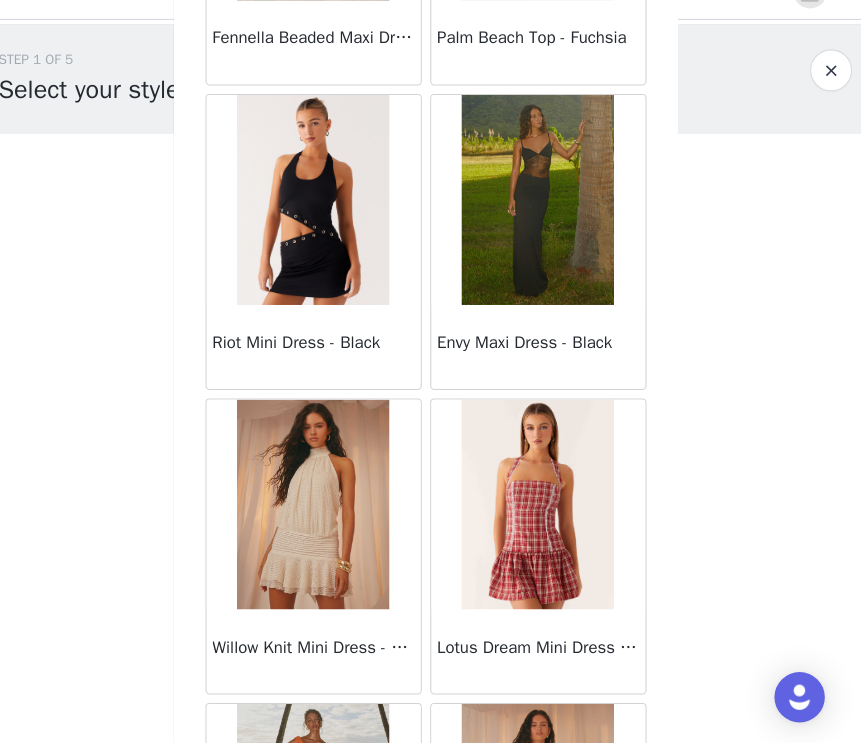 scroll, scrollTop: 64070, scrollLeft: 0, axis: vertical 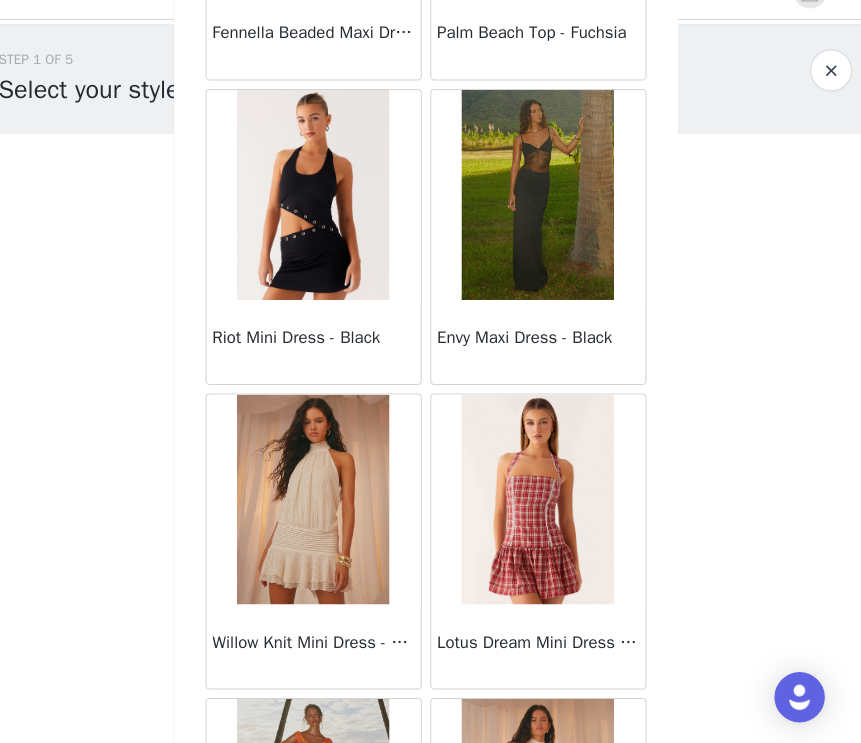 click at bounding box center [537, 221] 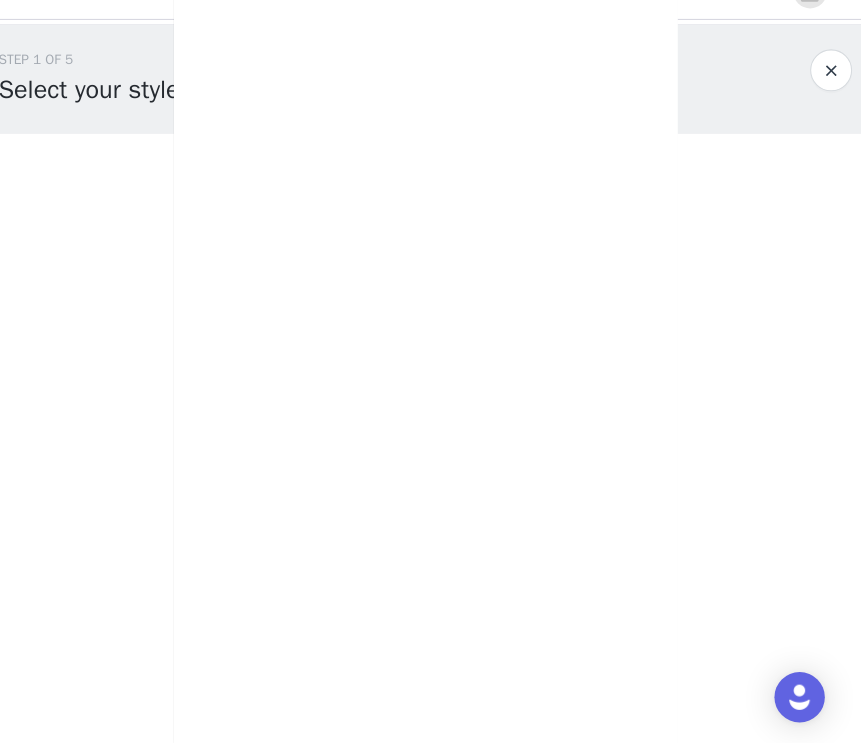 scroll, scrollTop: 0, scrollLeft: 0, axis: both 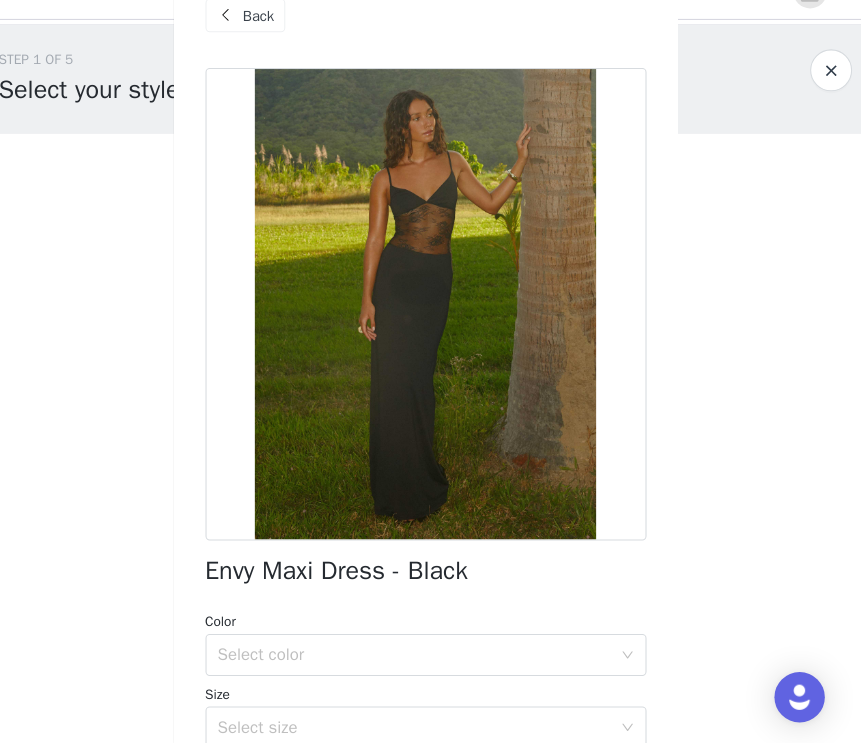 click at bounding box center (241, 50) 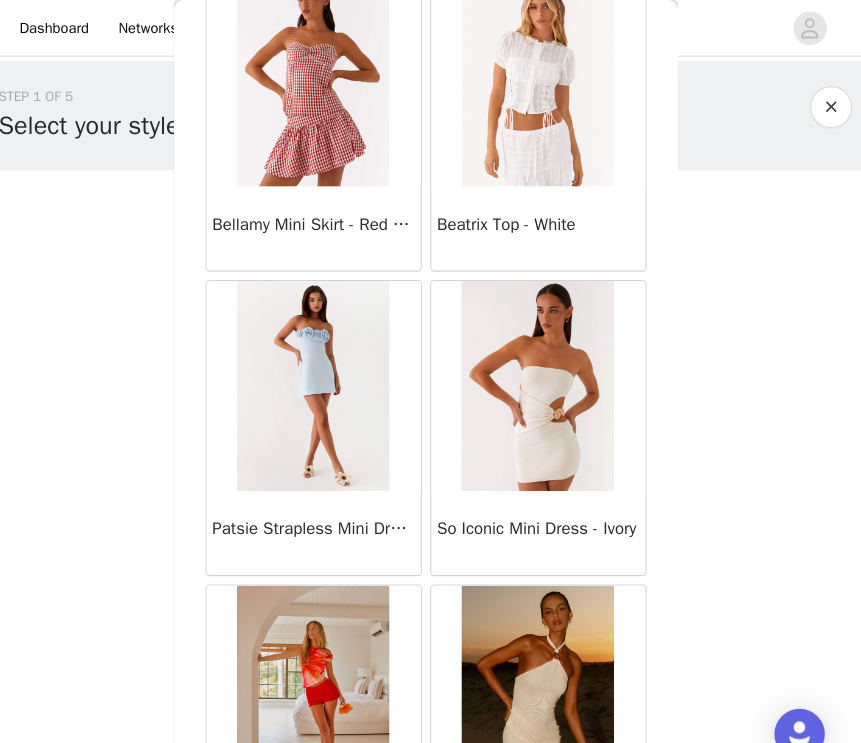 scroll, scrollTop: 12057, scrollLeft: 0, axis: vertical 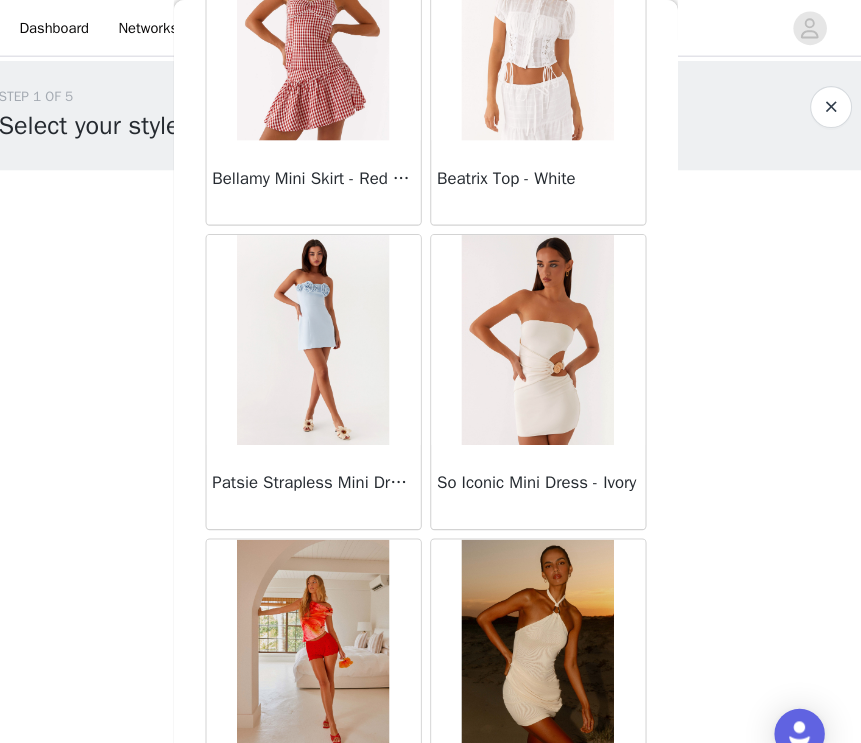 click at bounding box center (537, 324) 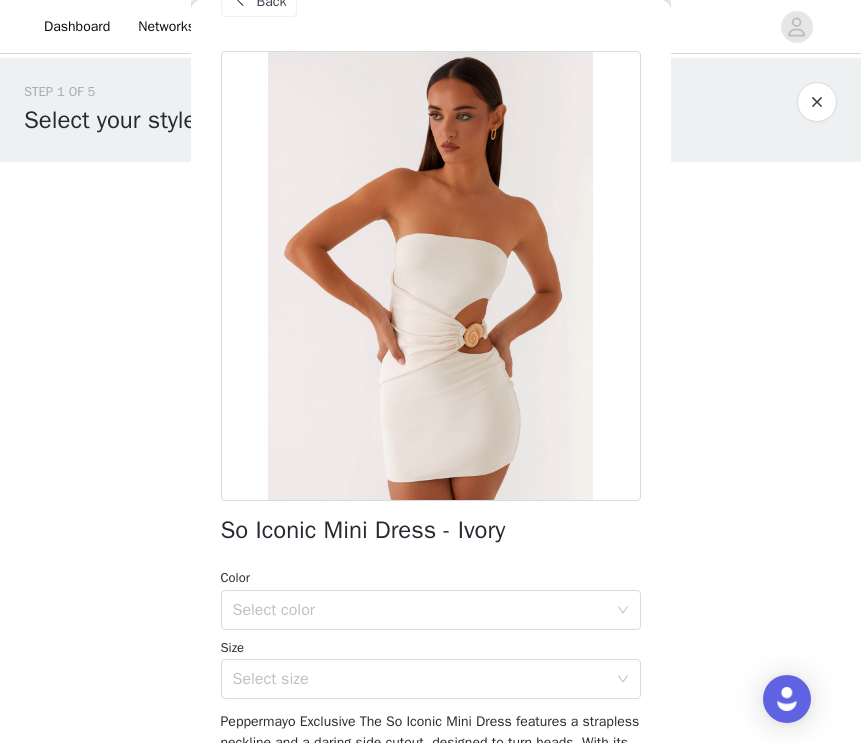 scroll, scrollTop: 0, scrollLeft: 0, axis: both 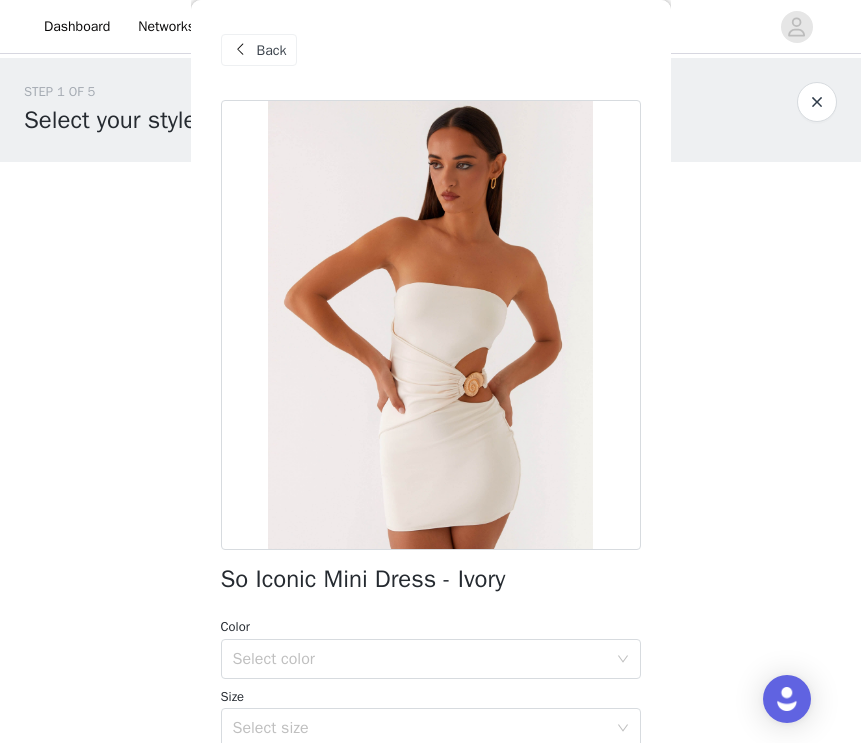 click at bounding box center (817, 102) 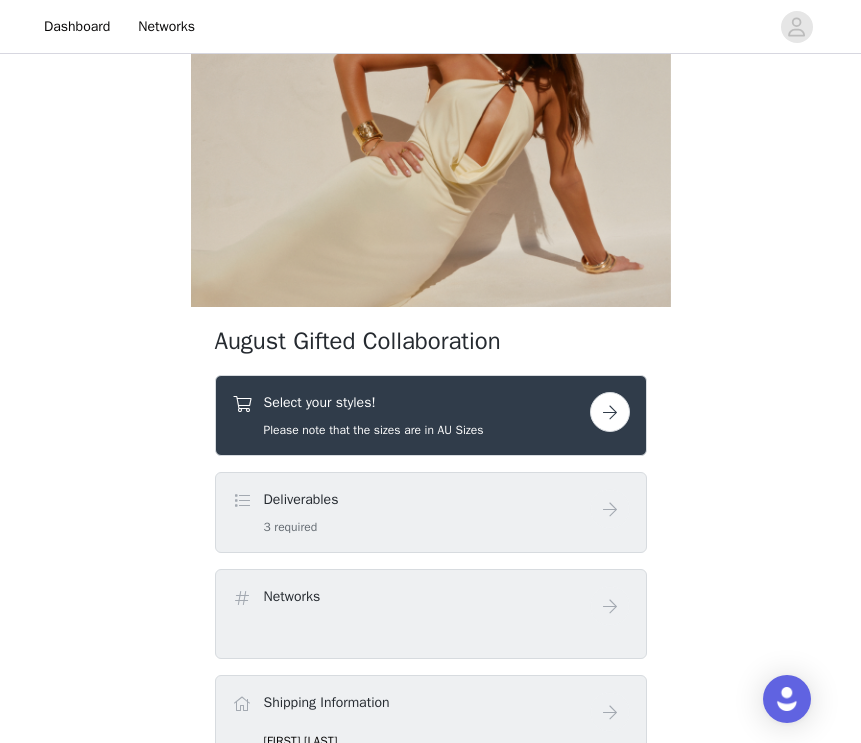 scroll, scrollTop: 122, scrollLeft: 0, axis: vertical 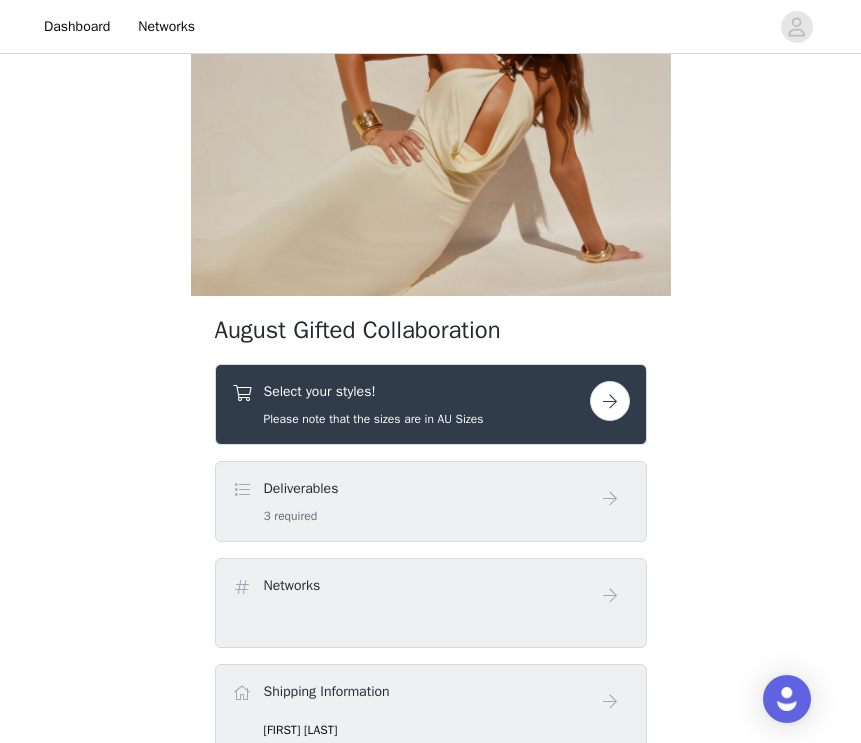 click on "Select your styles!   Please note that the sizes are in AU Sizes" at bounding box center [411, 404] 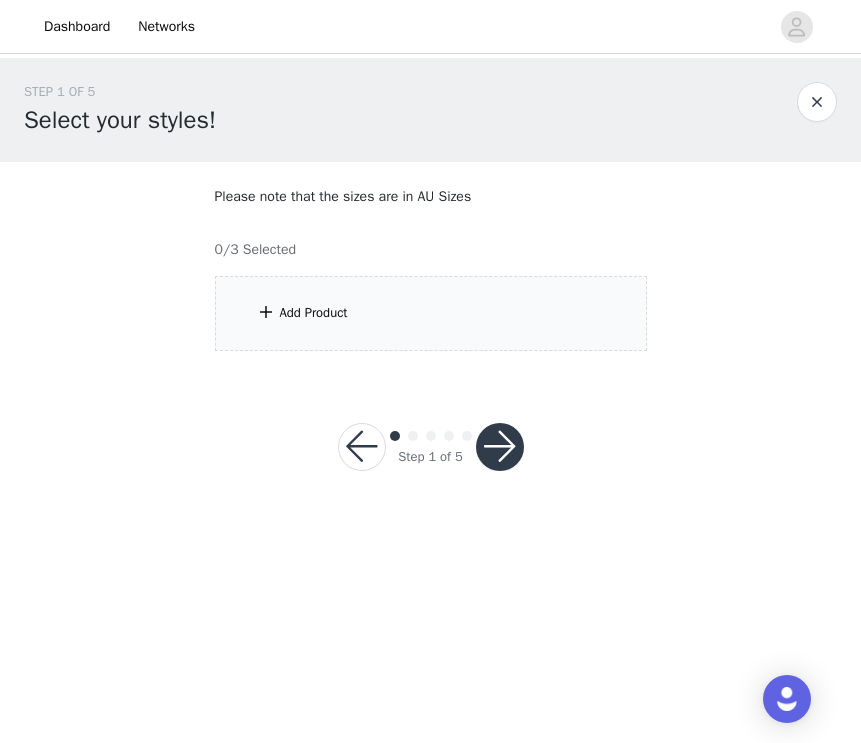 click on "Add Product" at bounding box center [431, 313] 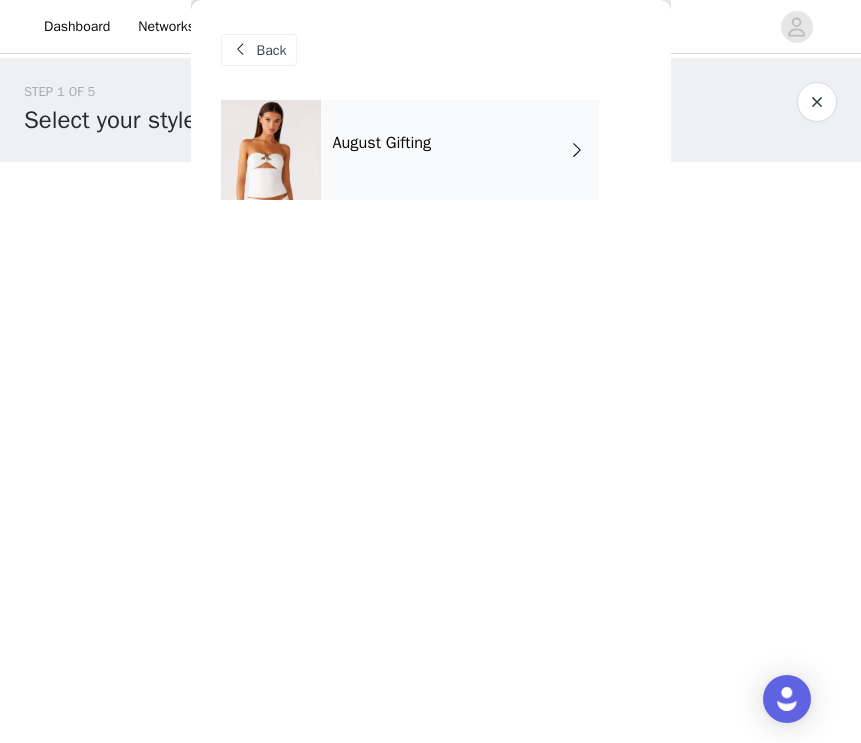 click on "August Gifting" at bounding box center (460, 150) 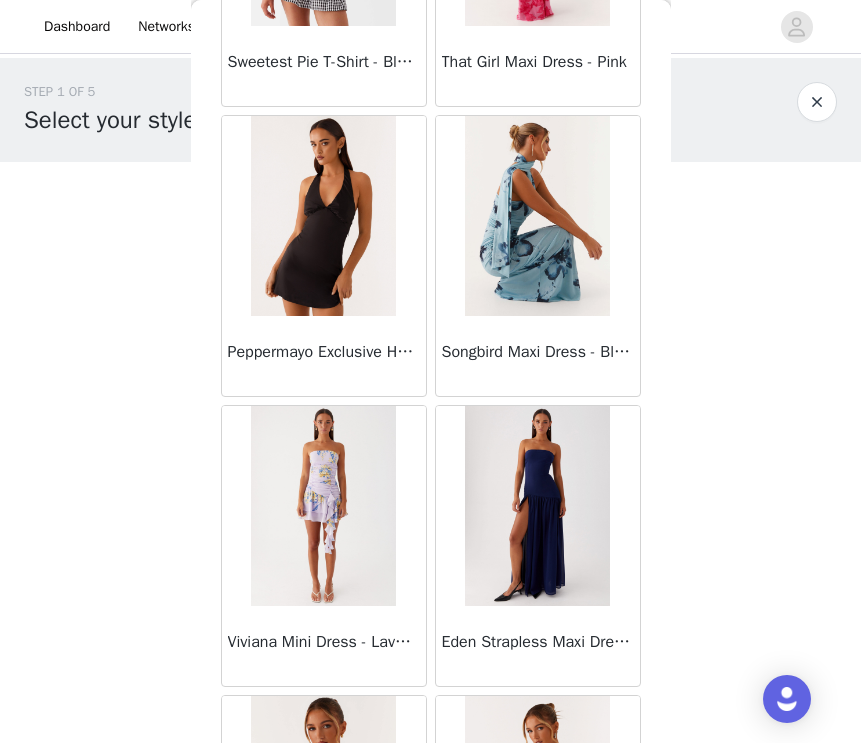 scroll, scrollTop: 2317, scrollLeft: 0, axis: vertical 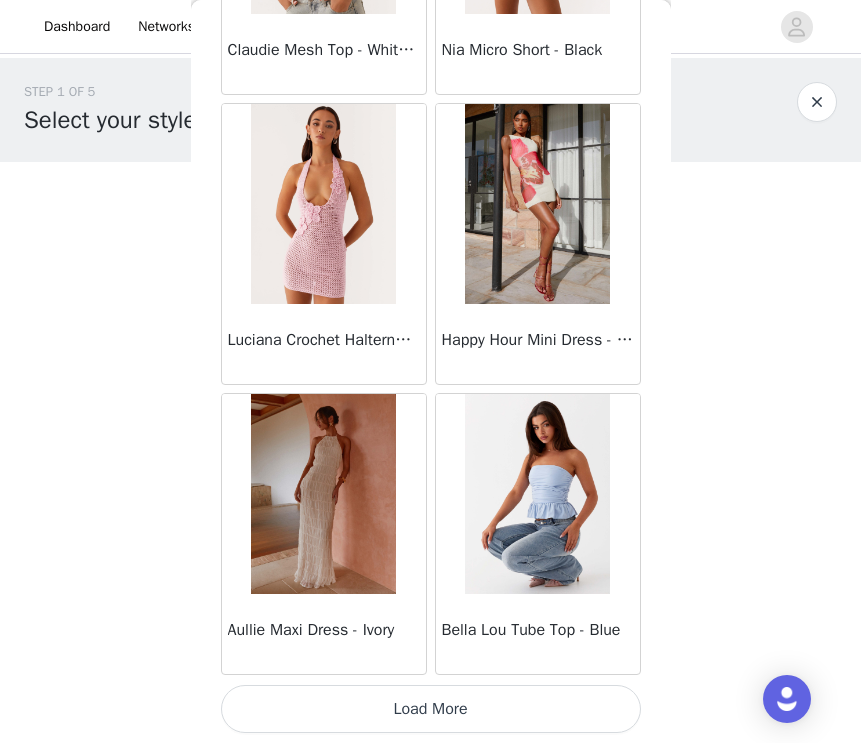 click on "Load More" at bounding box center [431, 709] 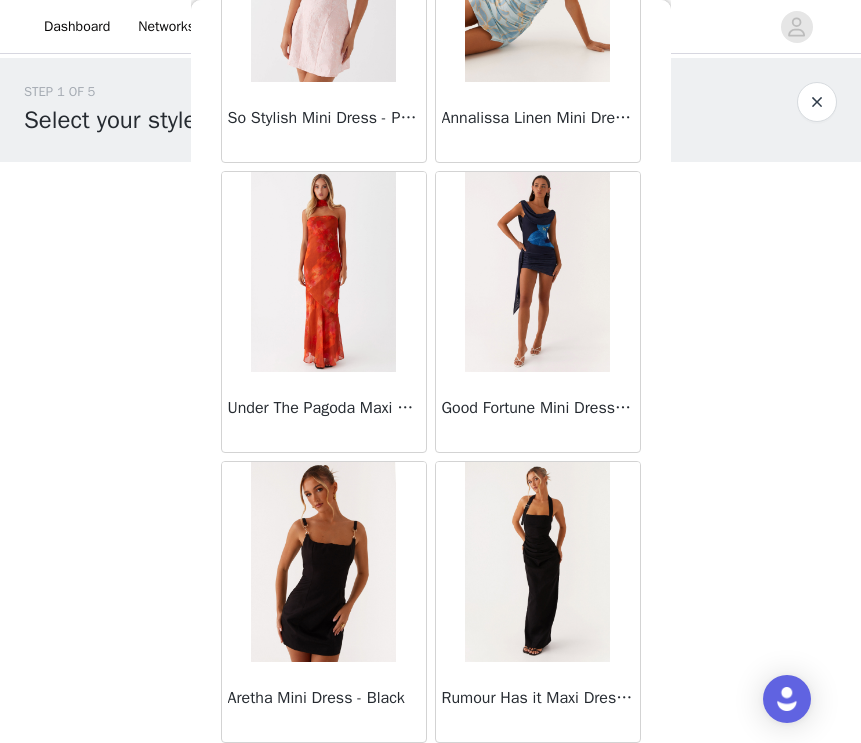 scroll, scrollTop: 5217, scrollLeft: 0, axis: vertical 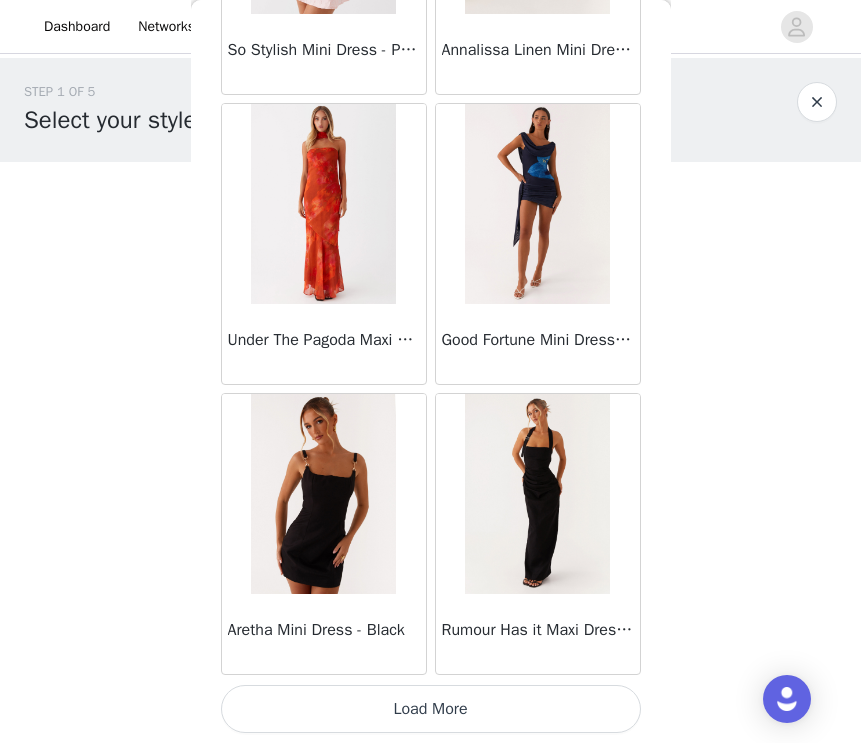 click on "Load More" at bounding box center (431, 709) 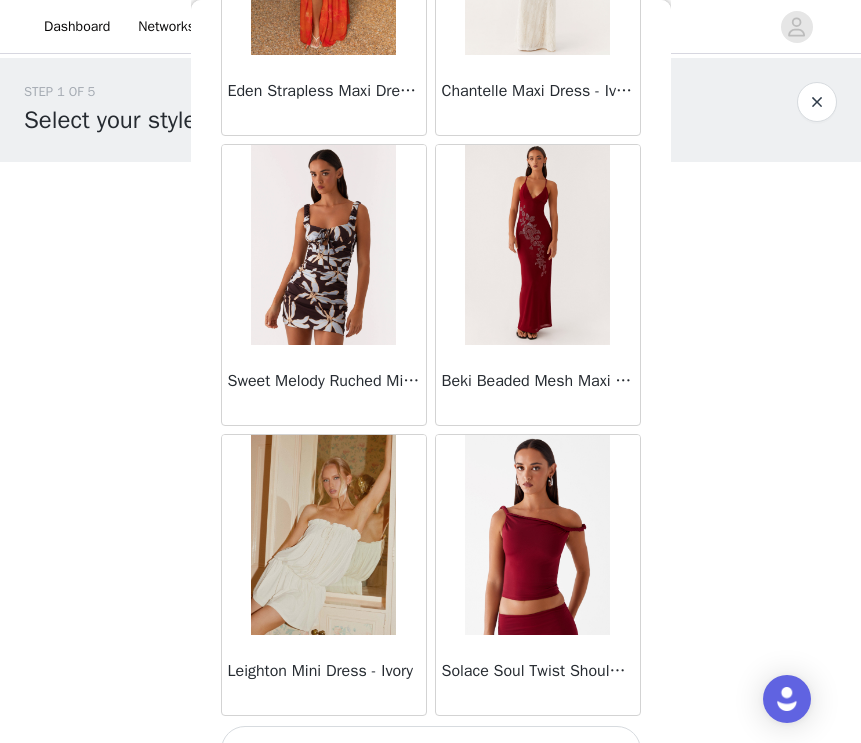 scroll, scrollTop: 8117, scrollLeft: 0, axis: vertical 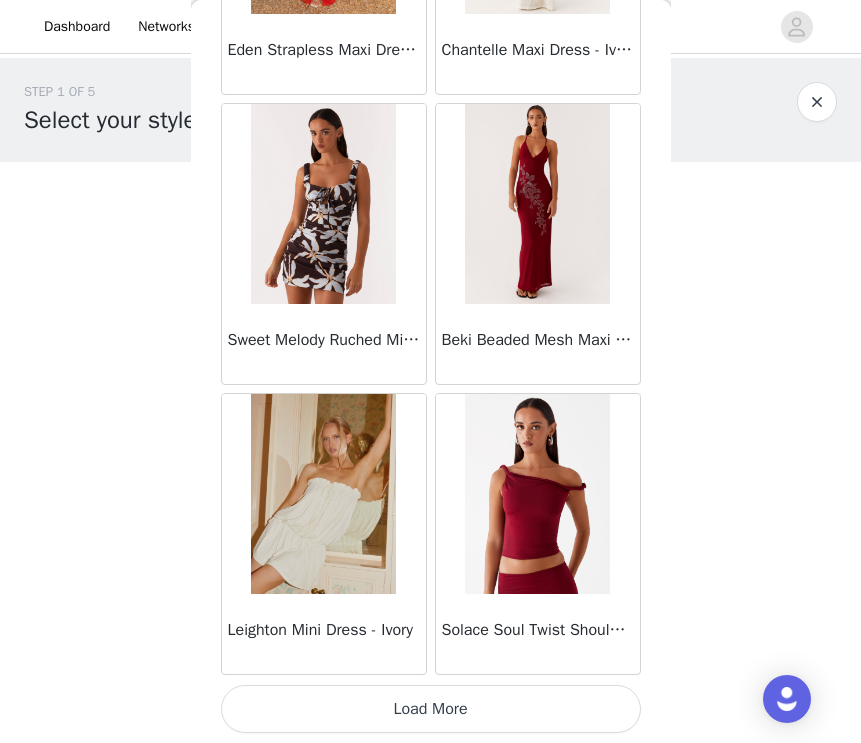 click on "Load More" at bounding box center [431, 709] 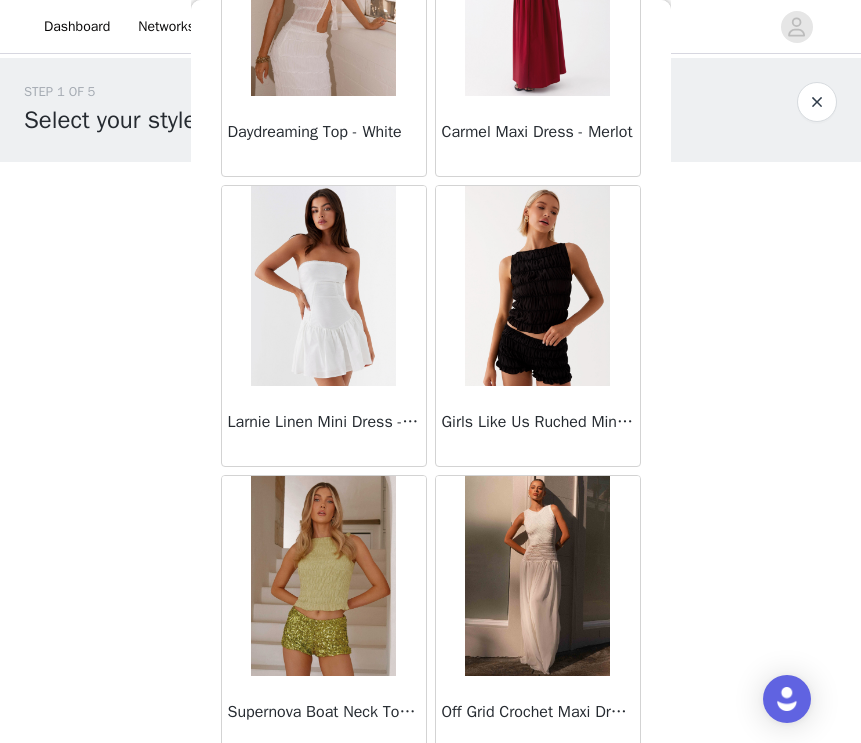 scroll, scrollTop: 9777, scrollLeft: 0, axis: vertical 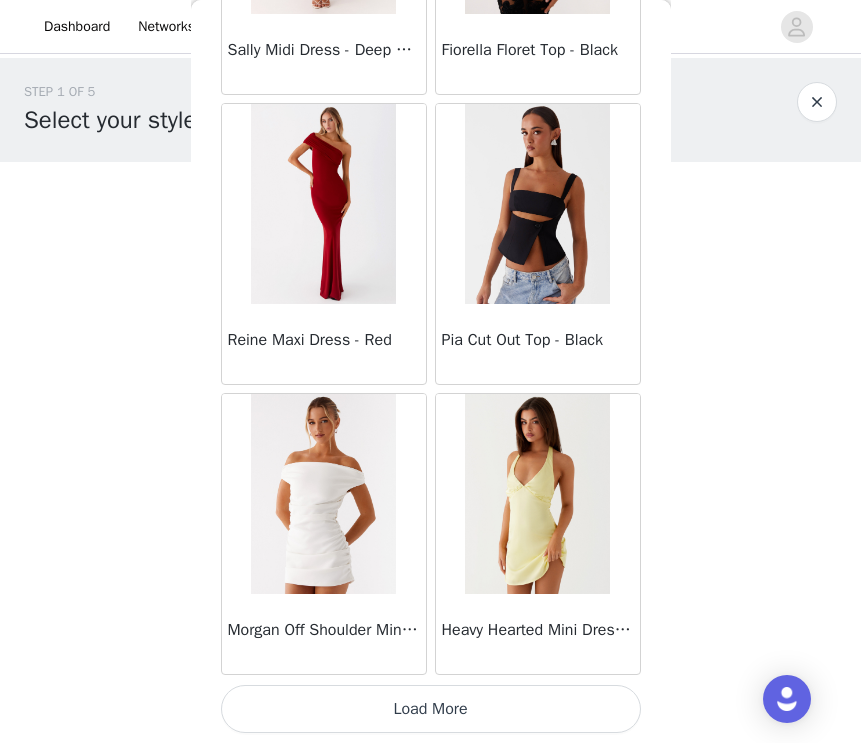click on "Load More" at bounding box center [431, 709] 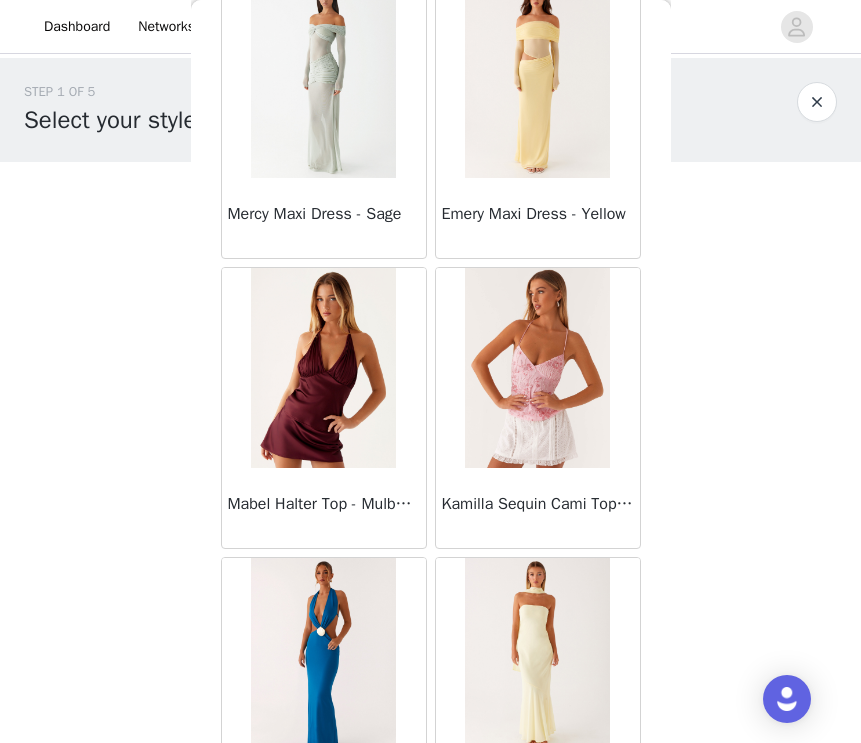 scroll, scrollTop: 13917, scrollLeft: 0, axis: vertical 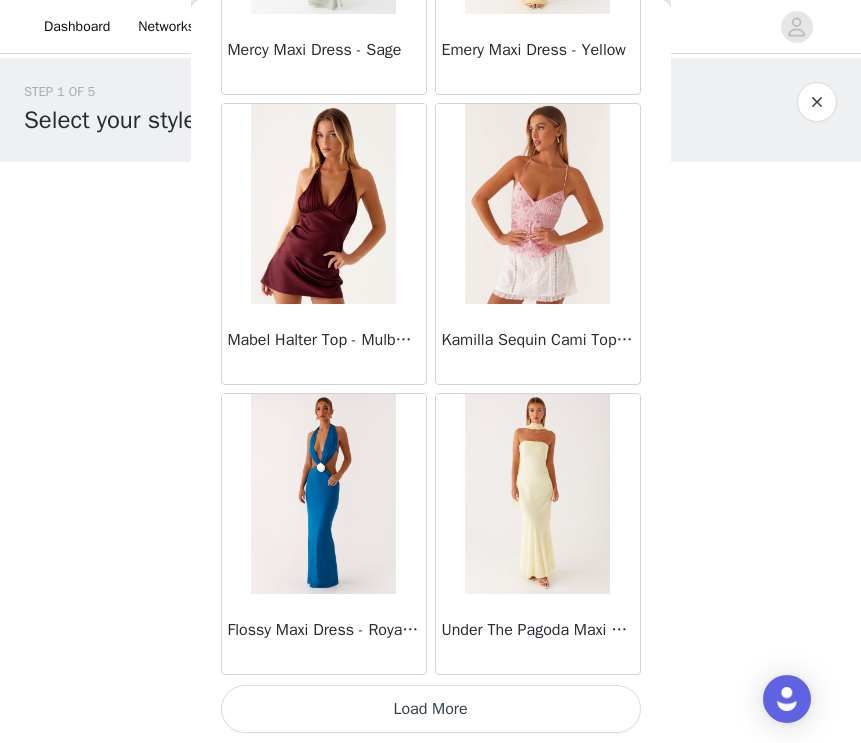 click on "Load More" at bounding box center (431, 709) 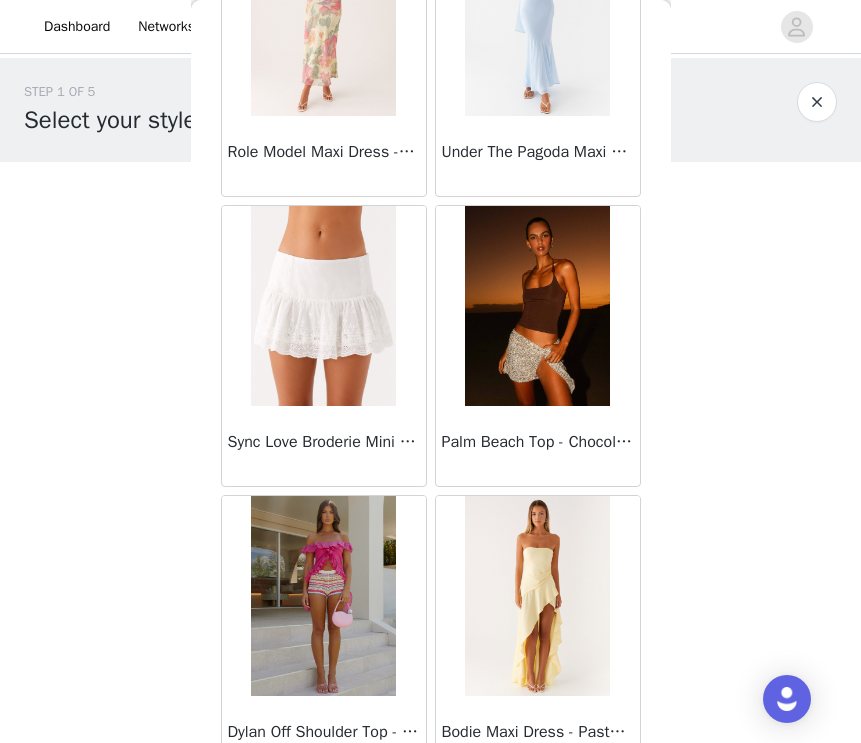 scroll, scrollTop: 16817, scrollLeft: 0, axis: vertical 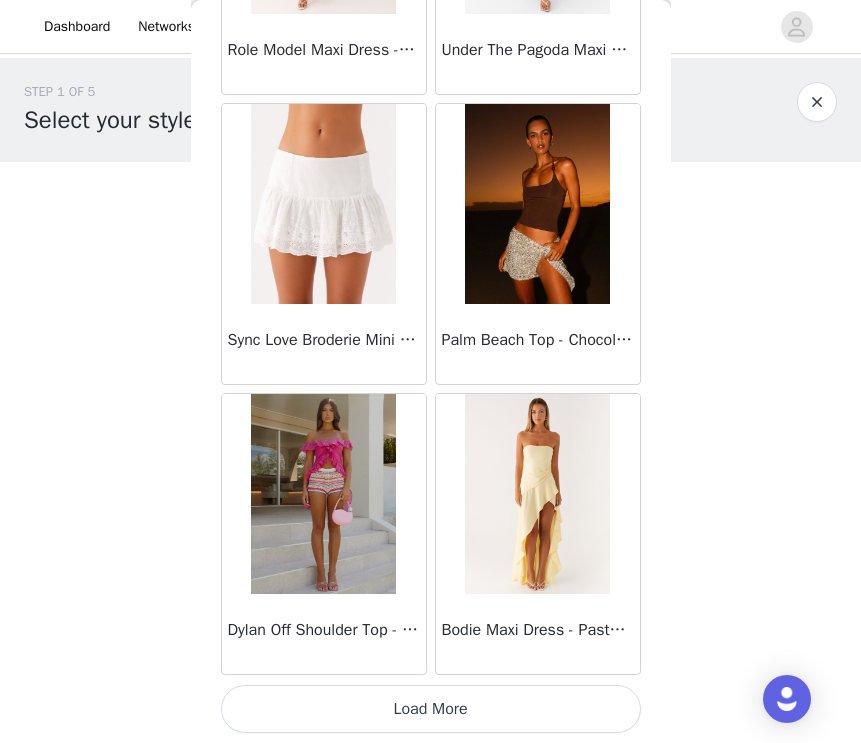 click on "Load More" at bounding box center (431, 709) 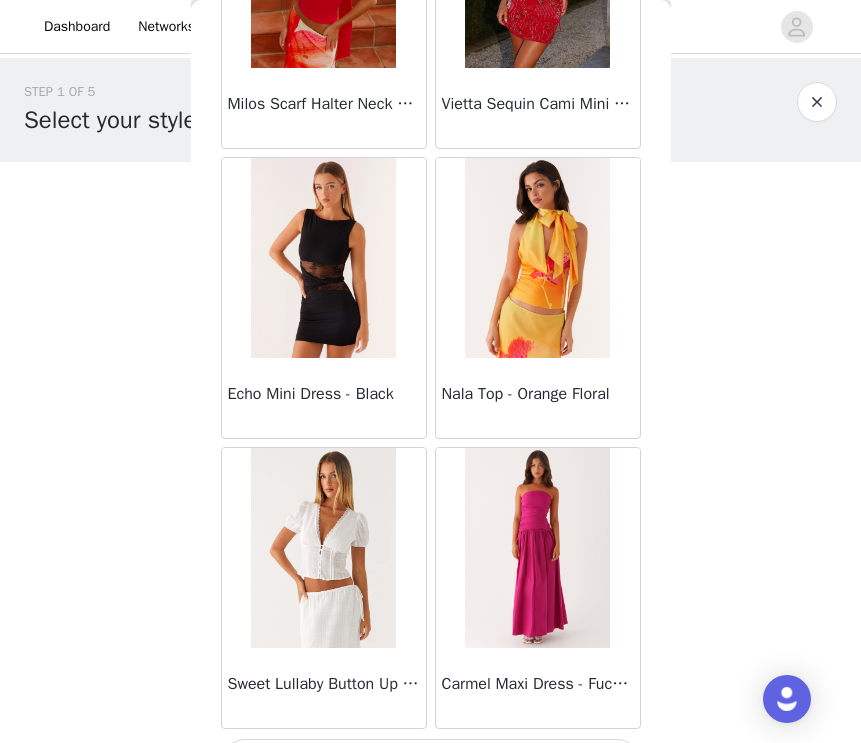 scroll, scrollTop: 19717, scrollLeft: 0, axis: vertical 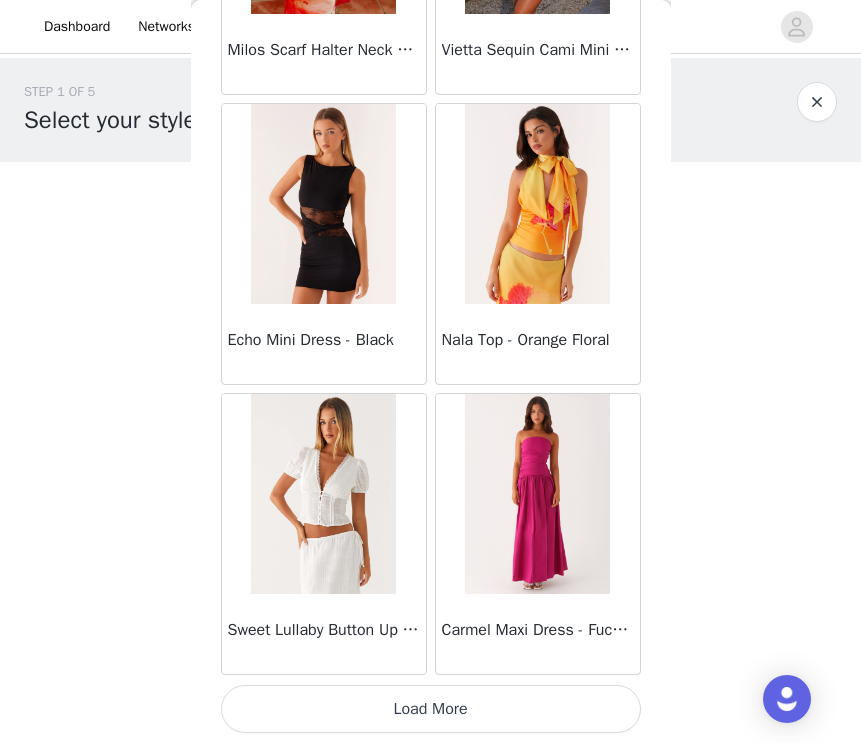click on "Load More" at bounding box center (431, 709) 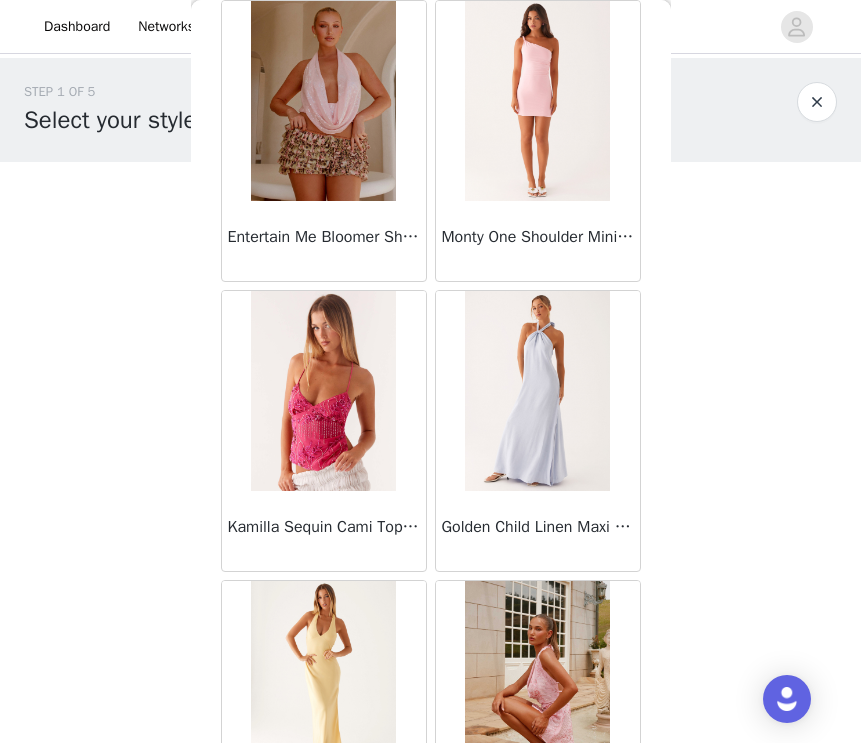 scroll, scrollTop: 22617, scrollLeft: 0, axis: vertical 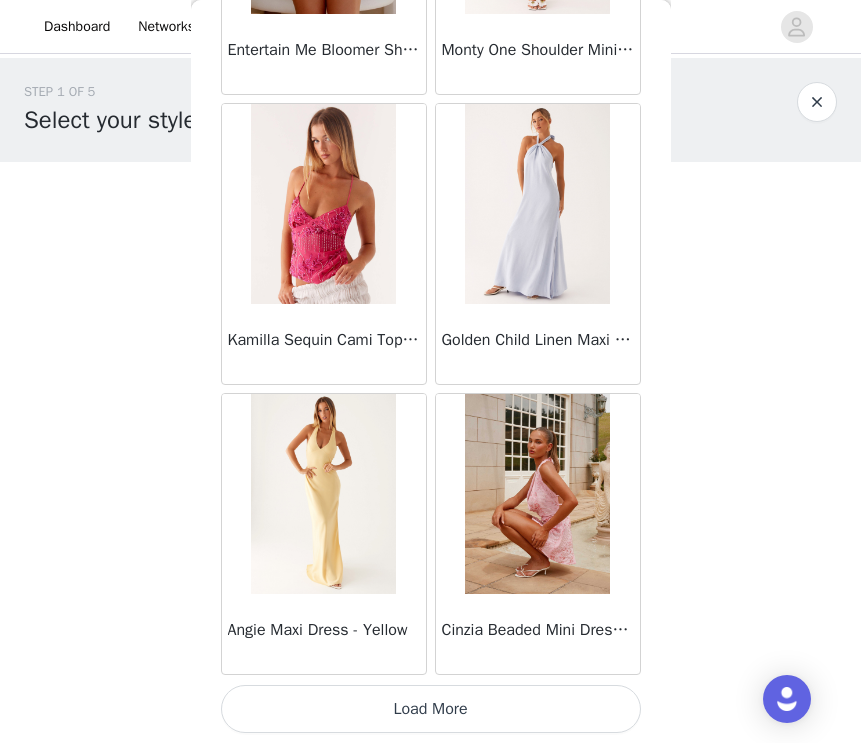 click on "Load More" at bounding box center (431, 709) 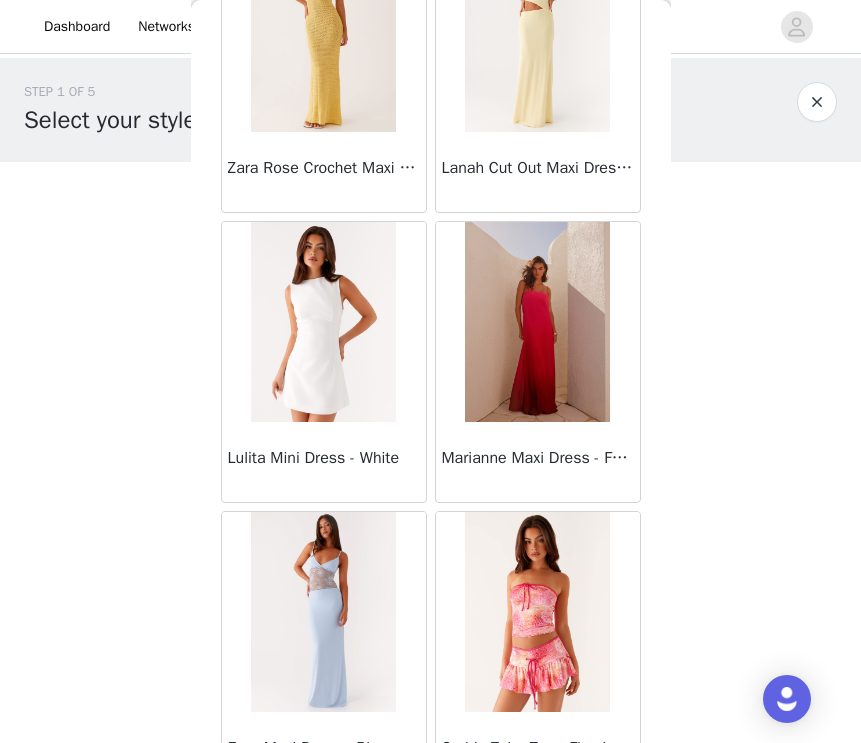 scroll, scrollTop: 25111, scrollLeft: 0, axis: vertical 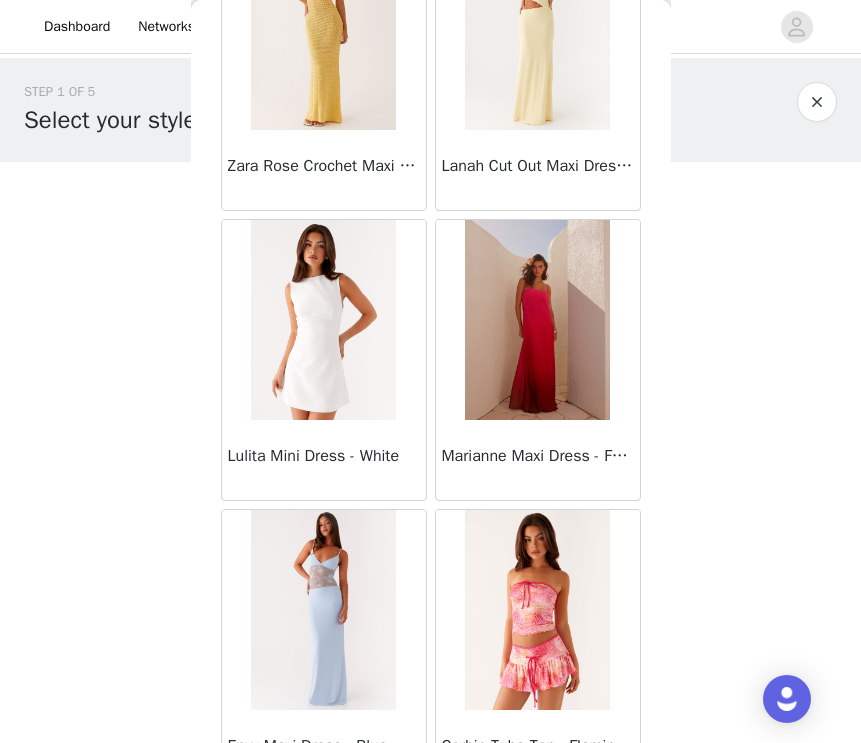 click at bounding box center (323, 320) 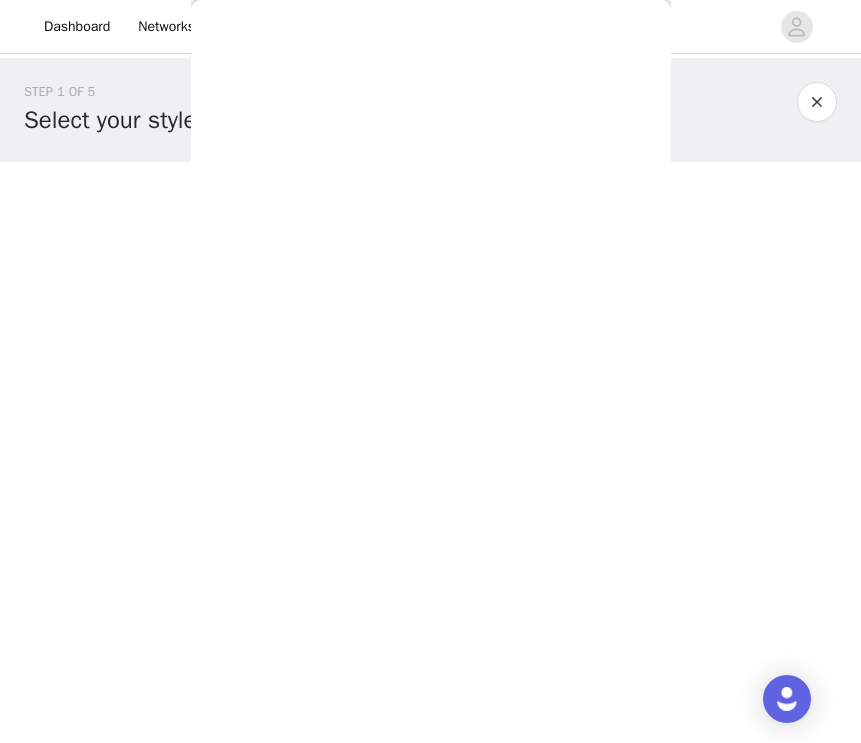 scroll, scrollTop: 0, scrollLeft: 0, axis: both 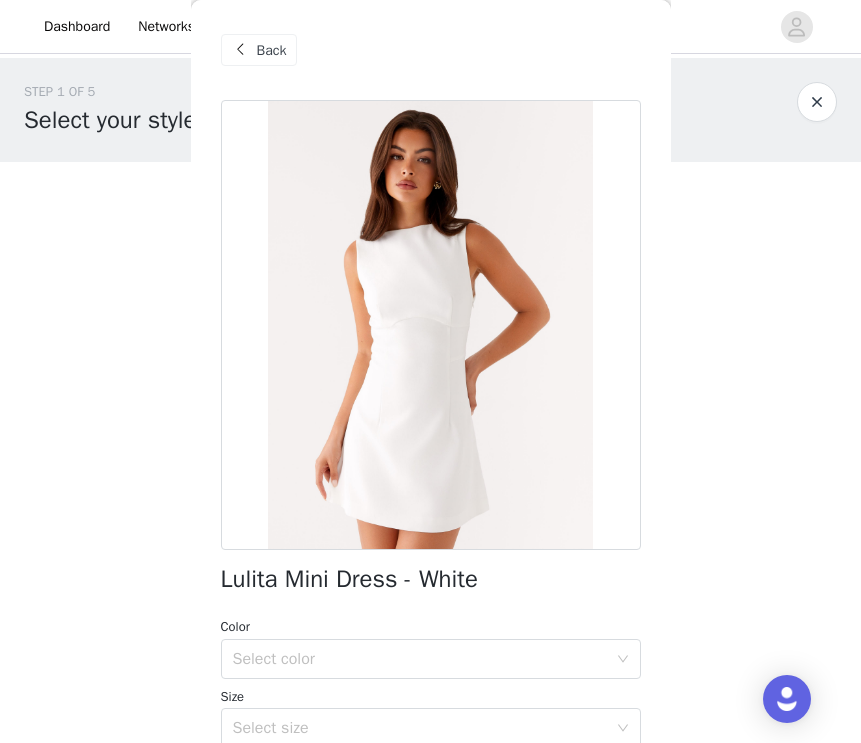 click at bounding box center [241, 50] 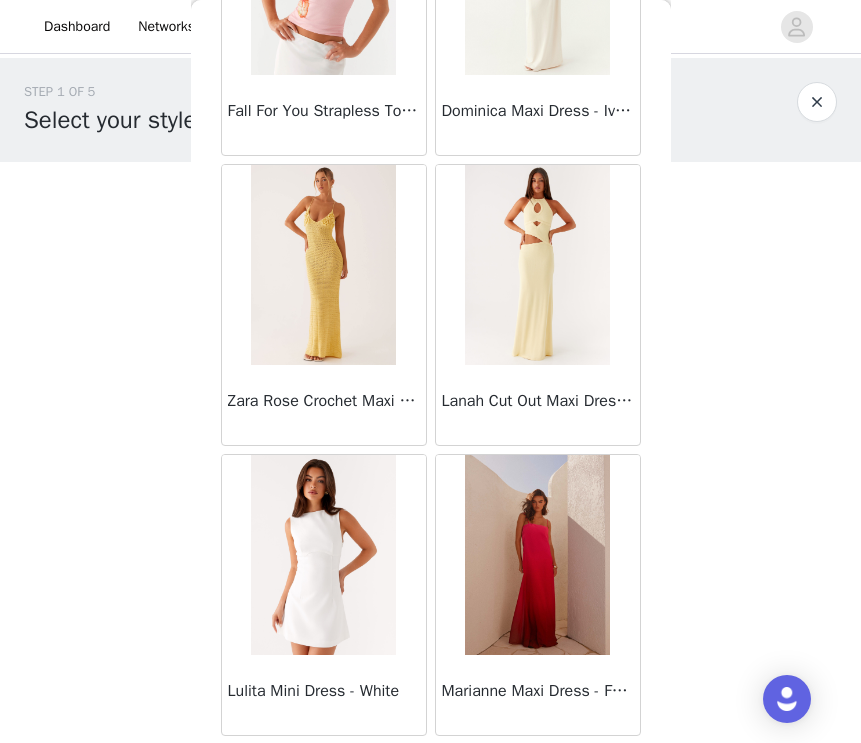 scroll, scrollTop: 25517, scrollLeft: 0, axis: vertical 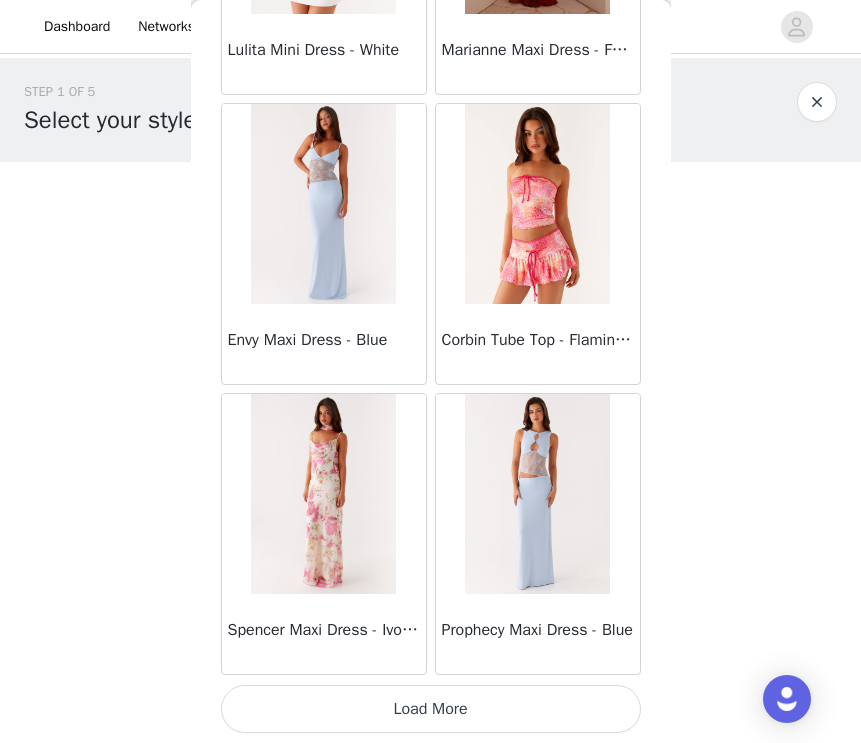 click on "Load More" at bounding box center [431, 709] 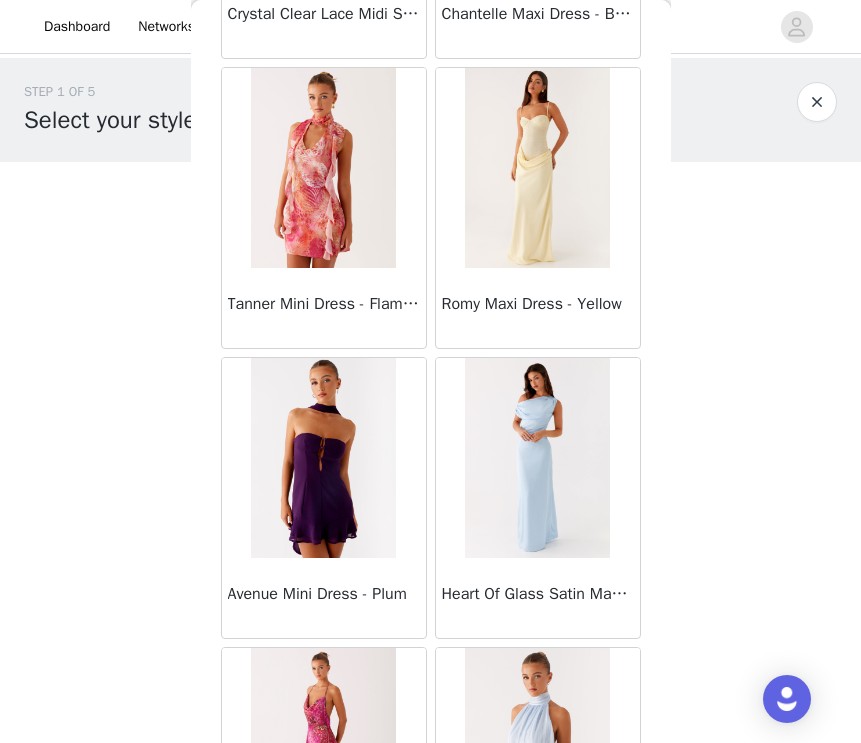 scroll, scrollTop: 26960, scrollLeft: 0, axis: vertical 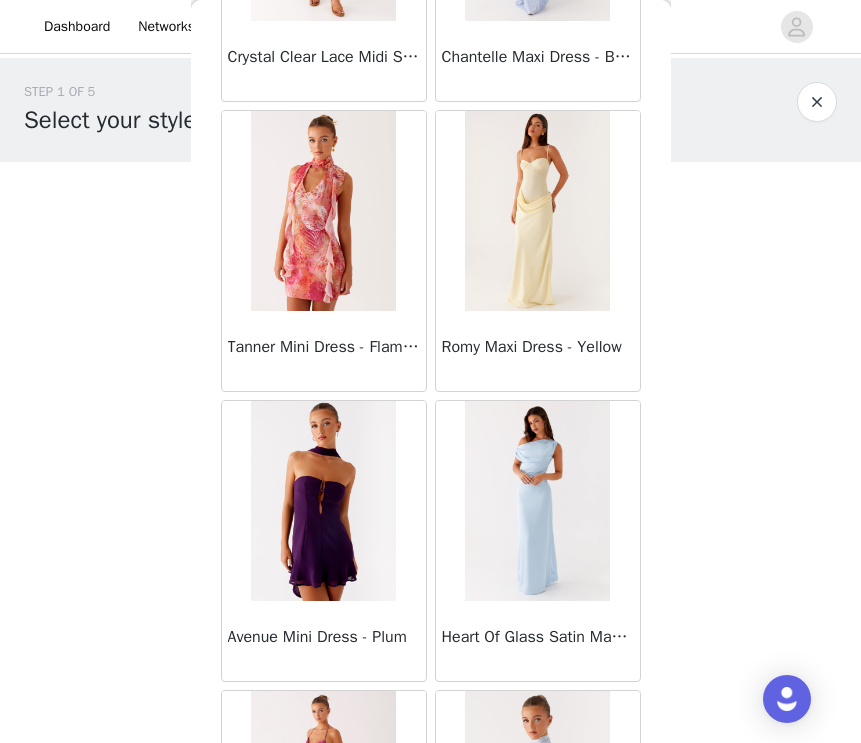click at bounding box center (537, 211) 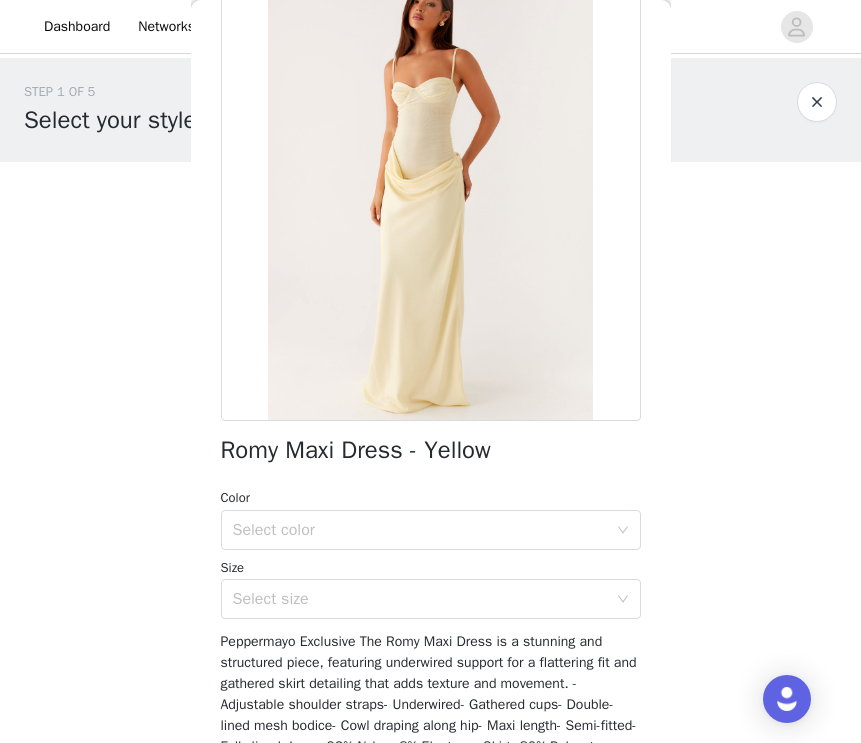 scroll, scrollTop: 160, scrollLeft: 0, axis: vertical 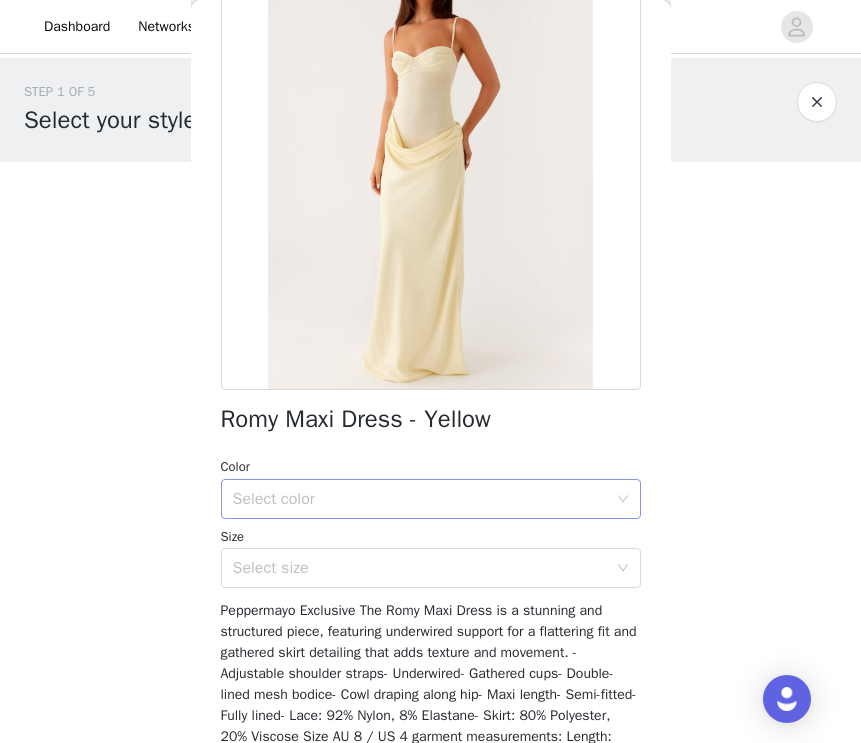 click on "Select color" at bounding box center (420, 499) 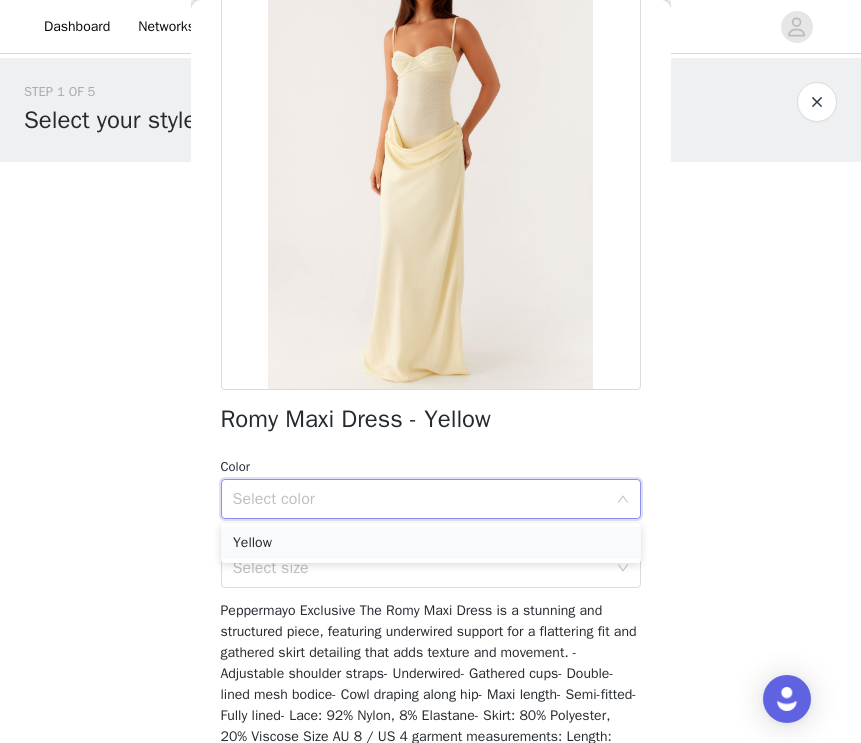 click on "Yellow" at bounding box center [431, 543] 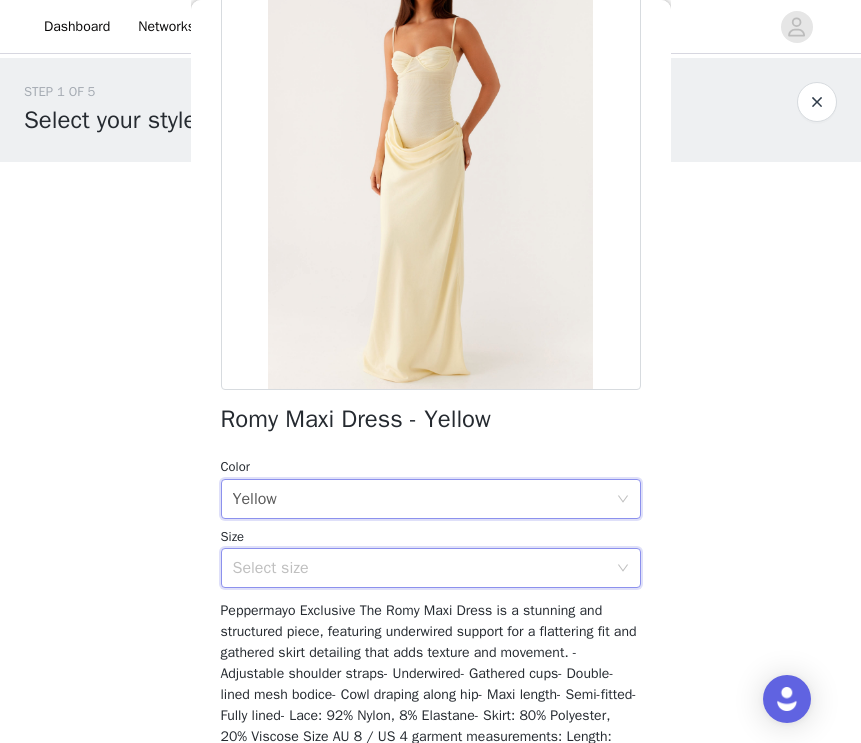 click on "Select size" at bounding box center [424, 568] 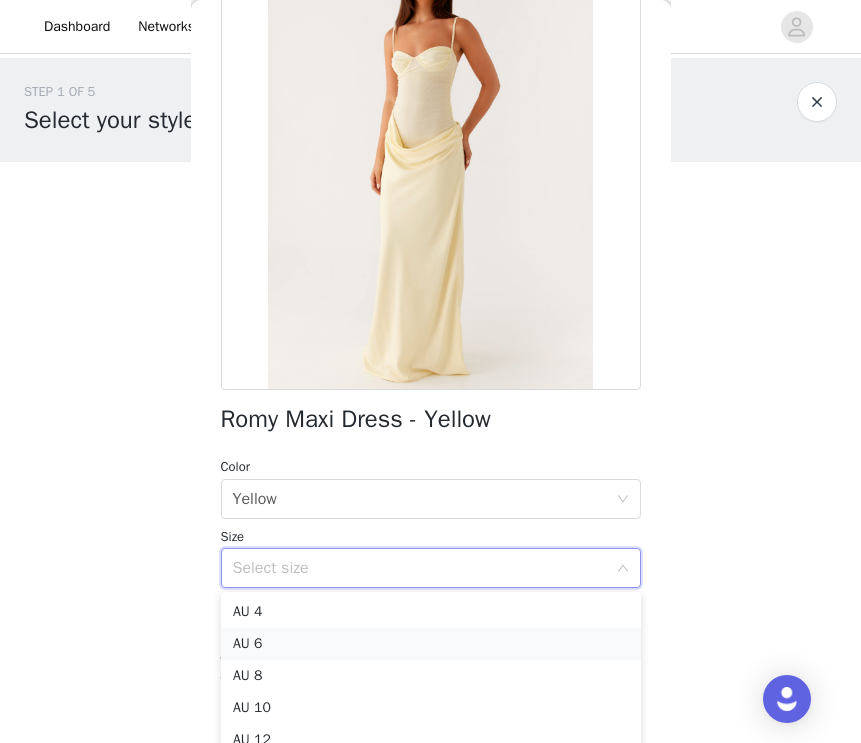 click on "AU 6" at bounding box center (431, 644) 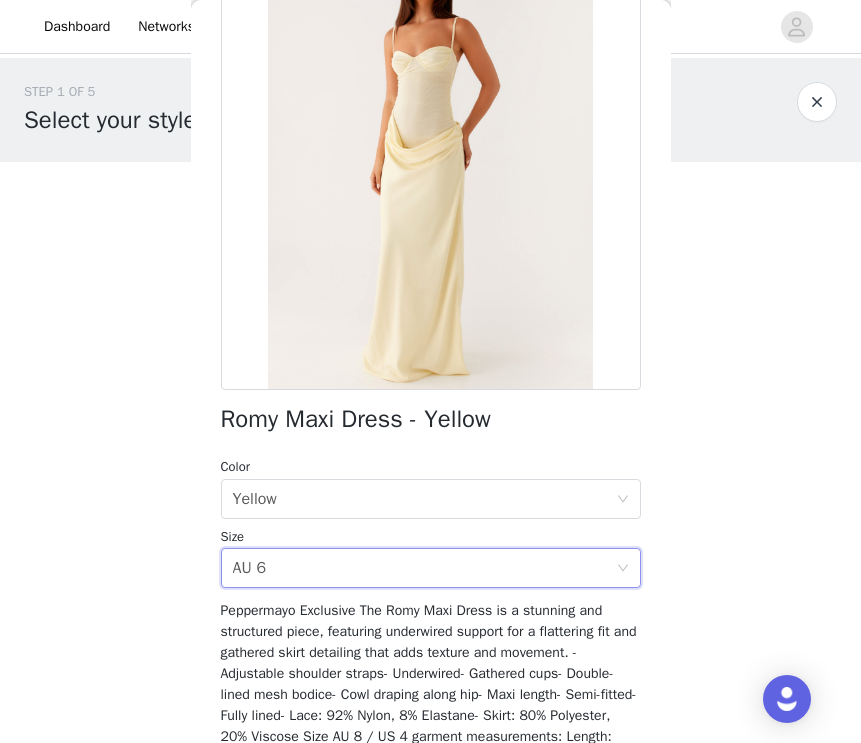 scroll, scrollTop: 311, scrollLeft: 0, axis: vertical 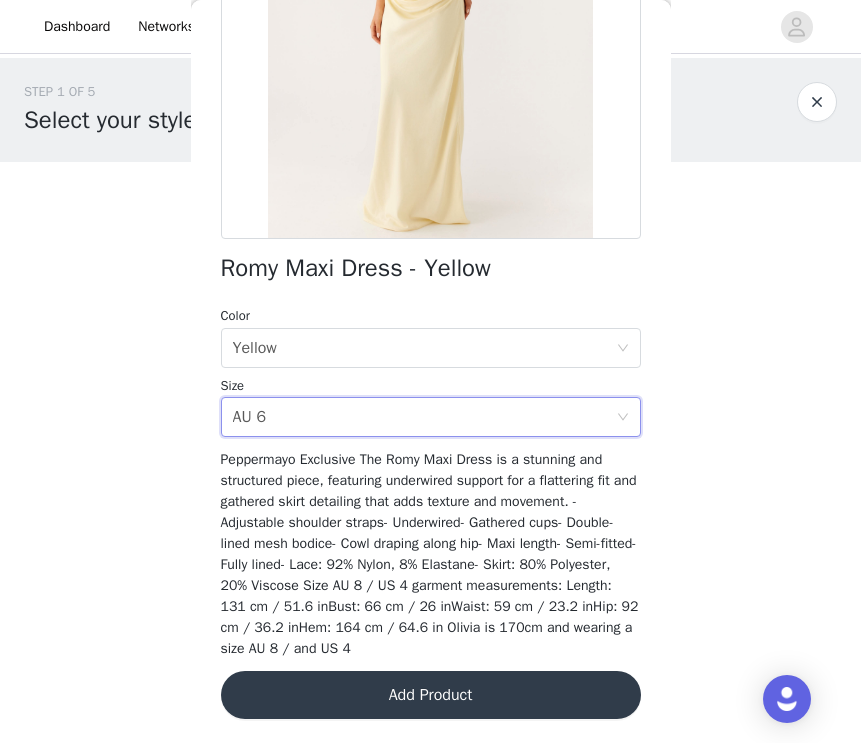 click on "Add Product" at bounding box center (431, 695) 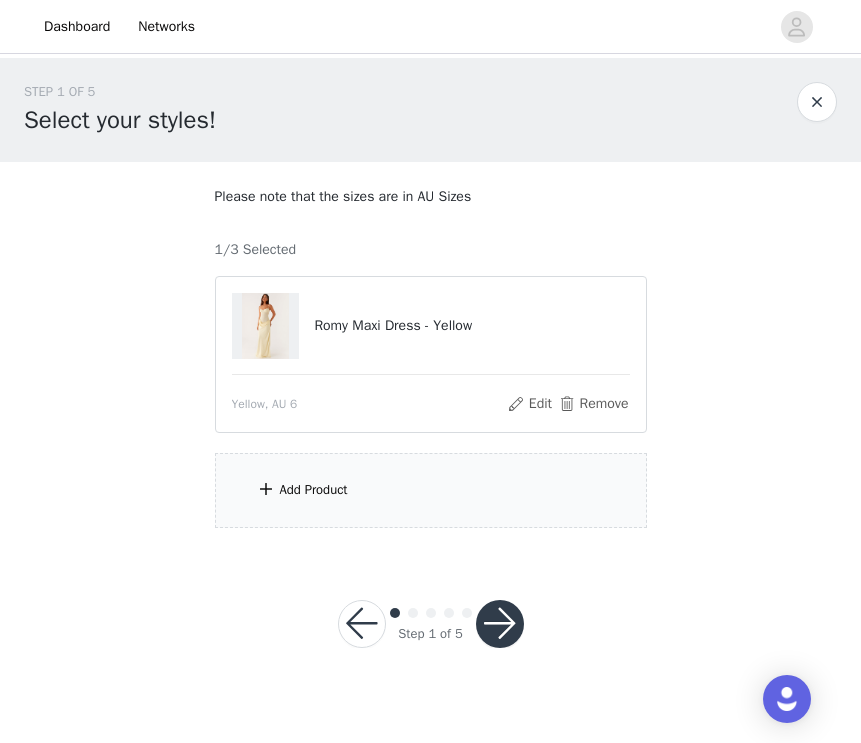 click on "Add Product" at bounding box center [431, 490] 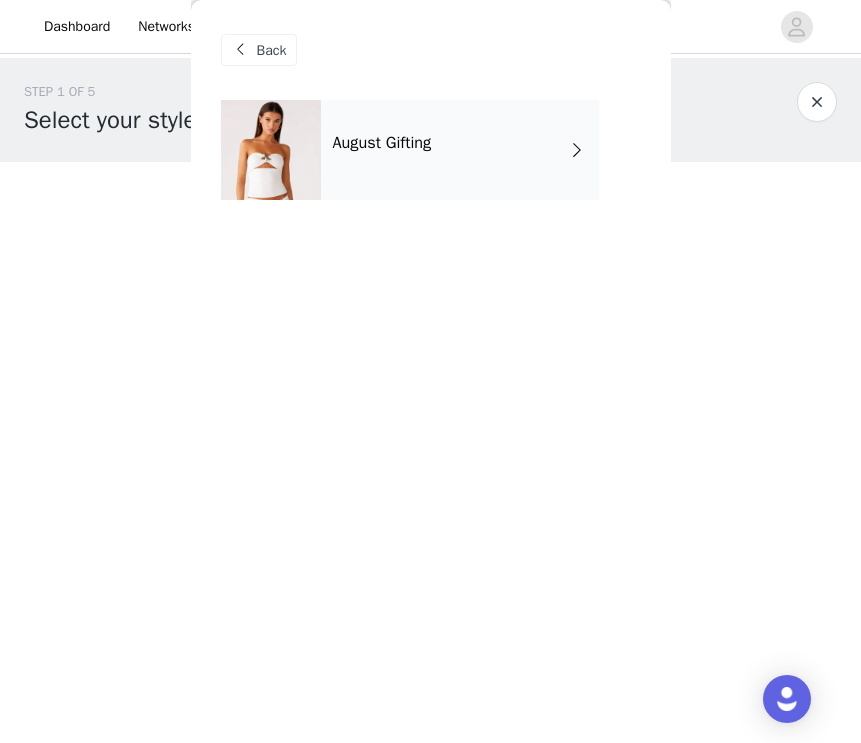 click on "August Gifting" at bounding box center [460, 150] 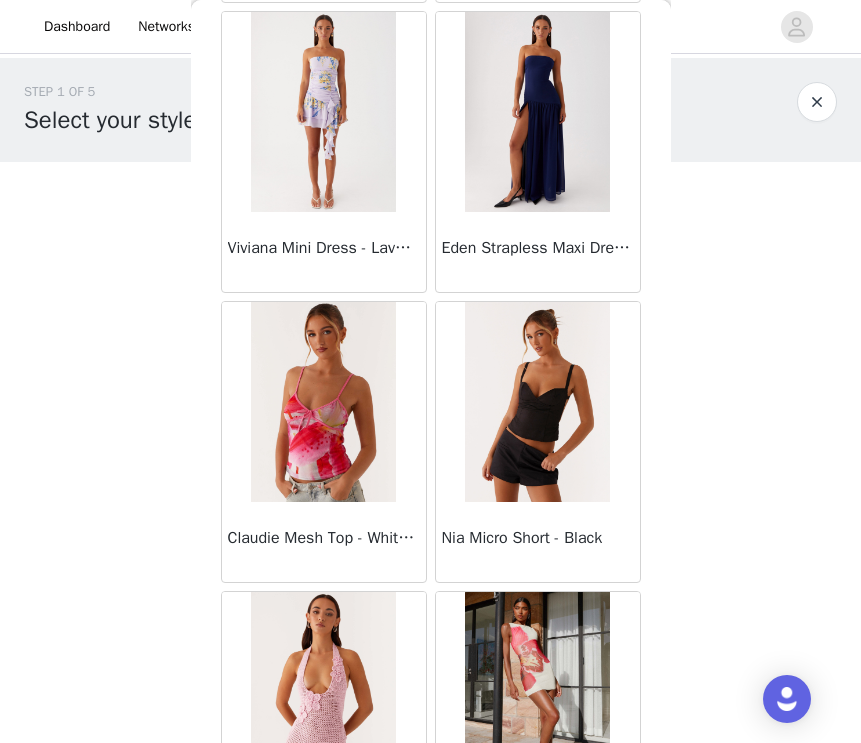 scroll, scrollTop: 2317, scrollLeft: 0, axis: vertical 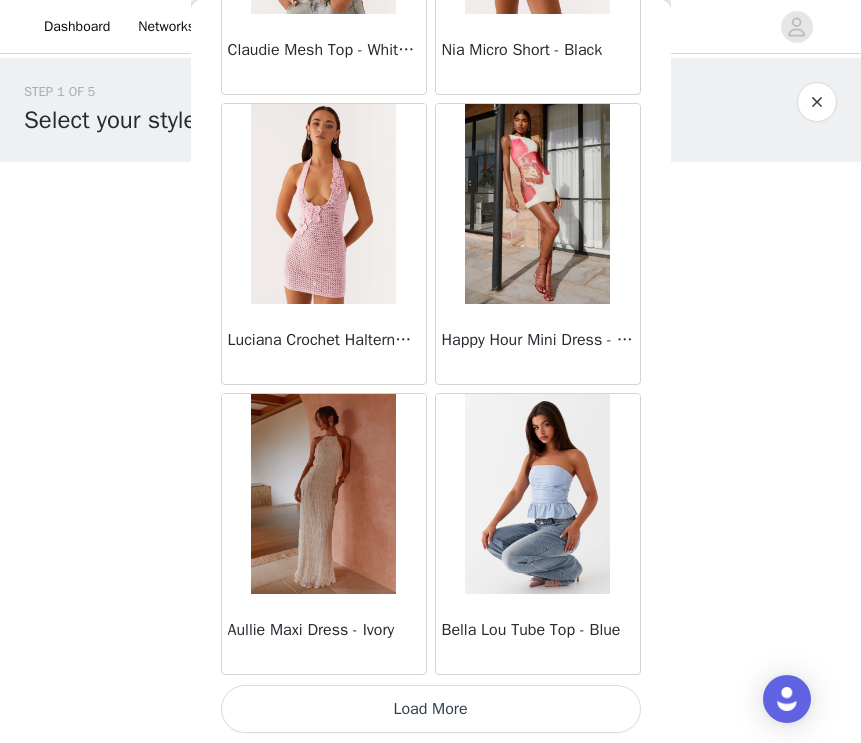 click on "Load More" at bounding box center (431, 709) 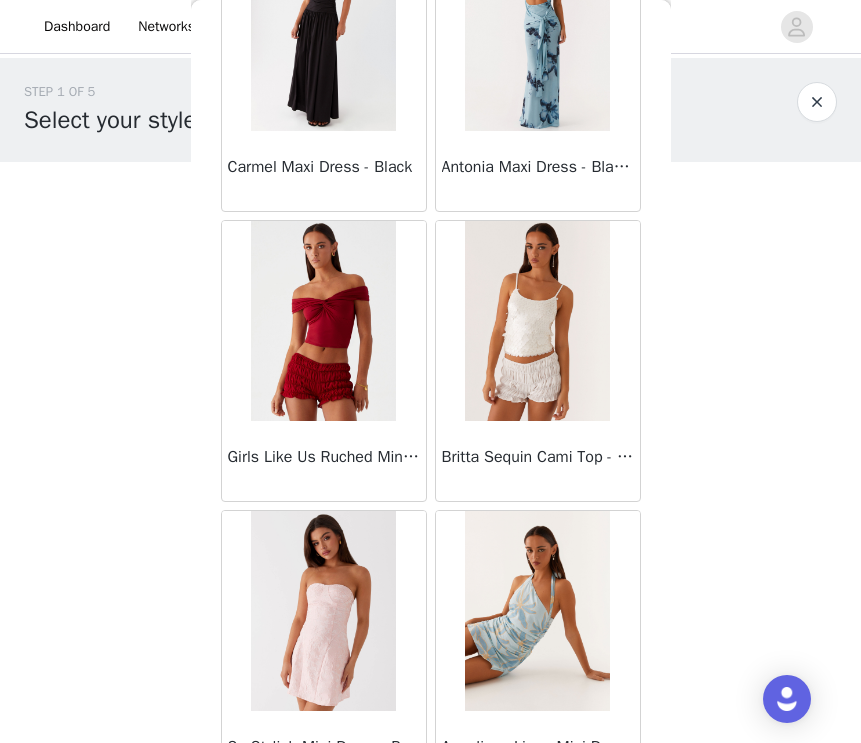 scroll, scrollTop: 5217, scrollLeft: 0, axis: vertical 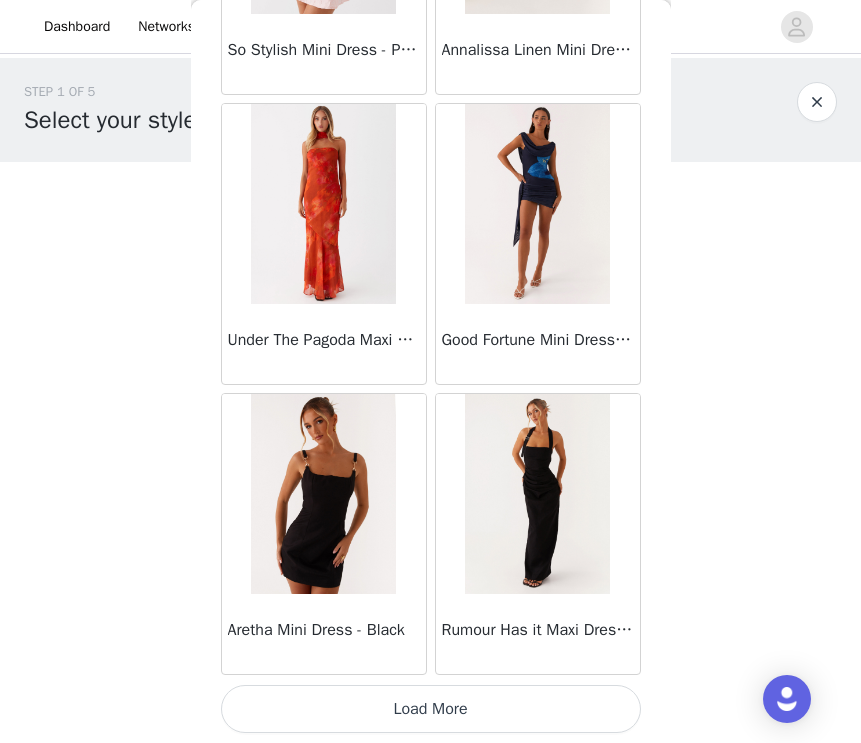 click on "Load More" at bounding box center [431, 709] 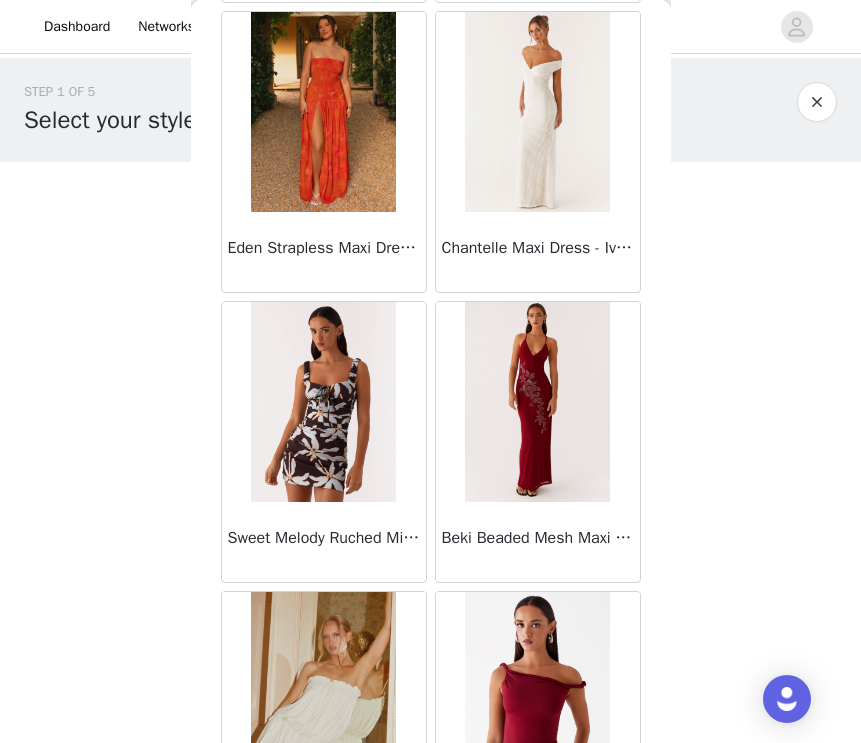 scroll, scrollTop: 8117, scrollLeft: 0, axis: vertical 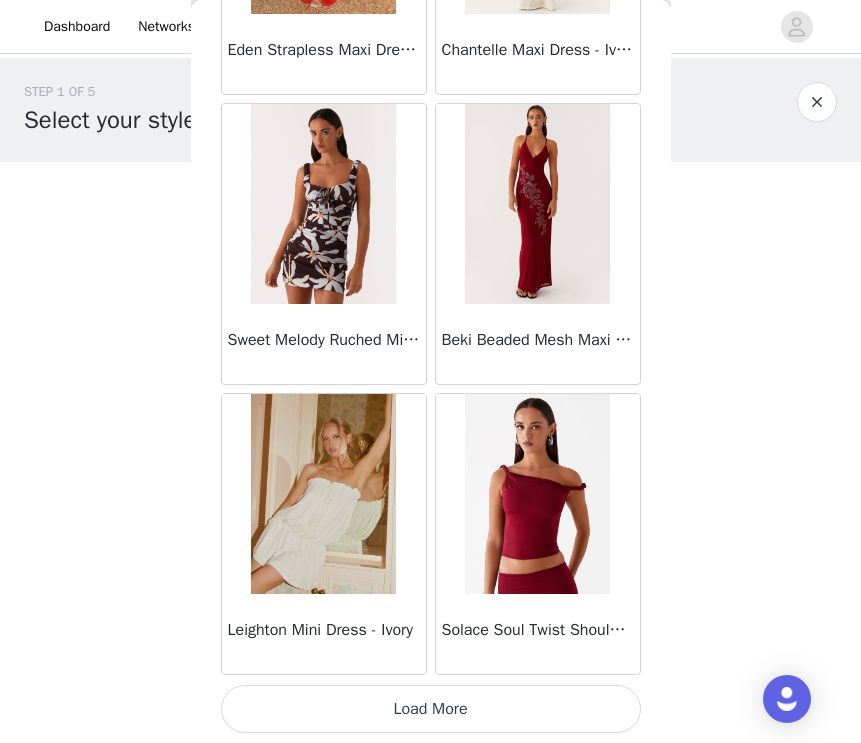 click on "Load More" at bounding box center (431, 709) 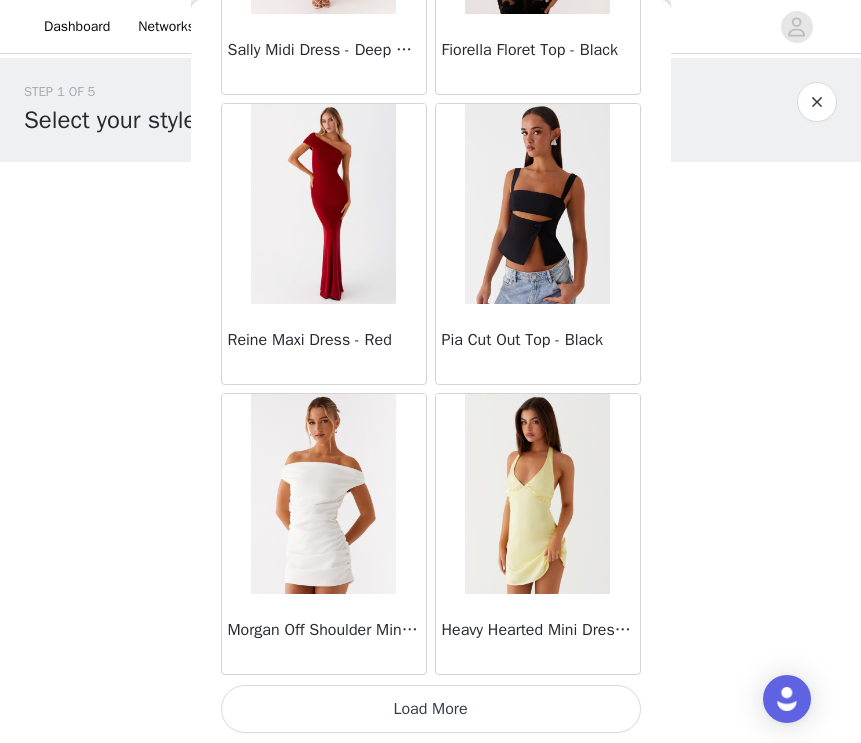 click on "Load More" at bounding box center (431, 709) 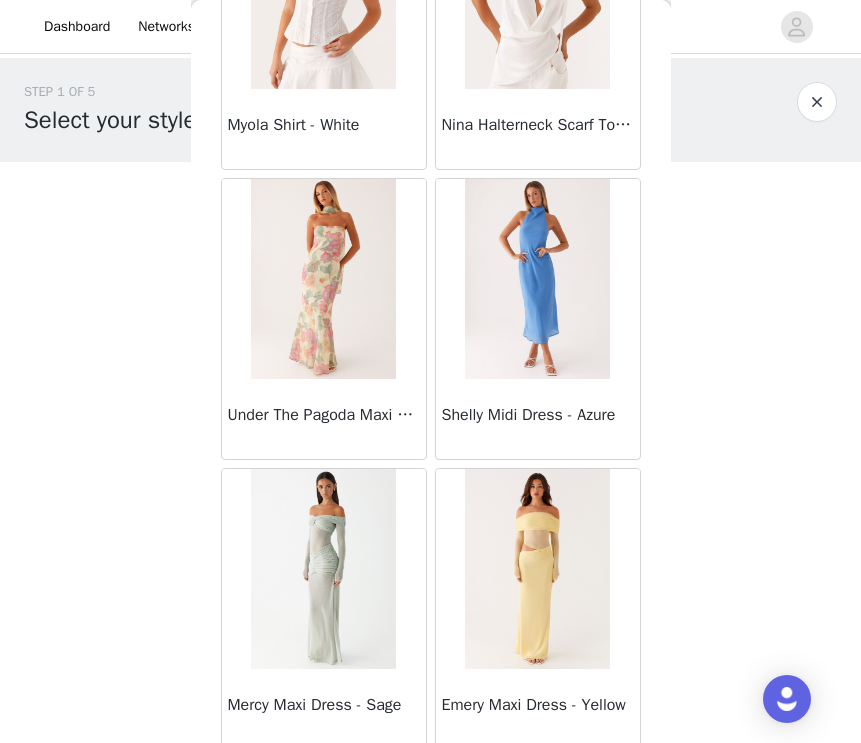 scroll, scrollTop: 13917, scrollLeft: 0, axis: vertical 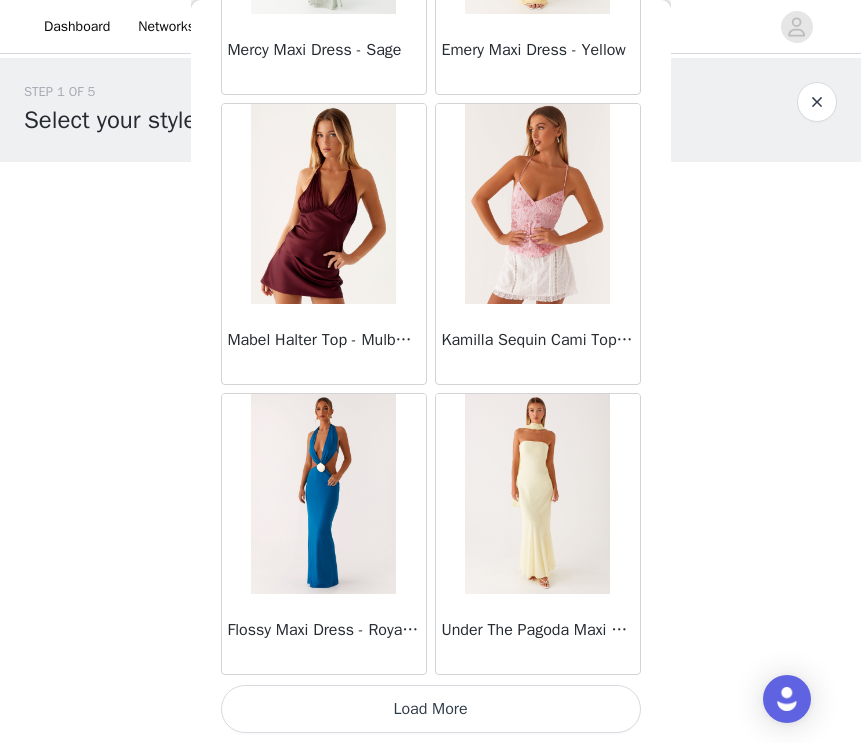 click on "Load More" at bounding box center [431, 709] 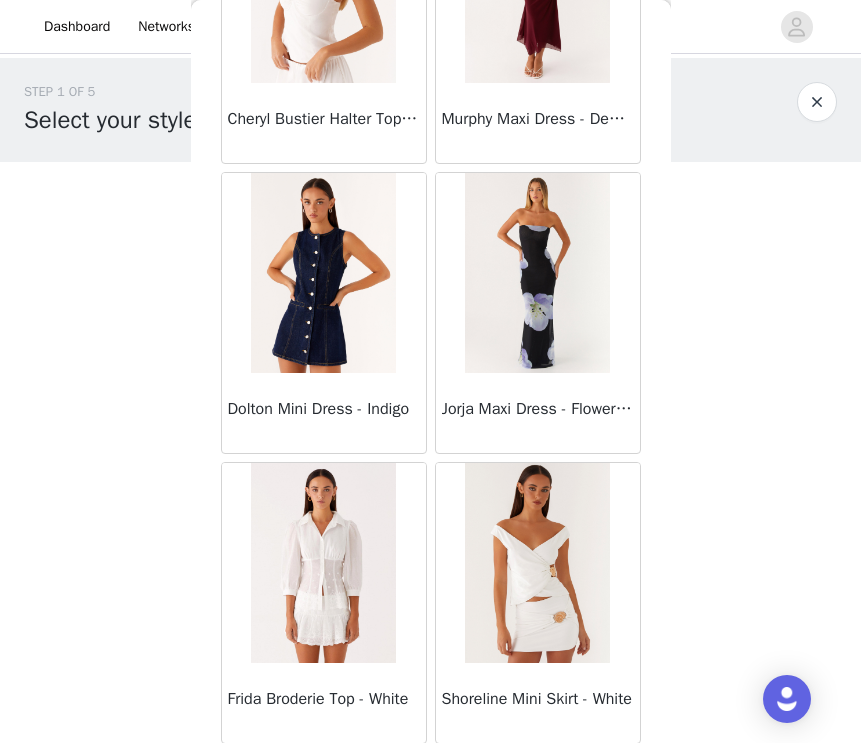 scroll, scrollTop: 16817, scrollLeft: 0, axis: vertical 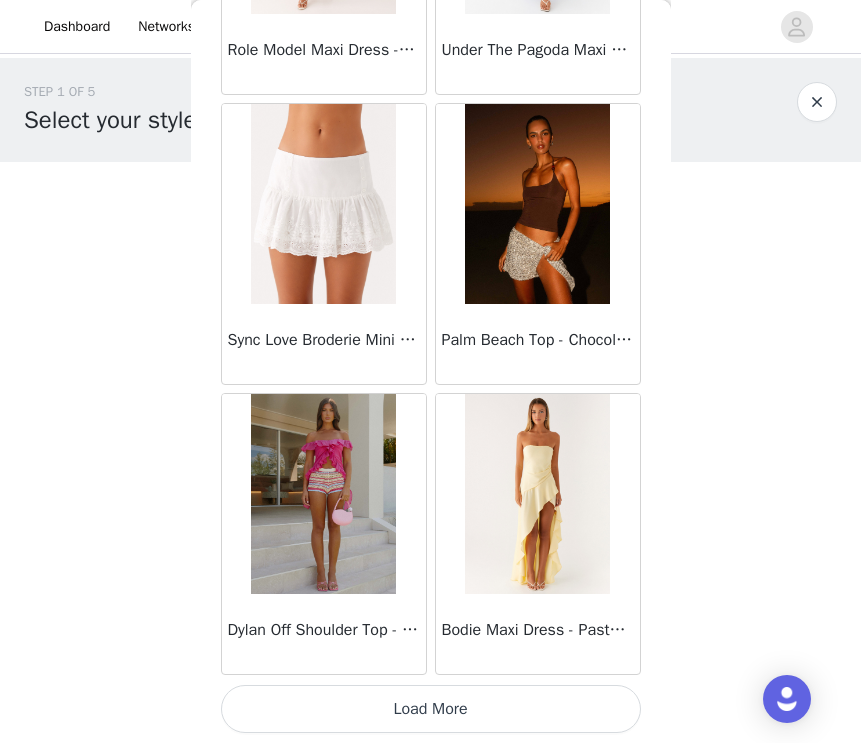click on "Load More" at bounding box center (431, 709) 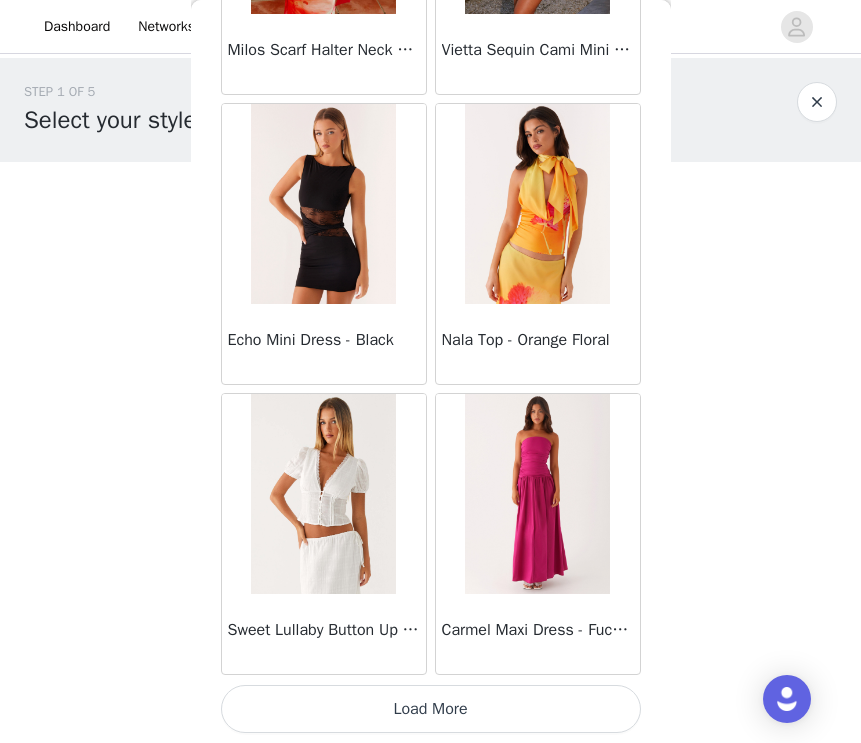 click on "Load More" at bounding box center [431, 709] 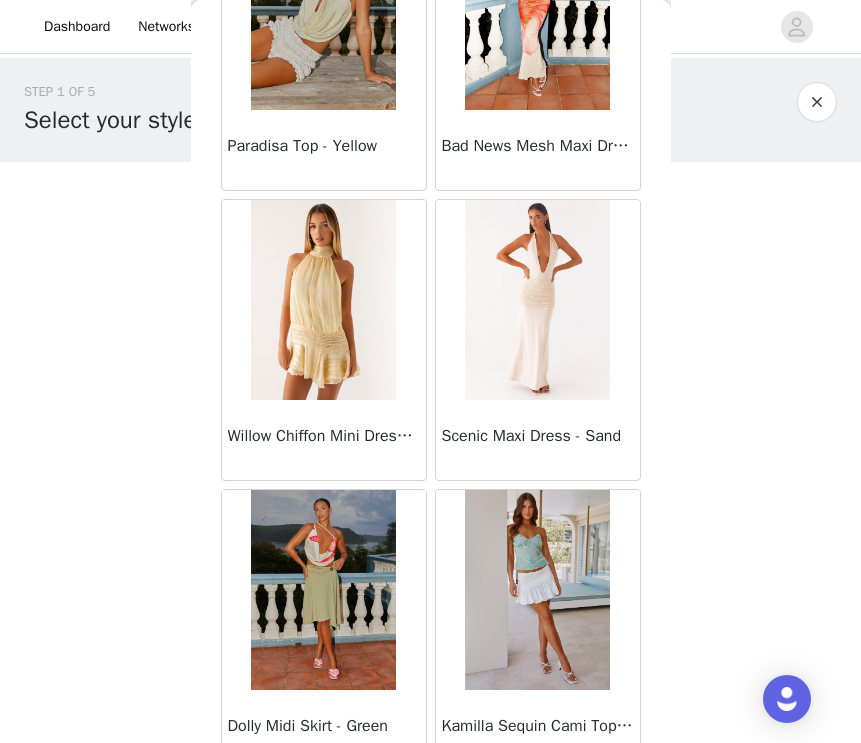 scroll, scrollTop: 22617, scrollLeft: 0, axis: vertical 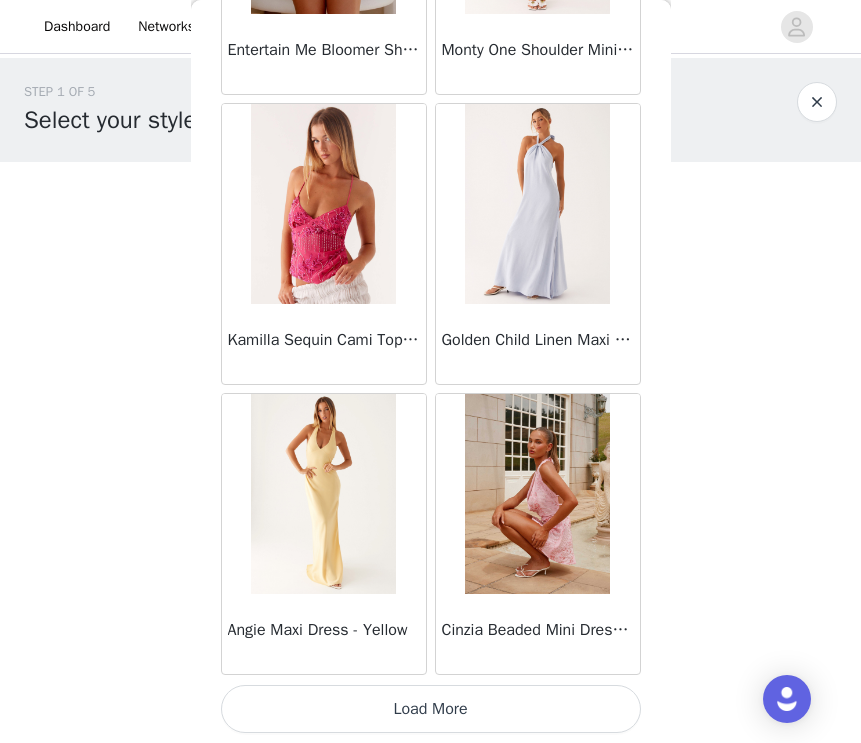 click on "Load More" at bounding box center (431, 709) 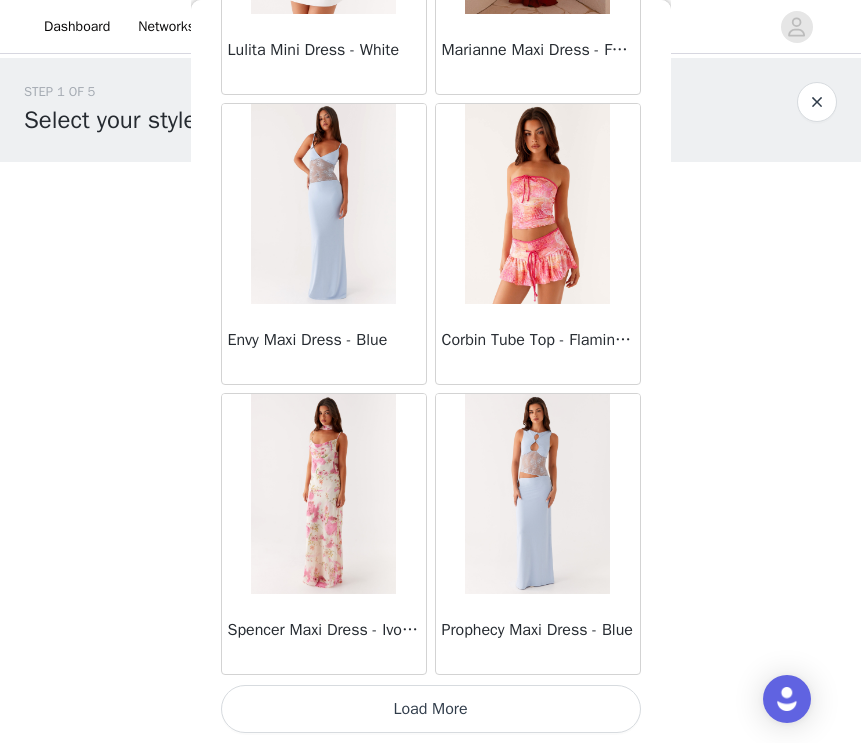 click on "Load More" at bounding box center (431, 709) 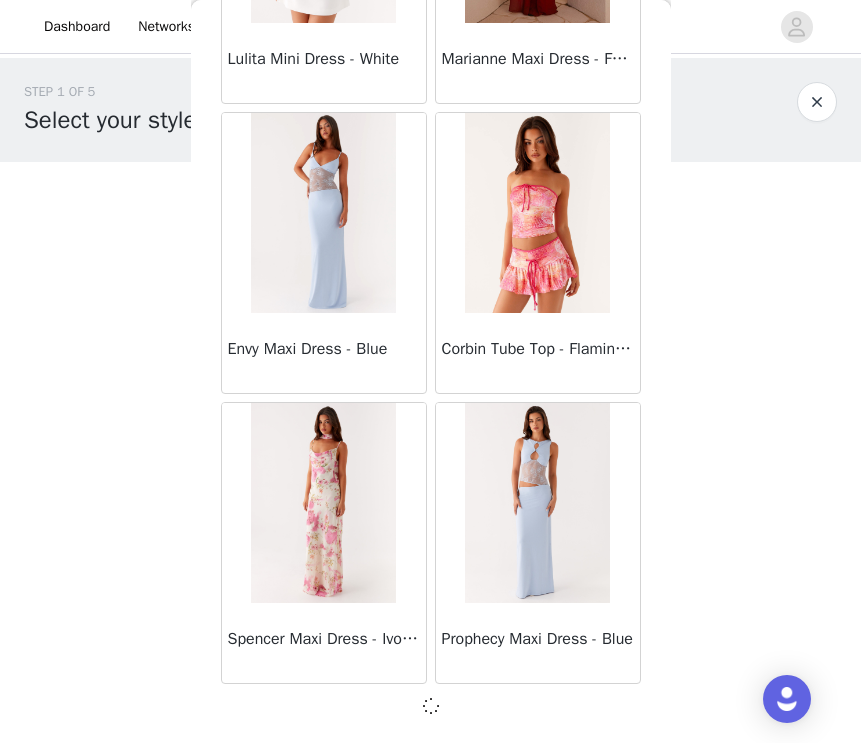 scroll, scrollTop: 25508, scrollLeft: 0, axis: vertical 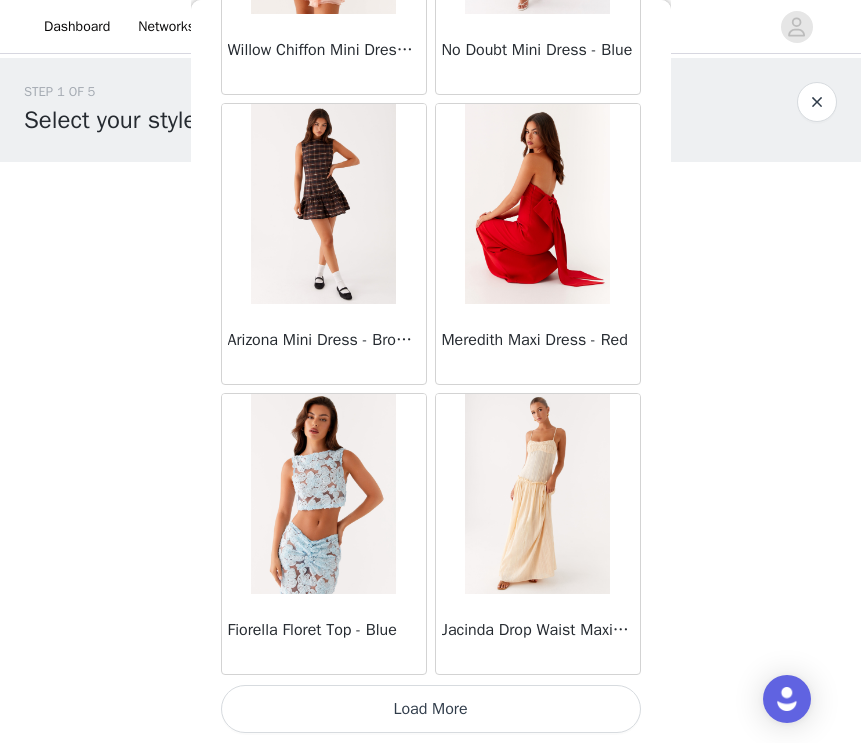 click on "Load More" at bounding box center [431, 709] 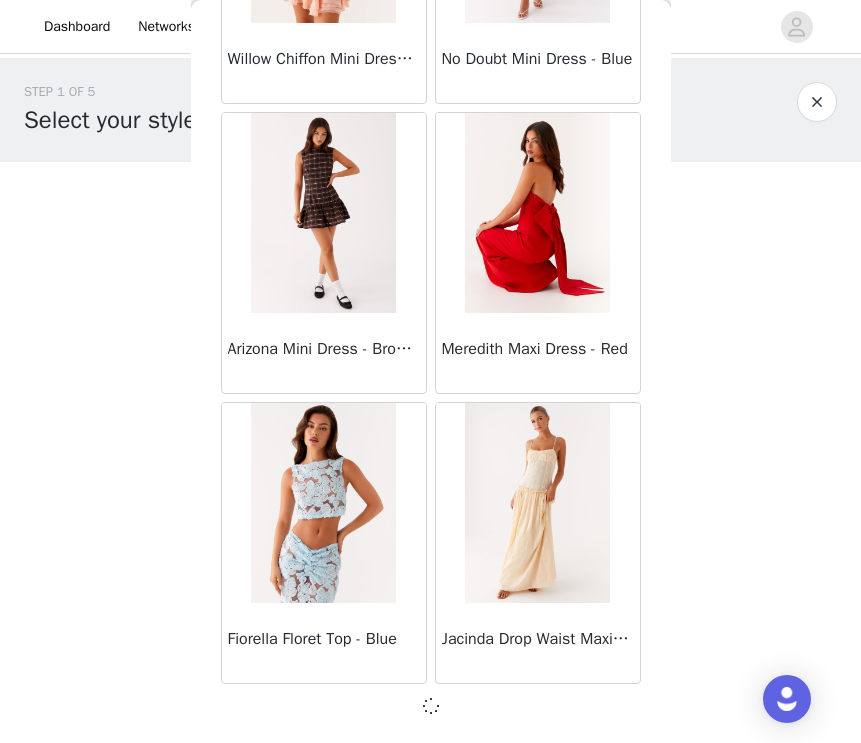 scroll, scrollTop: 28408, scrollLeft: 0, axis: vertical 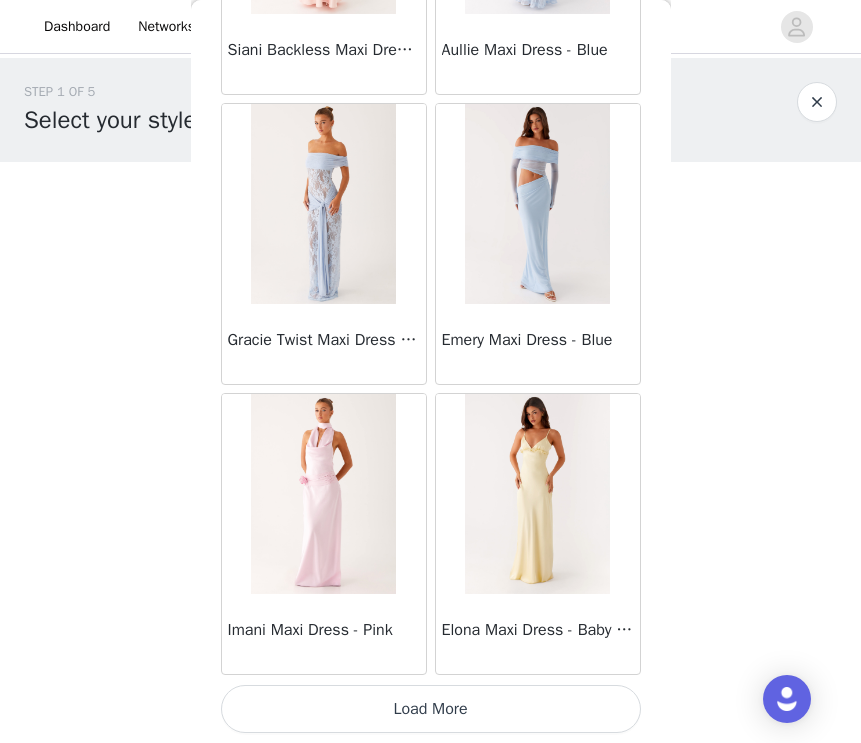 click on "Load More" at bounding box center (431, 709) 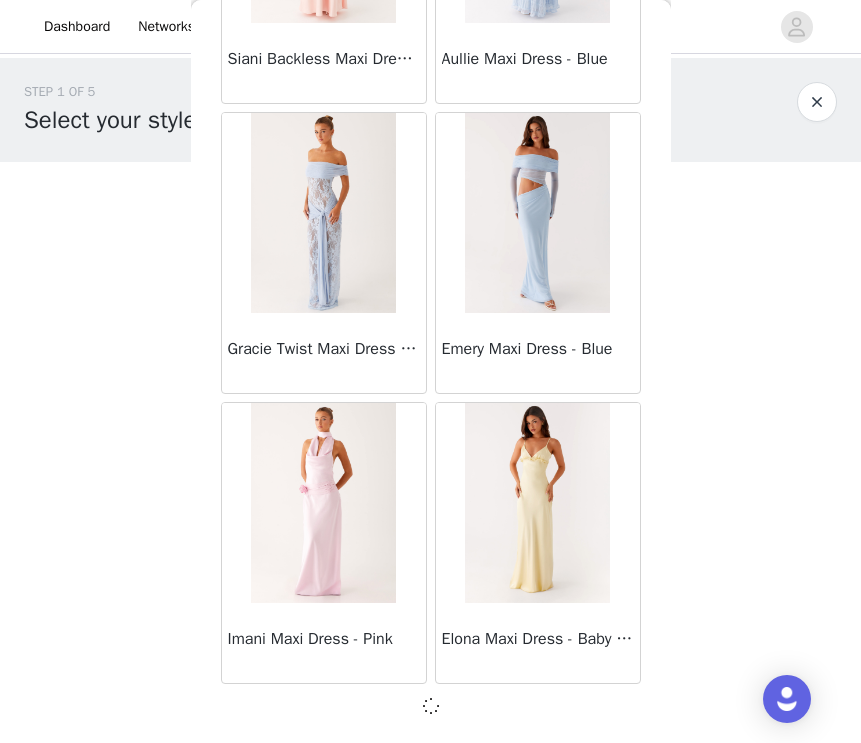 scroll, scrollTop: 31308, scrollLeft: 0, axis: vertical 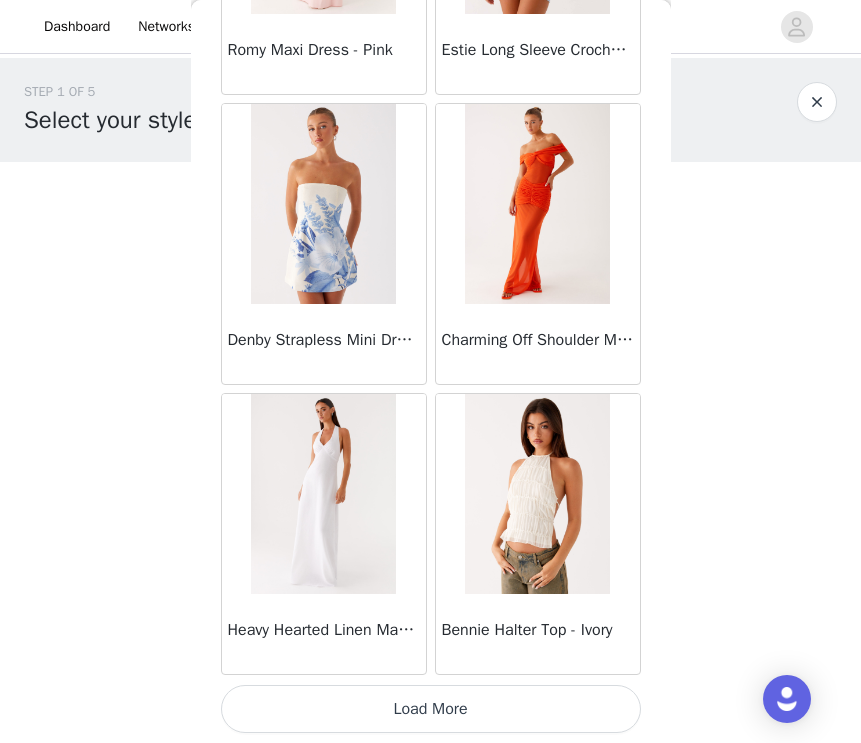 click on "Load More" at bounding box center (431, 709) 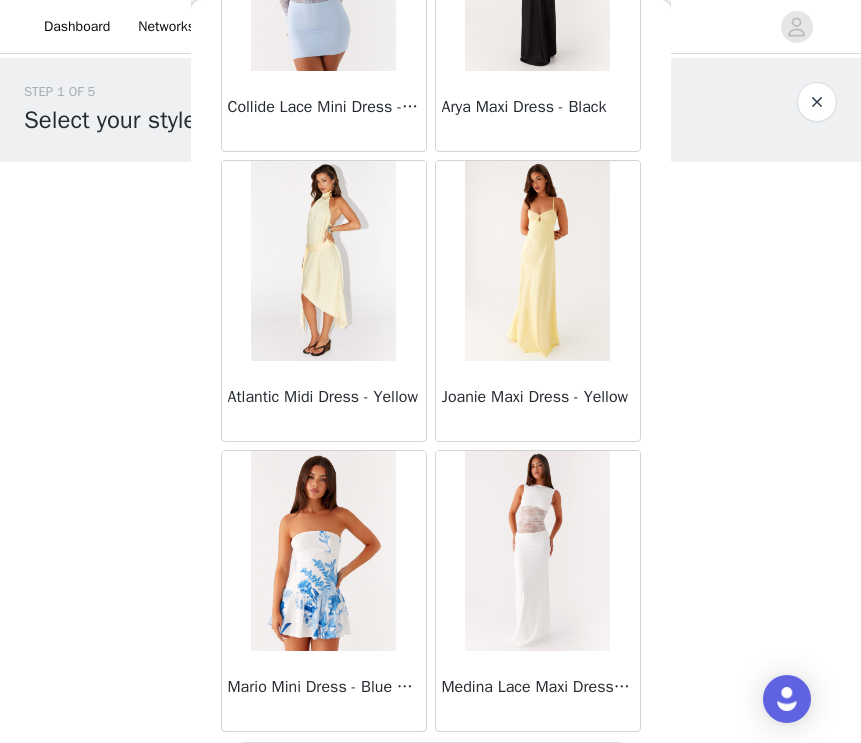 scroll, scrollTop: 37117, scrollLeft: 0, axis: vertical 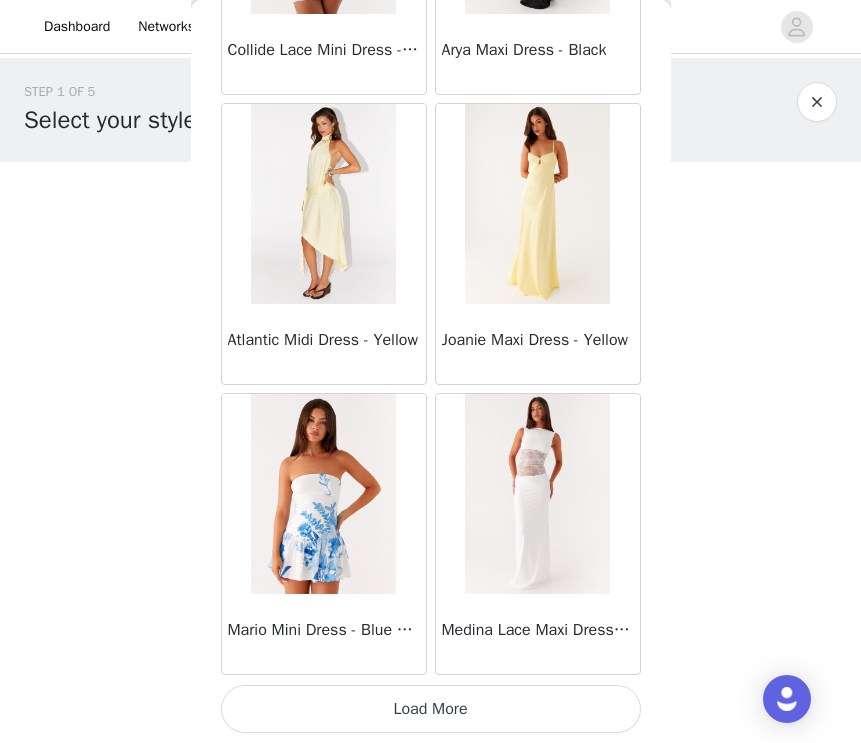 click on "Load More" at bounding box center (431, 709) 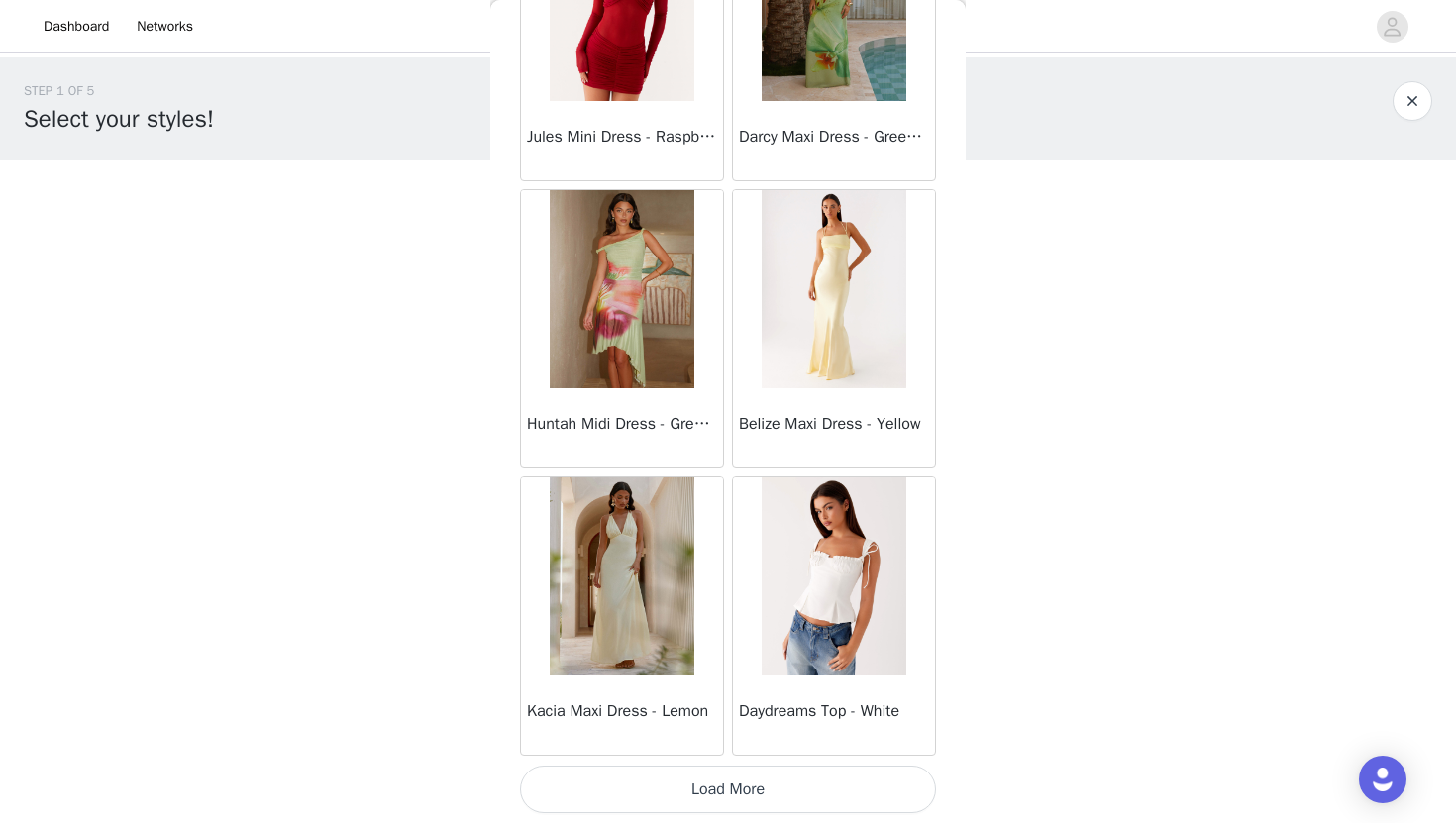 scroll, scrollTop: 39545, scrollLeft: 0, axis: vertical 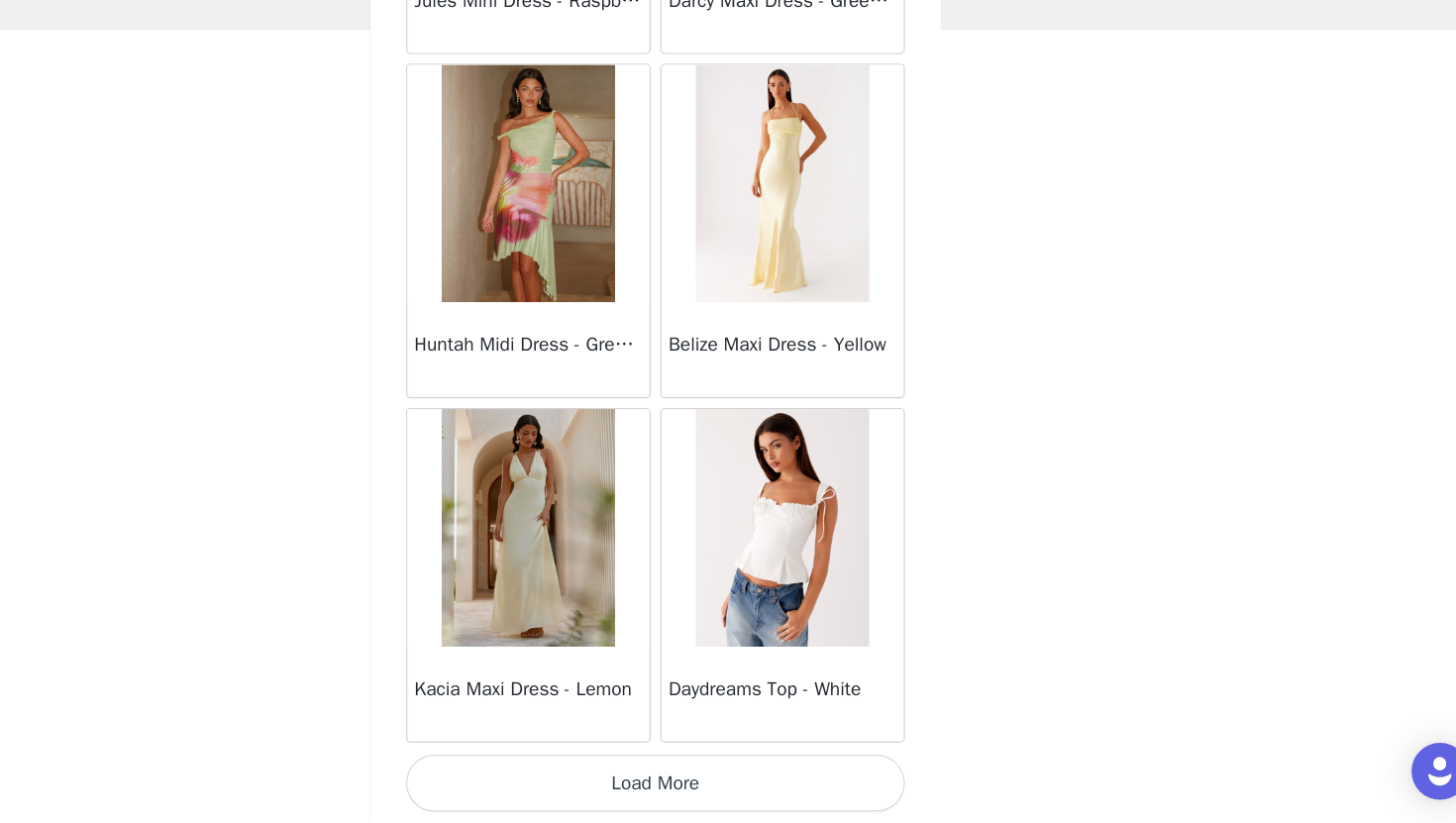 click on "Load More" at bounding box center (728, 789) 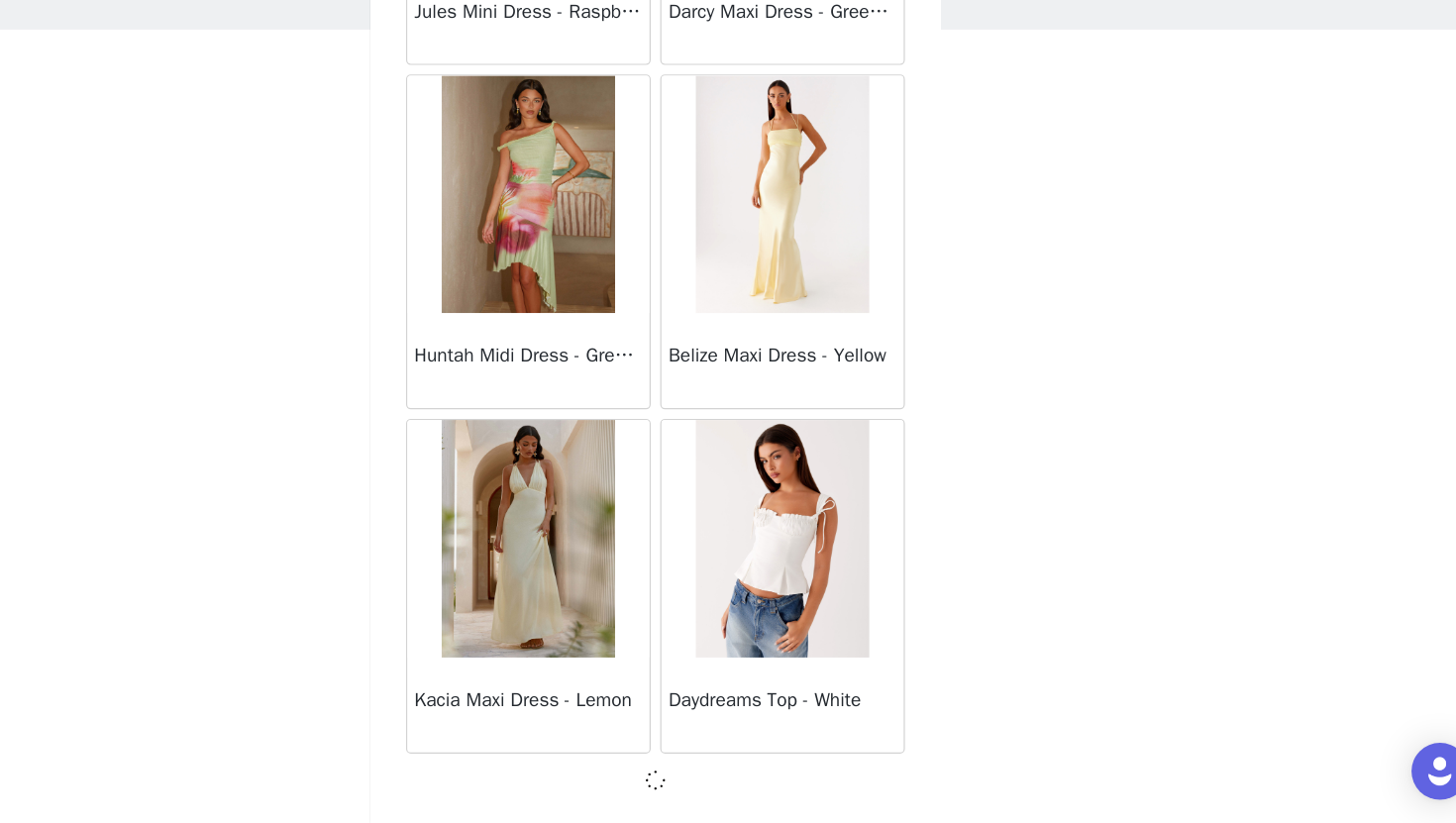 scroll, scrollTop: 39536, scrollLeft: 0, axis: vertical 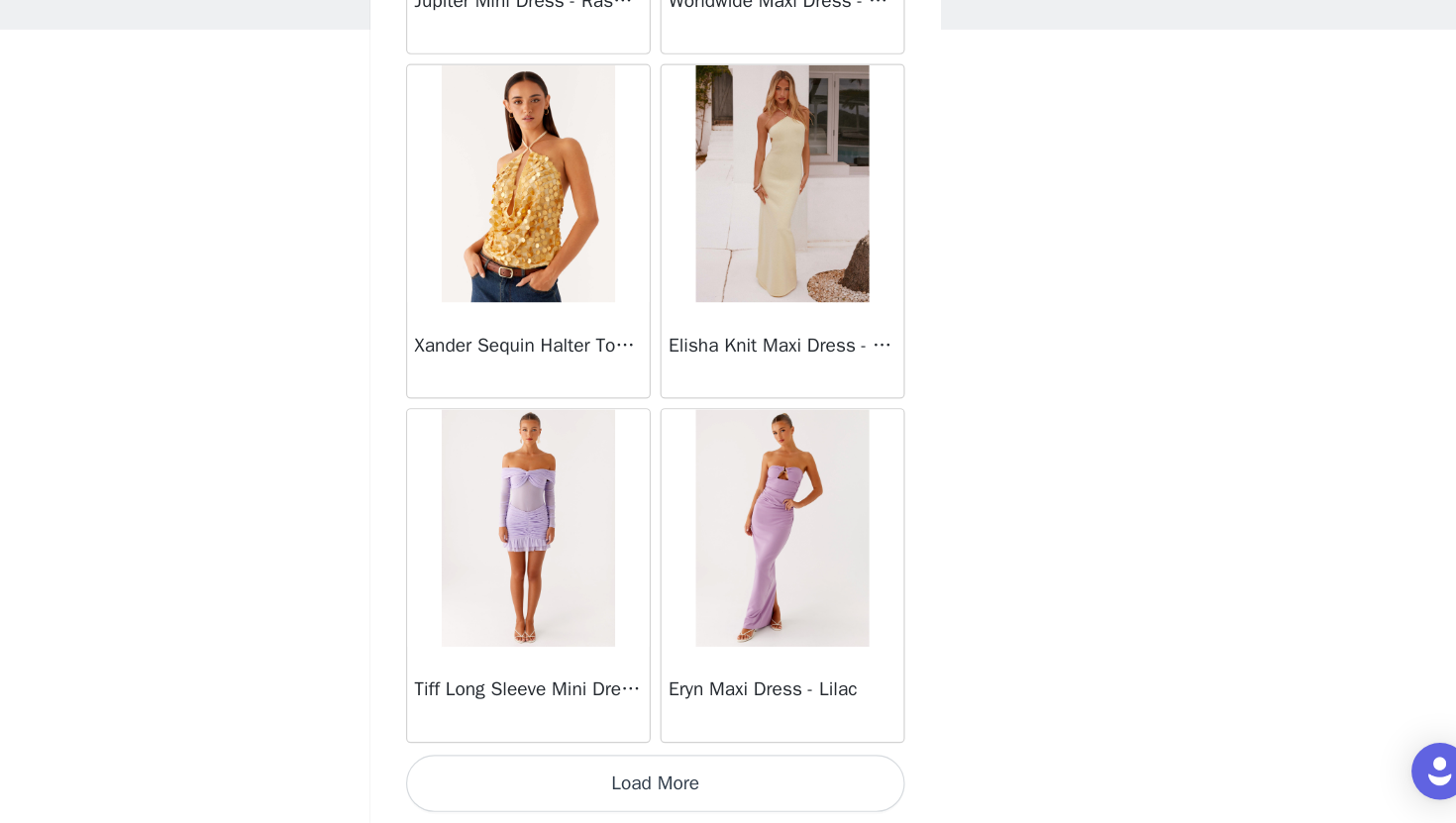 click on "Load More" at bounding box center [728, 789] 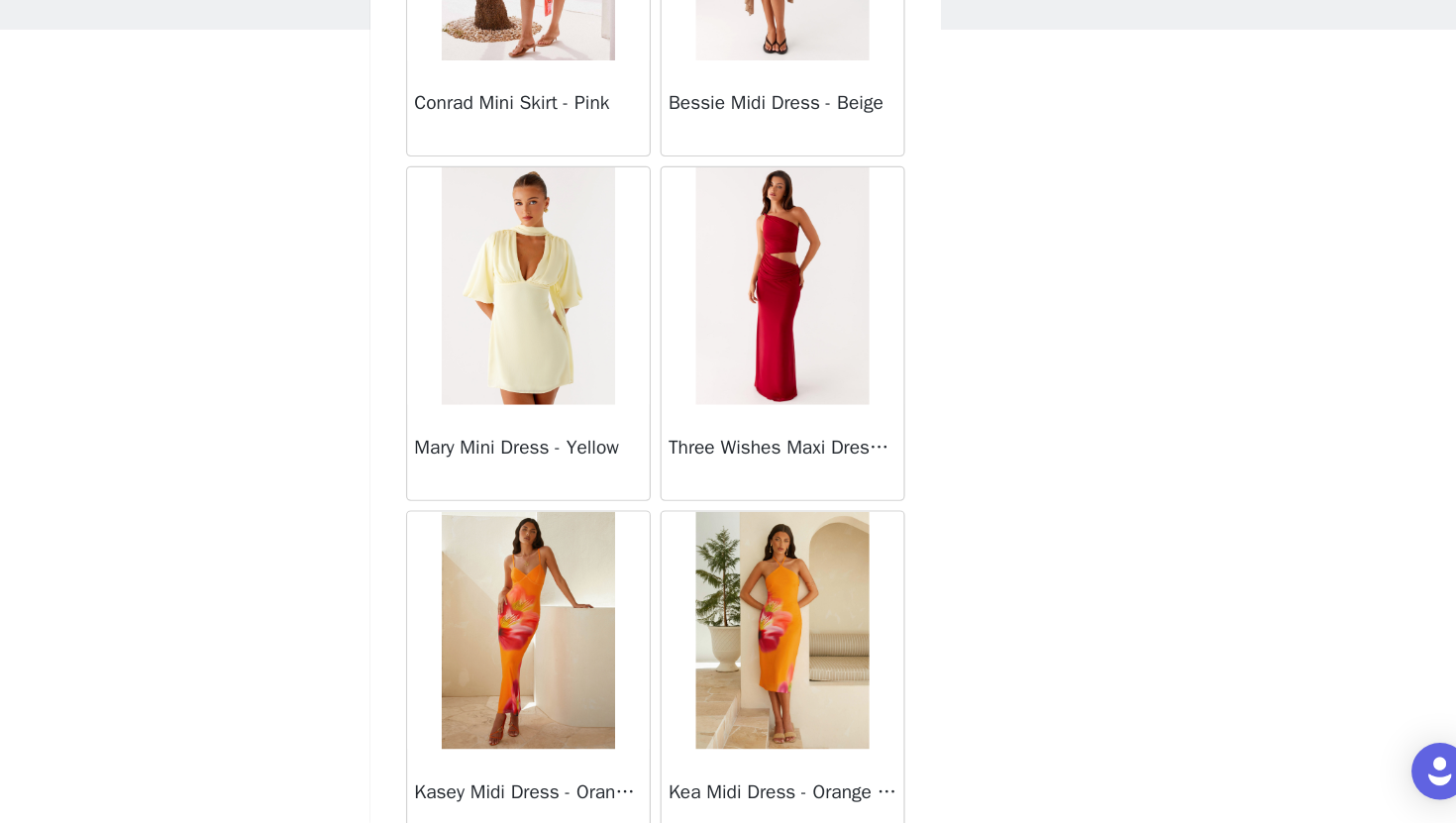 scroll, scrollTop: 45289, scrollLeft: 0, axis: vertical 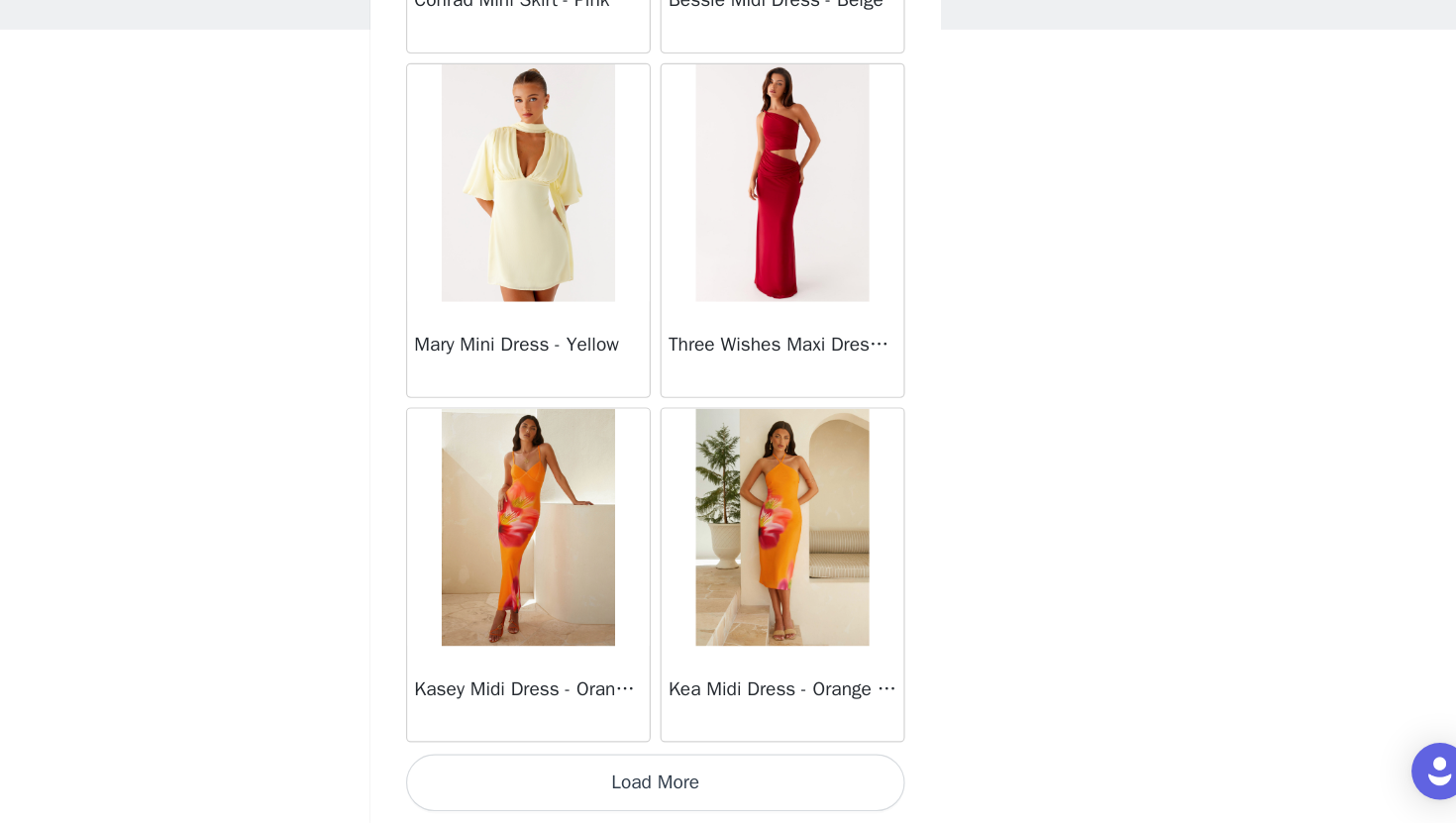 click on "Load More" at bounding box center (728, 789) 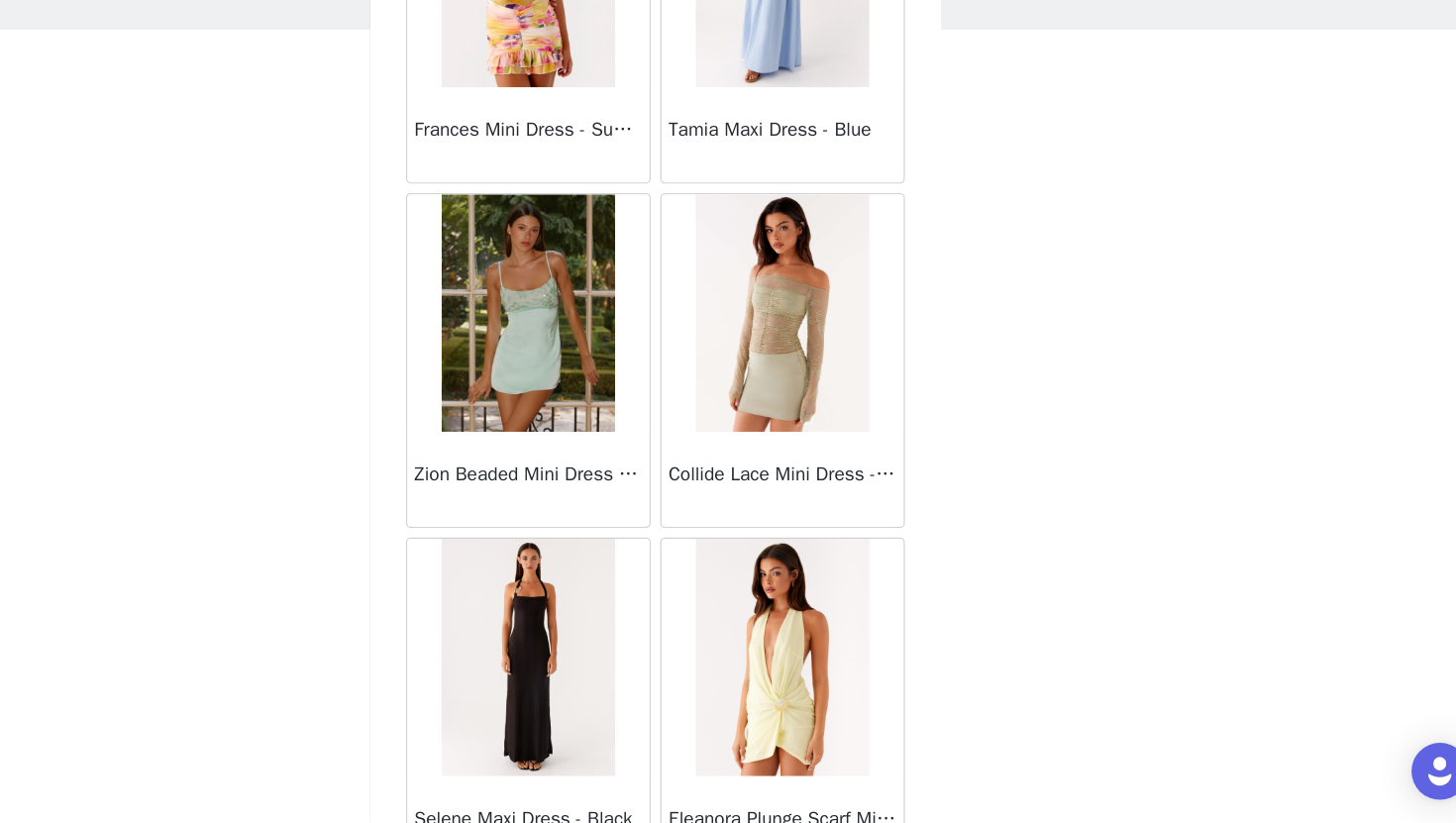 scroll, scrollTop: 48161, scrollLeft: 0, axis: vertical 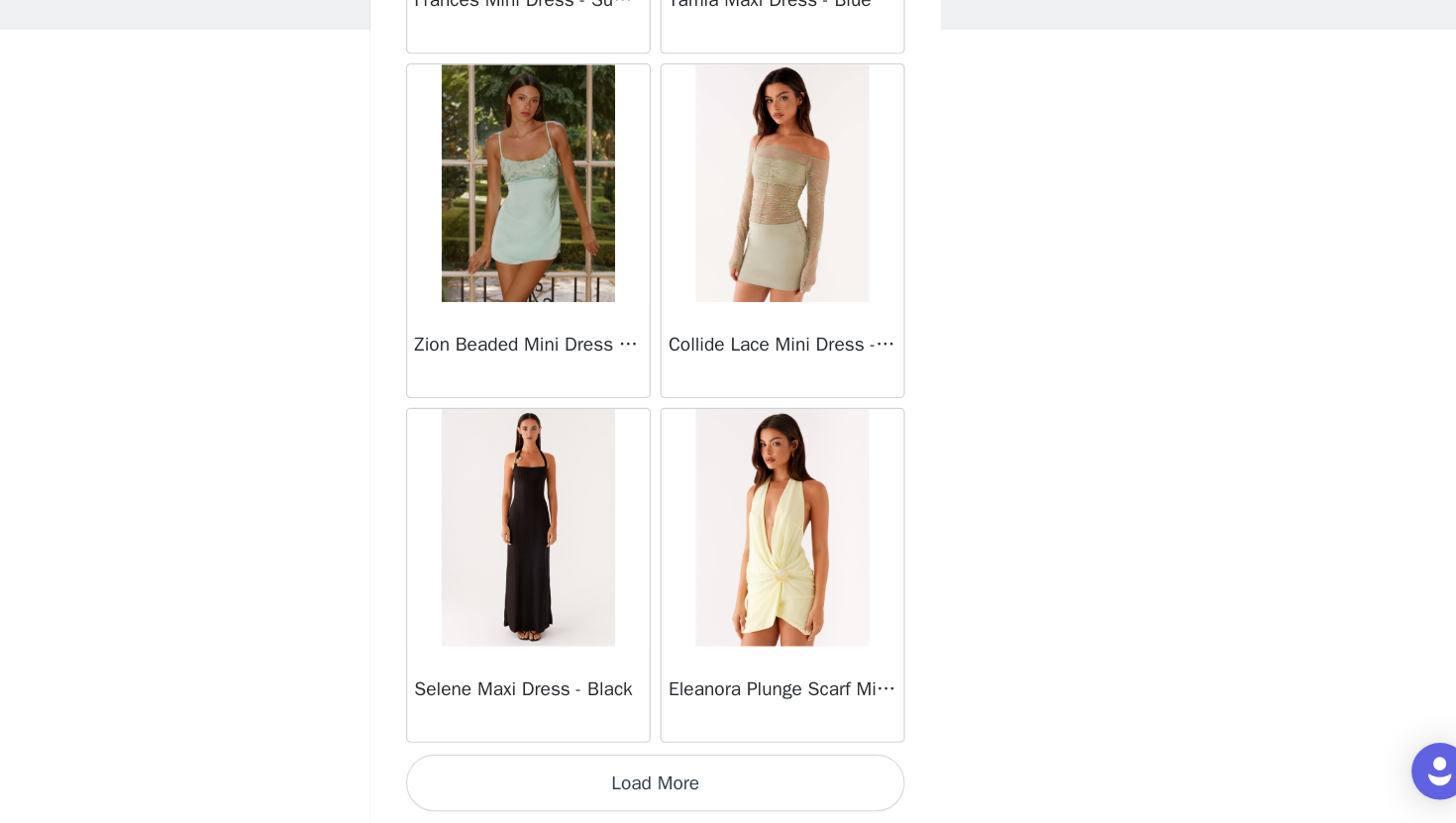 click on "Load More" at bounding box center (728, 789) 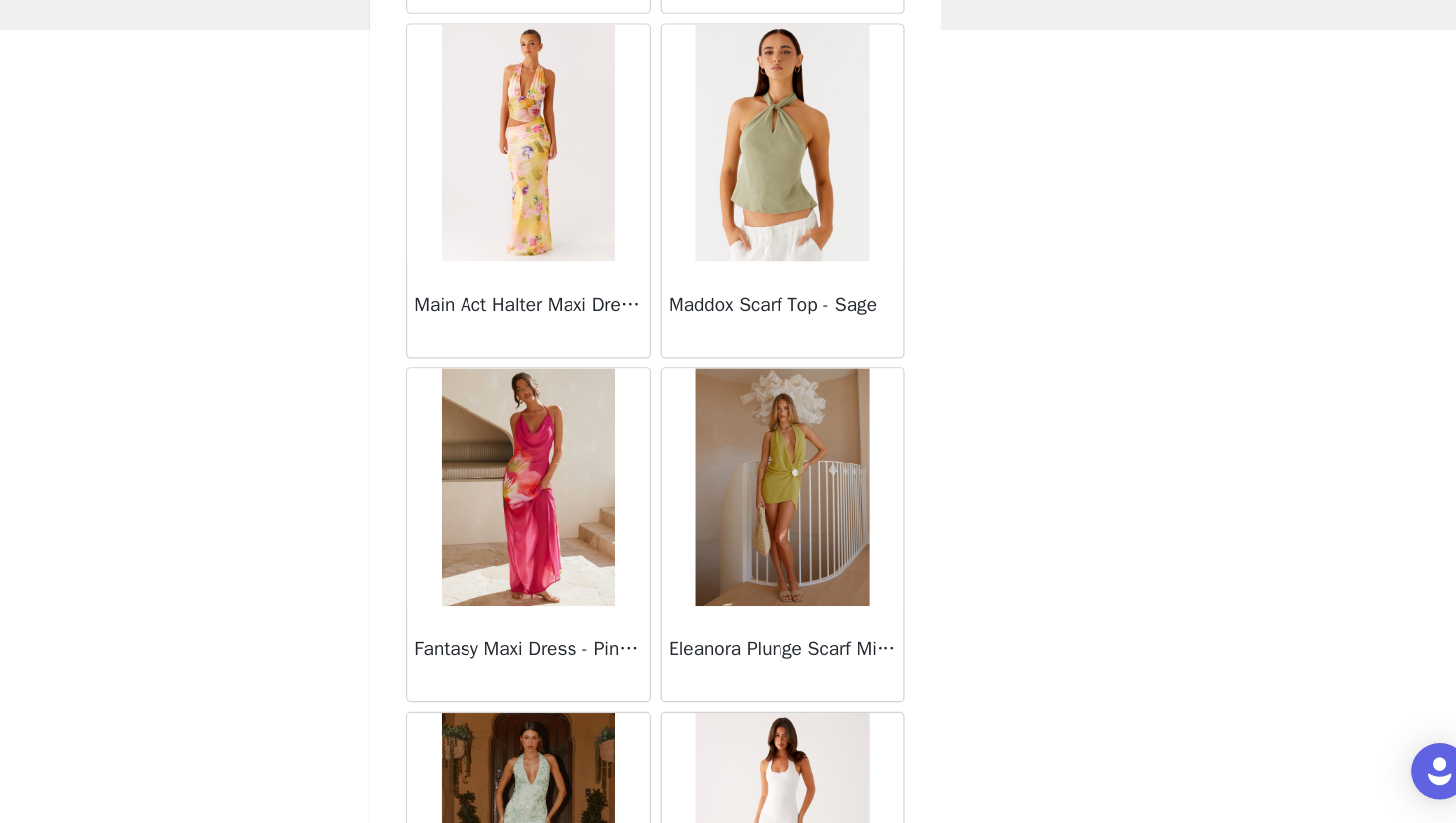 scroll, scrollTop: 48770, scrollLeft: 0, axis: vertical 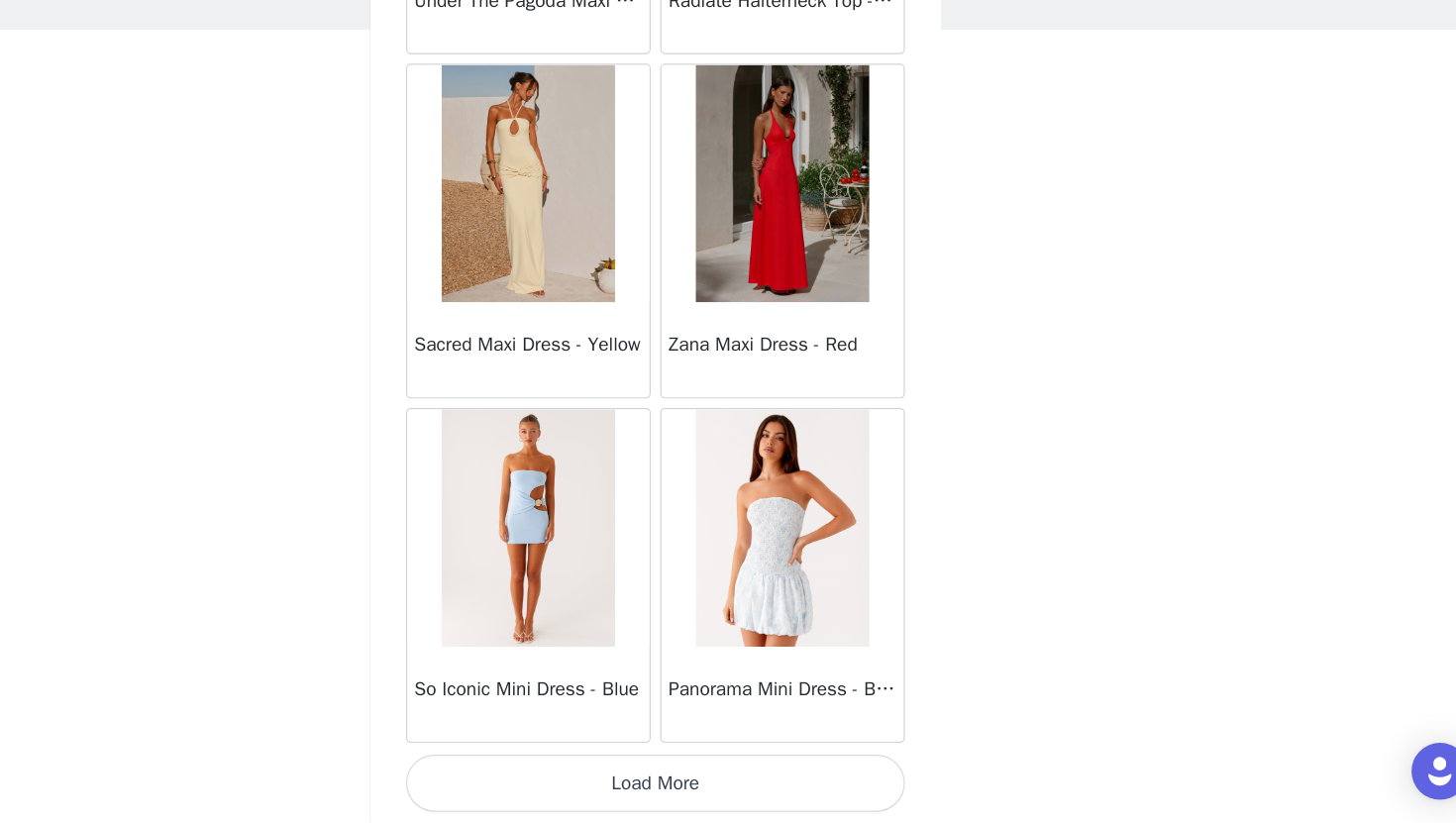 click on "Load More" at bounding box center [728, 789] 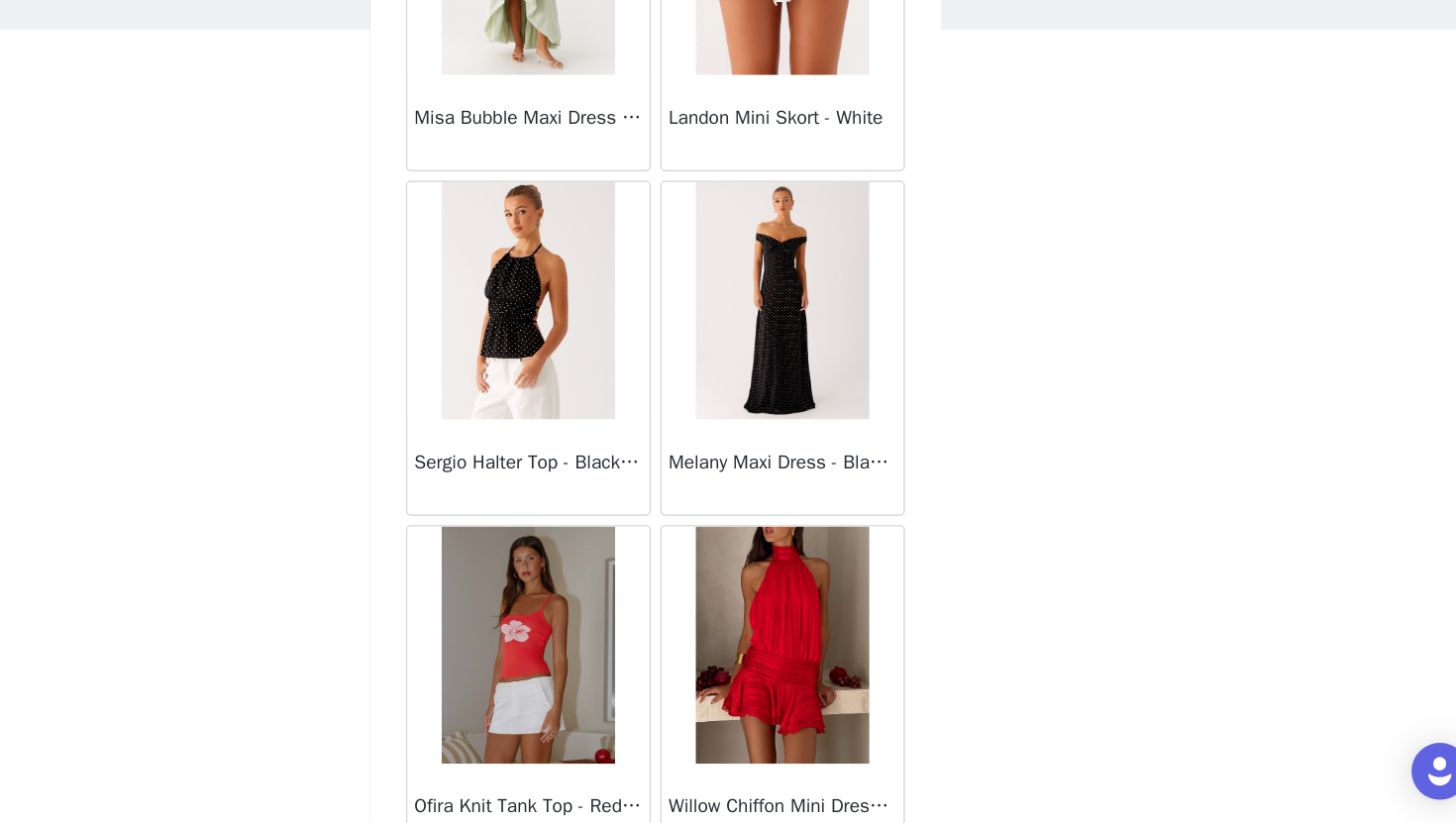 scroll, scrollTop: 53905, scrollLeft: 0, axis: vertical 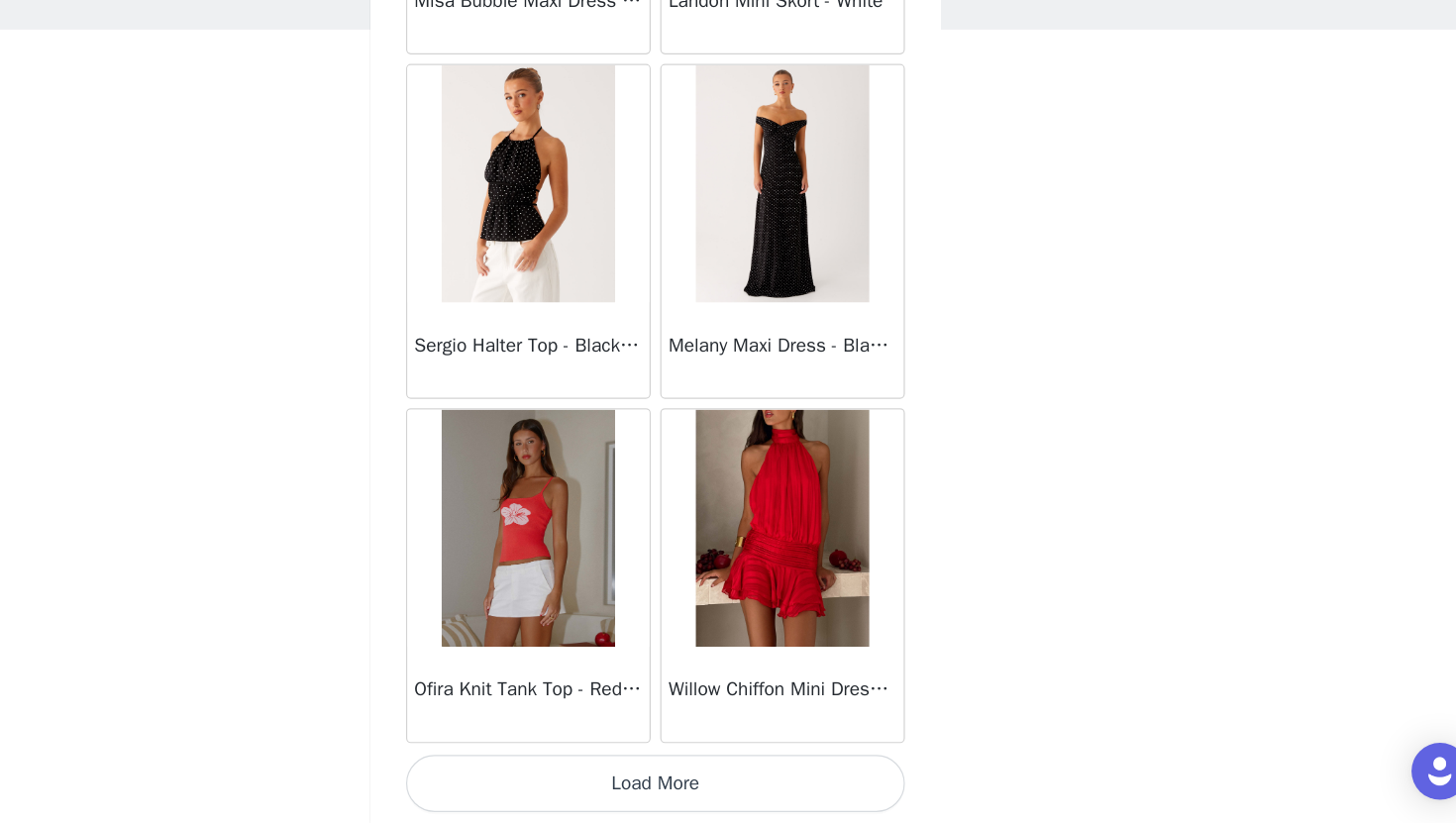 click on "Load More" at bounding box center [728, 789] 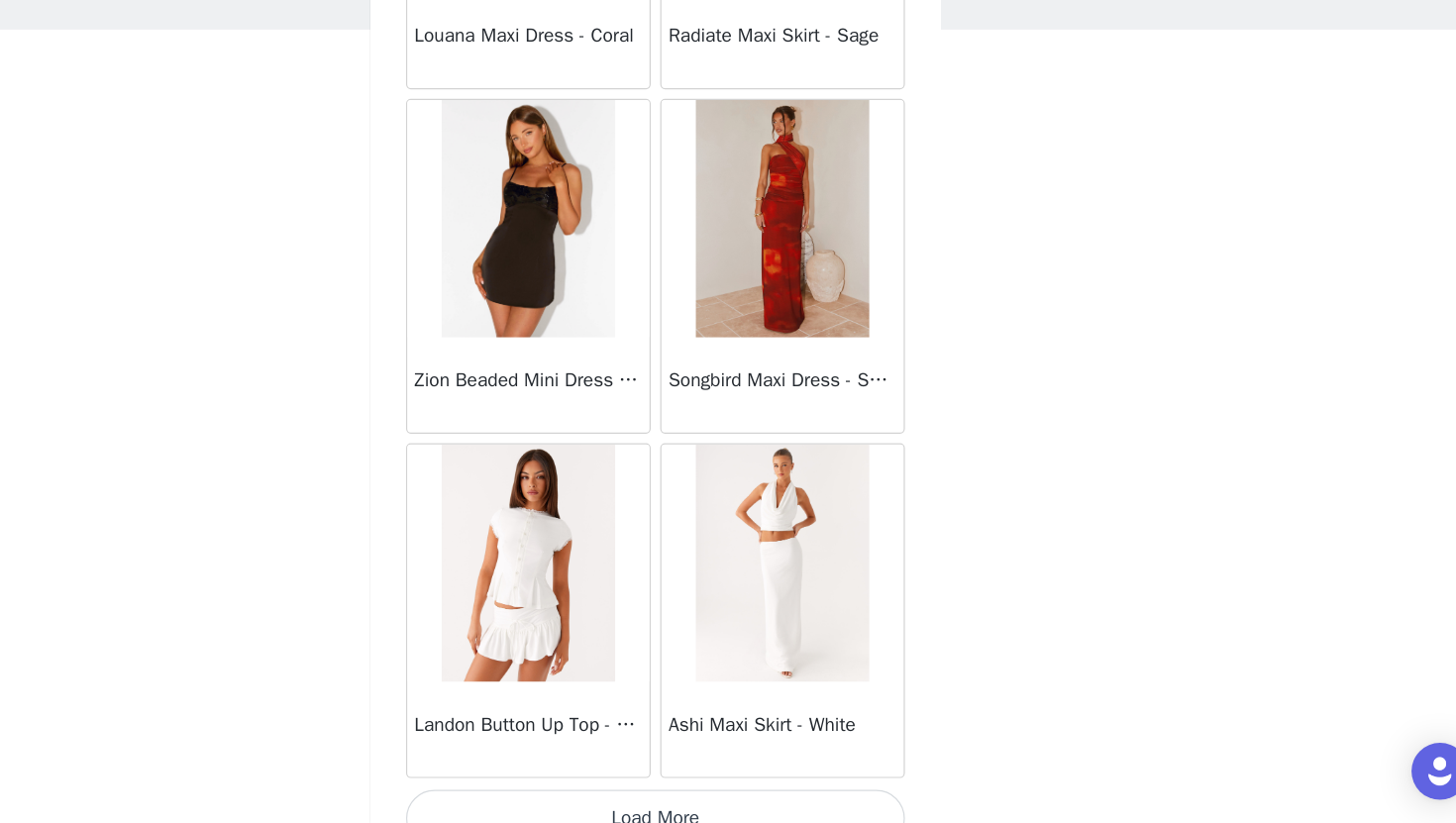 scroll, scrollTop: 56777, scrollLeft: 0, axis: vertical 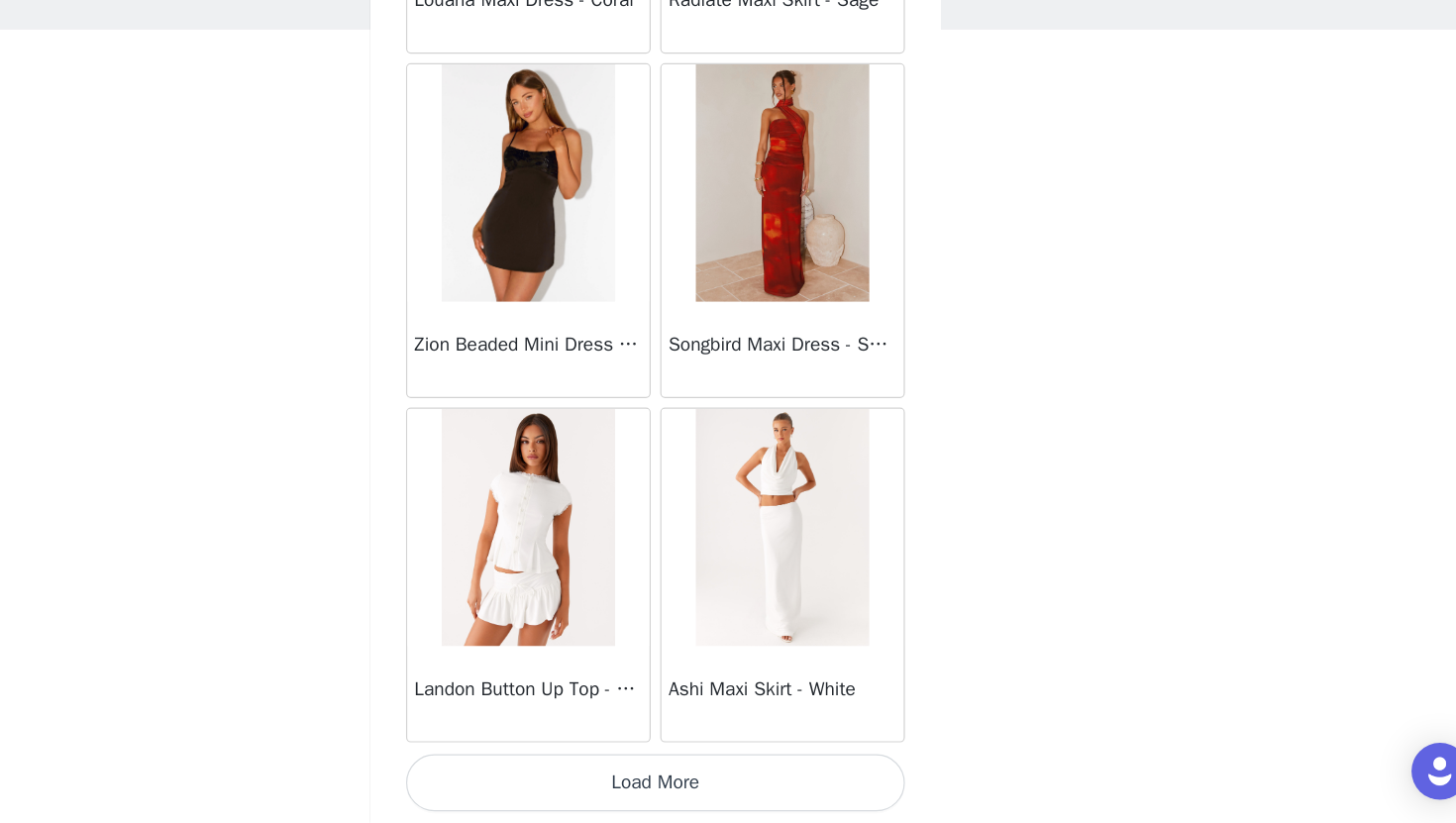 click on "Load More" at bounding box center (728, 789) 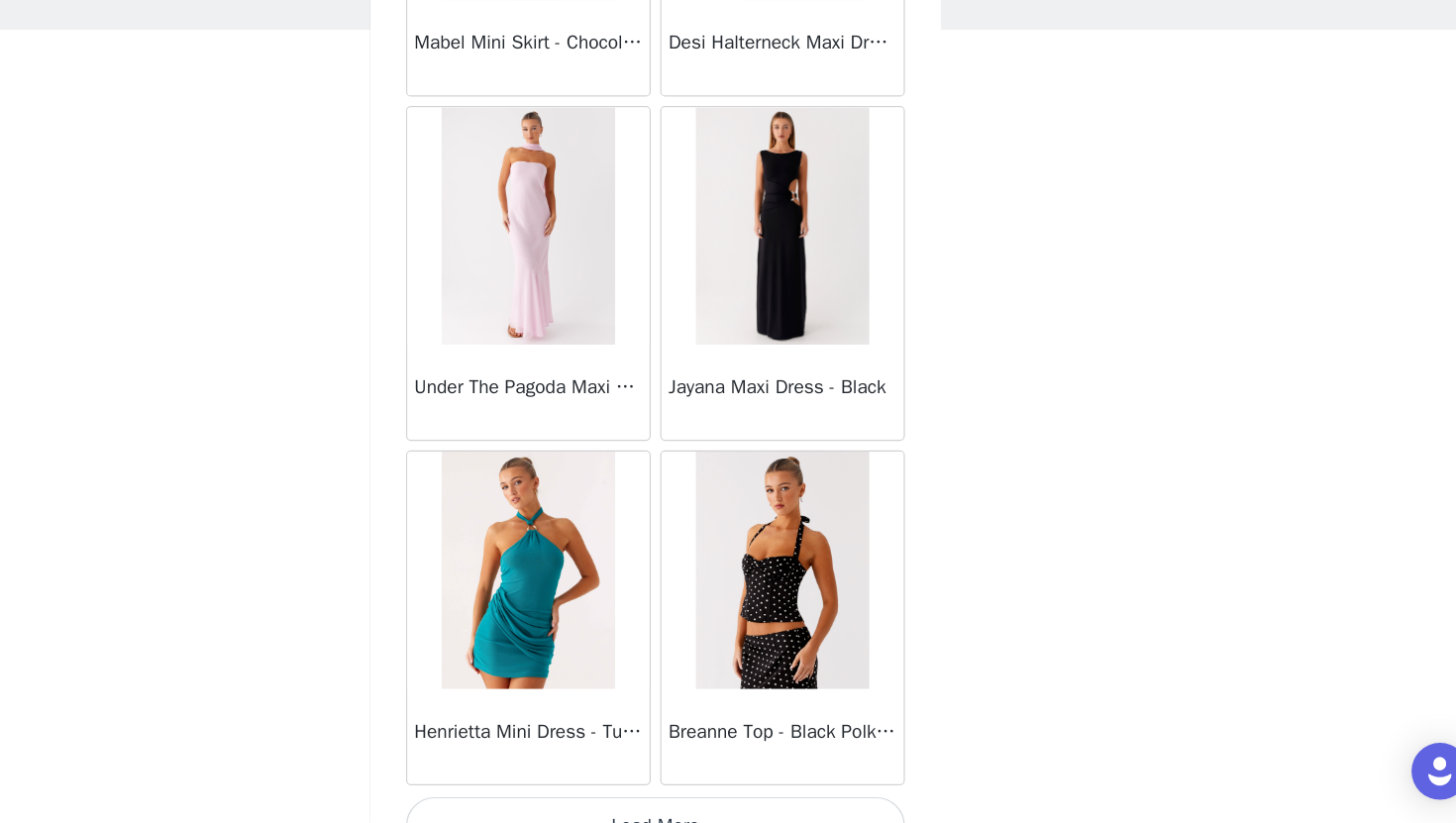 scroll, scrollTop: 59649, scrollLeft: 0, axis: vertical 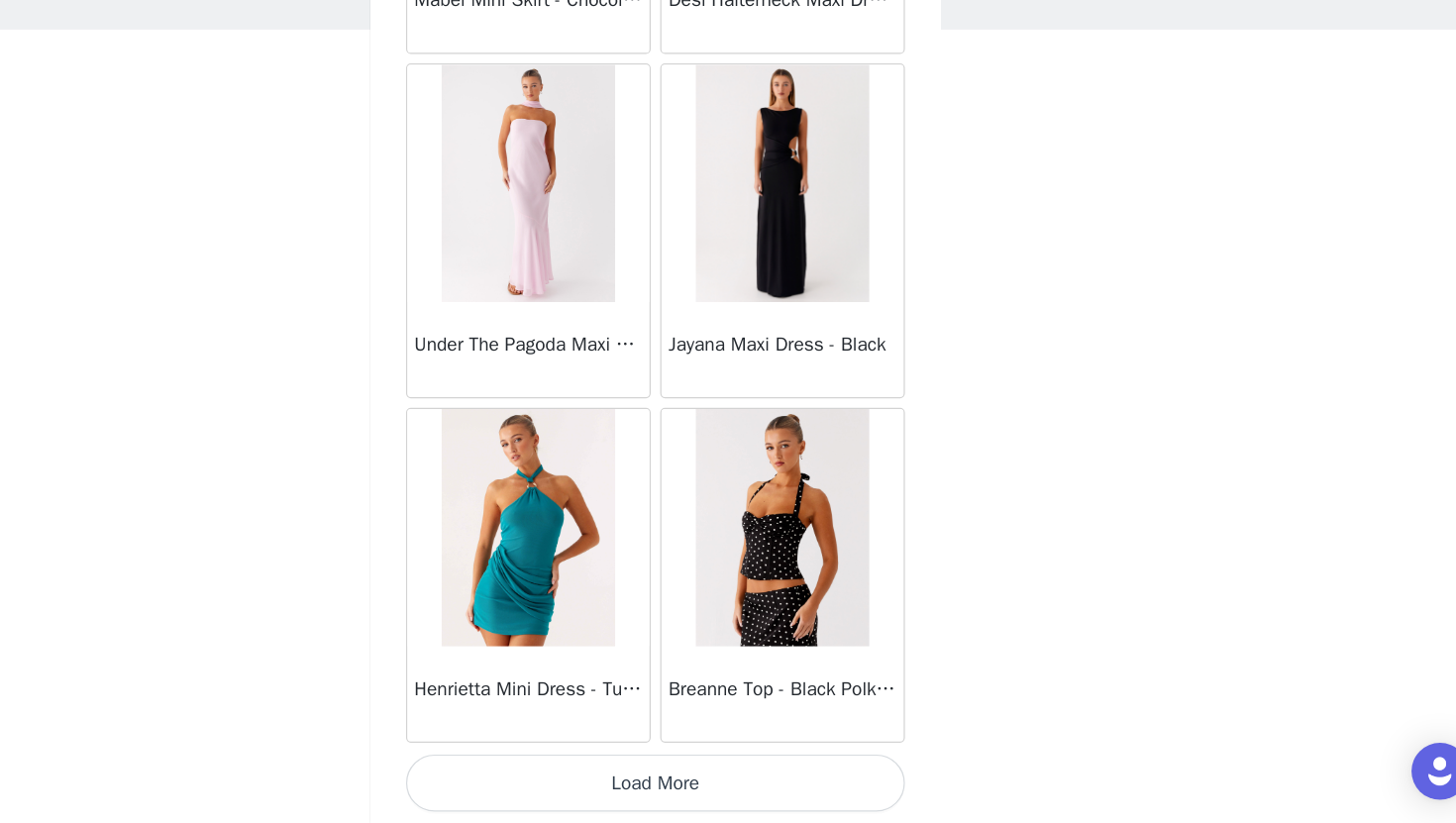 click on "Load More" at bounding box center [728, 789] 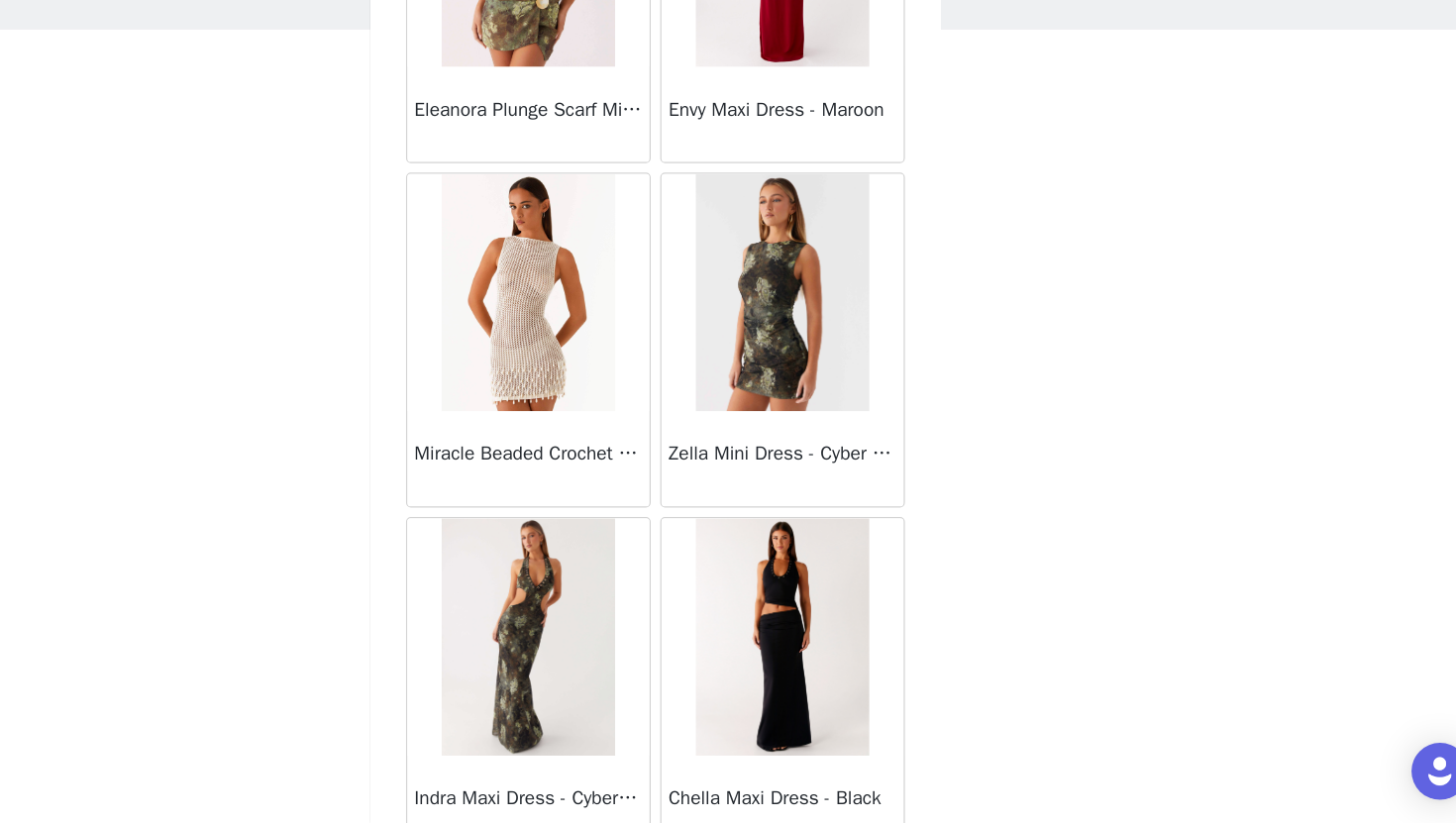 scroll, scrollTop: 62521, scrollLeft: 0, axis: vertical 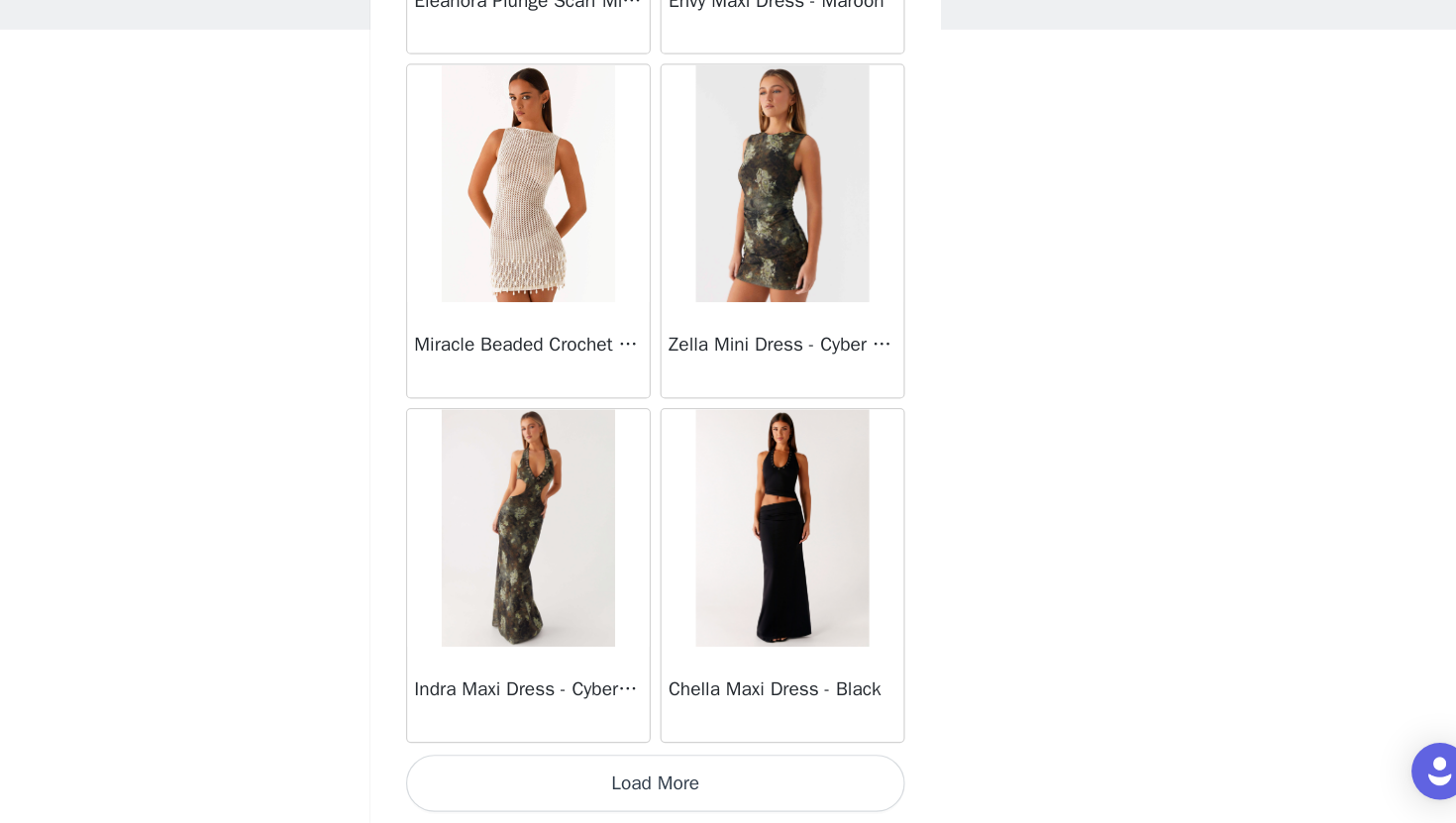 click on "Load More" at bounding box center [728, 789] 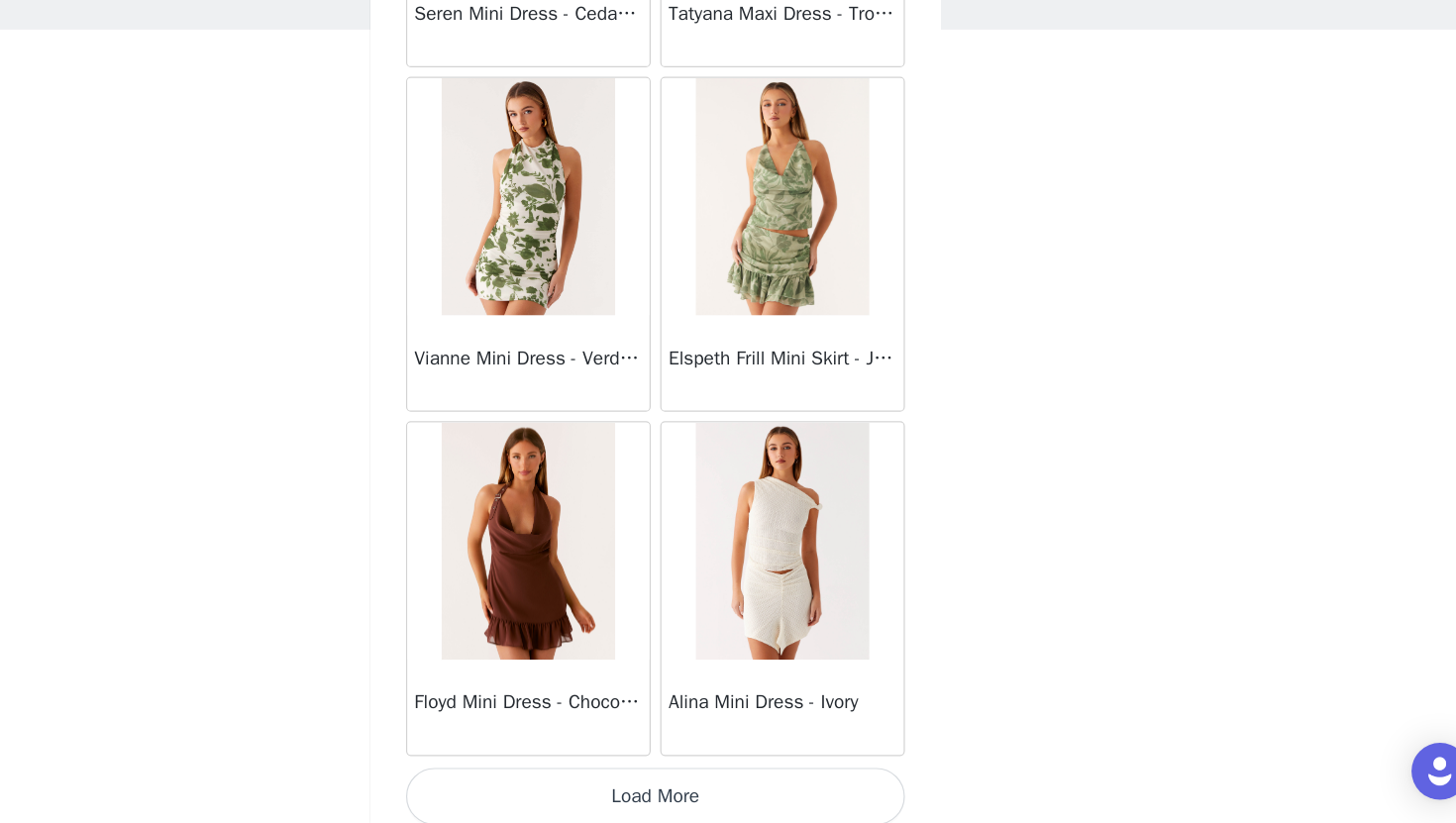 scroll, scrollTop: 65393, scrollLeft: 0, axis: vertical 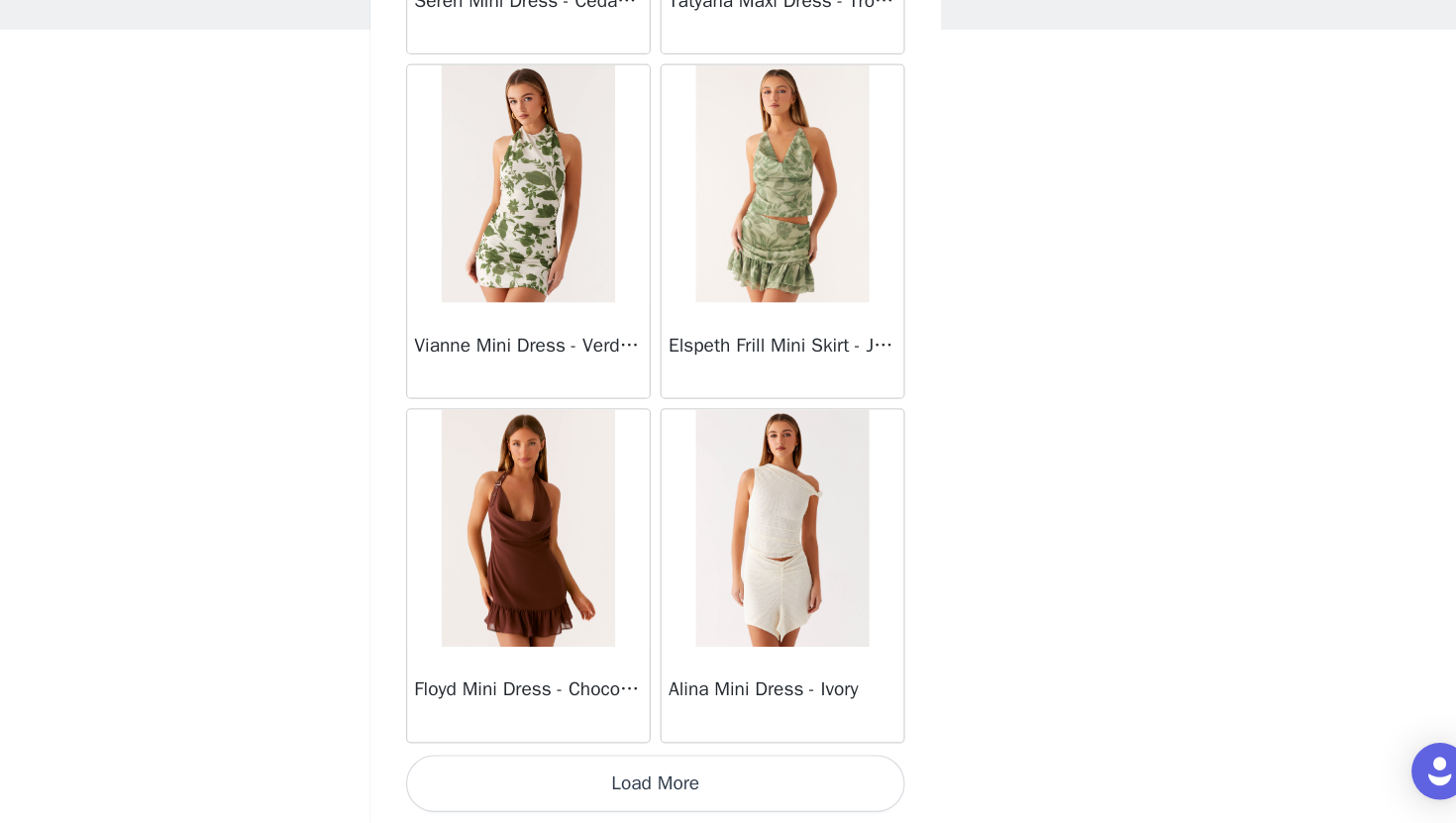 click on "Load More" at bounding box center (728, 789) 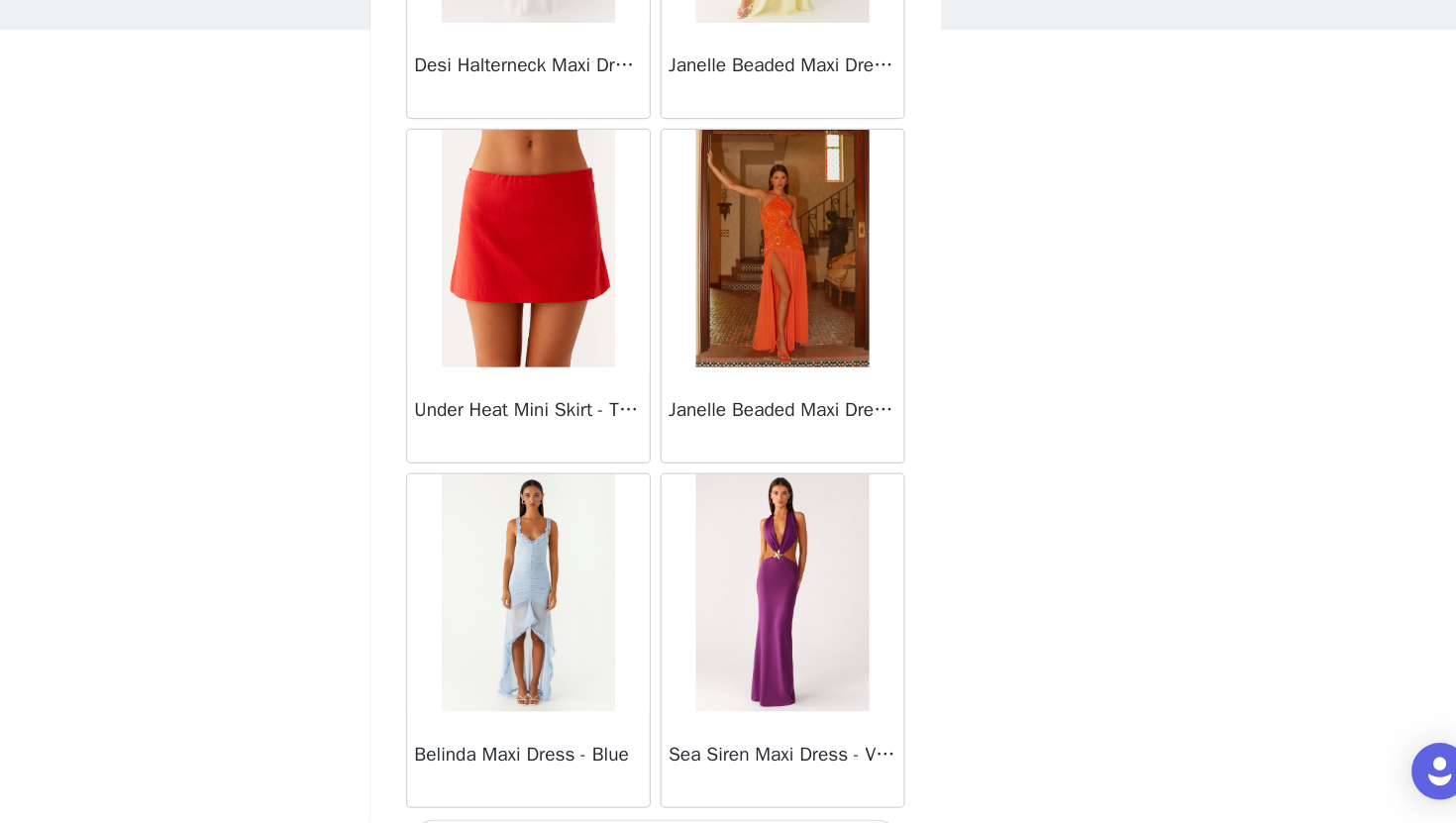 scroll, scrollTop: 68265, scrollLeft: 0, axis: vertical 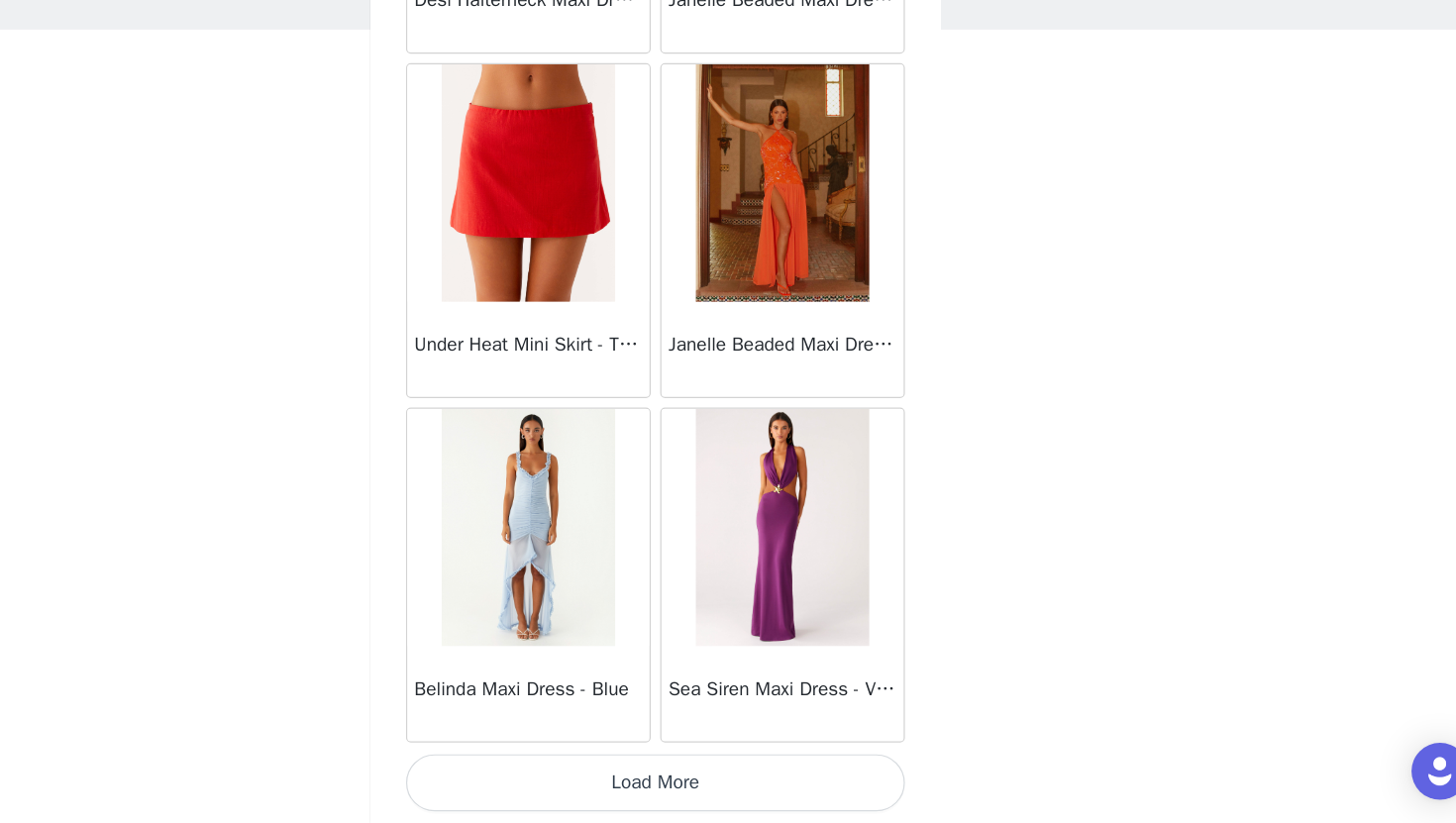click on "Load More" at bounding box center [728, 789] 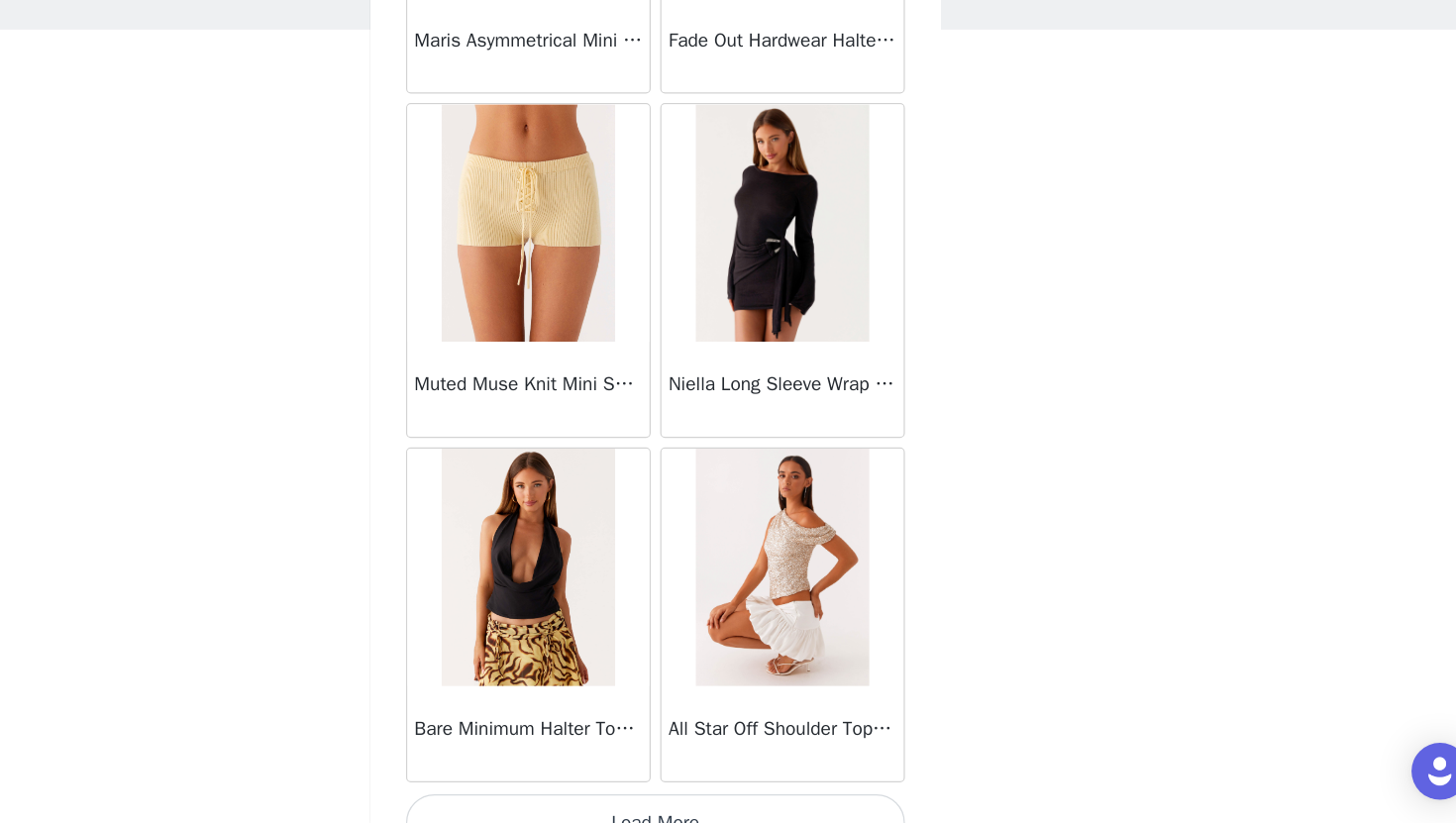 scroll, scrollTop: 71138, scrollLeft: 0, axis: vertical 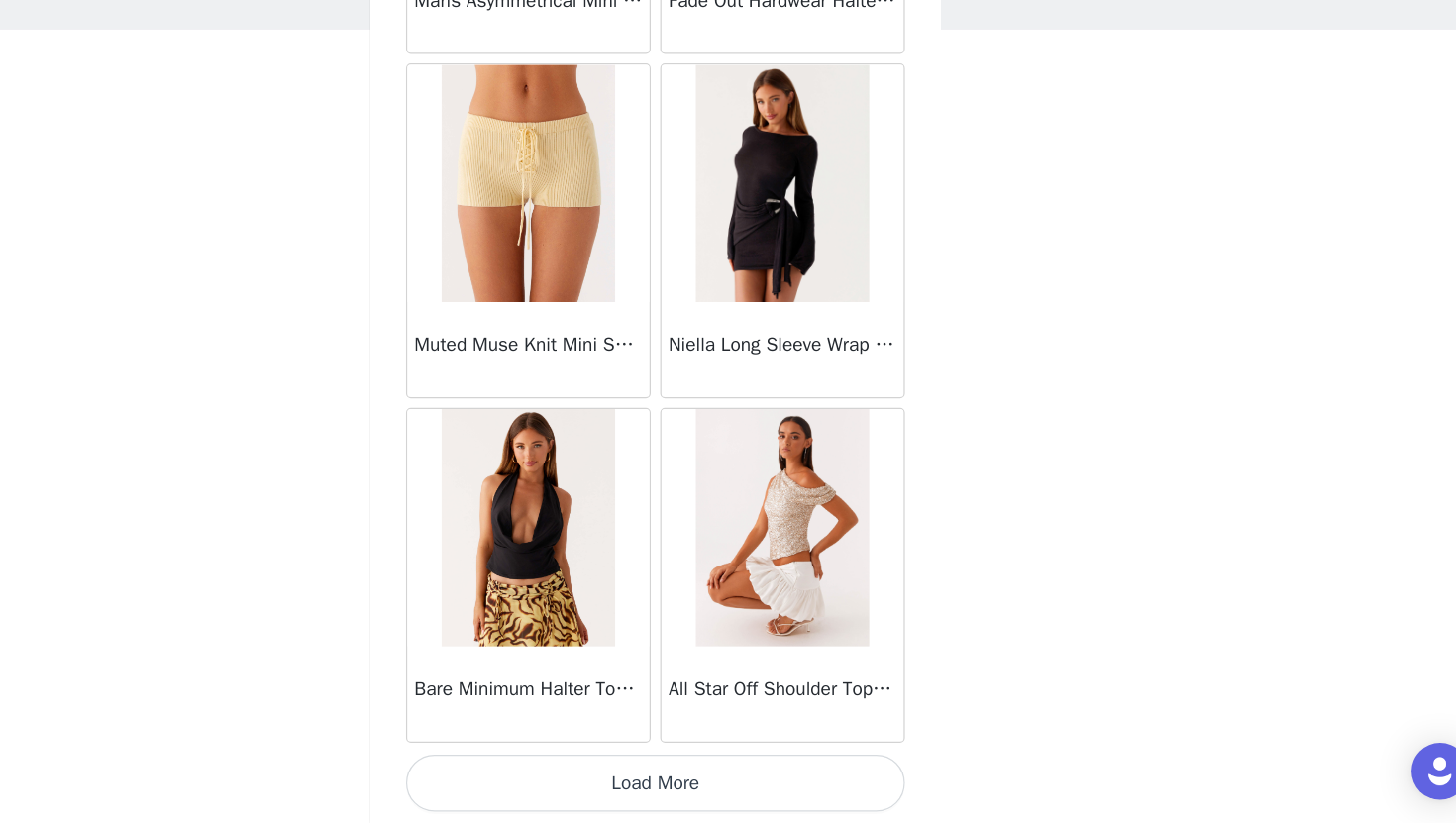 click on "Load More" at bounding box center [728, 789] 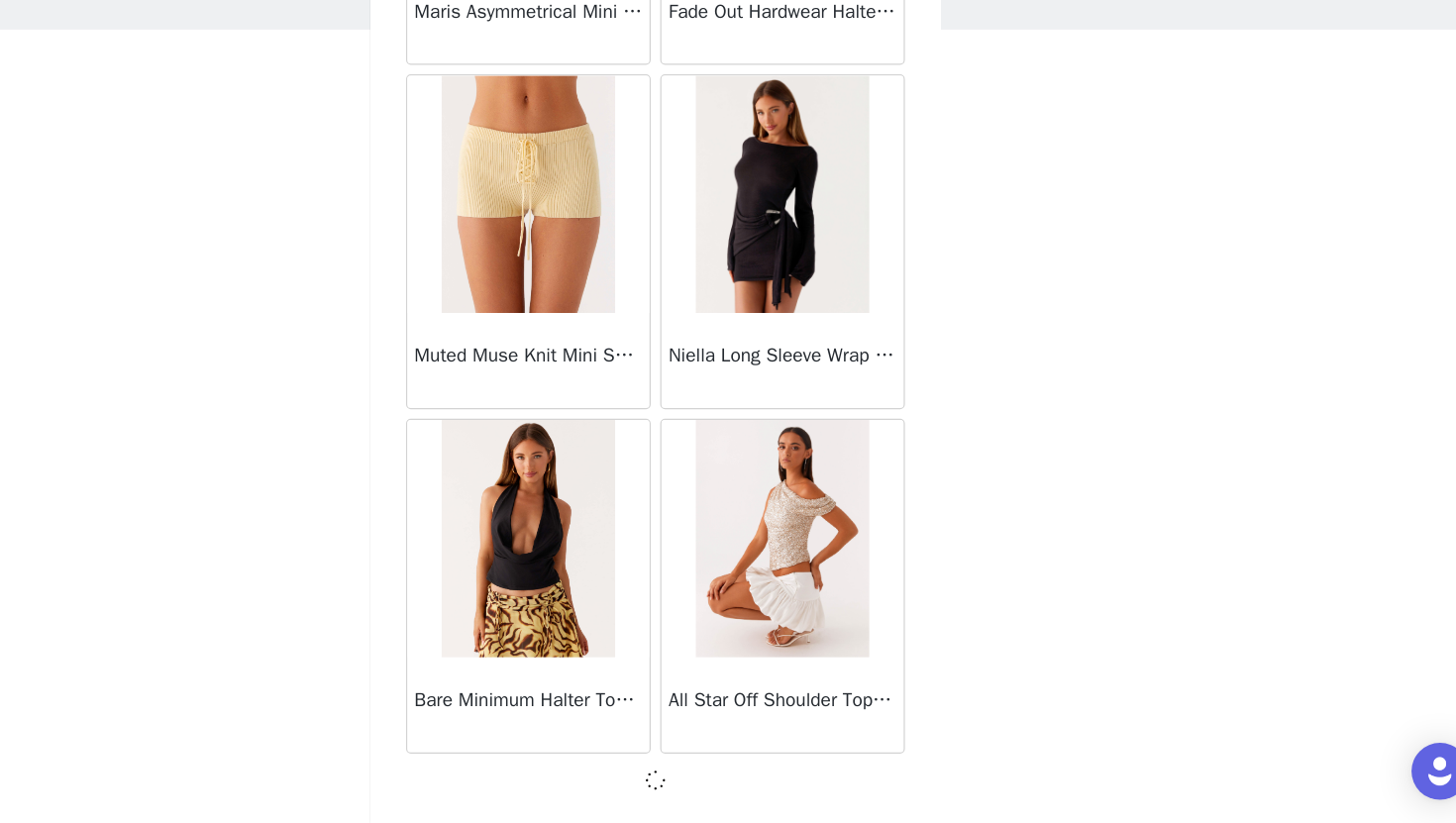 scroll, scrollTop: 71129, scrollLeft: 0, axis: vertical 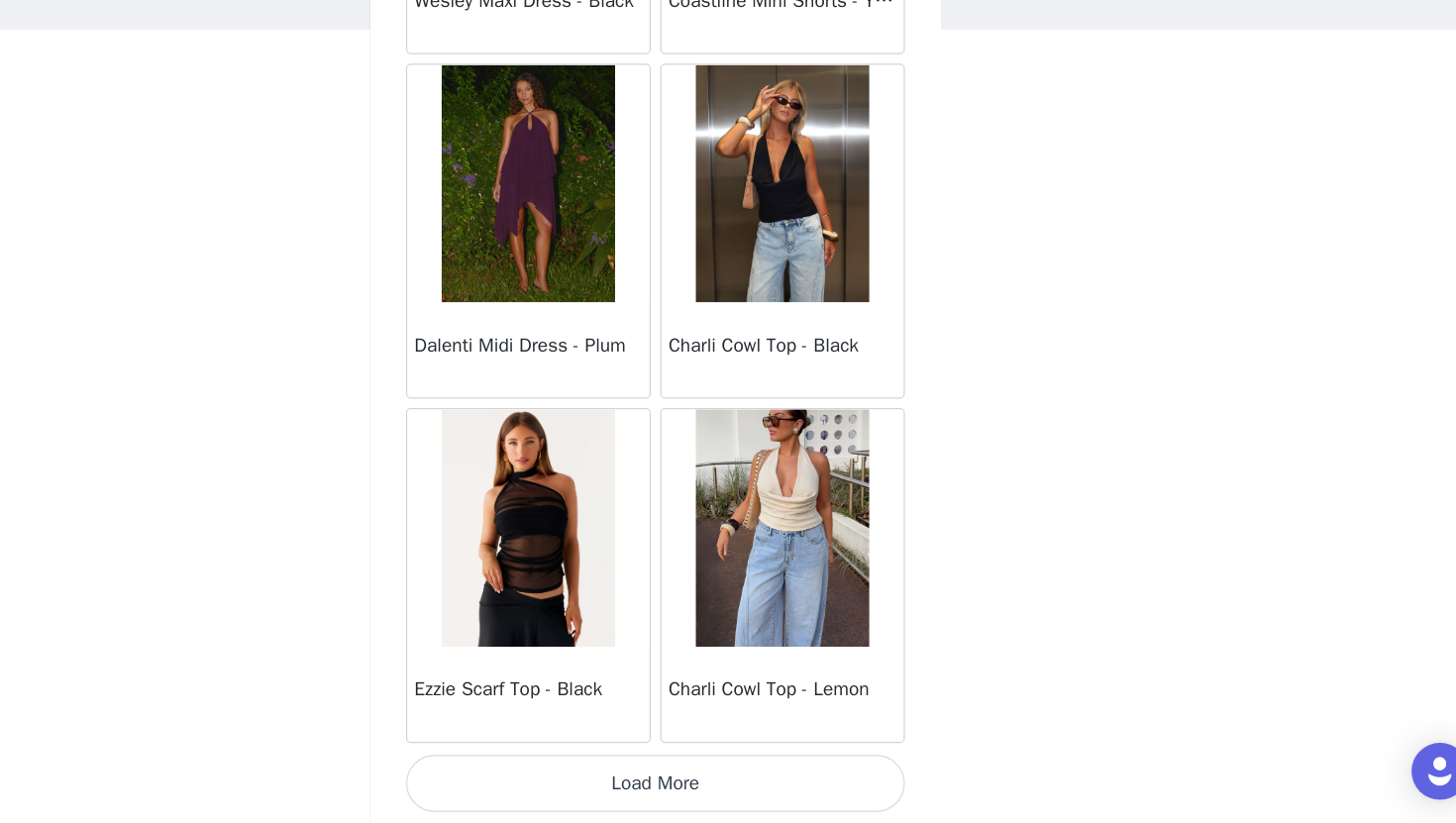 click on "Load More" at bounding box center (728, 789) 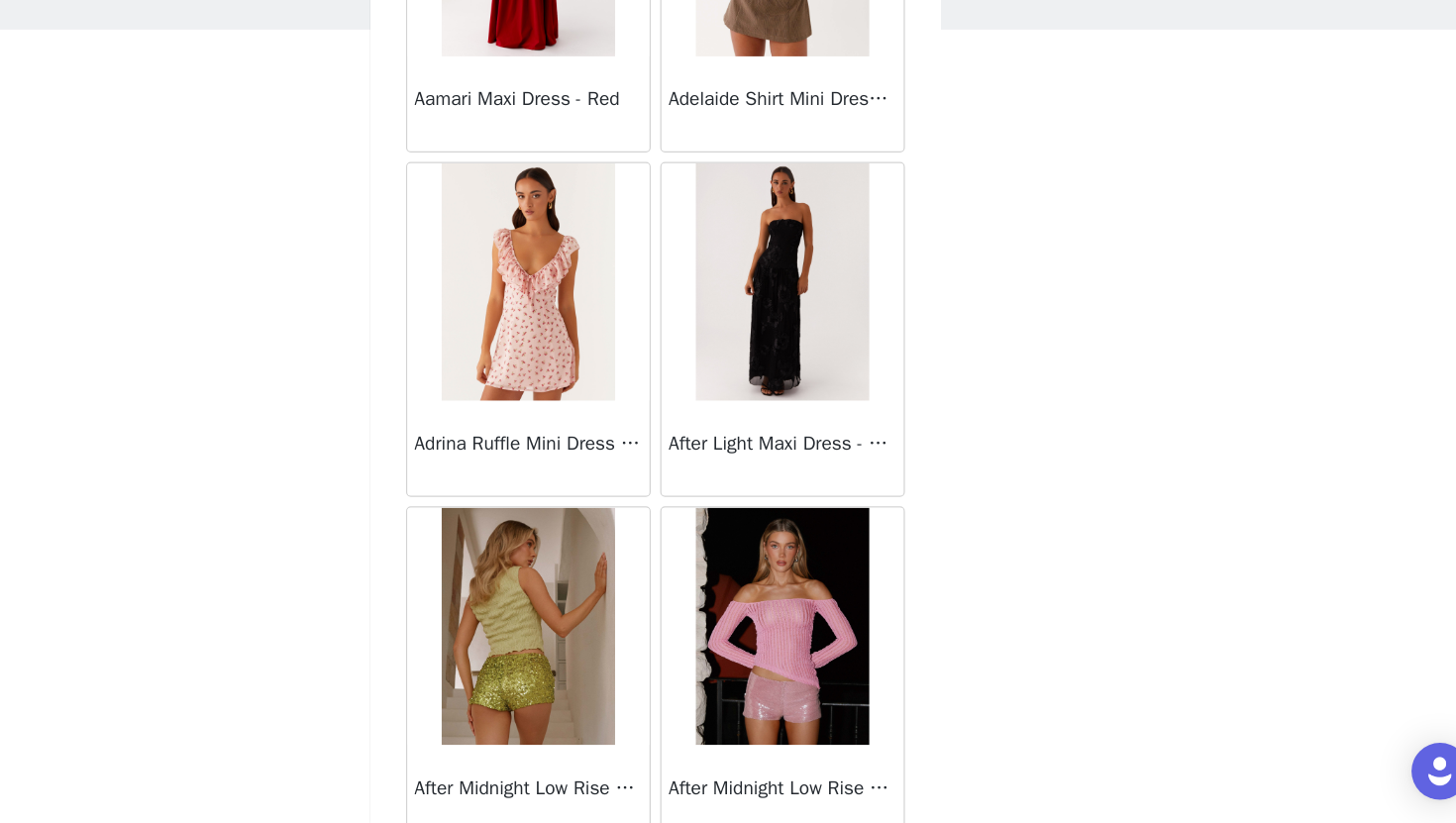 scroll, scrollTop: 76882, scrollLeft: 0, axis: vertical 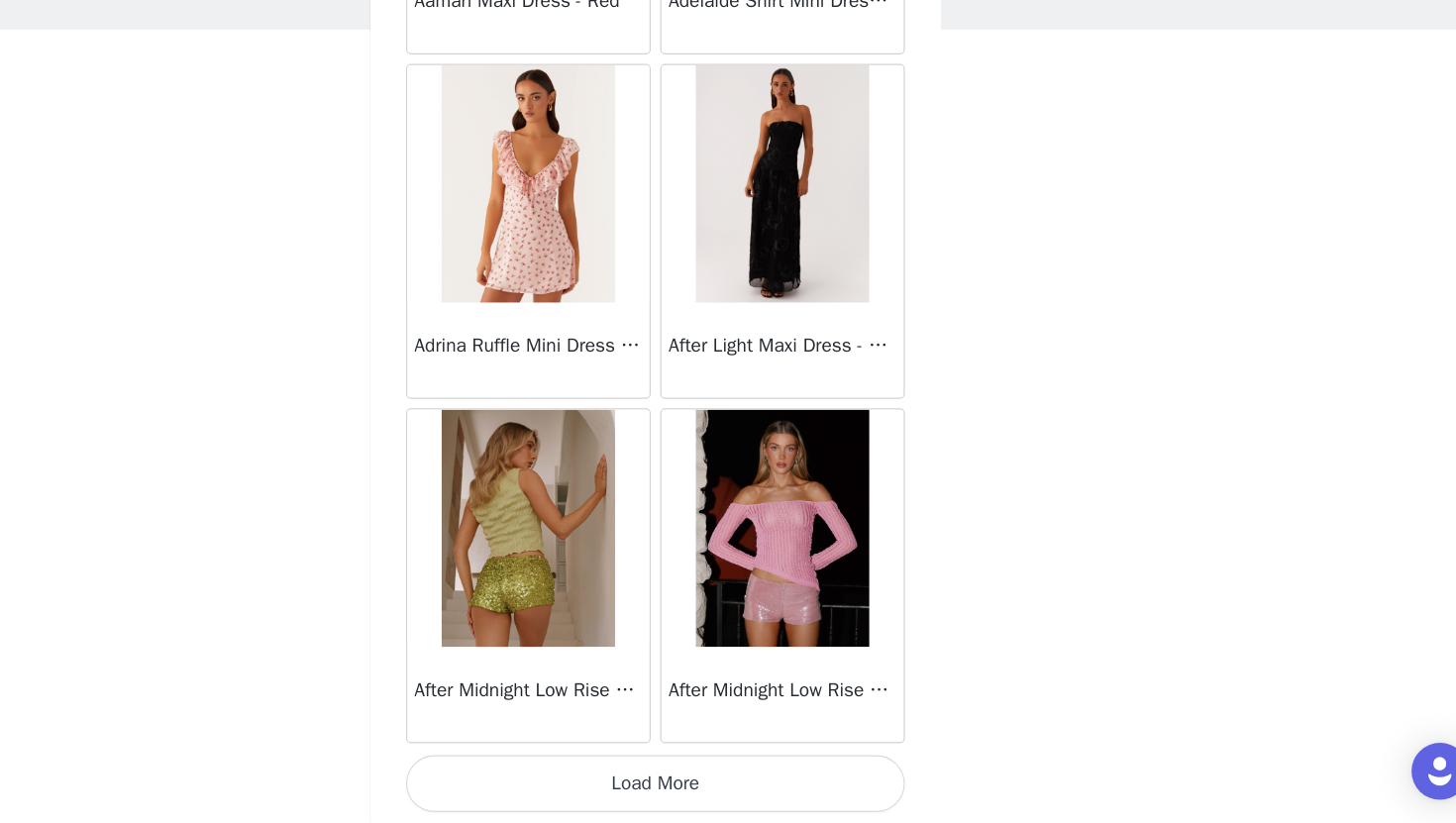 click on "Load More" at bounding box center [728, 789] 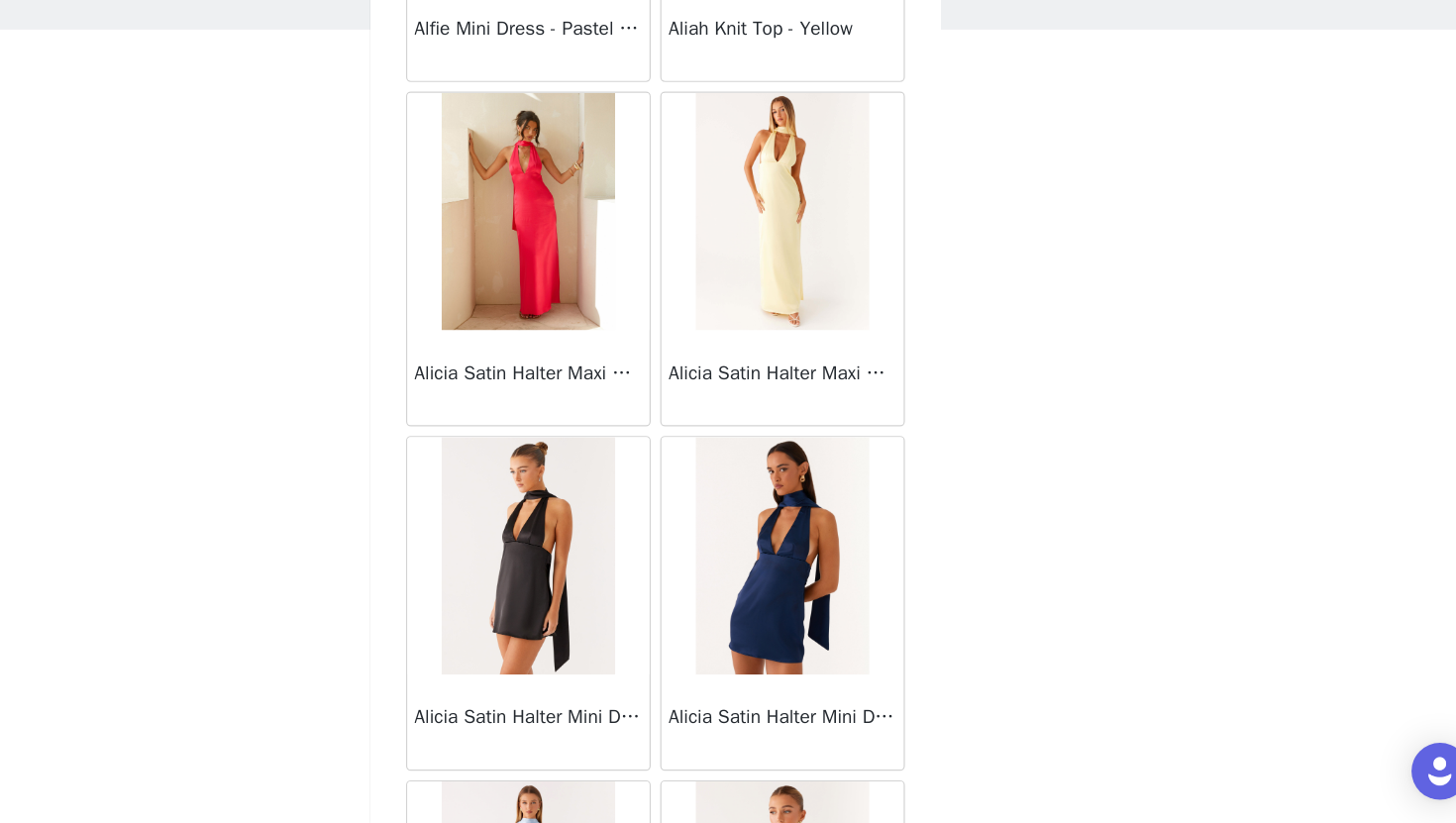 scroll, scrollTop: 79228, scrollLeft: 0, axis: vertical 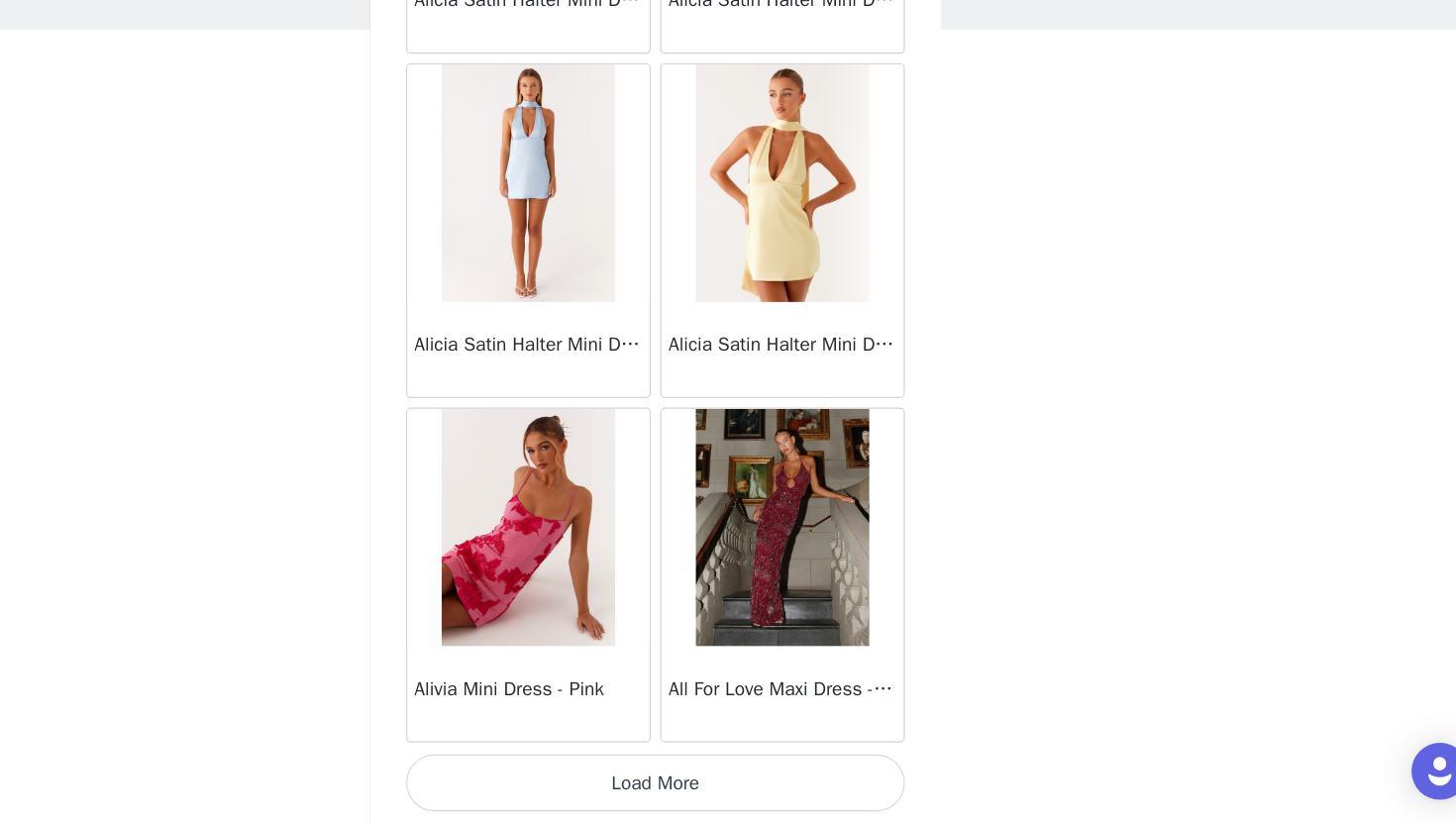 click on "Load More" at bounding box center [728, 789] 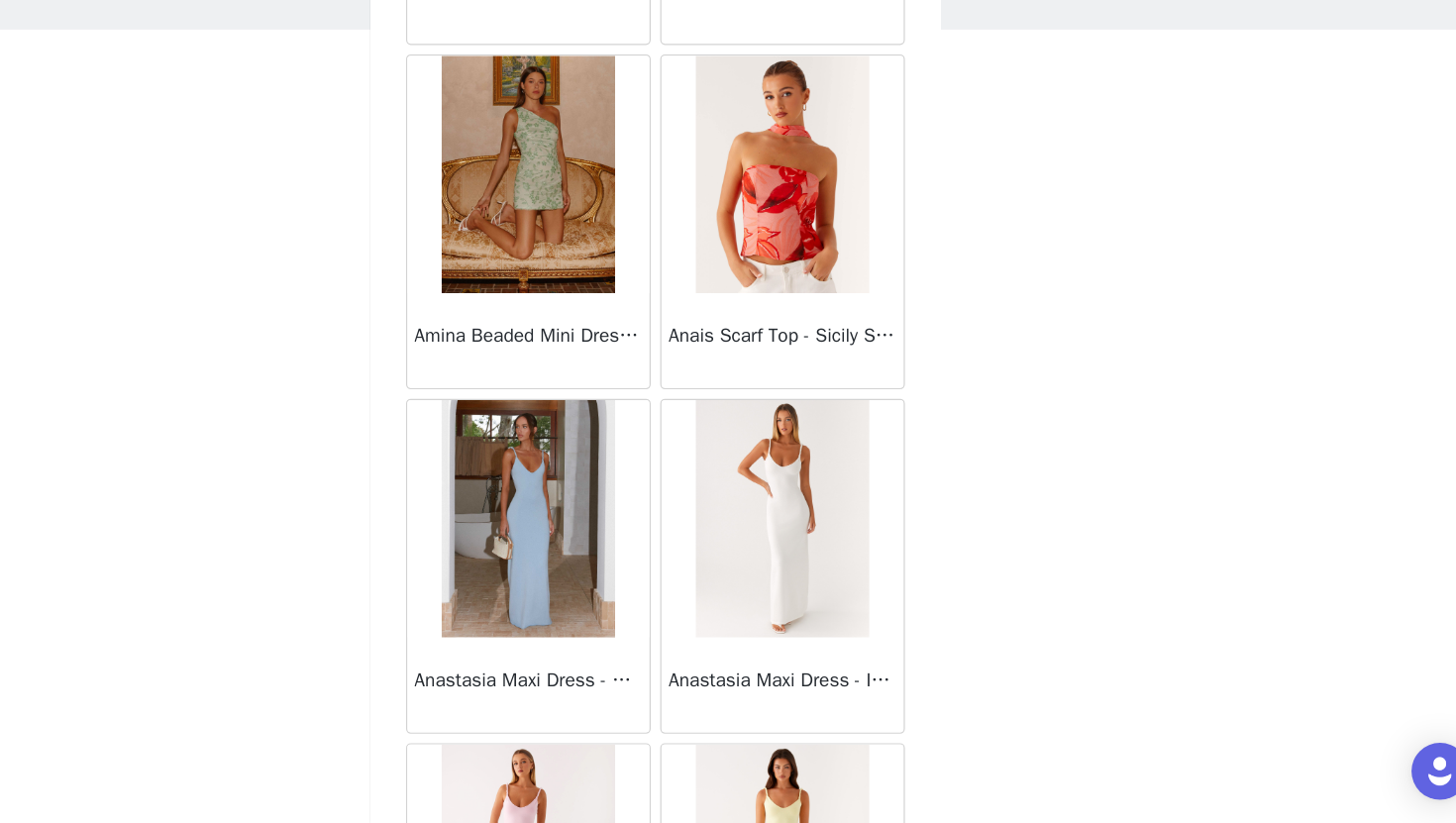 scroll, scrollTop: 81876, scrollLeft: 0, axis: vertical 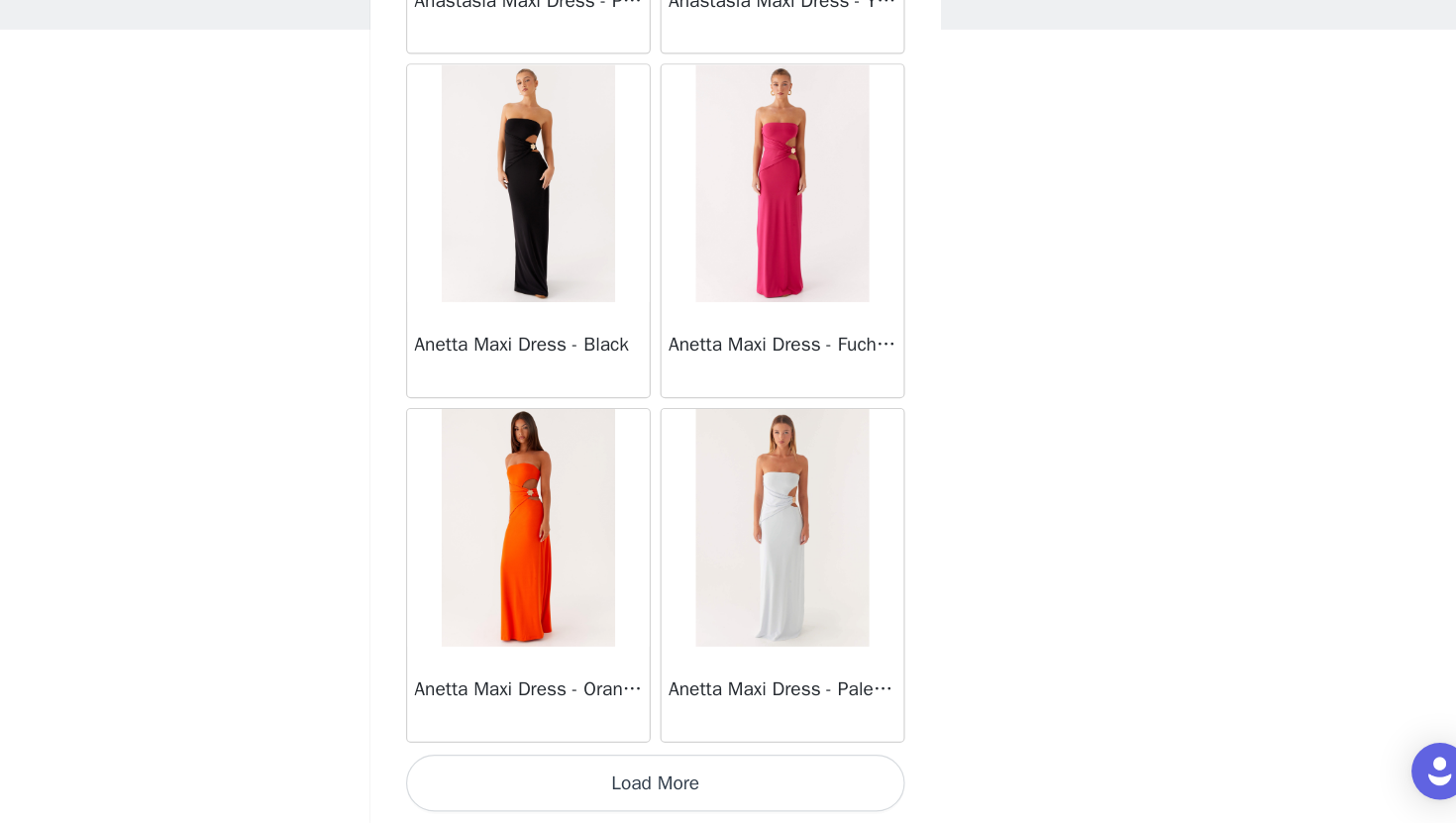 click on "Load More" at bounding box center [728, 789] 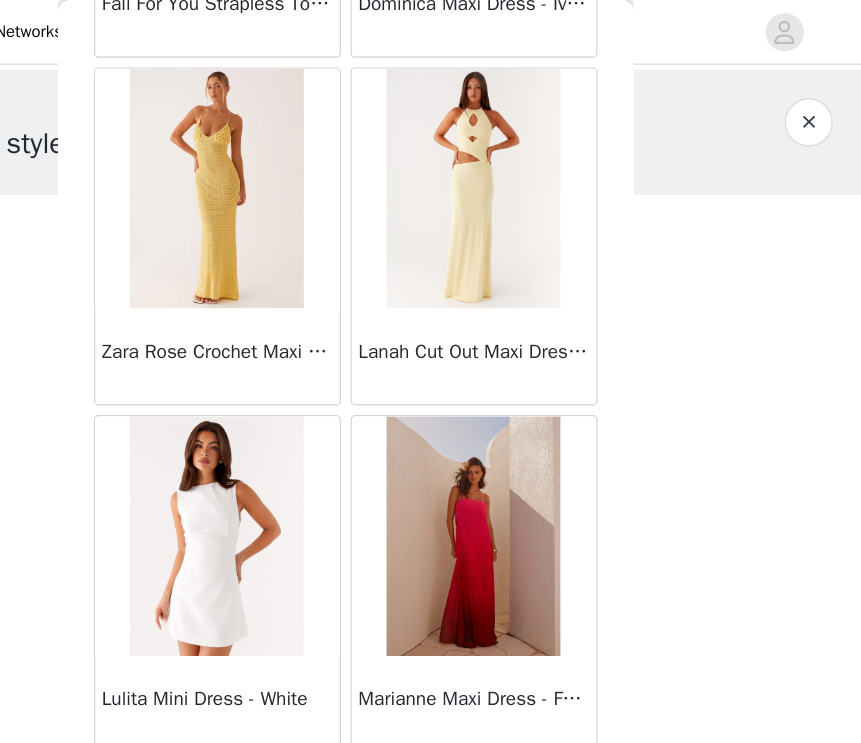 scroll, scrollTop: 24983, scrollLeft: 0, axis: vertical 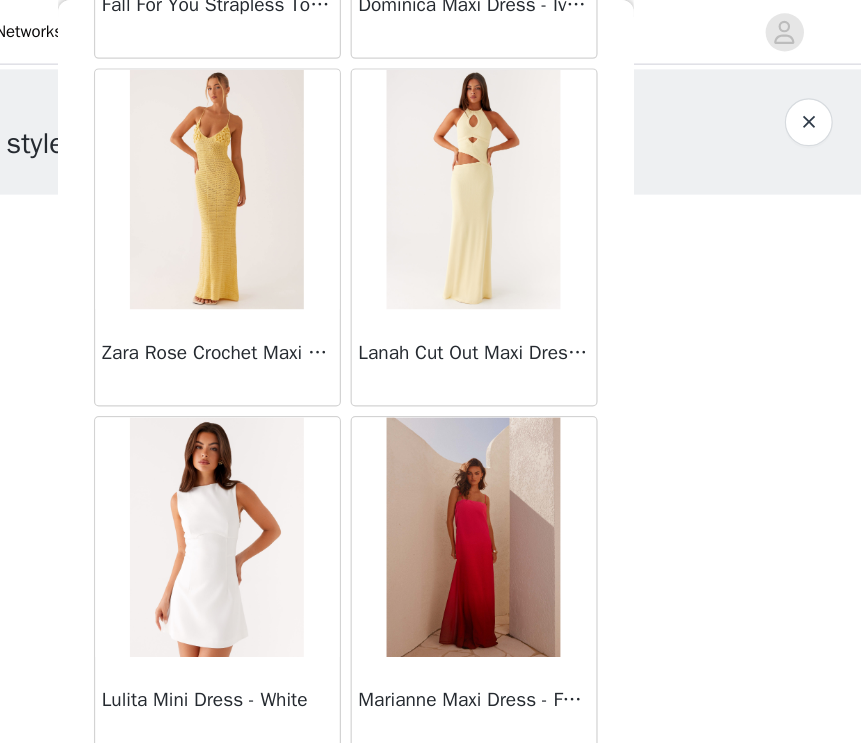 click at bounding box center [323, 448] 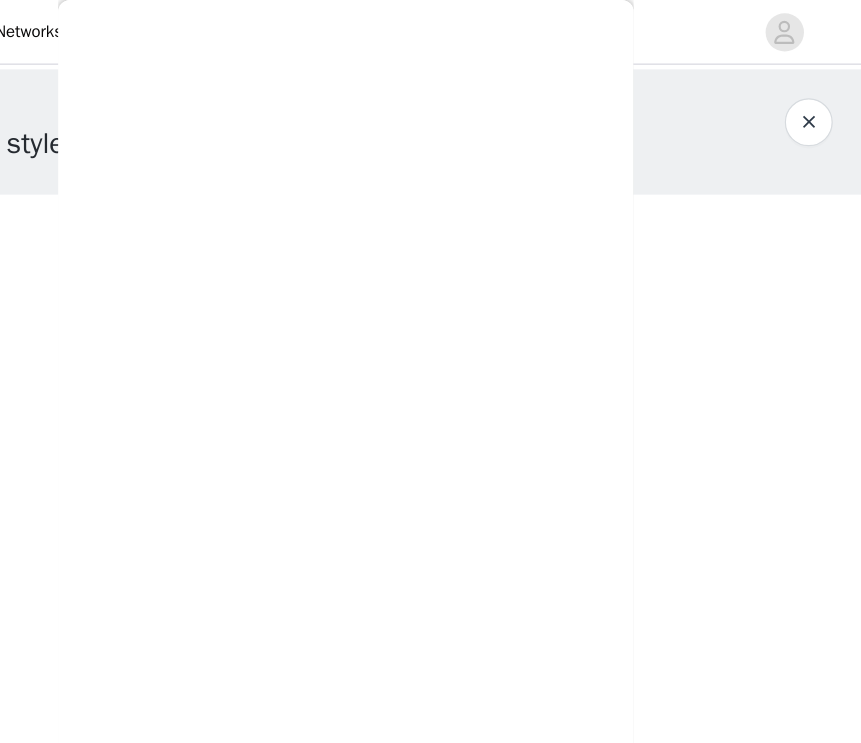 scroll, scrollTop: 290, scrollLeft: 0, axis: vertical 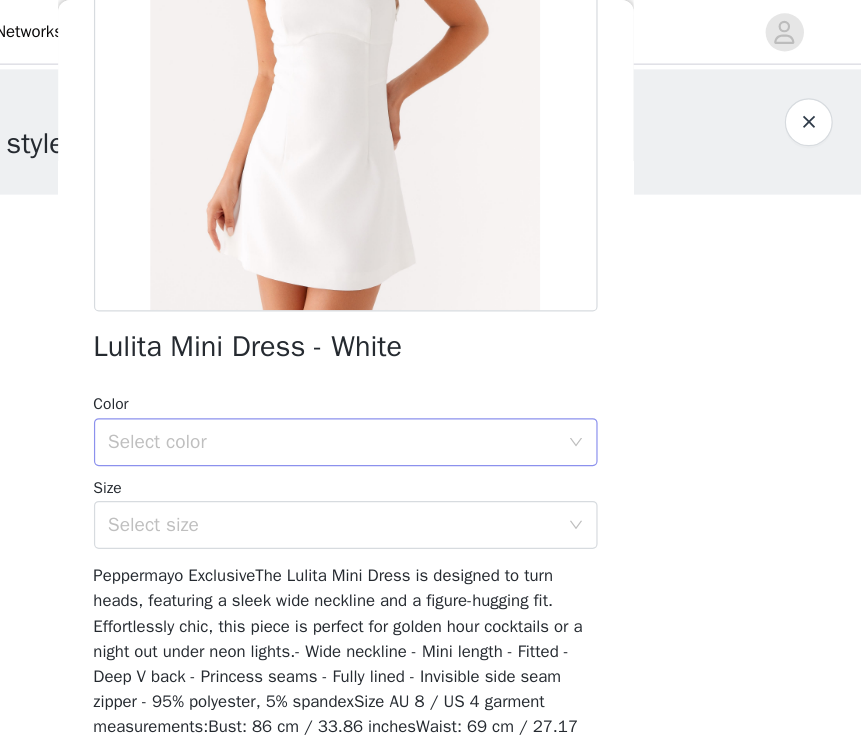 click on "Select color" at bounding box center [420, 369] 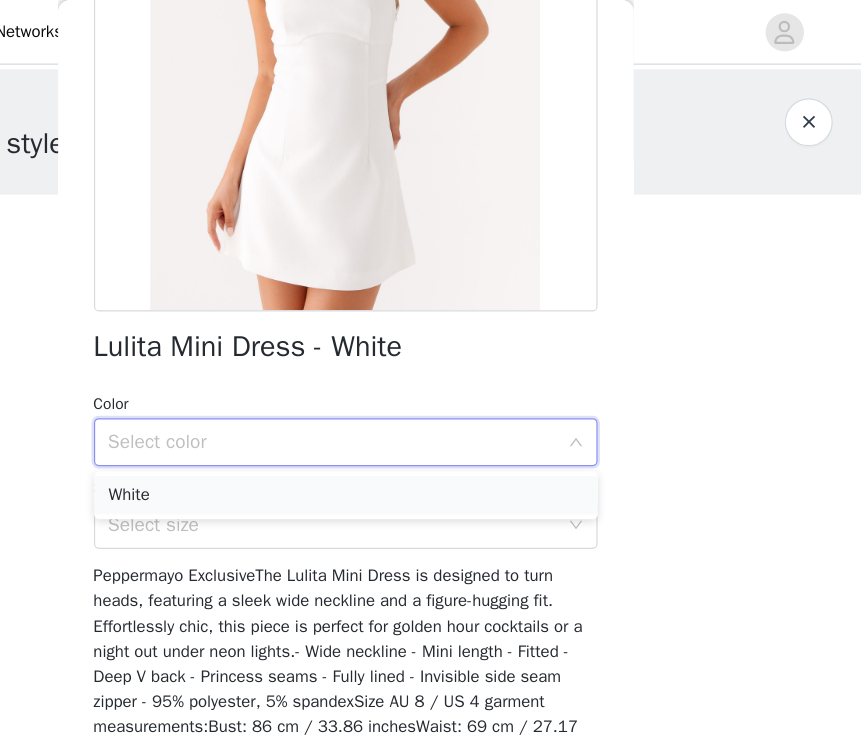 click on "White" at bounding box center (431, 413) 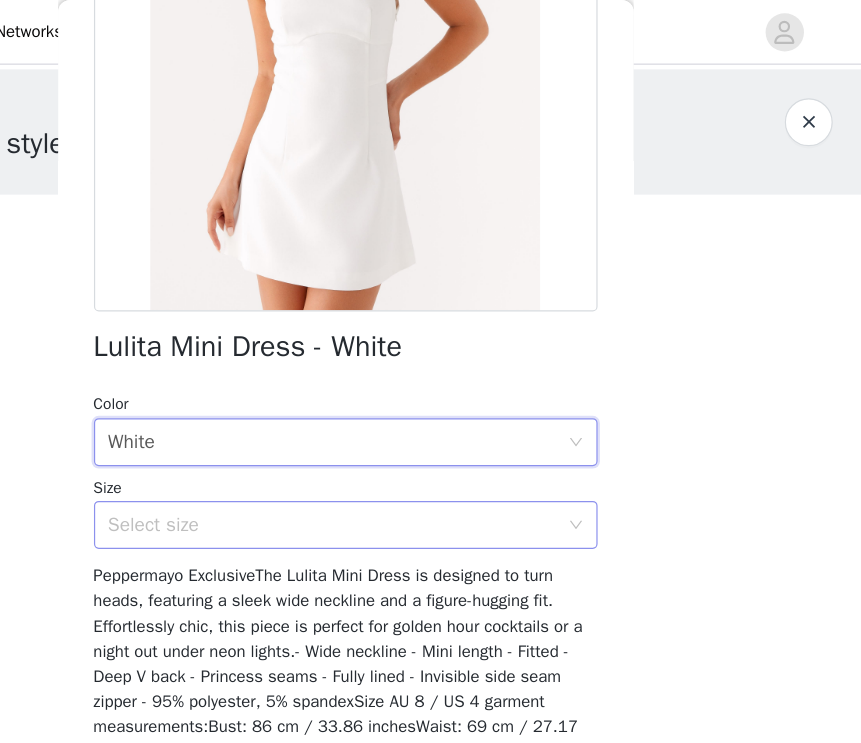 click on "Select size" at bounding box center (420, 438) 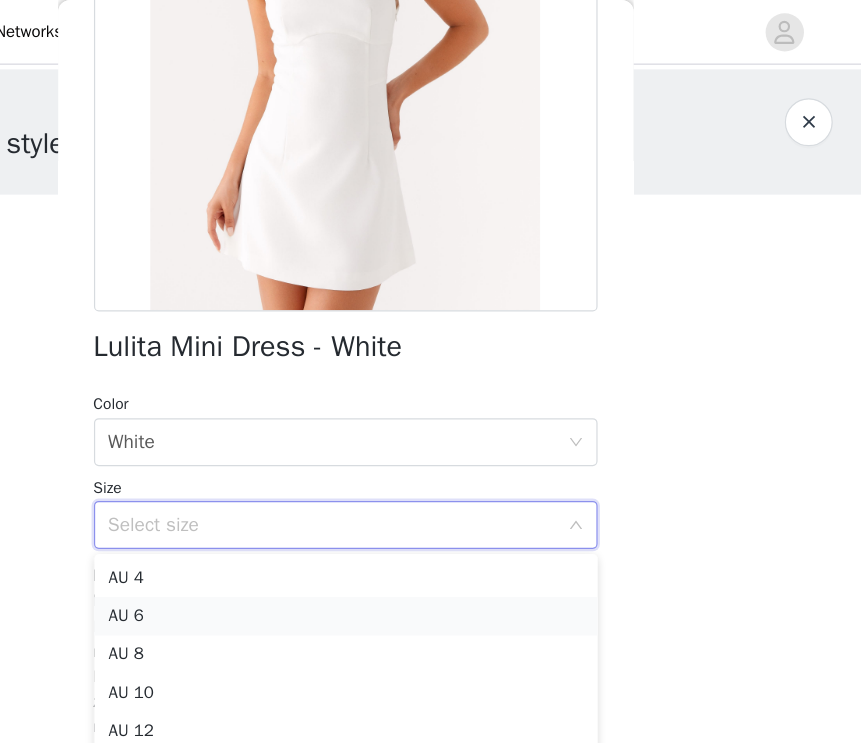 click on "AU 6" at bounding box center (431, 514) 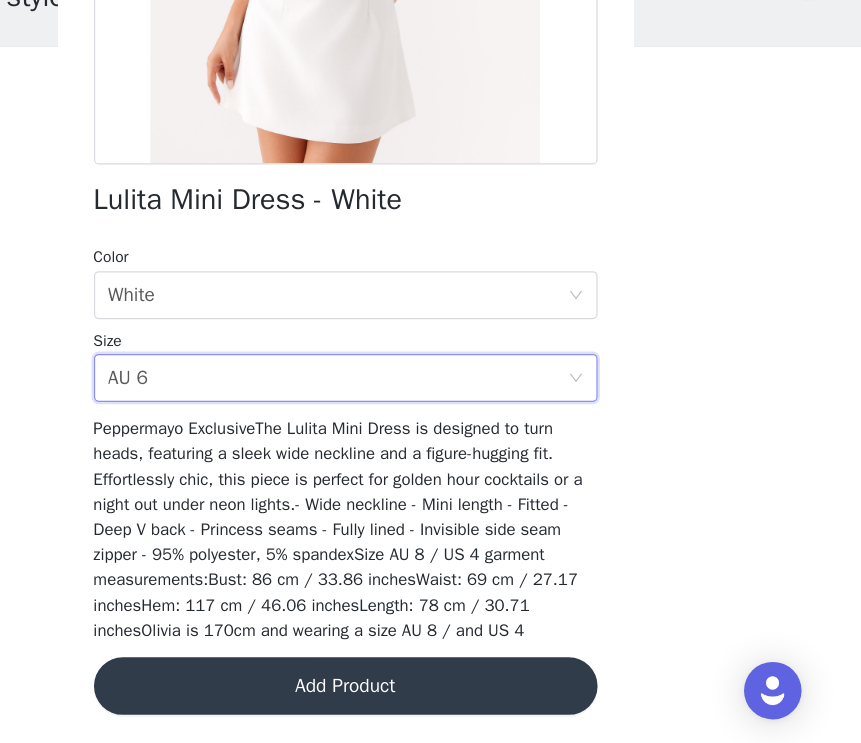 click on "Add Product" at bounding box center [431, 695] 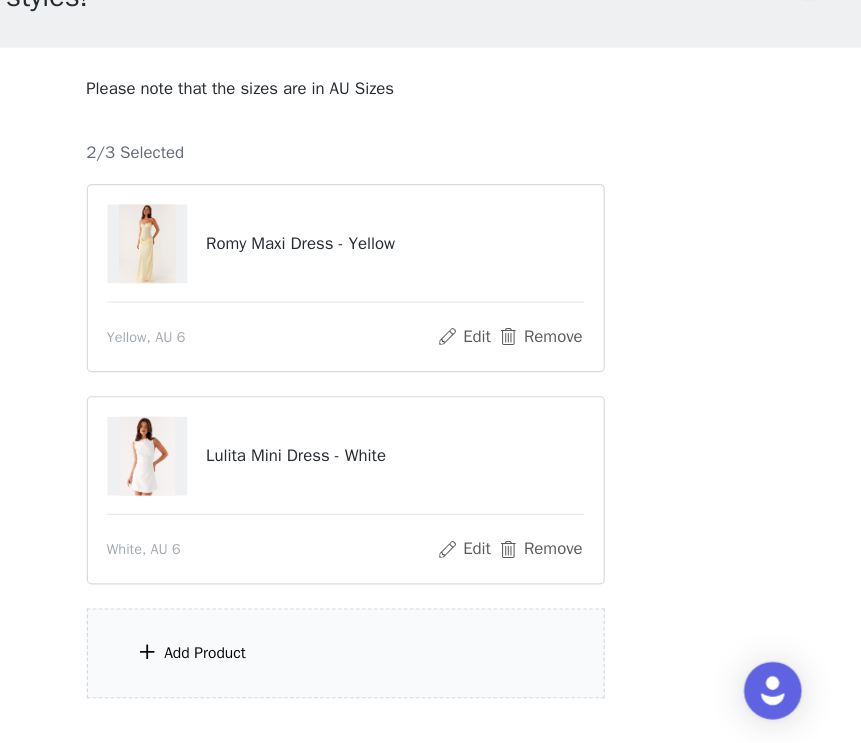 click on "Add Product" at bounding box center (431, 667) 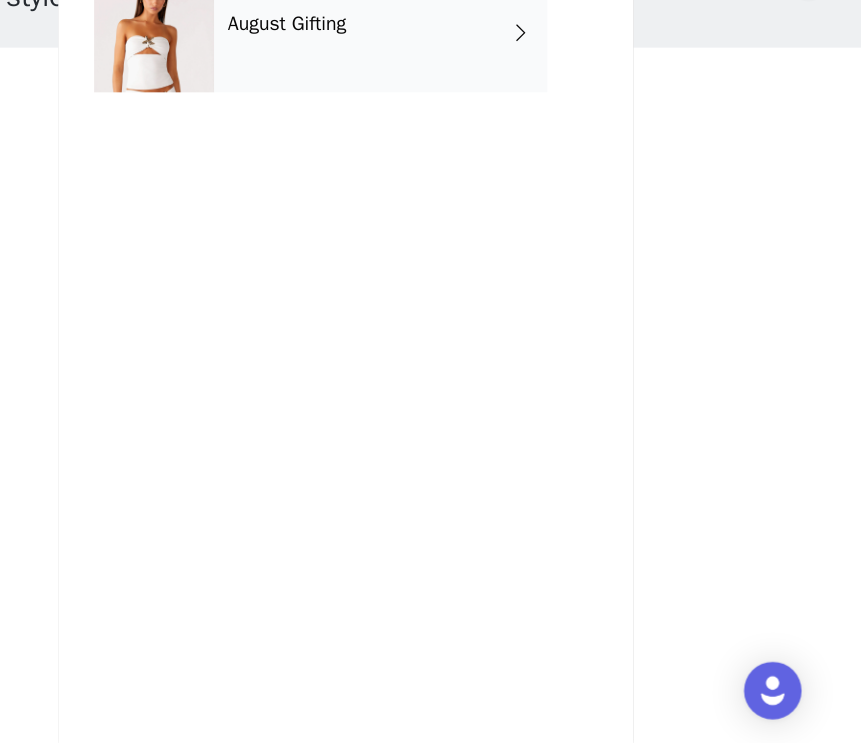 click on "August Gifting" at bounding box center [460, 150] 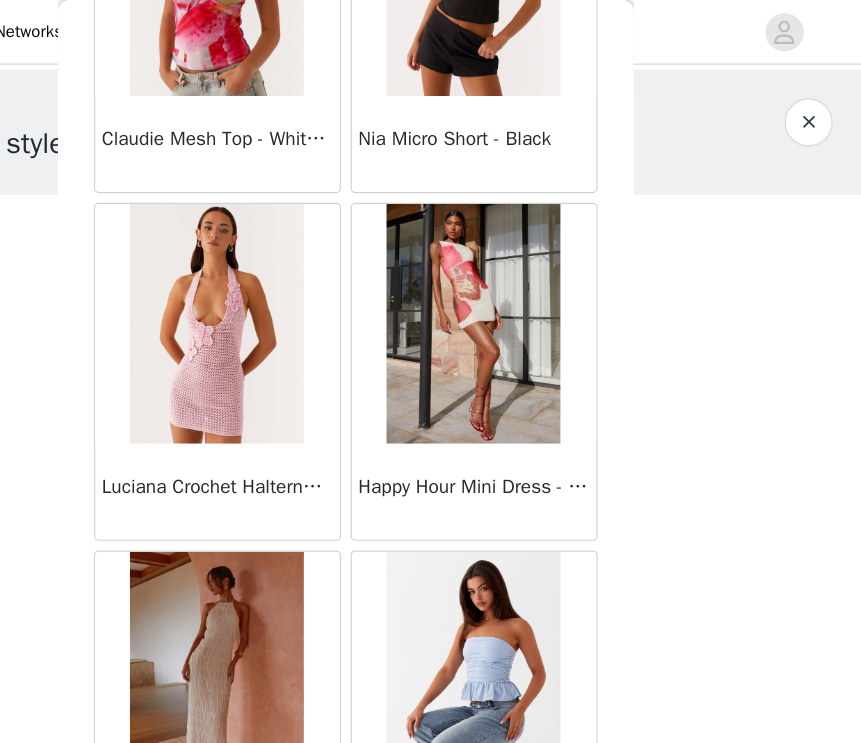 scroll, scrollTop: 2317, scrollLeft: 0, axis: vertical 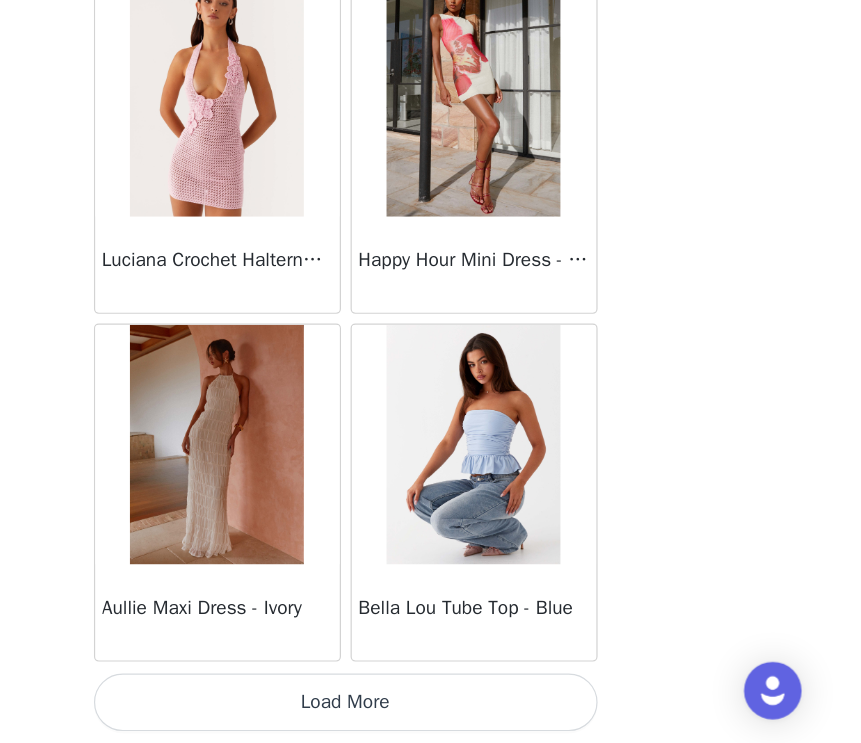 click on "Load More" at bounding box center [431, 709] 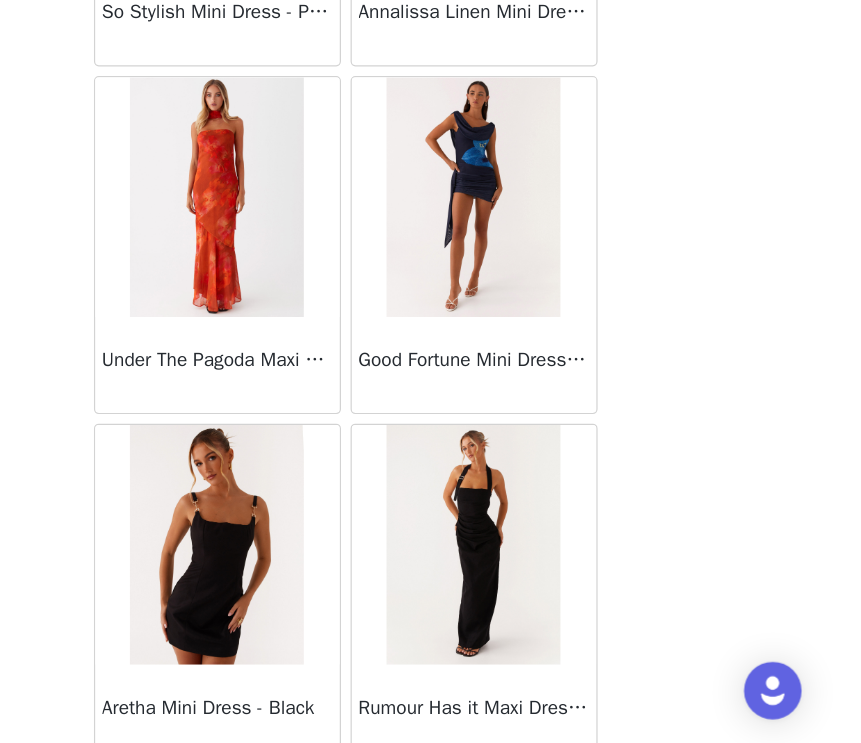 scroll, scrollTop: 5217, scrollLeft: 0, axis: vertical 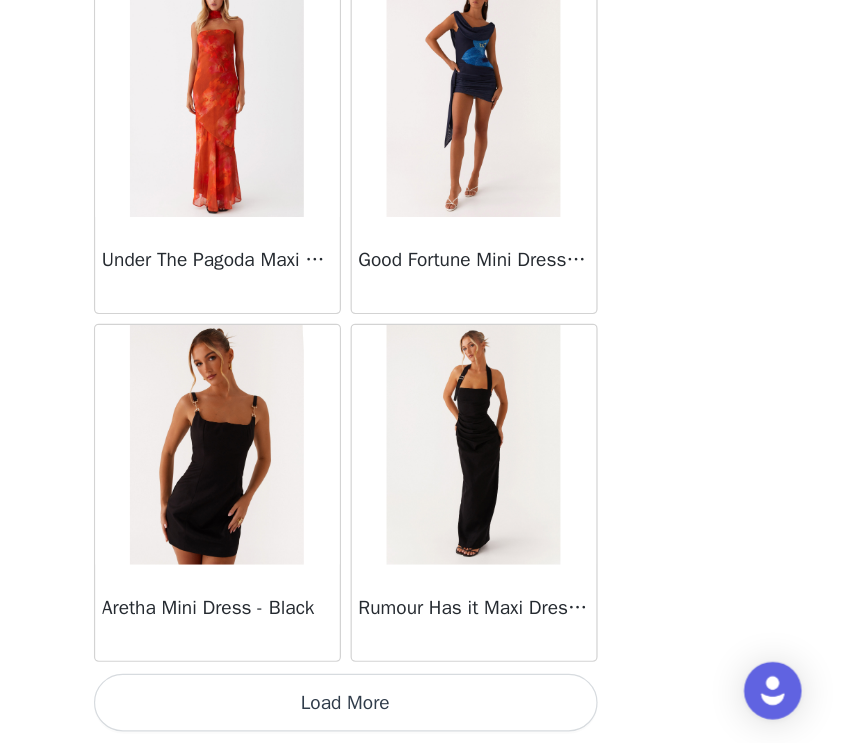 click on "Load More" at bounding box center (431, 709) 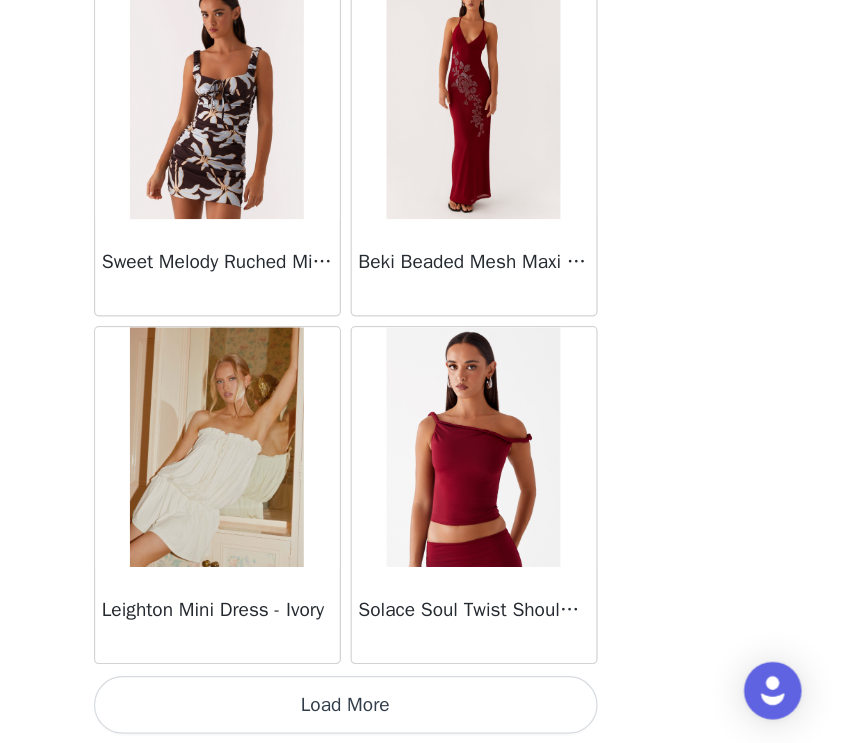 scroll, scrollTop: 8117, scrollLeft: 0, axis: vertical 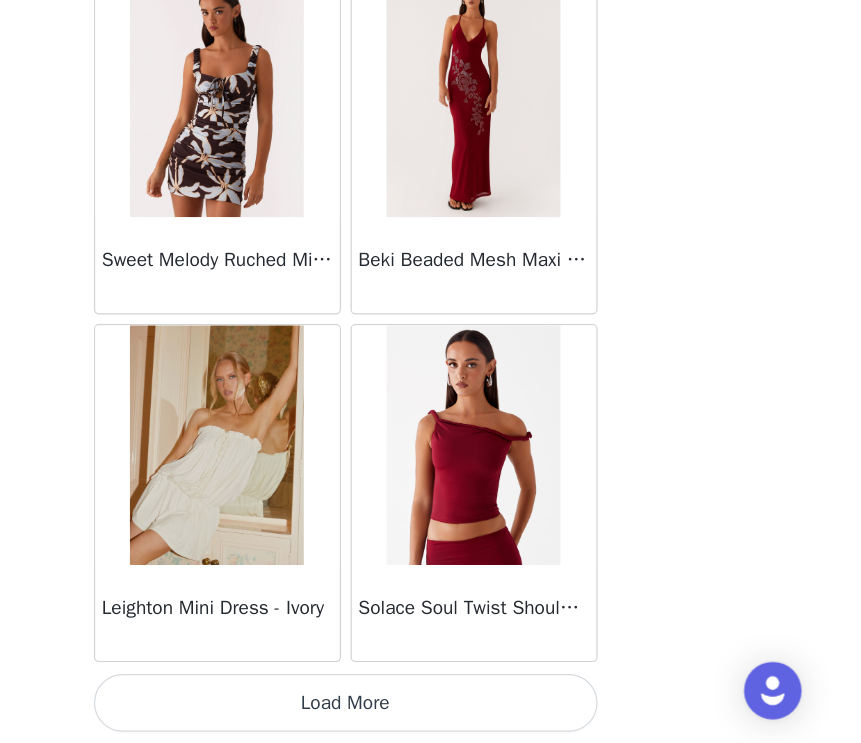 click on "Load More" at bounding box center [431, 709] 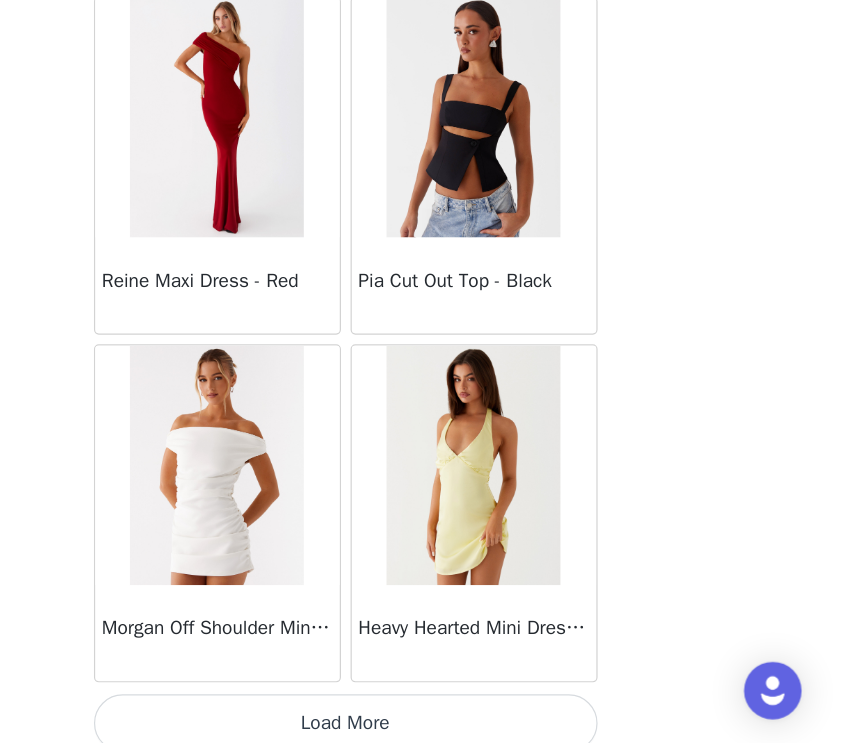 scroll, scrollTop: 11017, scrollLeft: 0, axis: vertical 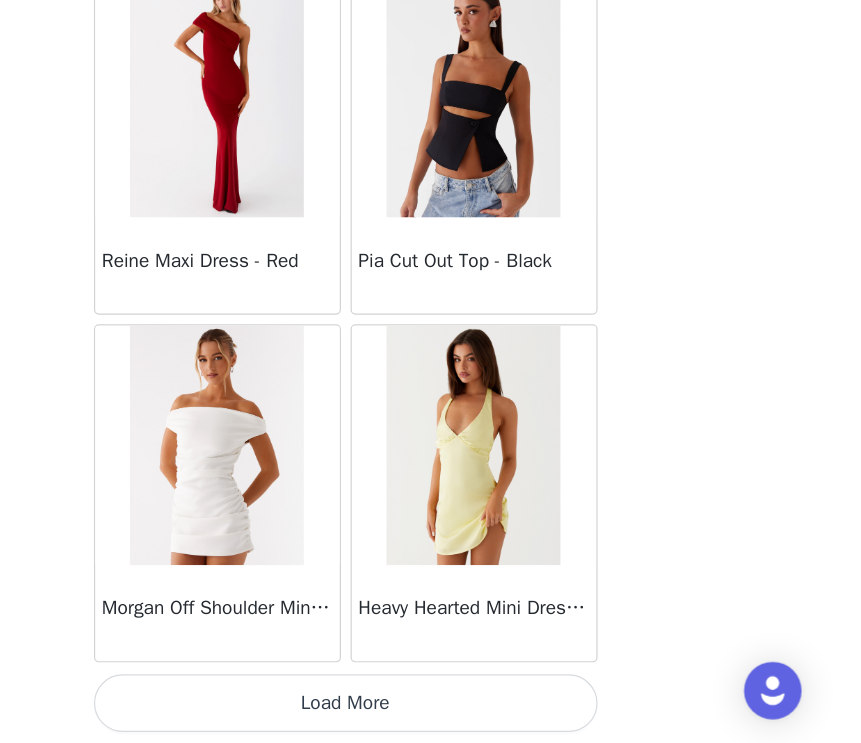 click on "Load More" at bounding box center [431, 709] 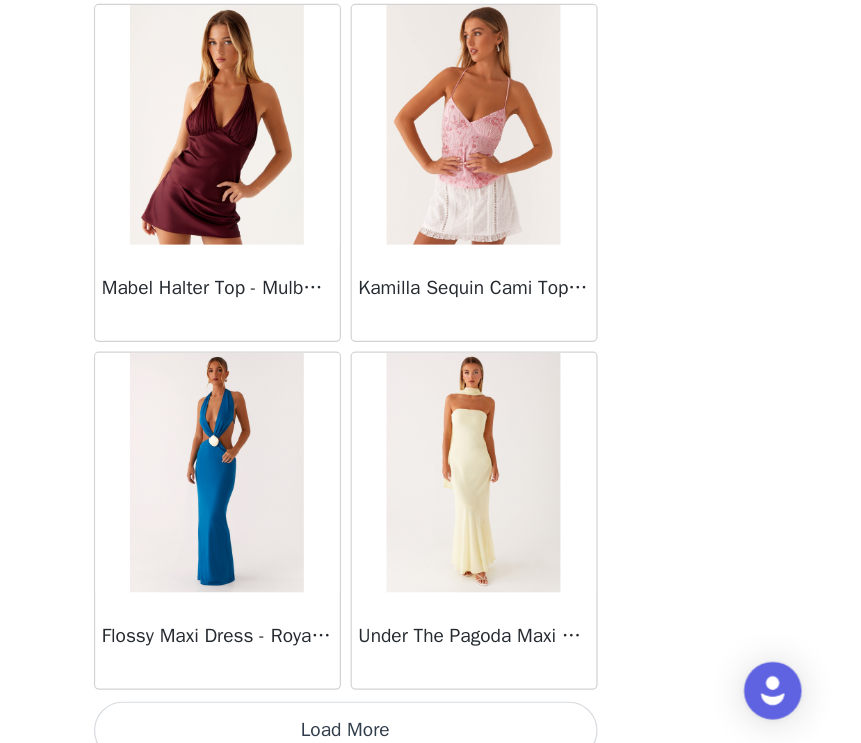 scroll, scrollTop: 13917, scrollLeft: 0, axis: vertical 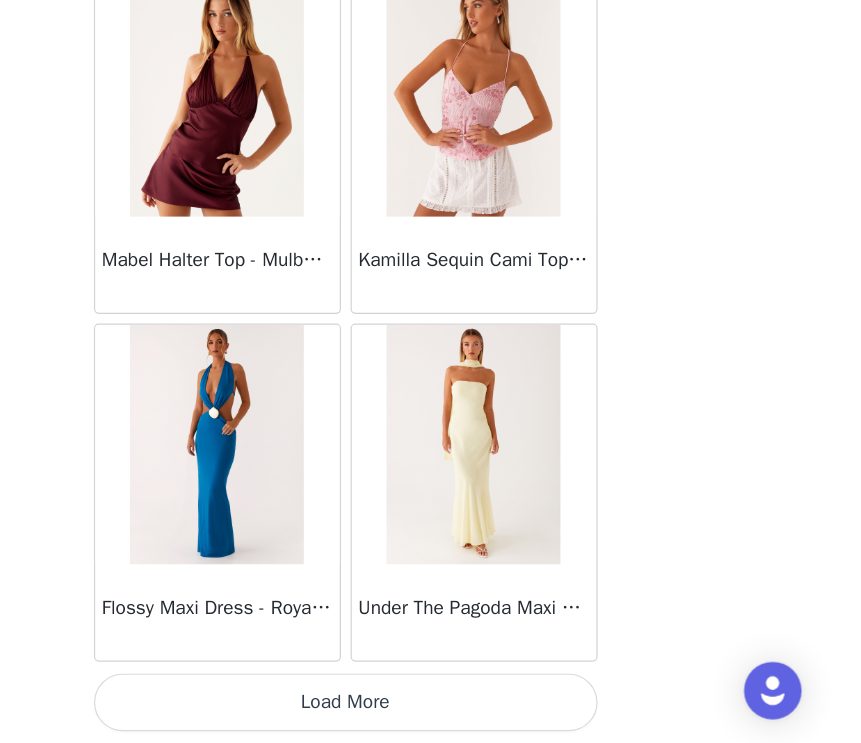 click on "Load More" at bounding box center (431, 709) 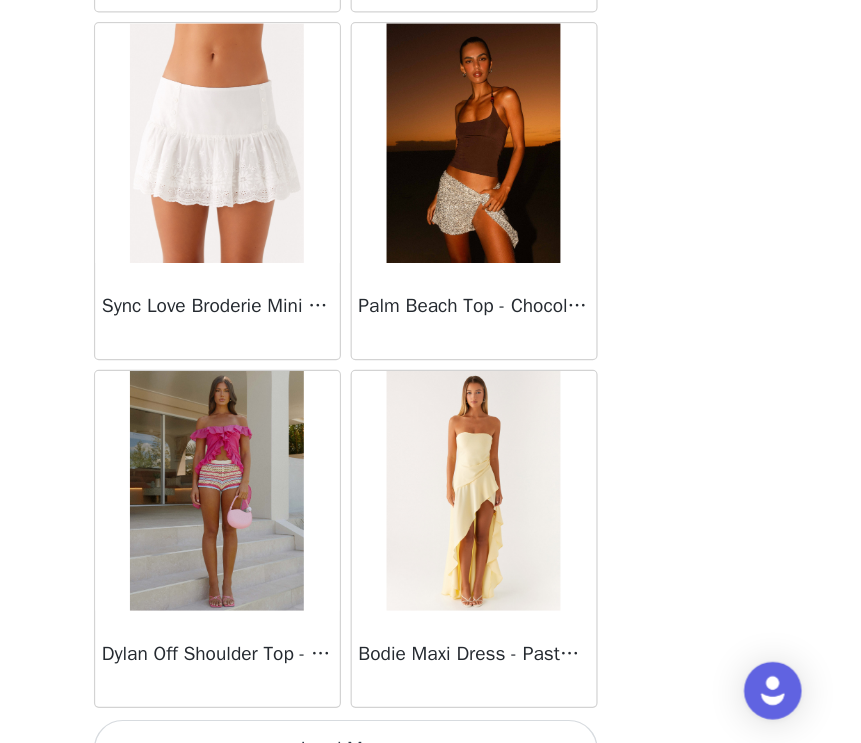 scroll, scrollTop: 16817, scrollLeft: 0, axis: vertical 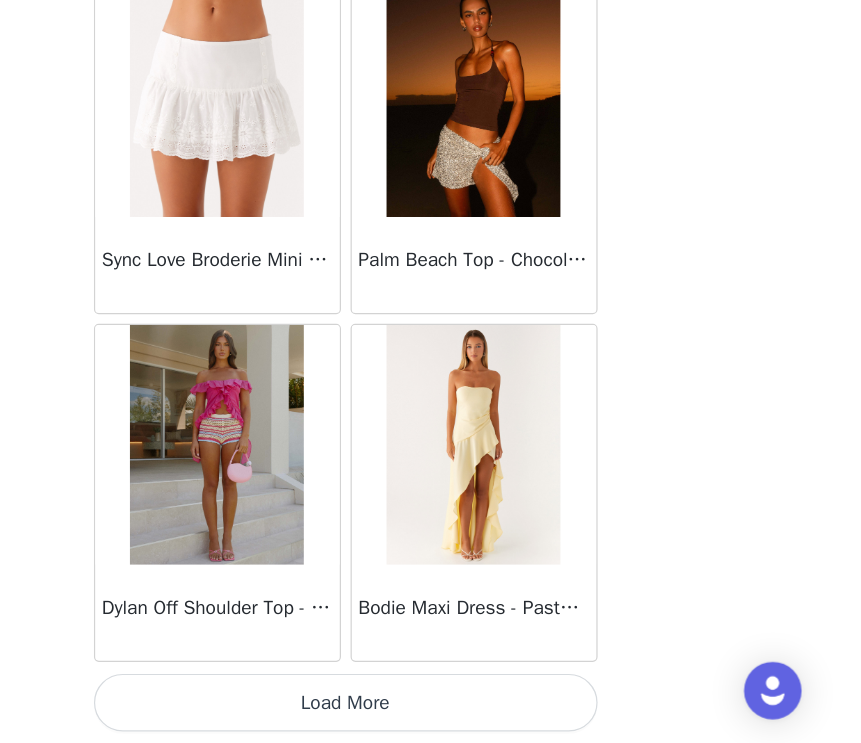 click on "Load More" at bounding box center (431, 709) 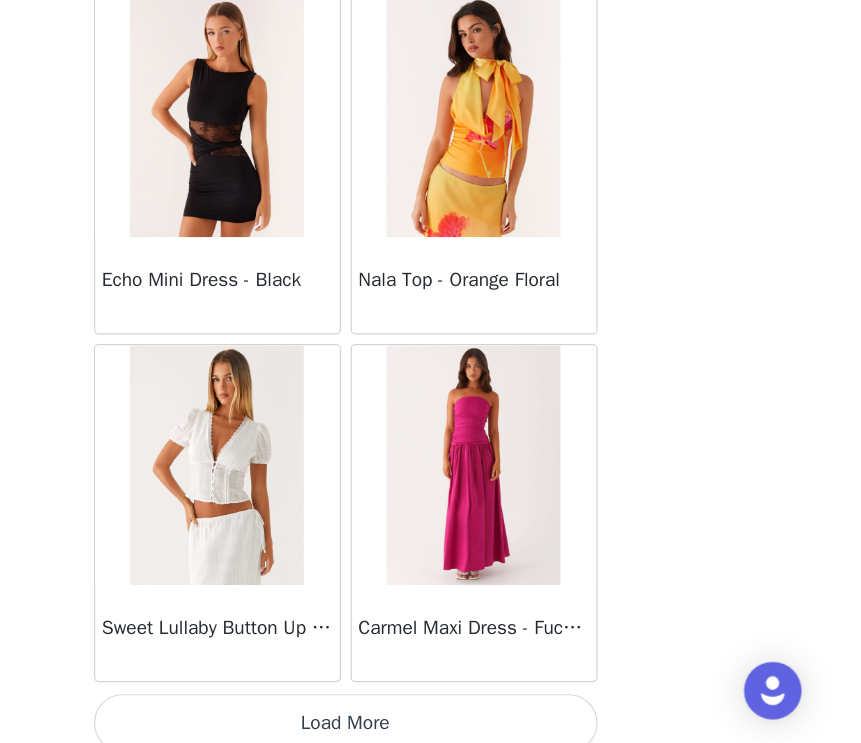 scroll, scrollTop: 19717, scrollLeft: 0, axis: vertical 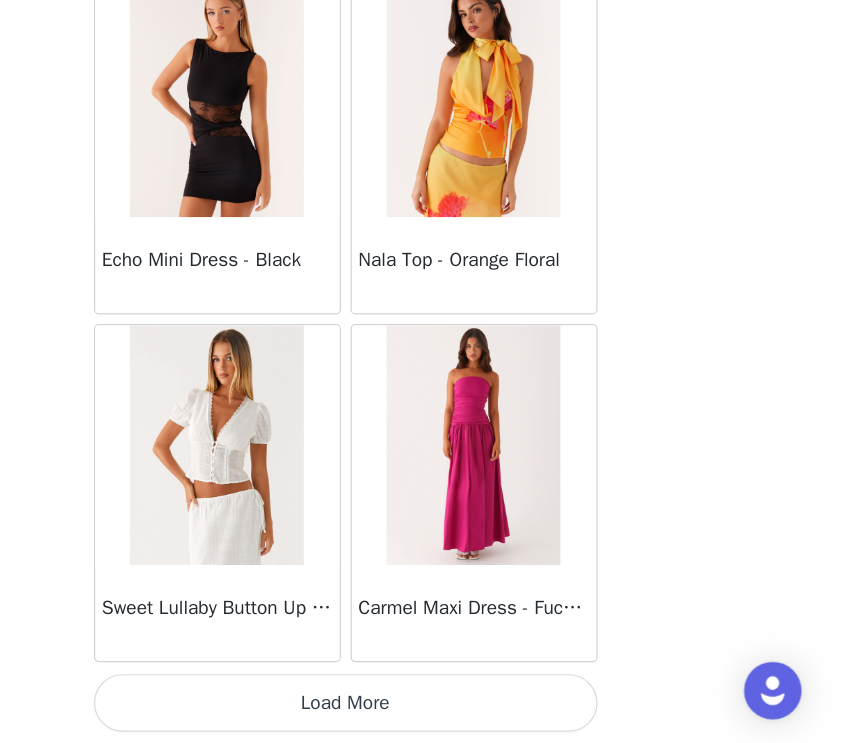 click on "Load More" at bounding box center [431, 709] 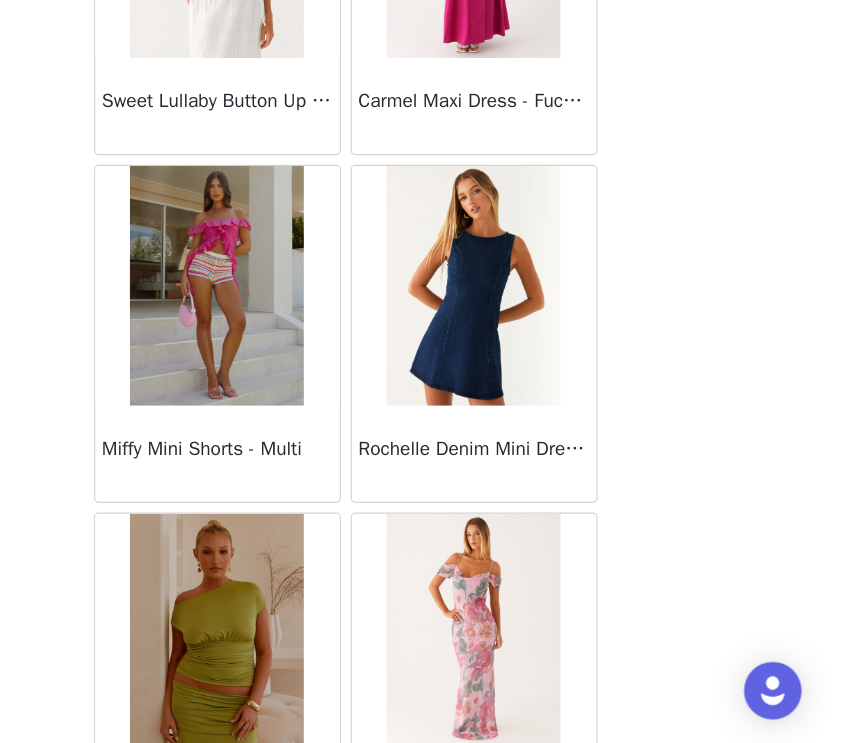 scroll, scrollTop: 20140, scrollLeft: 0, axis: vertical 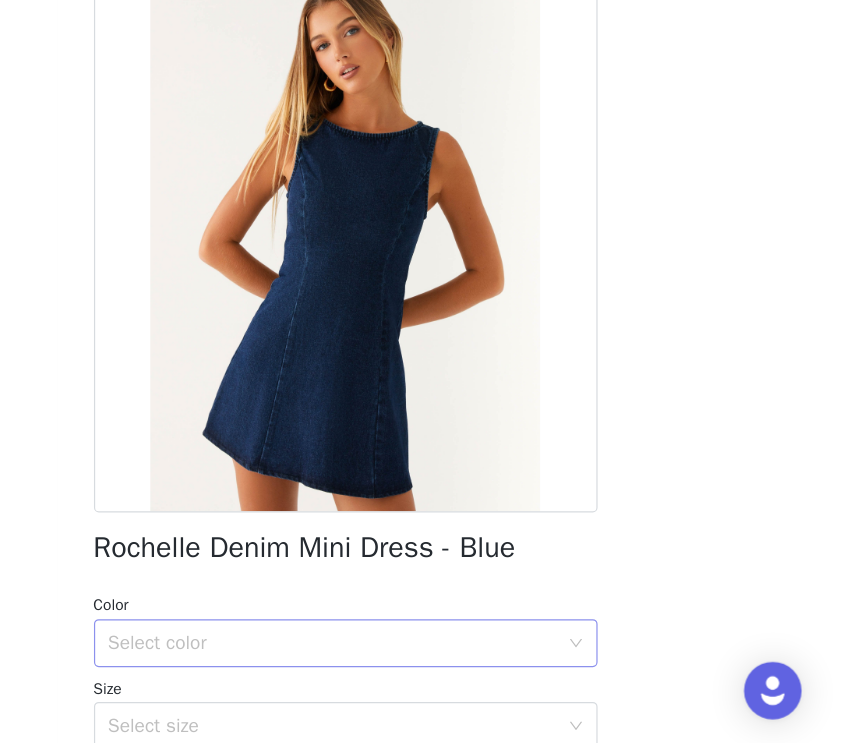 click on "Select color" at bounding box center [420, 659] 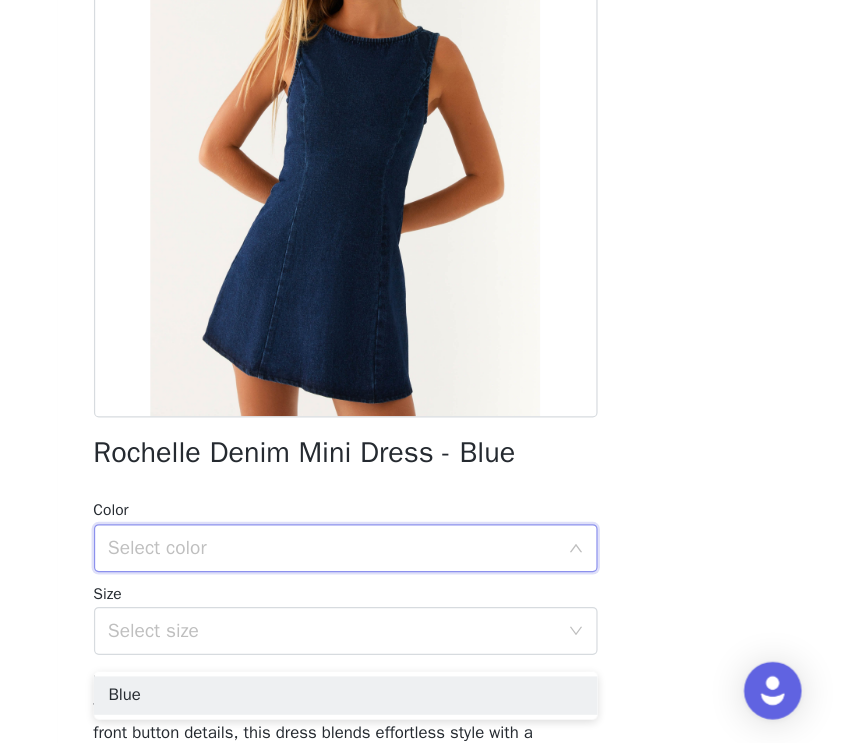 scroll, scrollTop: 96, scrollLeft: 0, axis: vertical 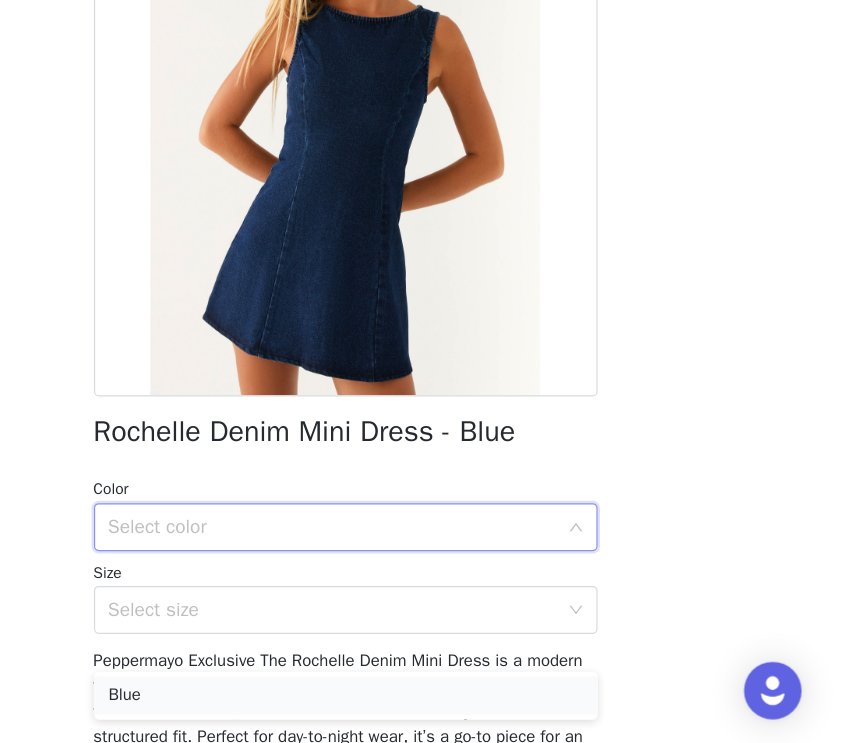 click on "Blue" at bounding box center (431, 703) 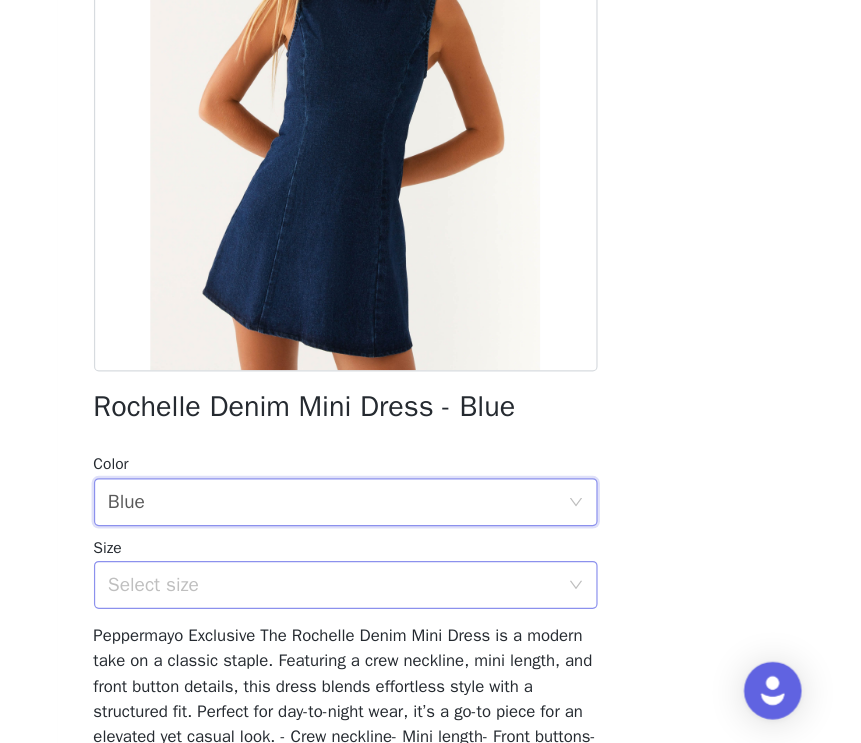 scroll, scrollTop: 132, scrollLeft: 0, axis: vertical 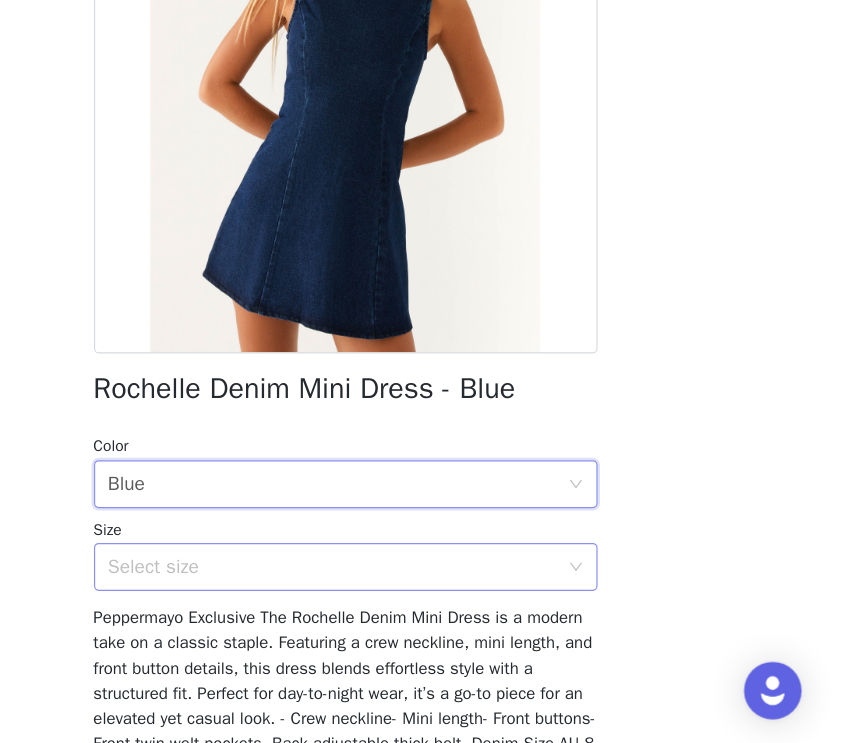 click on "Select size" at bounding box center [420, 596] 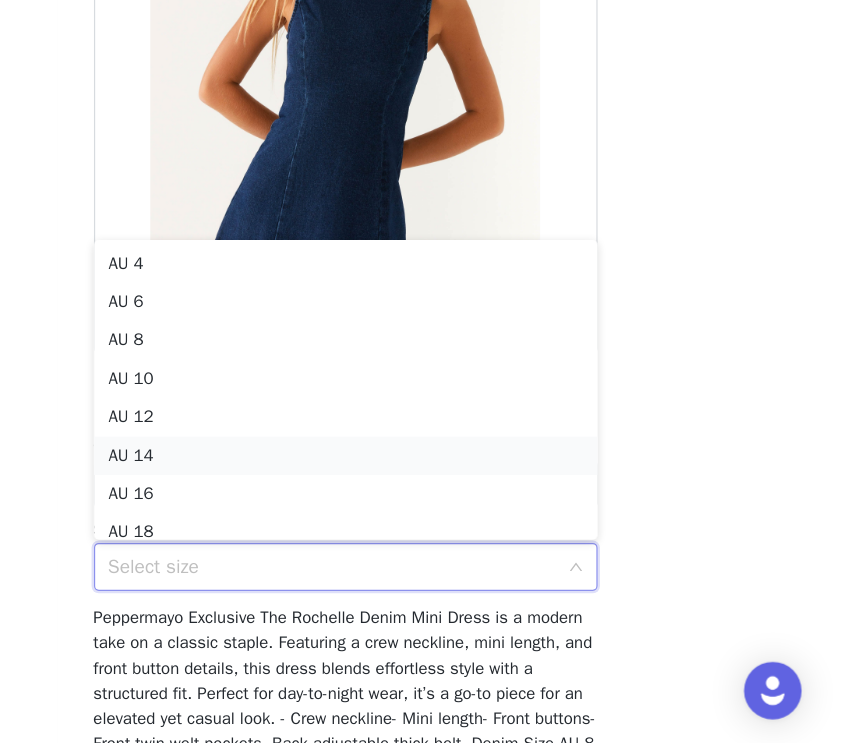 scroll, scrollTop: 10, scrollLeft: 0, axis: vertical 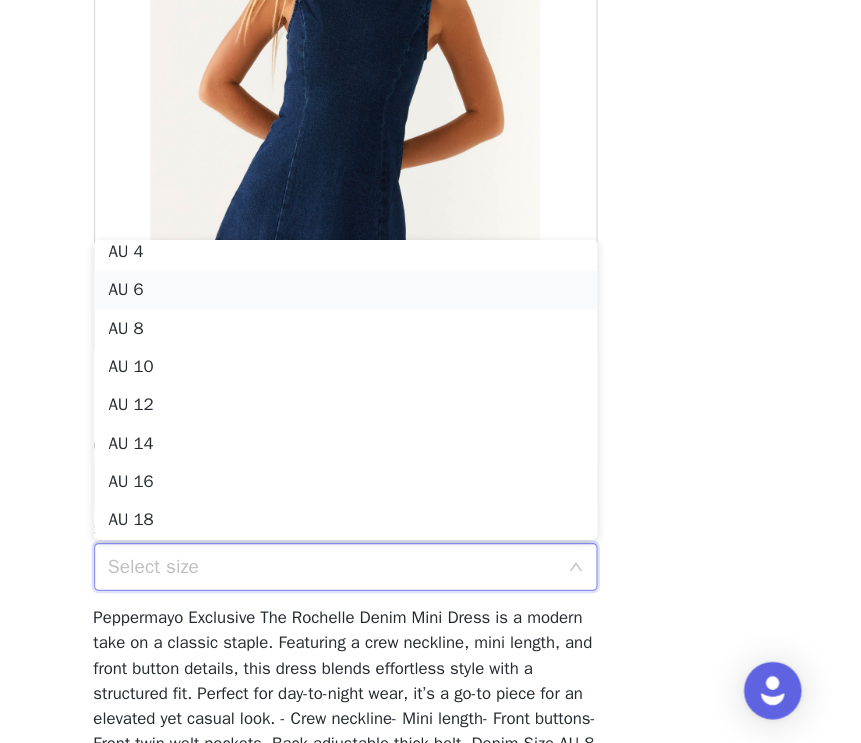 click on "AU 6" at bounding box center (431, 365) 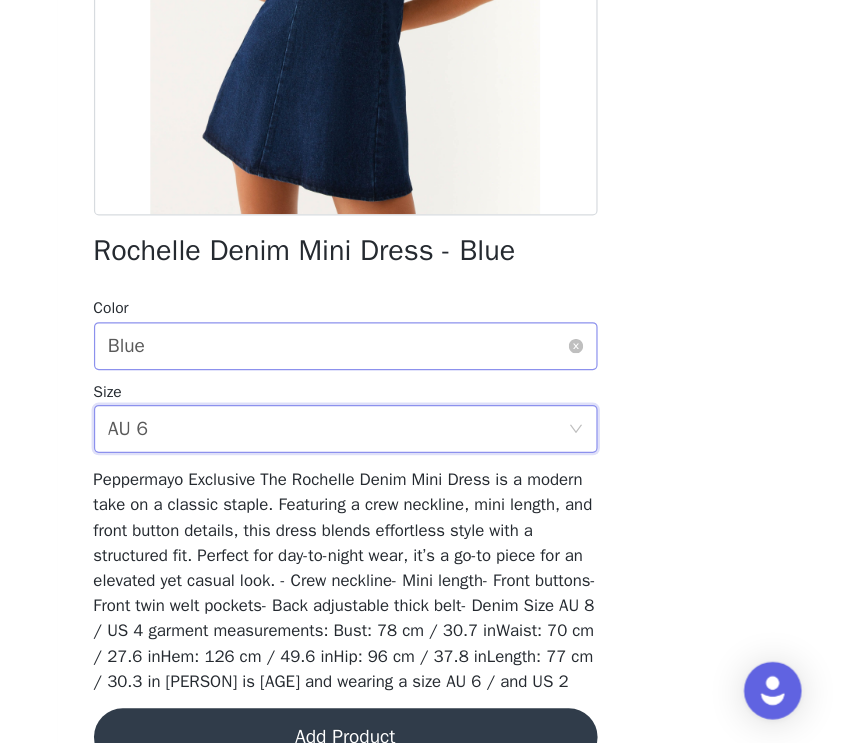 scroll, scrollTop: 311, scrollLeft: 0, axis: vertical 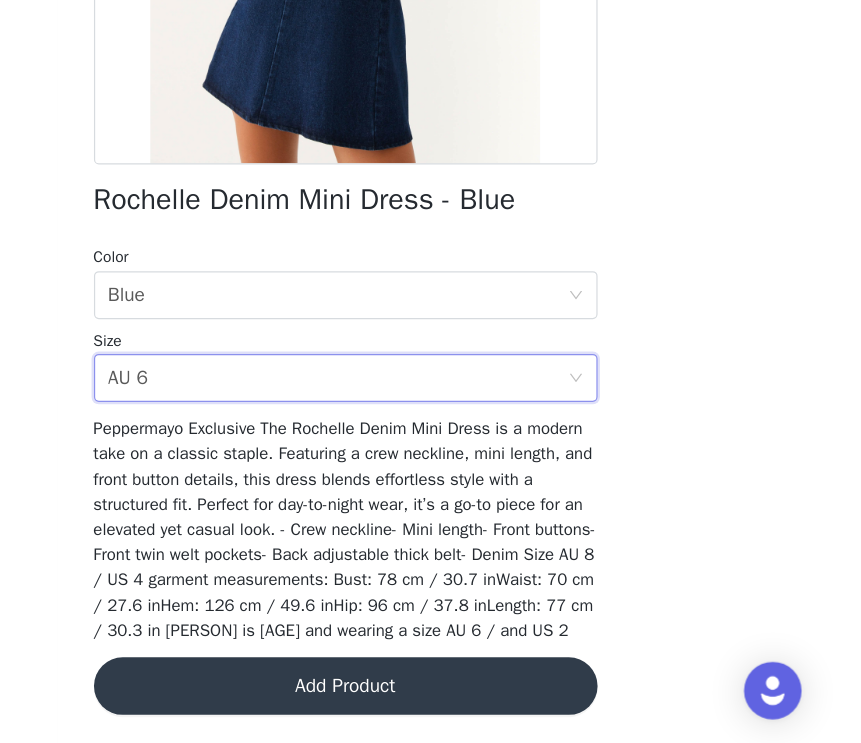click on "Add Product" at bounding box center (431, 695) 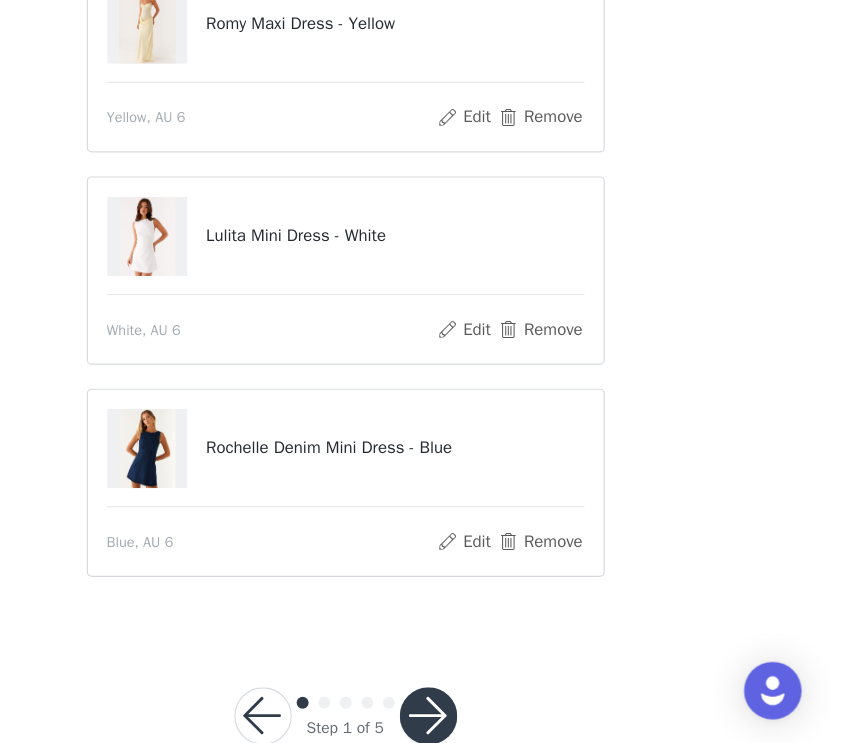 click at bounding box center [500, 720] 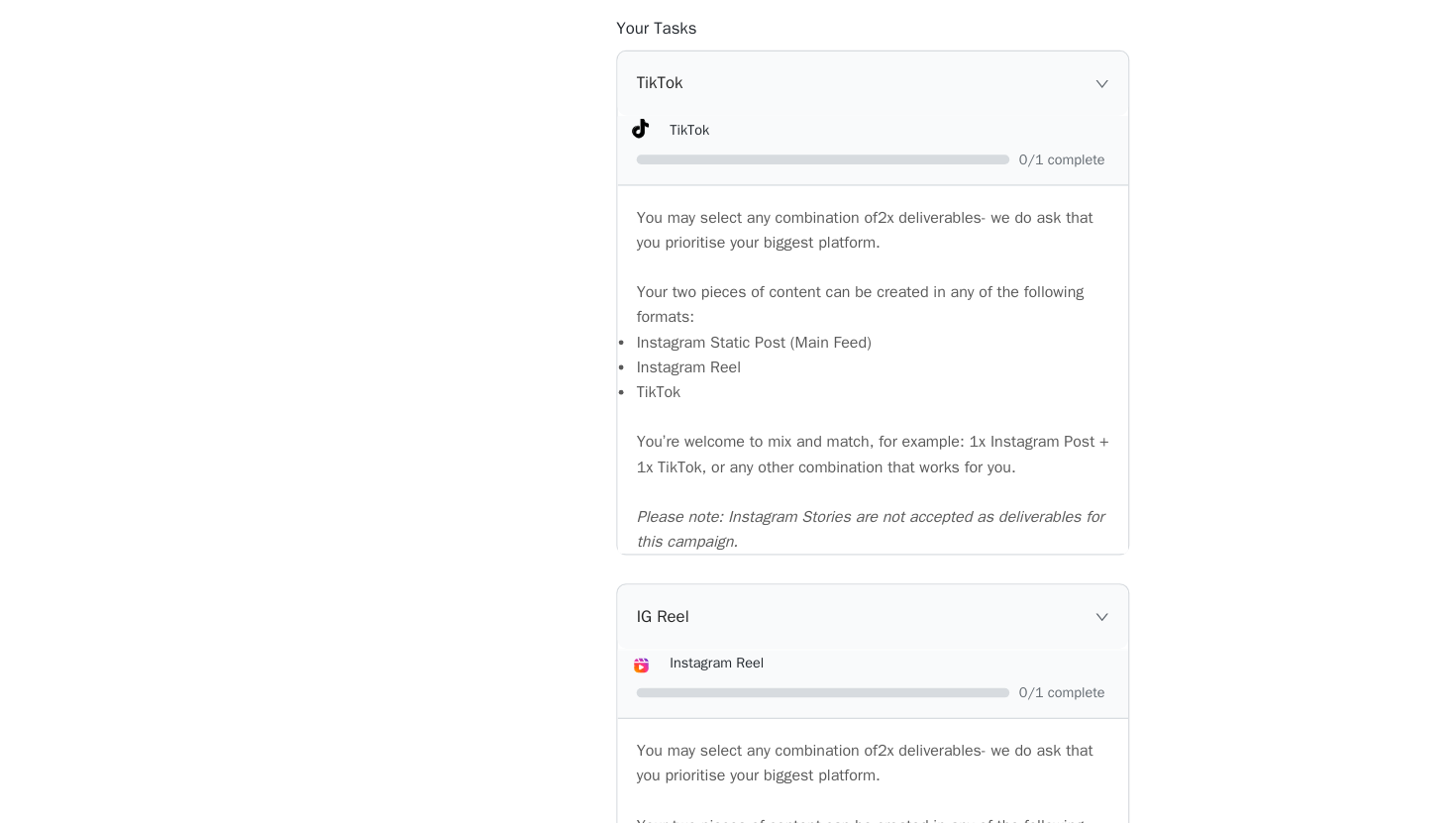 scroll, scrollTop: 1250, scrollLeft: 0, axis: vertical 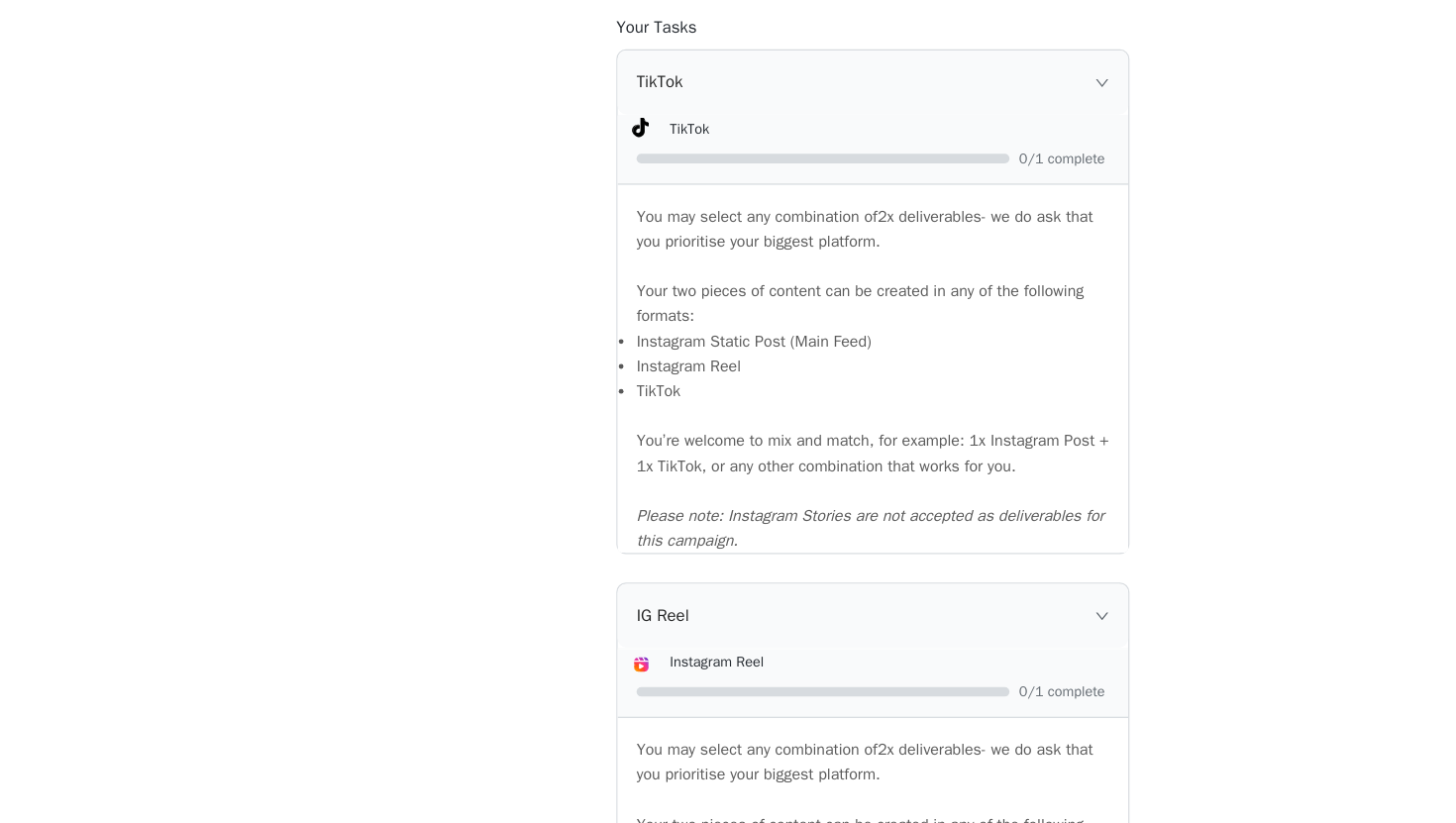 click on "TikTok" at bounding box center [728, 205] 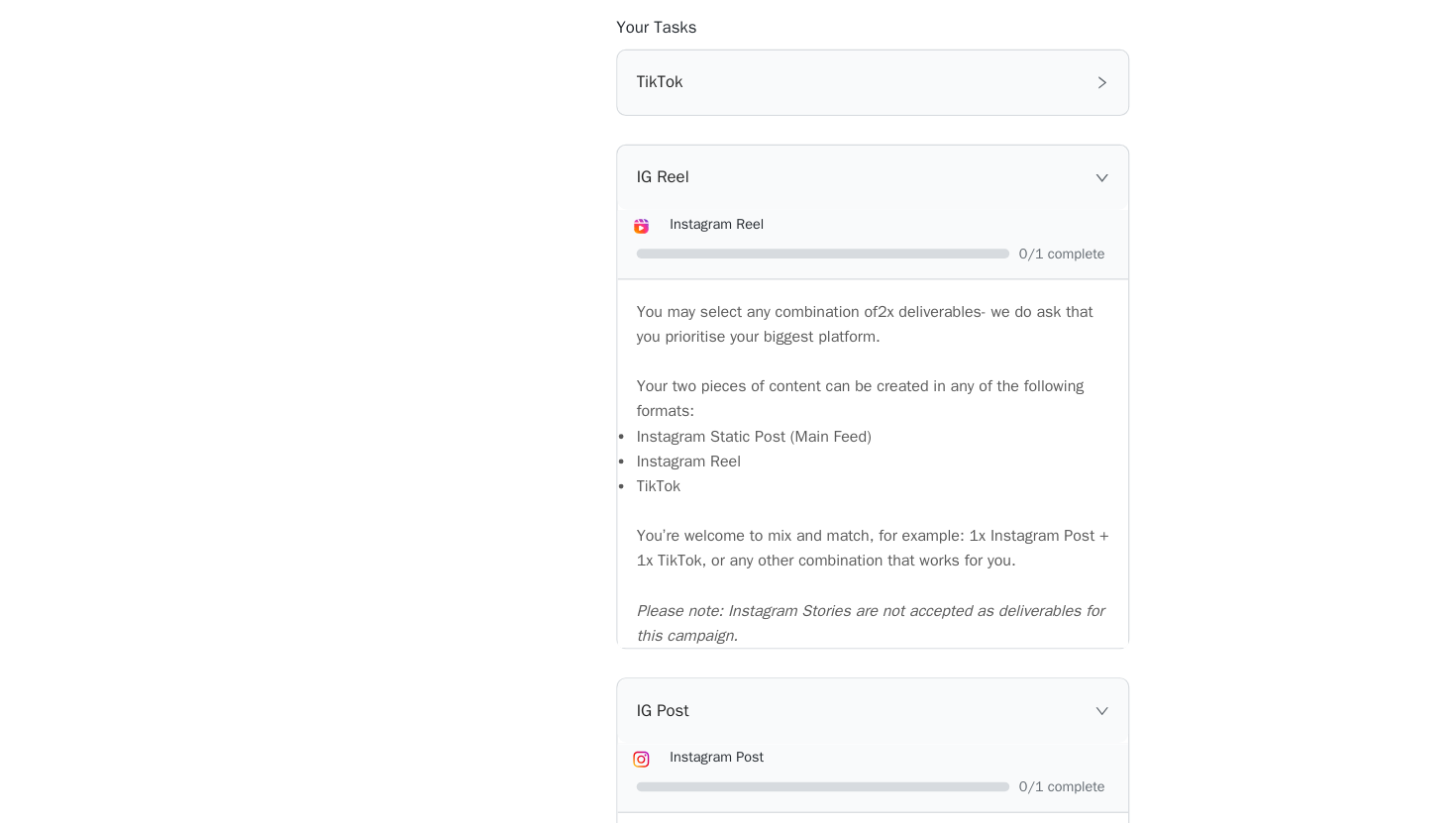 click on "IG Reel" at bounding box center [728, 284] 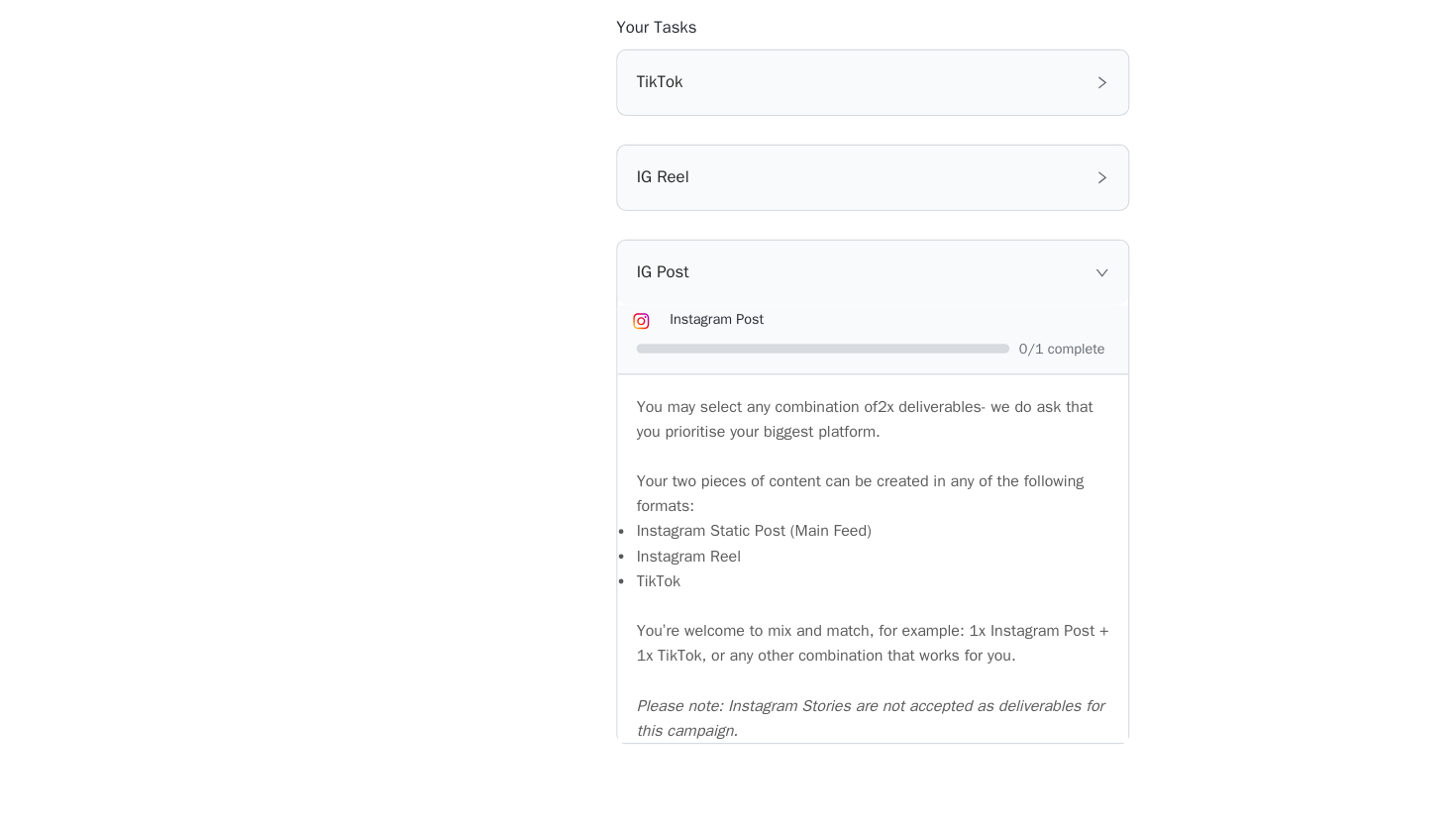 click on "IG Post" at bounding box center (728, 363) 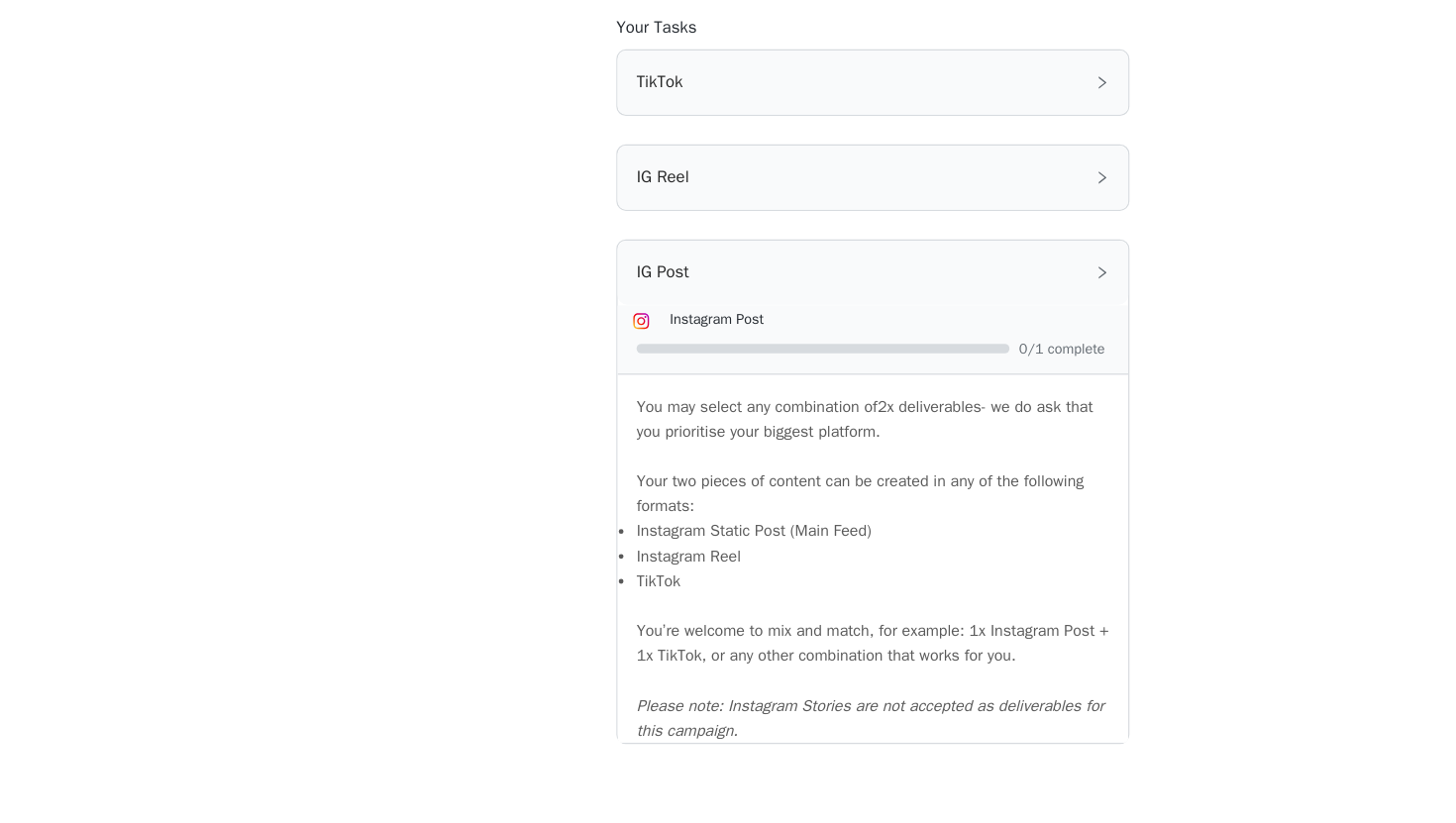 scroll, scrollTop: 1008, scrollLeft: 0, axis: vertical 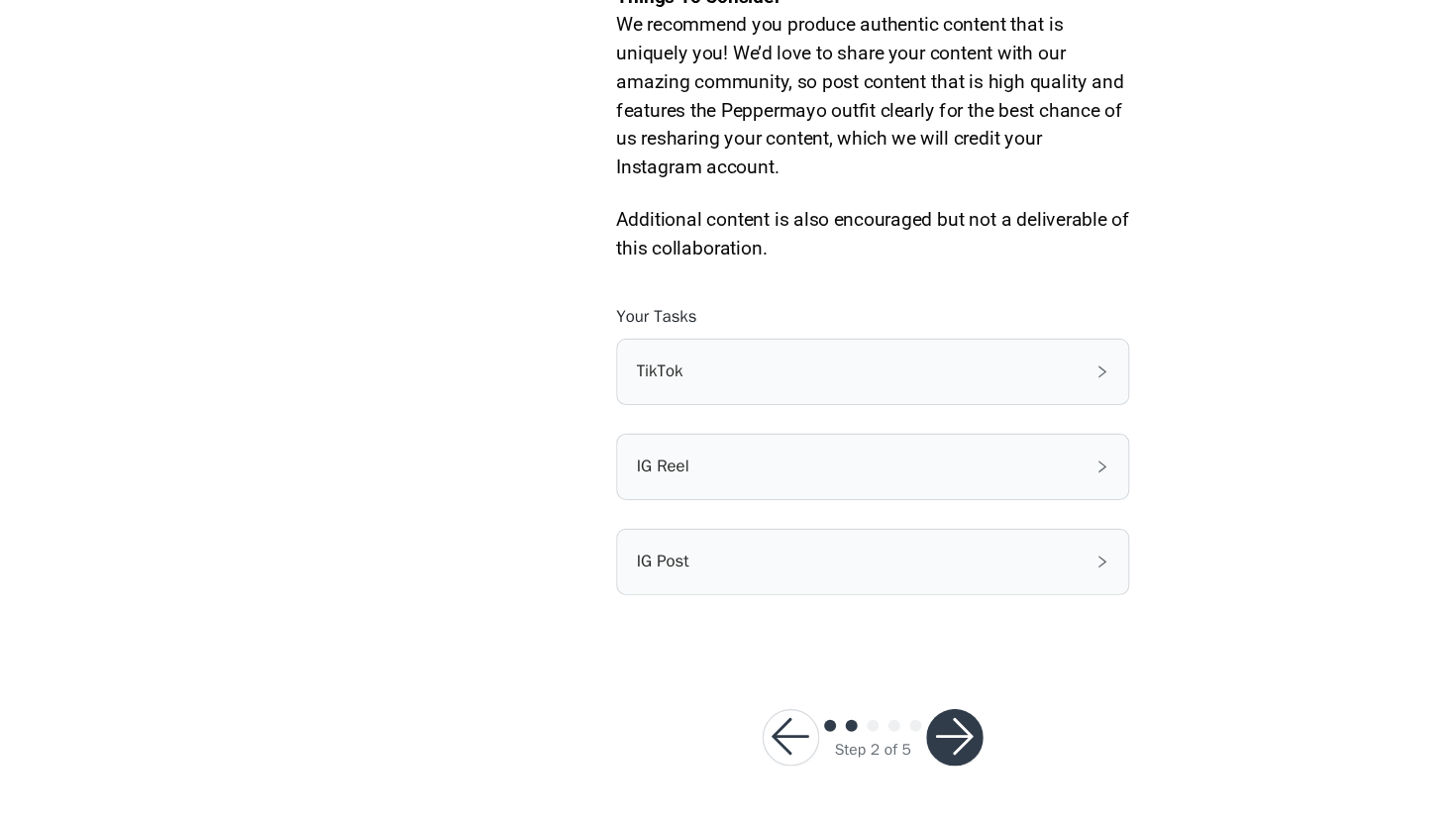 click on "TikTok" at bounding box center [728, 447] 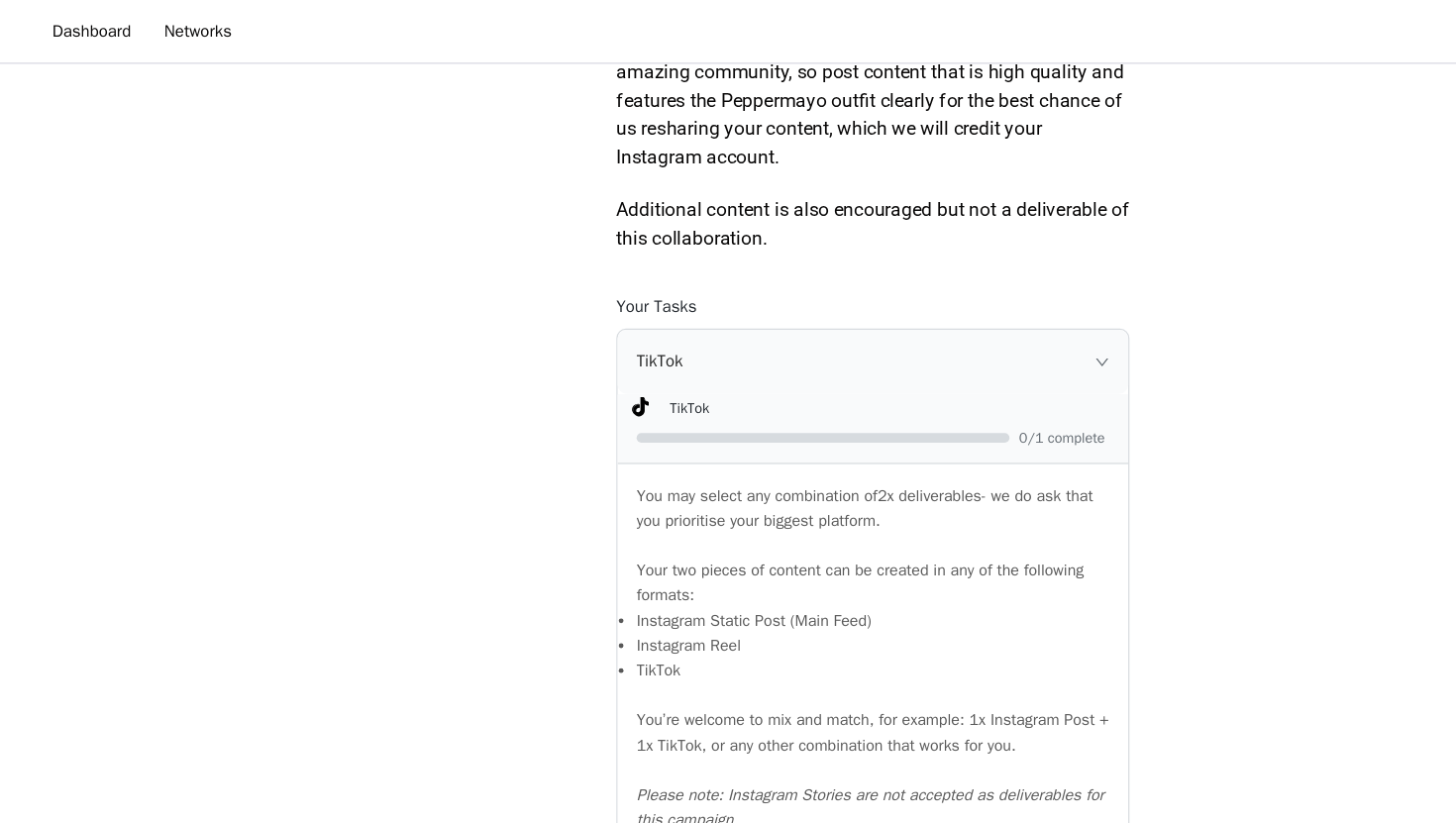 scroll, scrollTop: 1151, scrollLeft: 0, axis: vertical 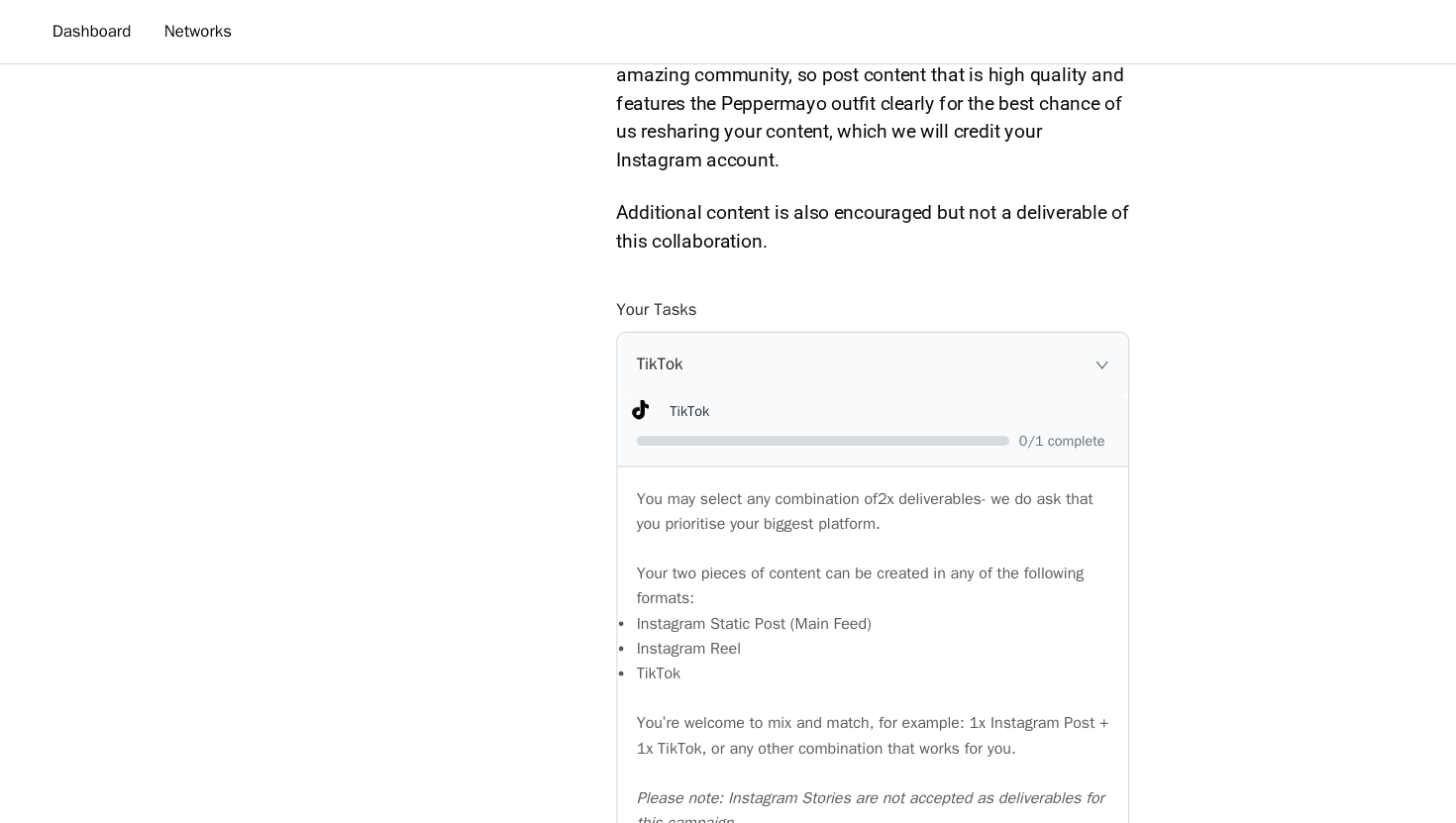 click on "TikTok" at bounding box center [728, 304] 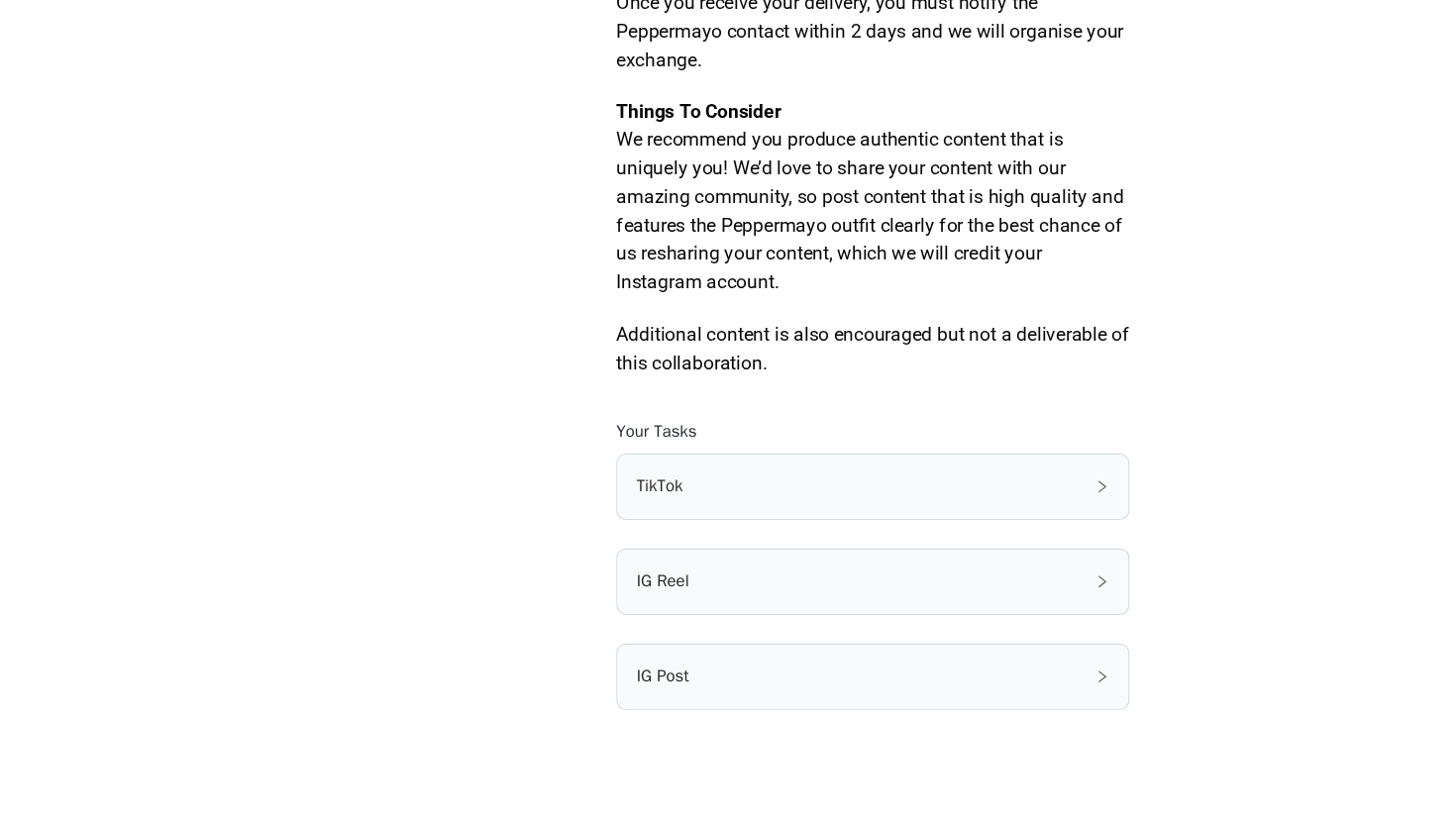 scroll, scrollTop: 944, scrollLeft: 0, axis: vertical 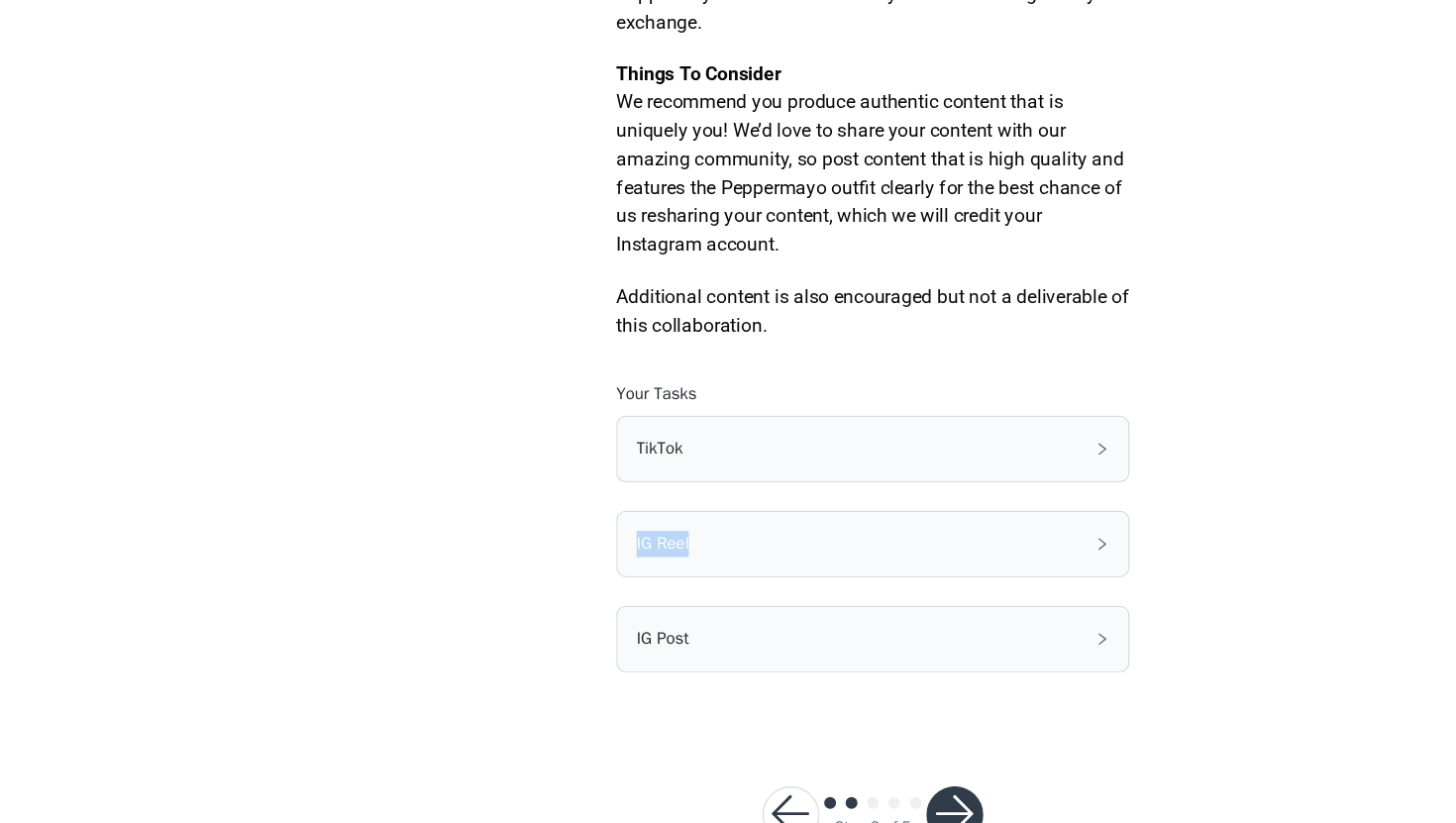 drag, startPoint x: 896, startPoint y: 598, endPoint x: 877, endPoint y: 574, distance: 30.61 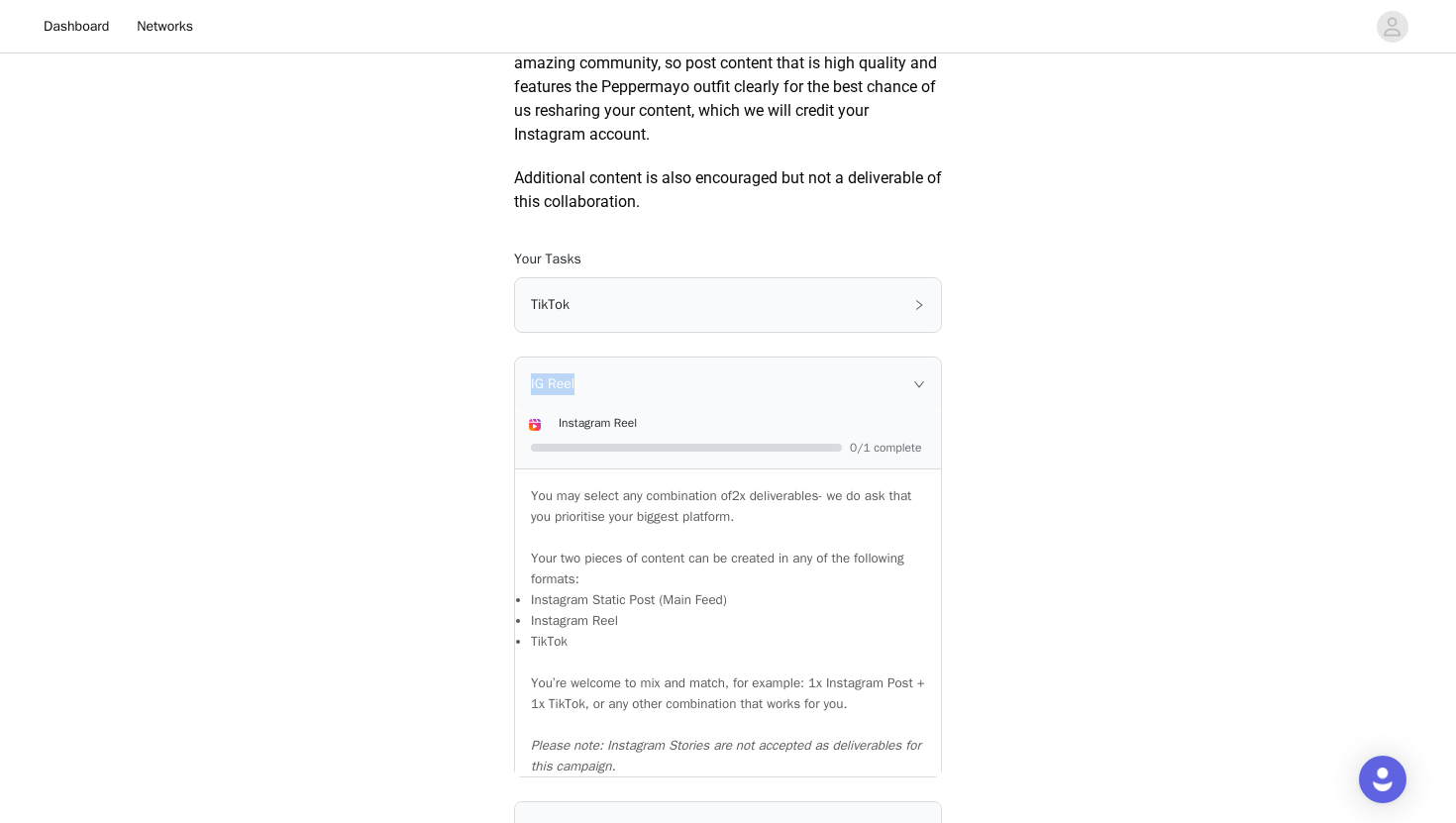 scroll, scrollTop: 1374, scrollLeft: 0, axis: vertical 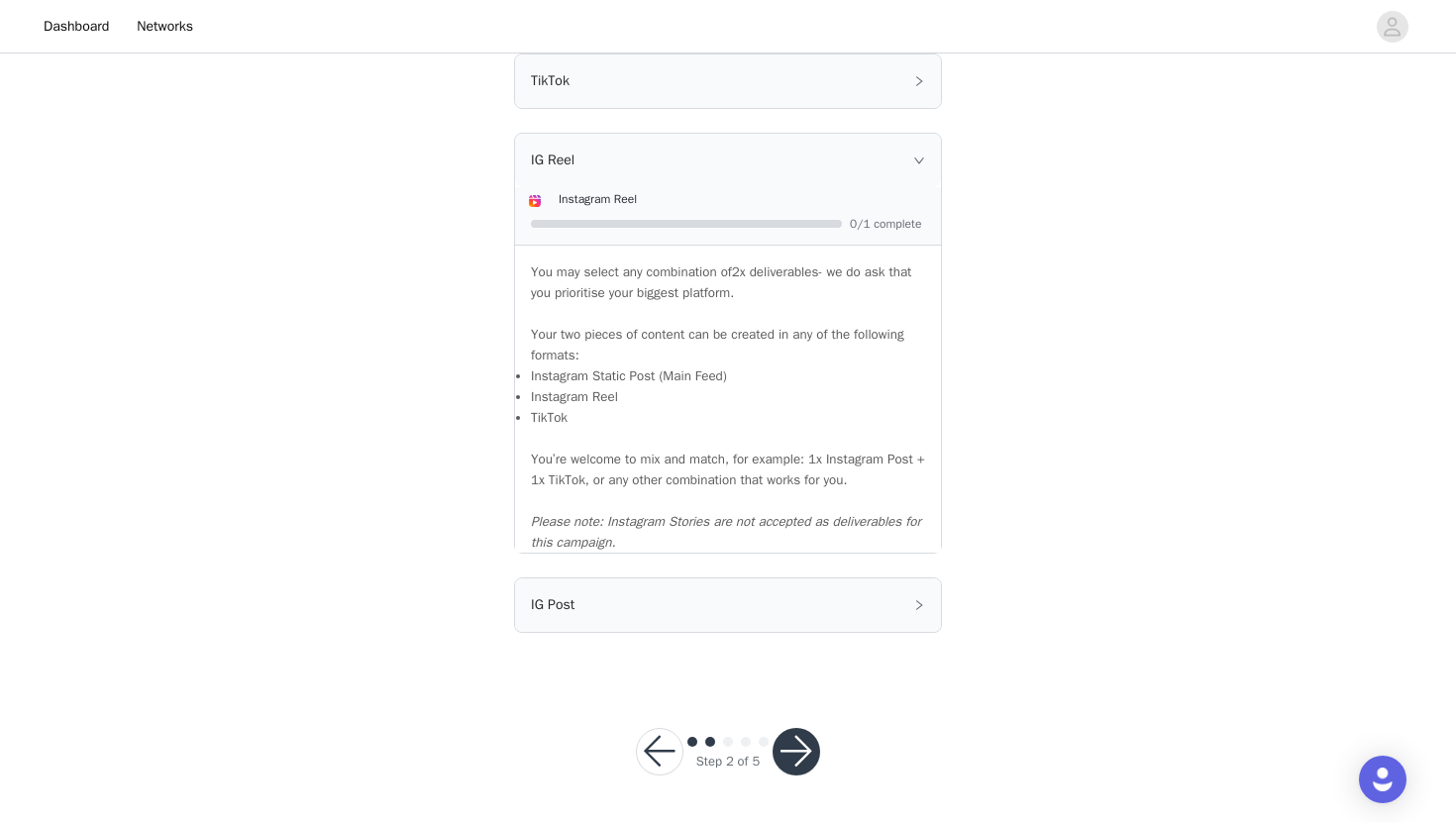 click on "STEP 2 OF 5
Deliverables
Please remember to use these tags in your posts:    Hashtag in the captions:    #peppermayo    Mention in the caption:    @peppermayo
Your TikTok invite link will be created after your proposal is accepted.
Task Instructions   Your Deliverables
2x Deliverables, can be on TikTok and/or Instagram.  (Please post on dominant platform) *Subject to any agreed variations via email.
Content Deadline
Finalised content is due within 14 days of product receipt. Extensions may be negotiated beforehand. Direct content links must be sent to a Peppermayo team member upon posting.
Specifics:
The caption of Instagram feed posts and reels and/or Tiktok must include @peppermayo.
The feed posts must be tagged with the Peppermayo Tiktok or Instagram account.
Approval Process
Your content does not currently need approval.
Exchanges" at bounding box center (728, -318) 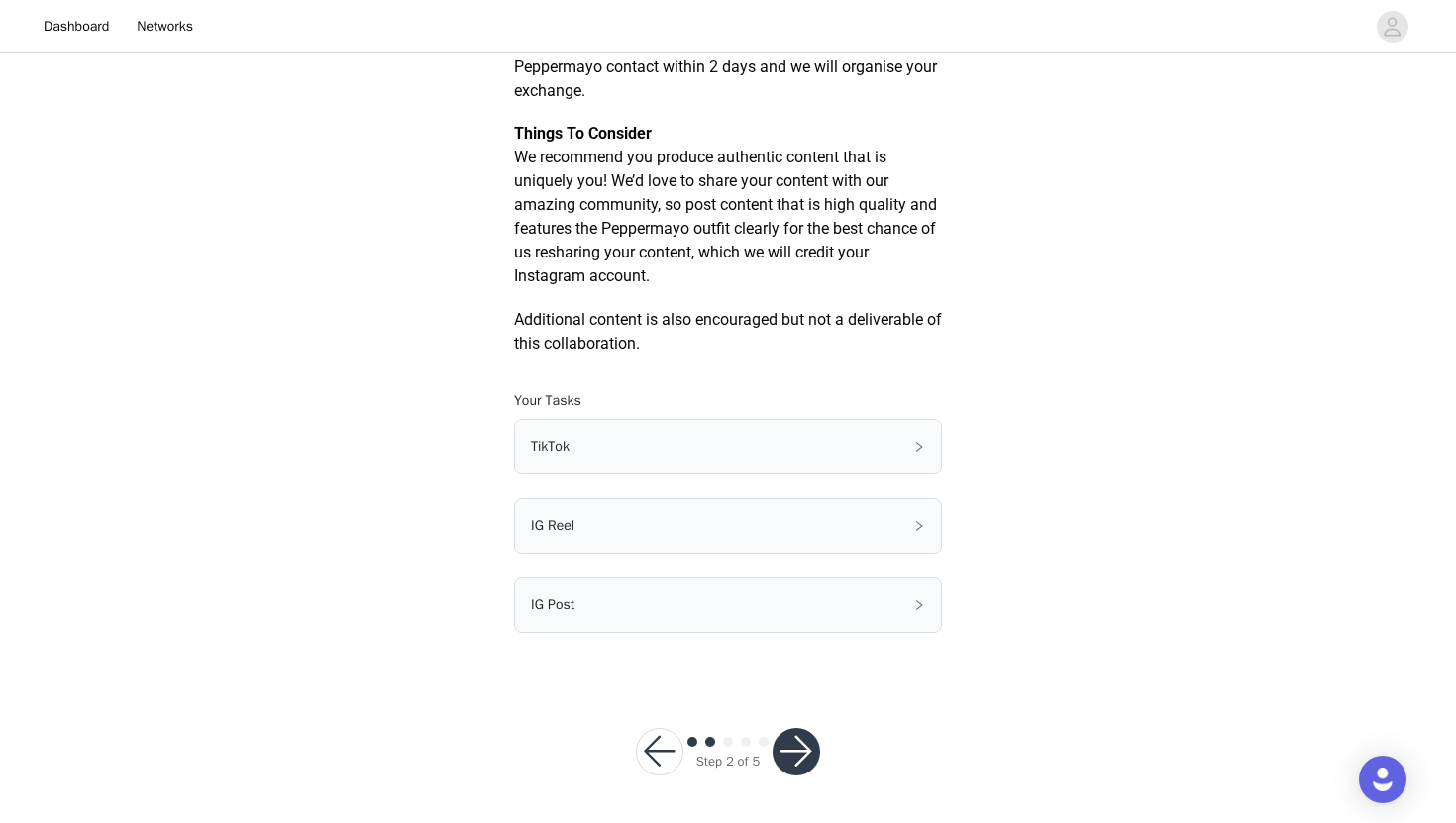 scroll, scrollTop: 1008, scrollLeft: 0, axis: vertical 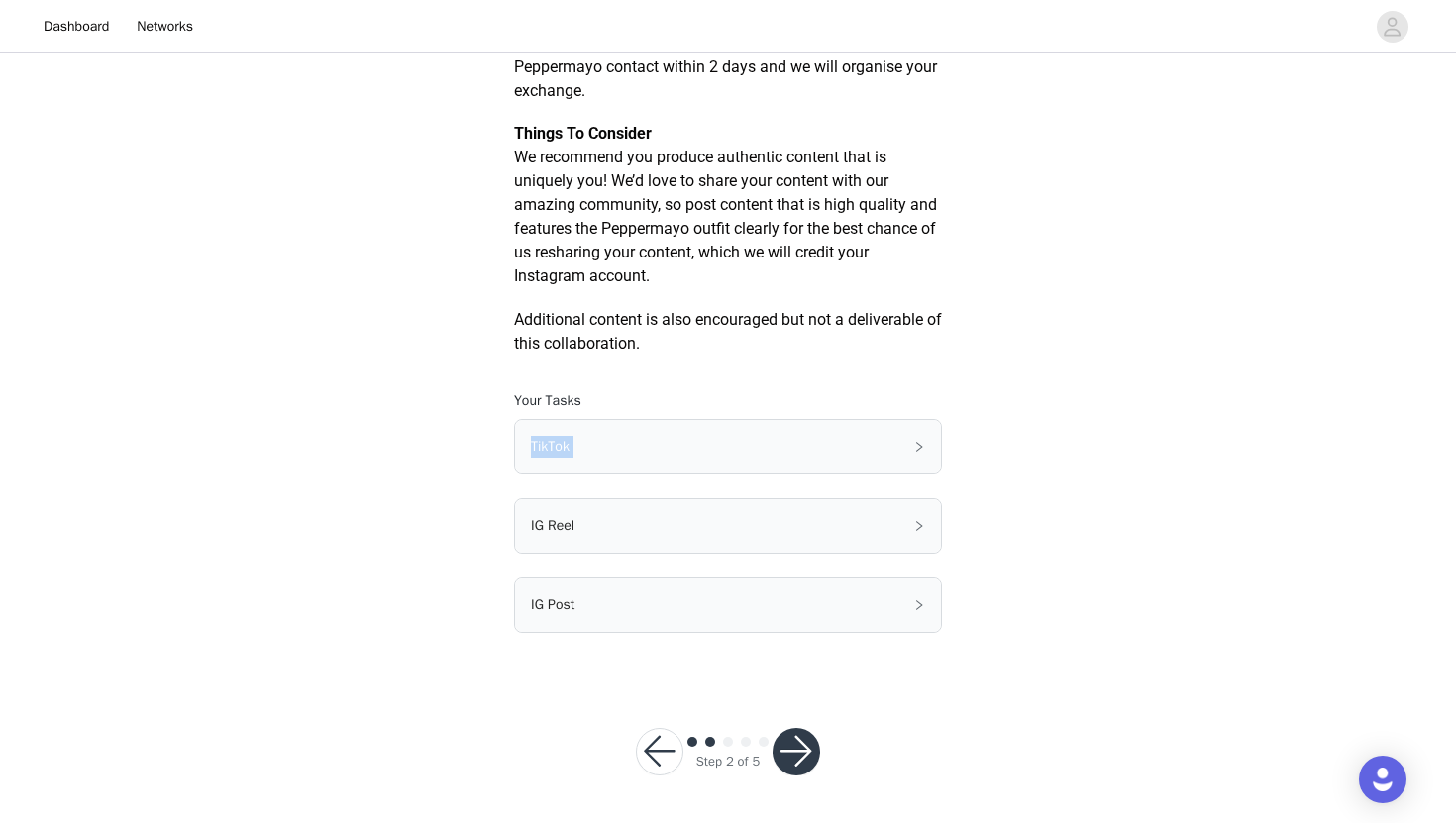 drag, startPoint x: 906, startPoint y: 509, endPoint x: 1068, endPoint y: 415, distance: 187.29656 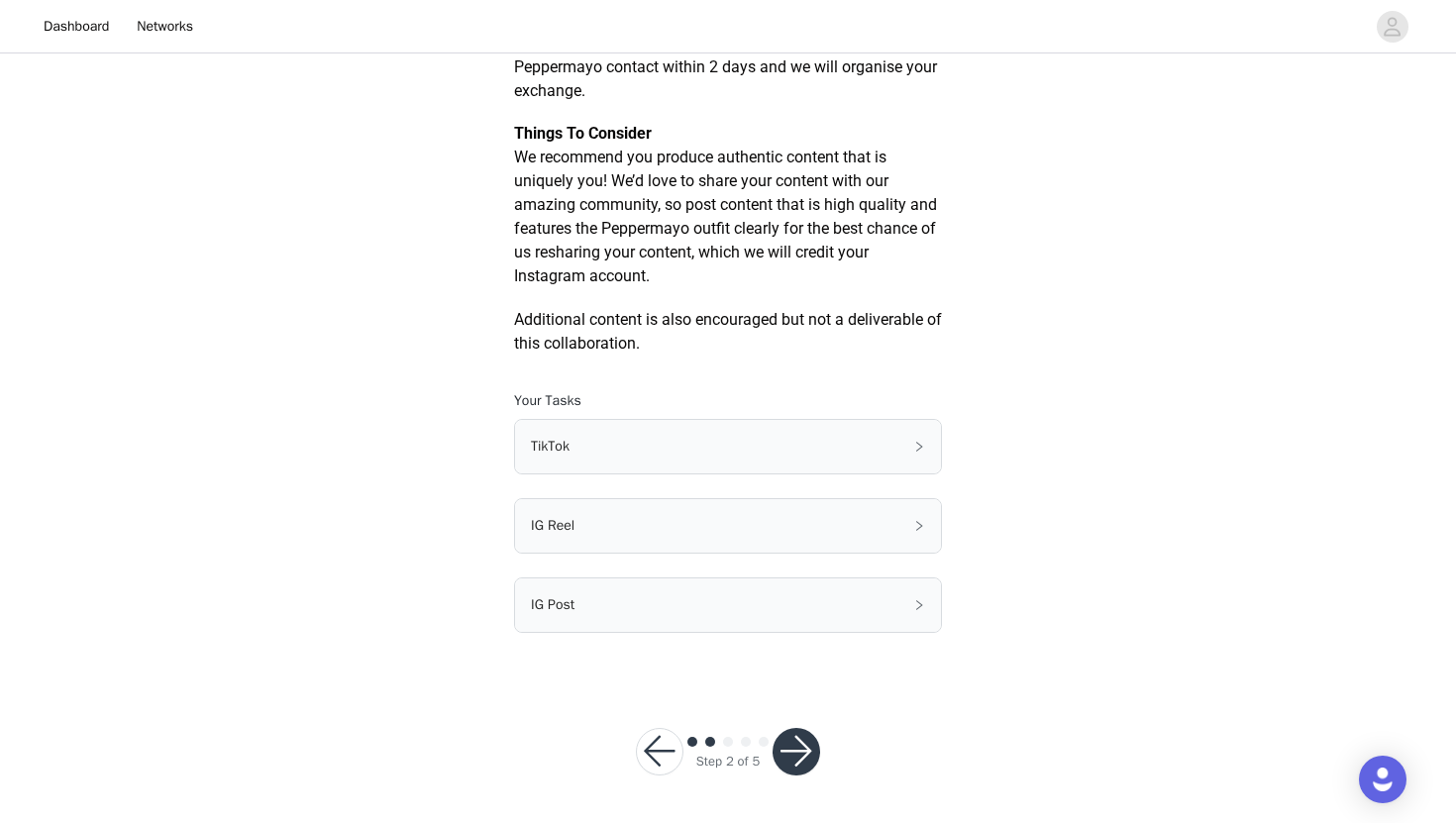 click on "TikTok" at bounding box center (728, 447) 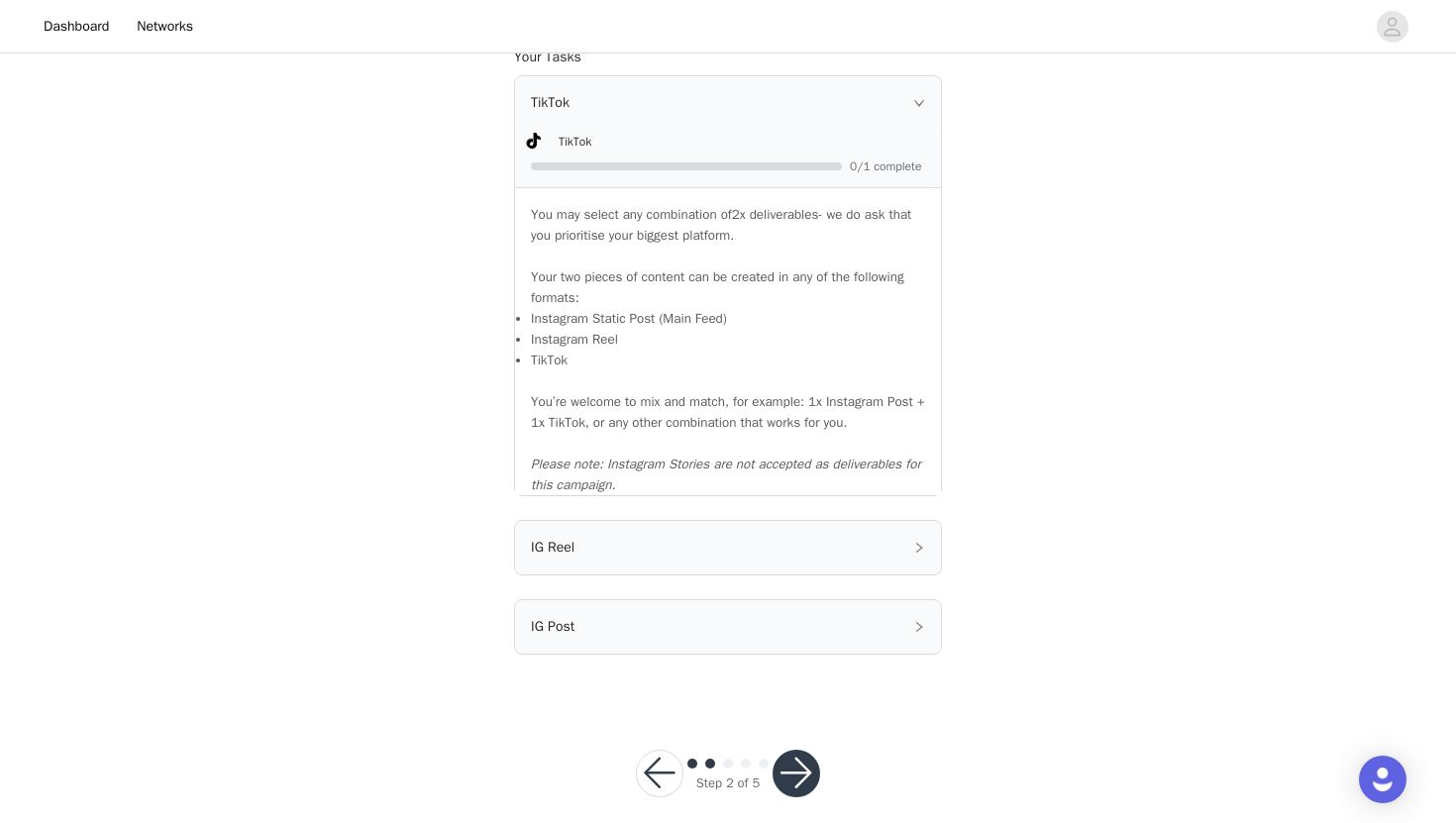 scroll, scrollTop: 1374, scrollLeft: 0, axis: vertical 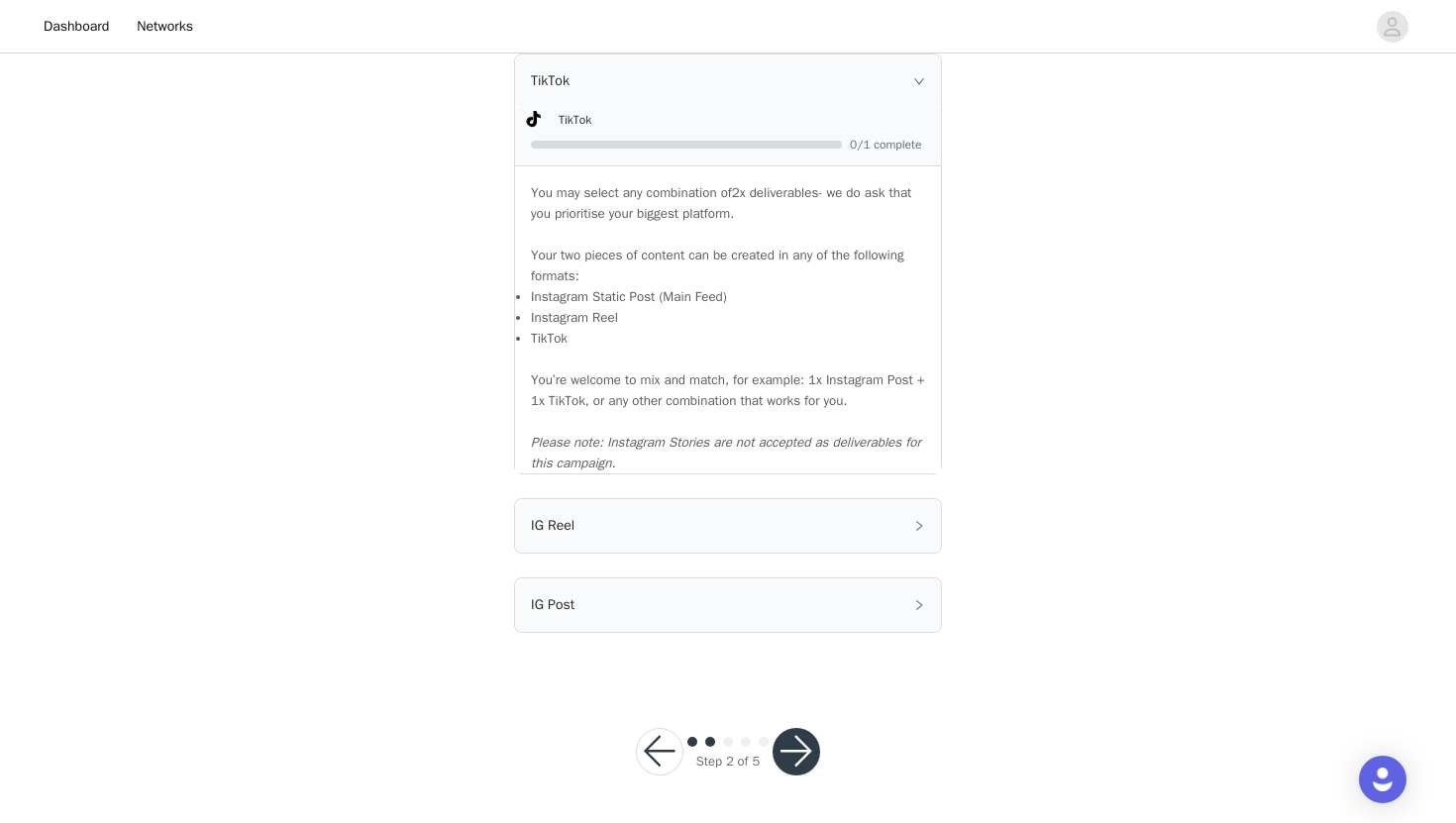 click at bounding box center [796, 752] 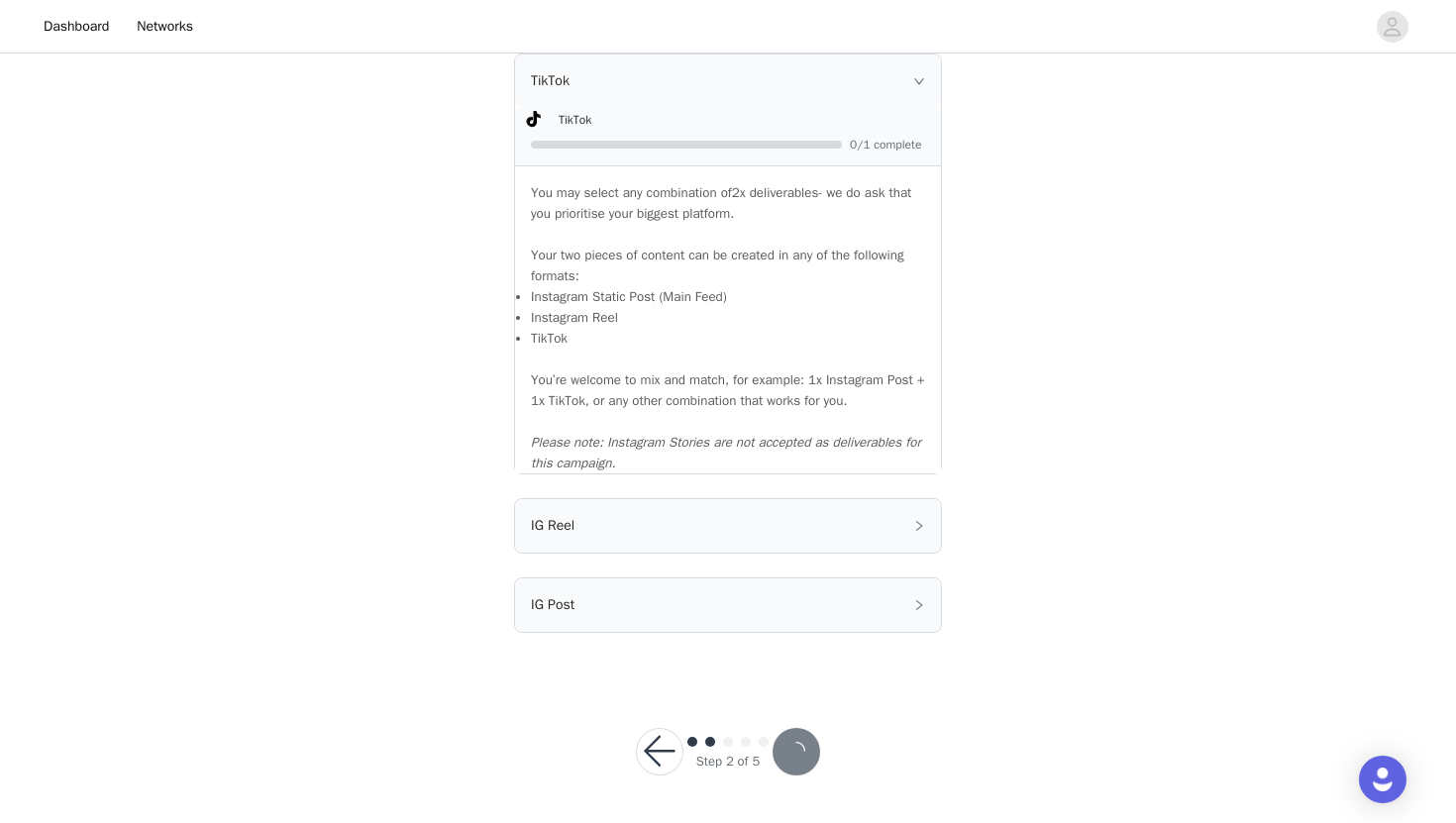 scroll, scrollTop: 0, scrollLeft: 0, axis: both 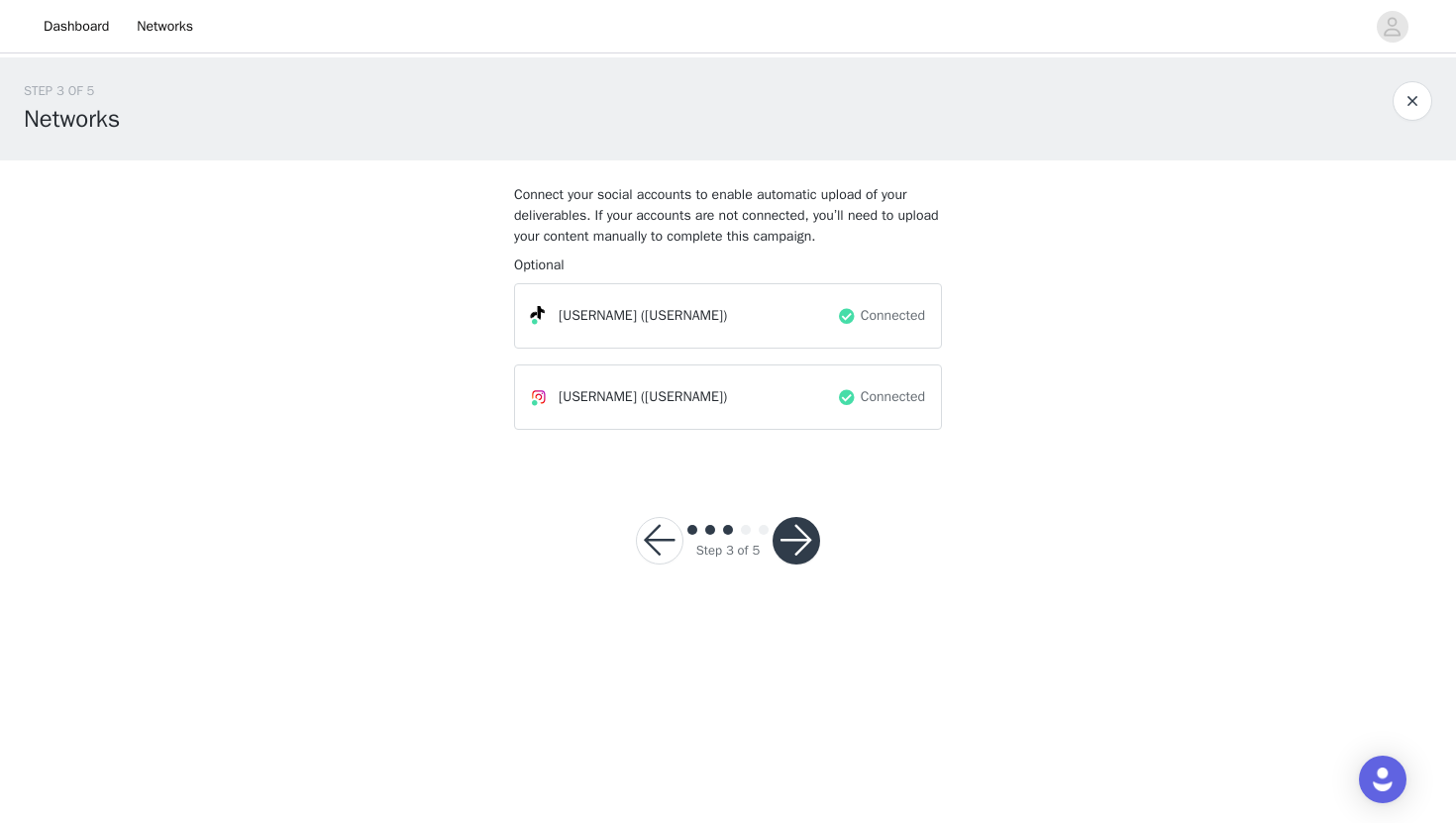 click at bounding box center [796, 541] 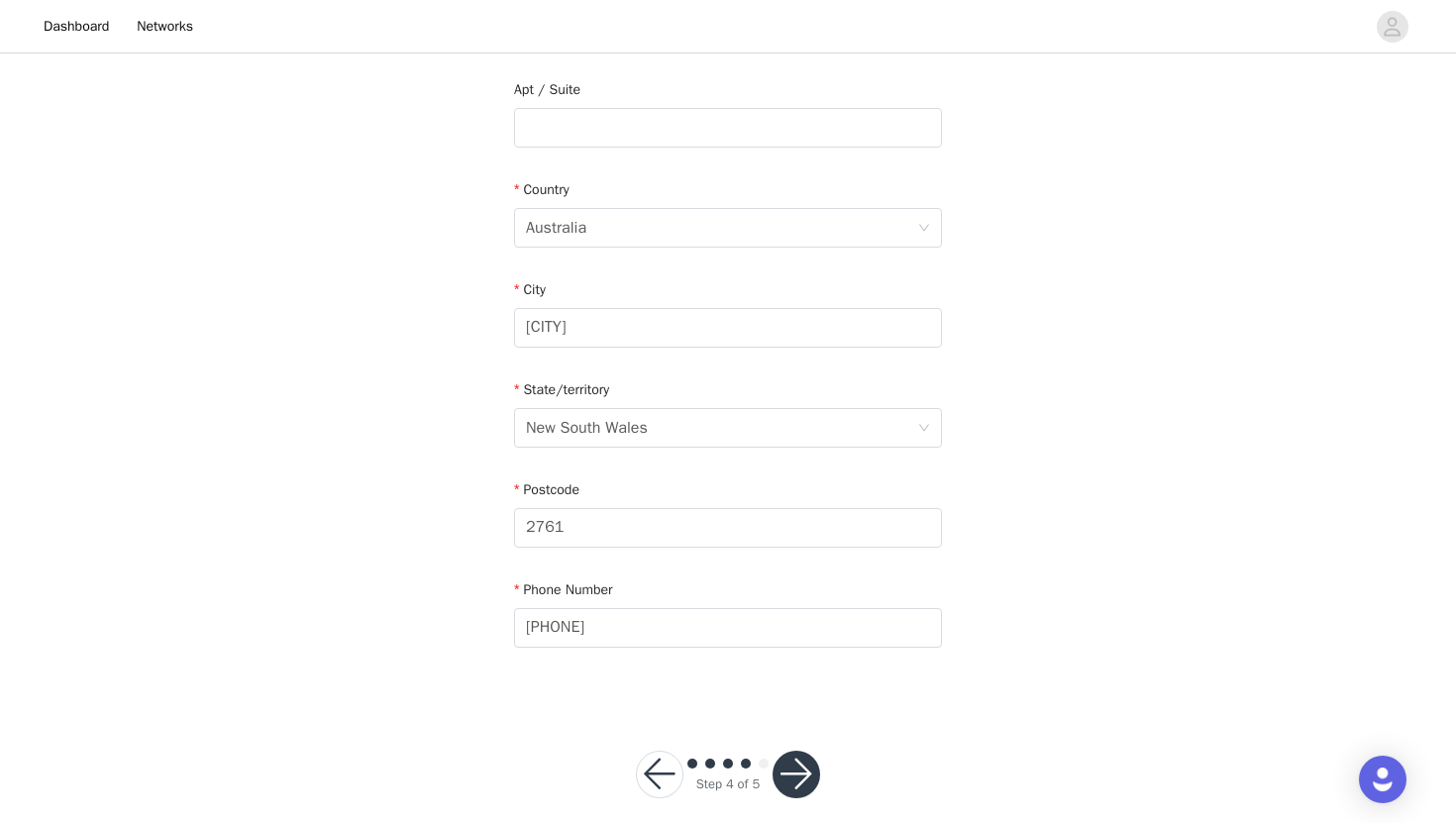 scroll, scrollTop: 568, scrollLeft: 0, axis: vertical 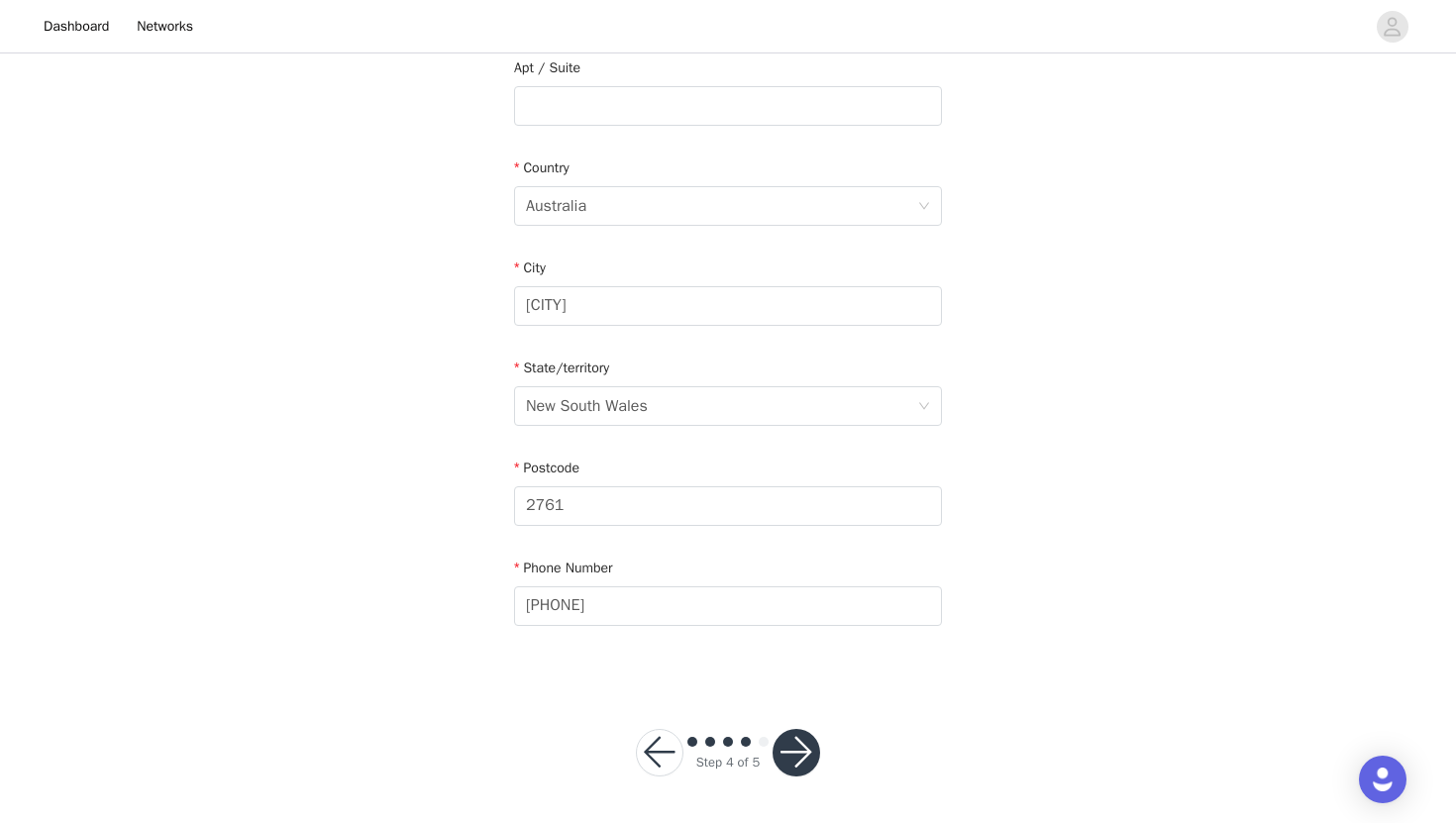 click at bounding box center (796, 753) 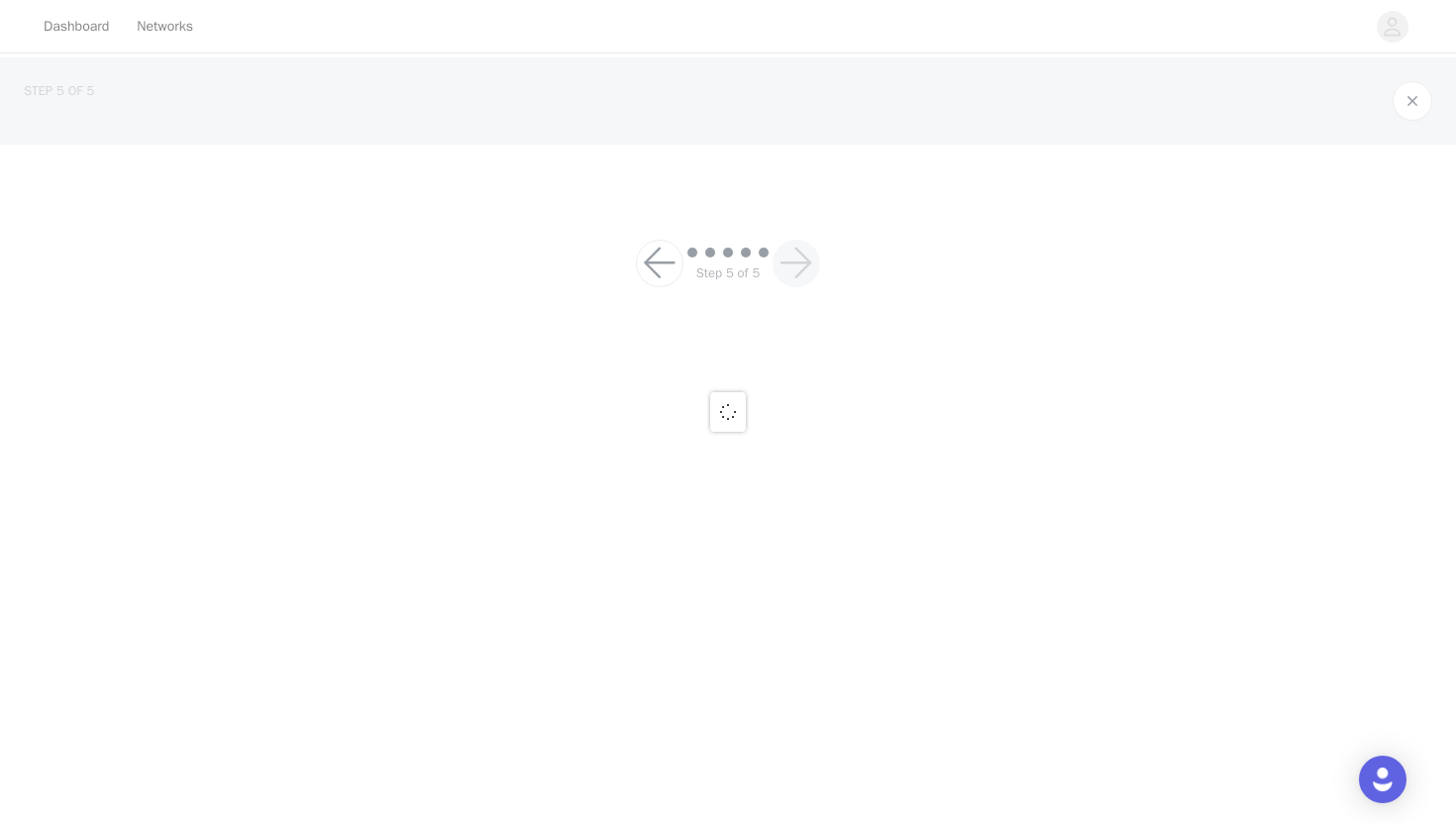 scroll, scrollTop: 0, scrollLeft: 0, axis: both 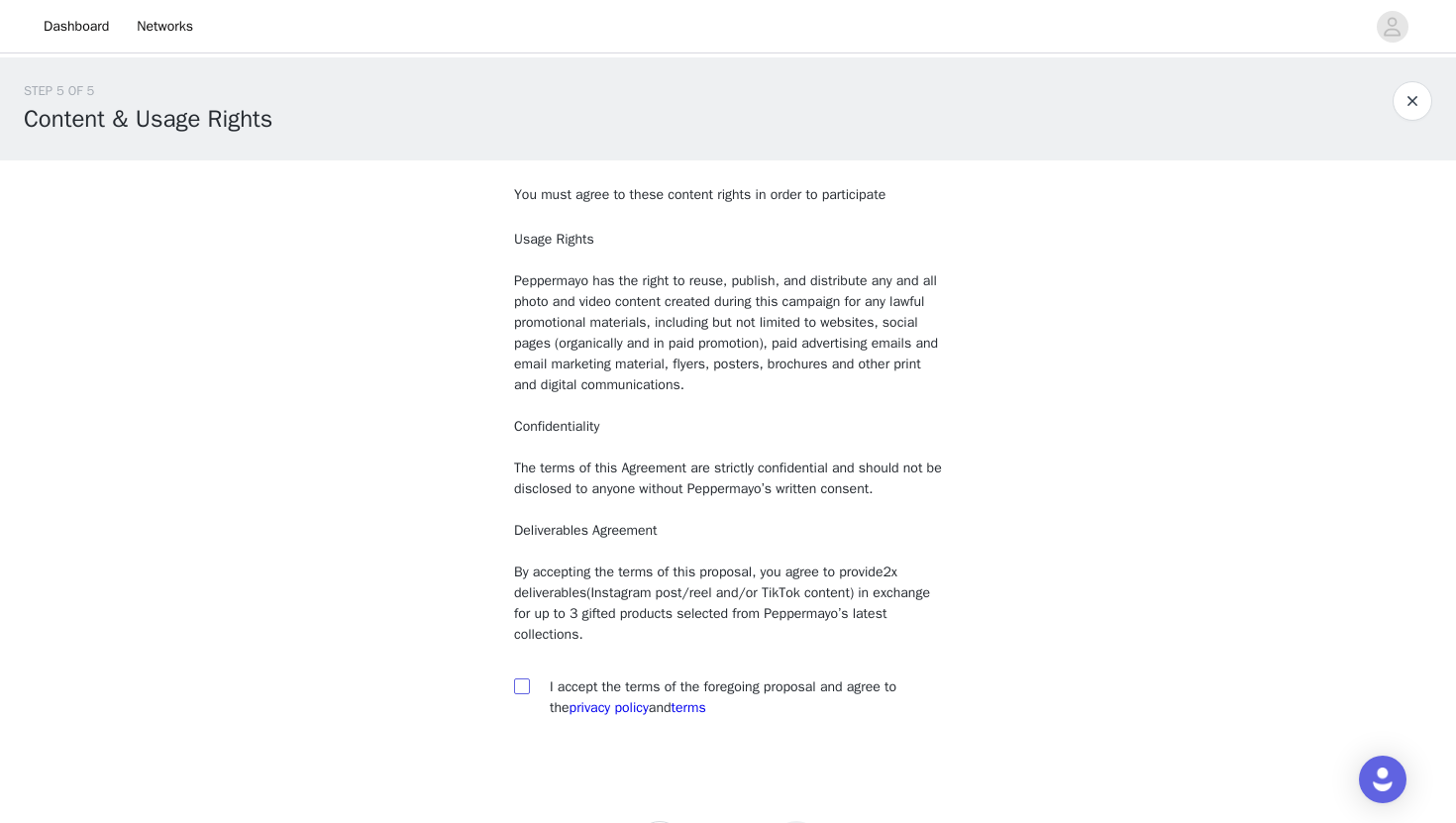 click at bounding box center [521, 685] 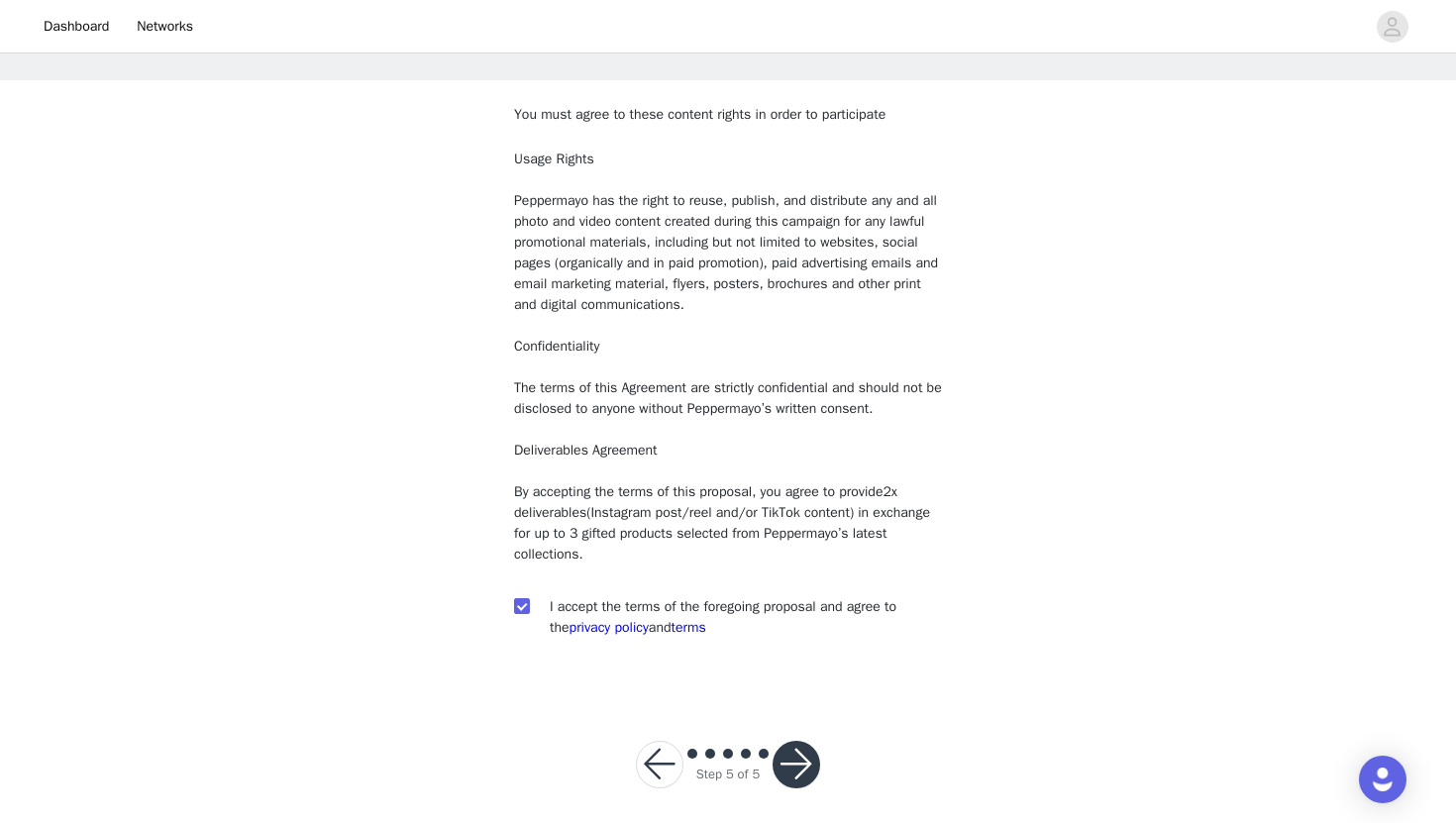 scroll, scrollTop: 92, scrollLeft: 0, axis: vertical 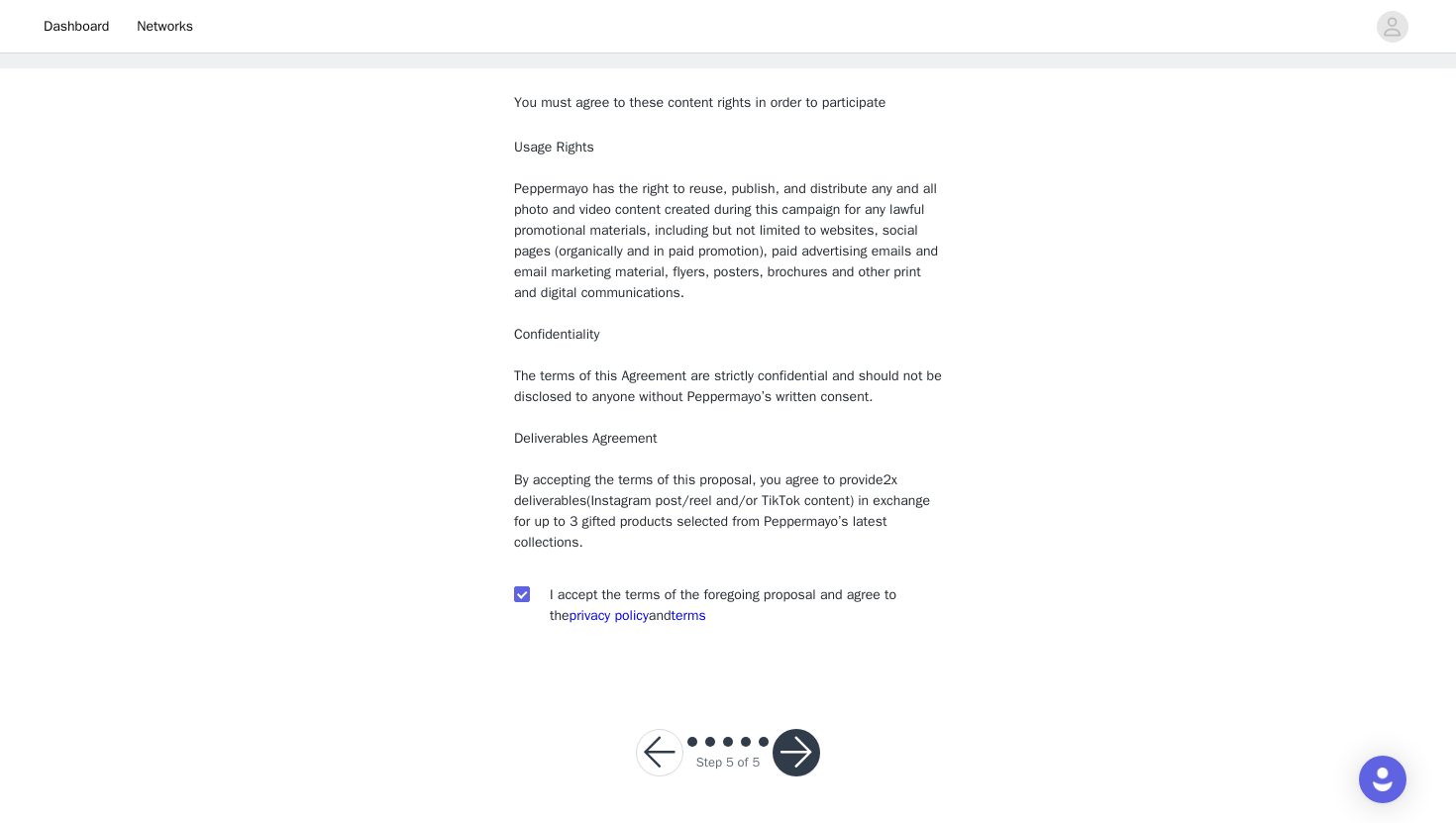 click at bounding box center [796, 753] 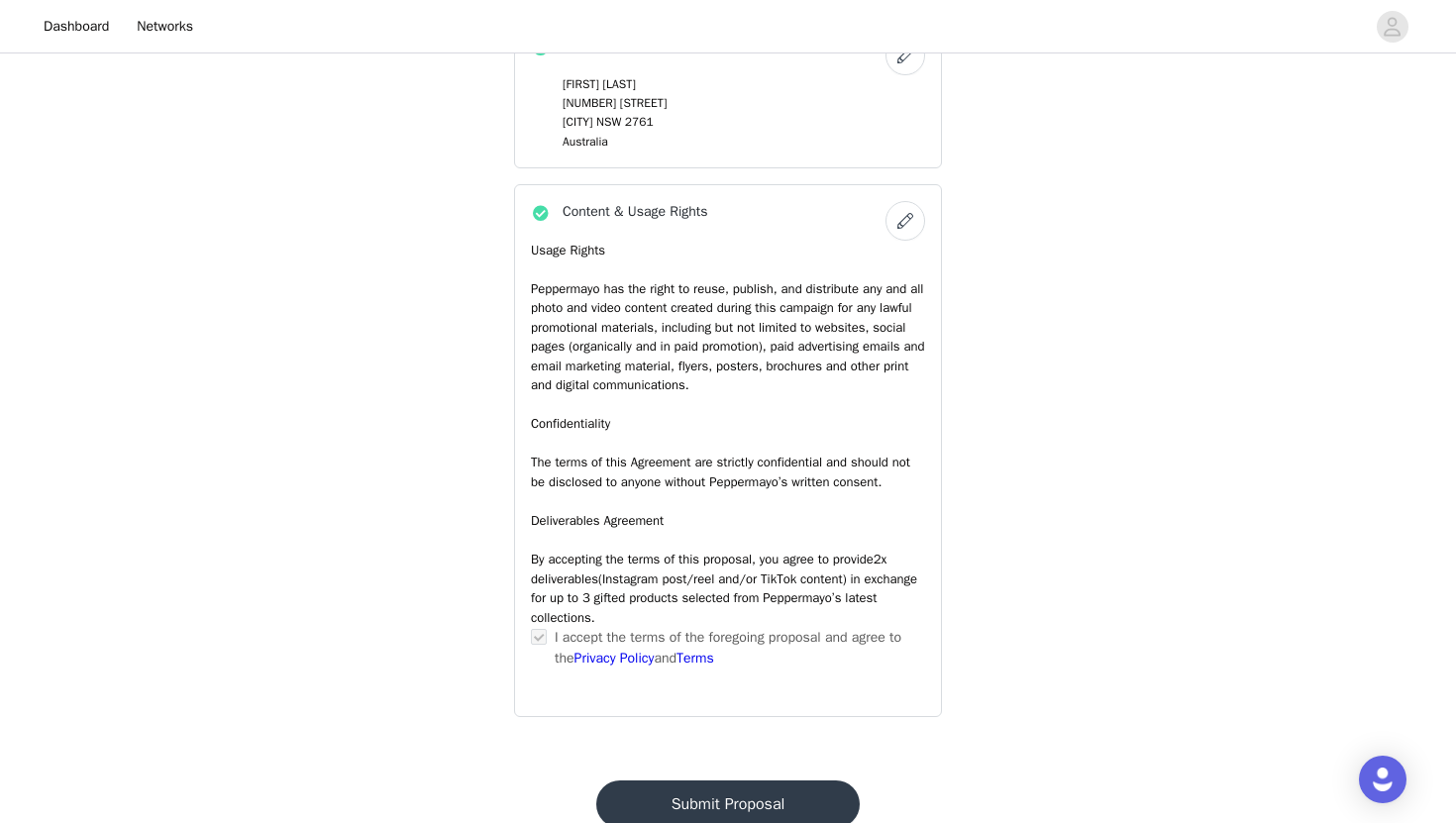 scroll, scrollTop: 1245, scrollLeft: 0, axis: vertical 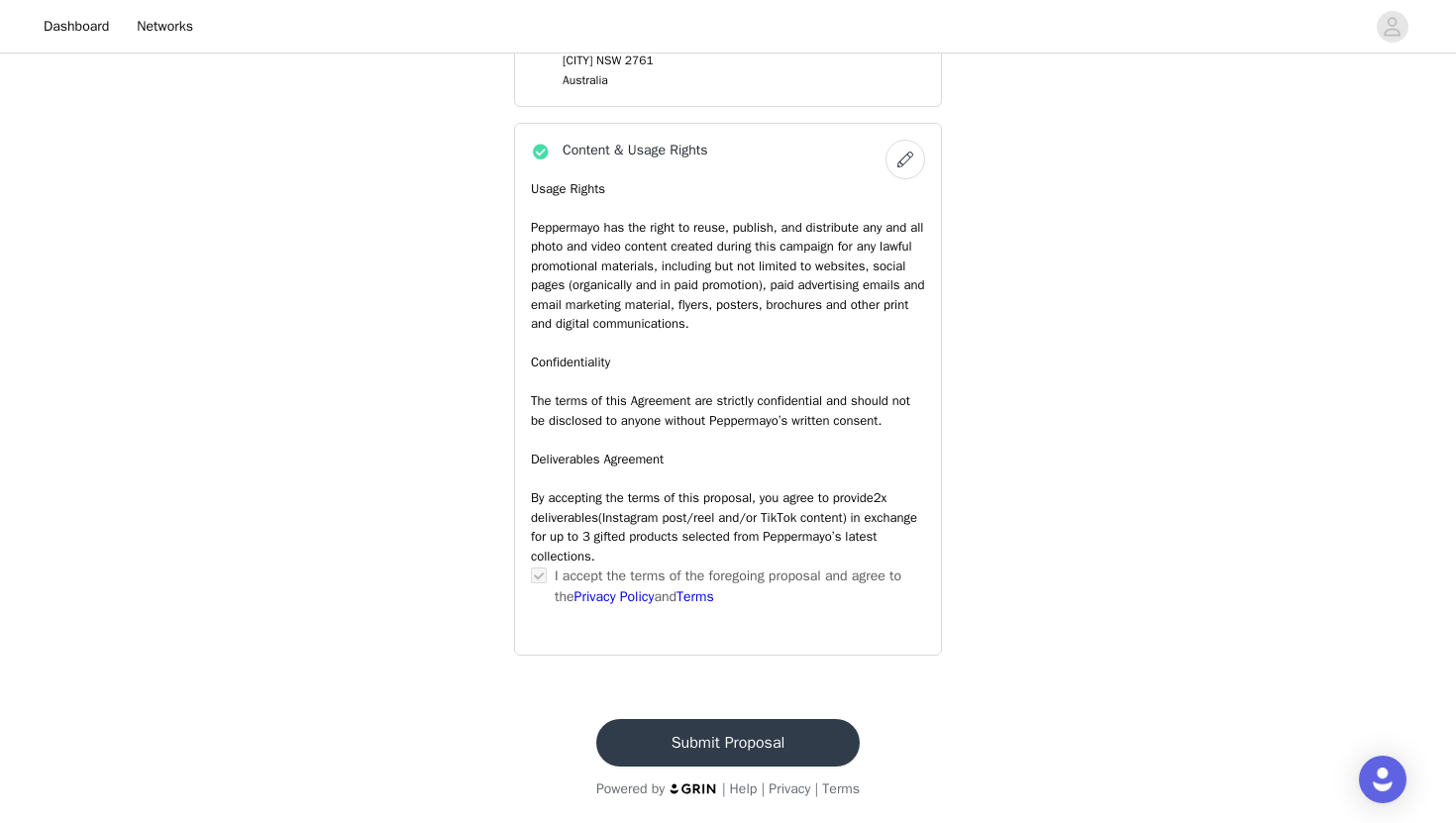 click on "Submit Proposal" at bounding box center (728, 743) 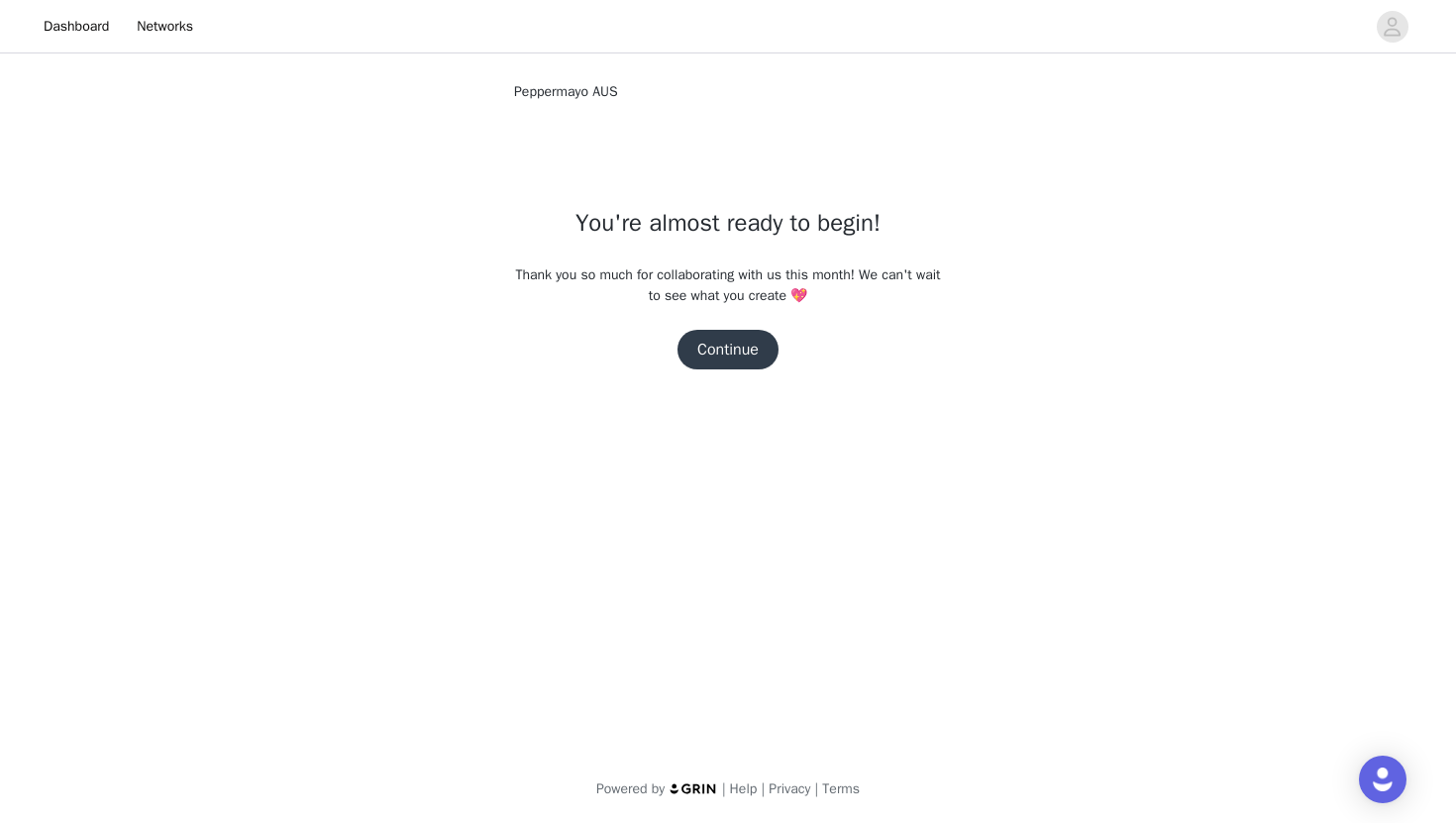 scroll, scrollTop: 0, scrollLeft: 0, axis: both 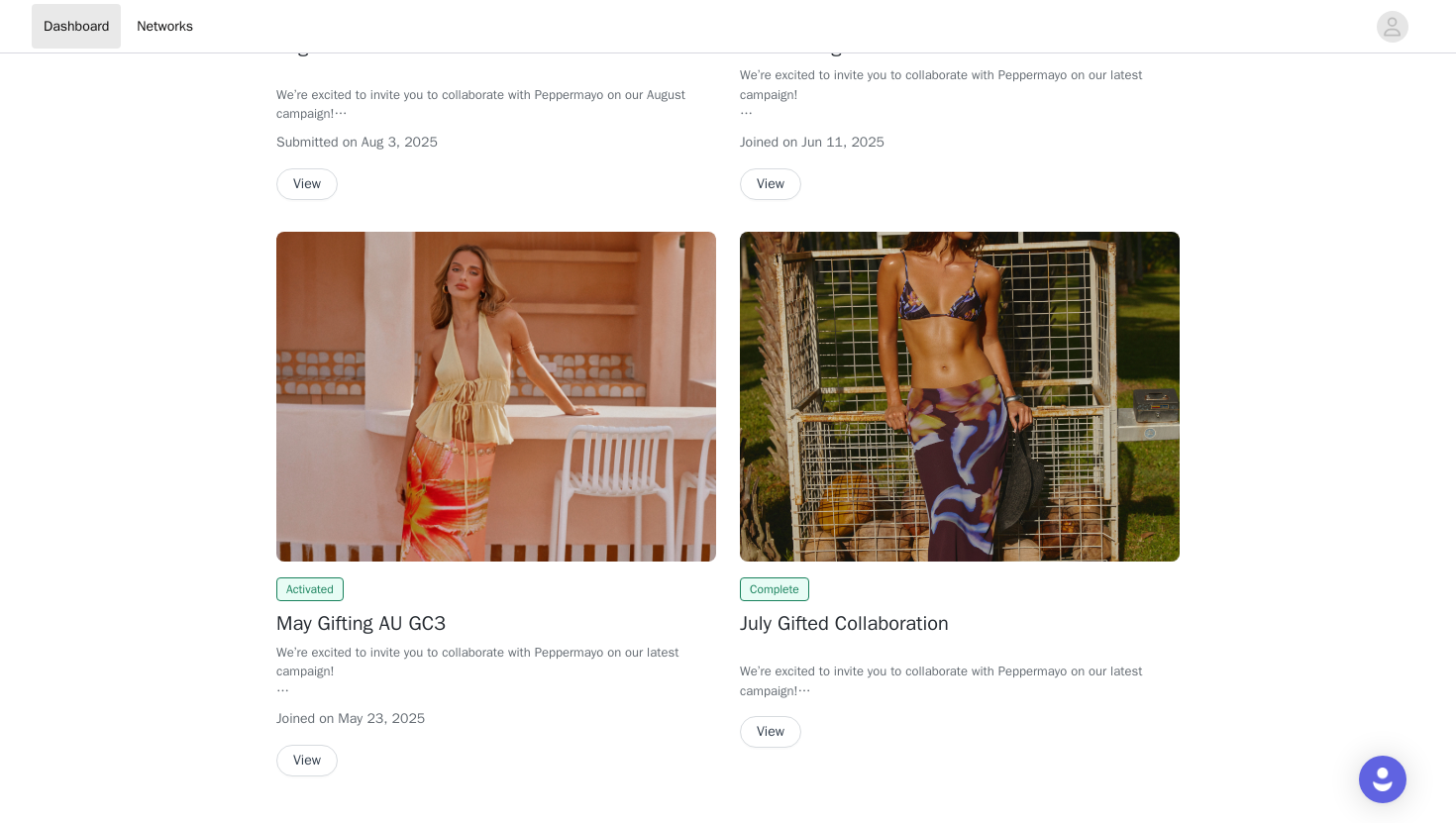 click at bounding box center (960, 396) 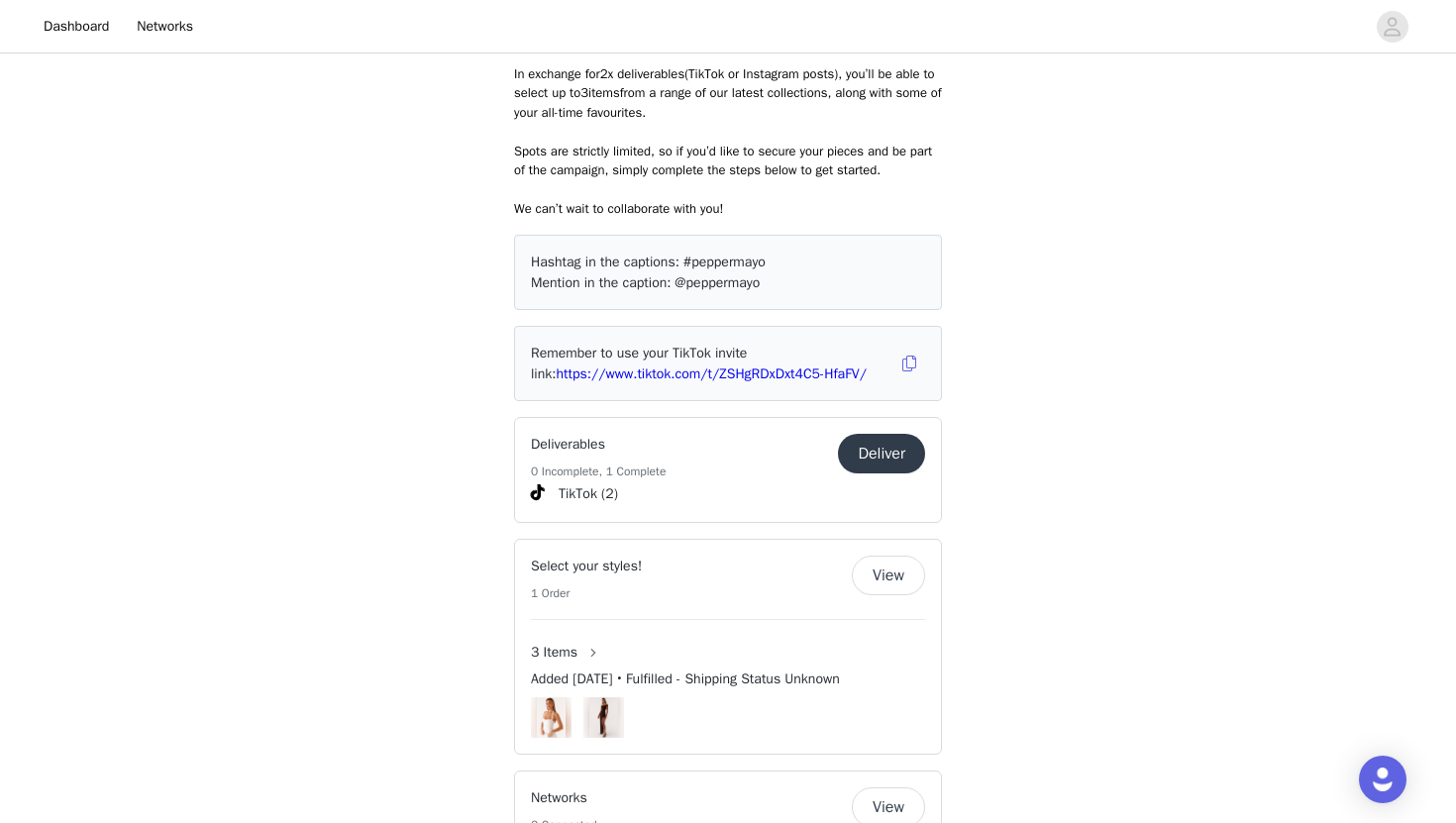 scroll, scrollTop: 918, scrollLeft: 0, axis: vertical 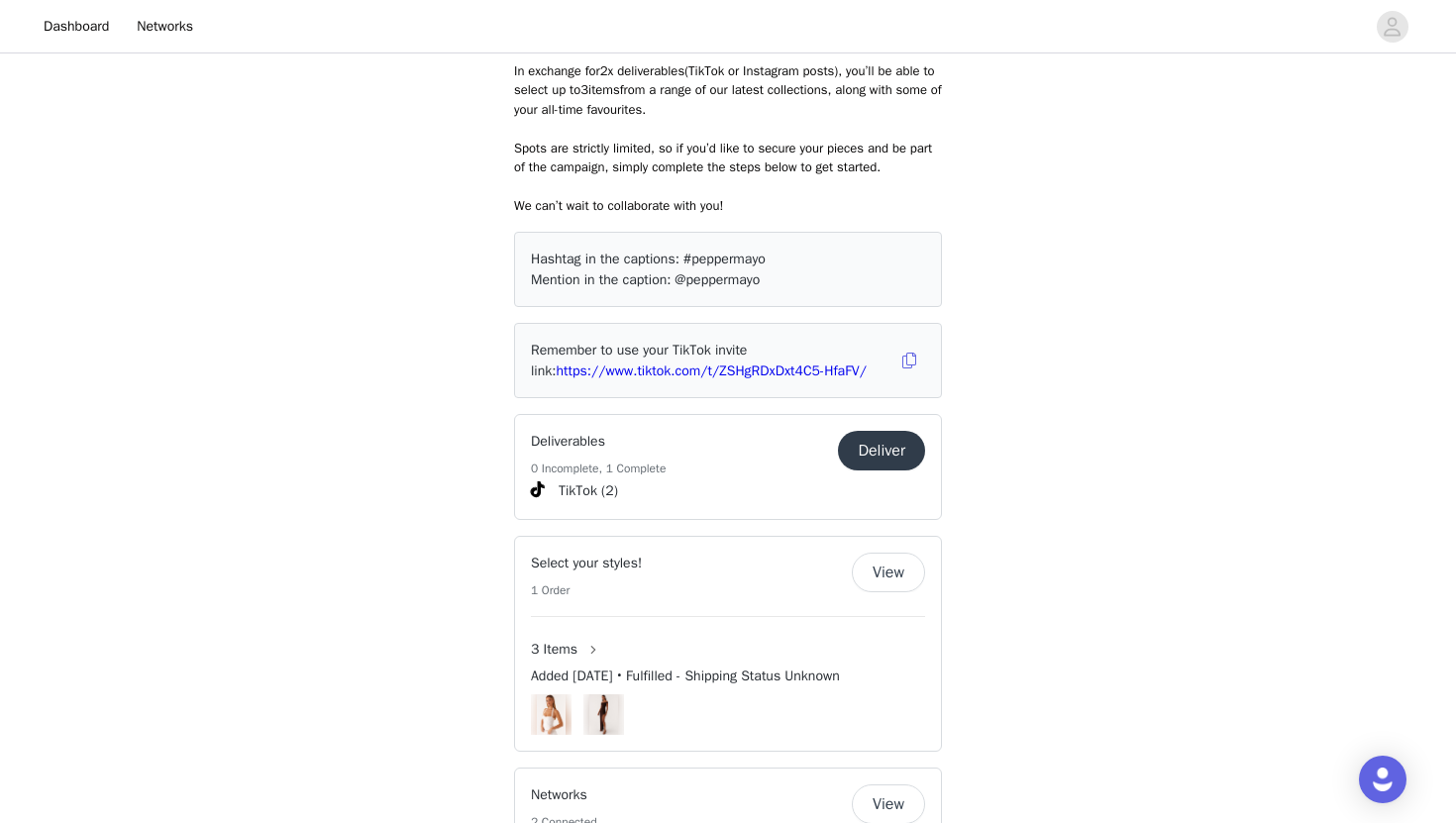 click on "Deliverables   0 Incomplete, 1 Complete" at bounding box center [684, 455] 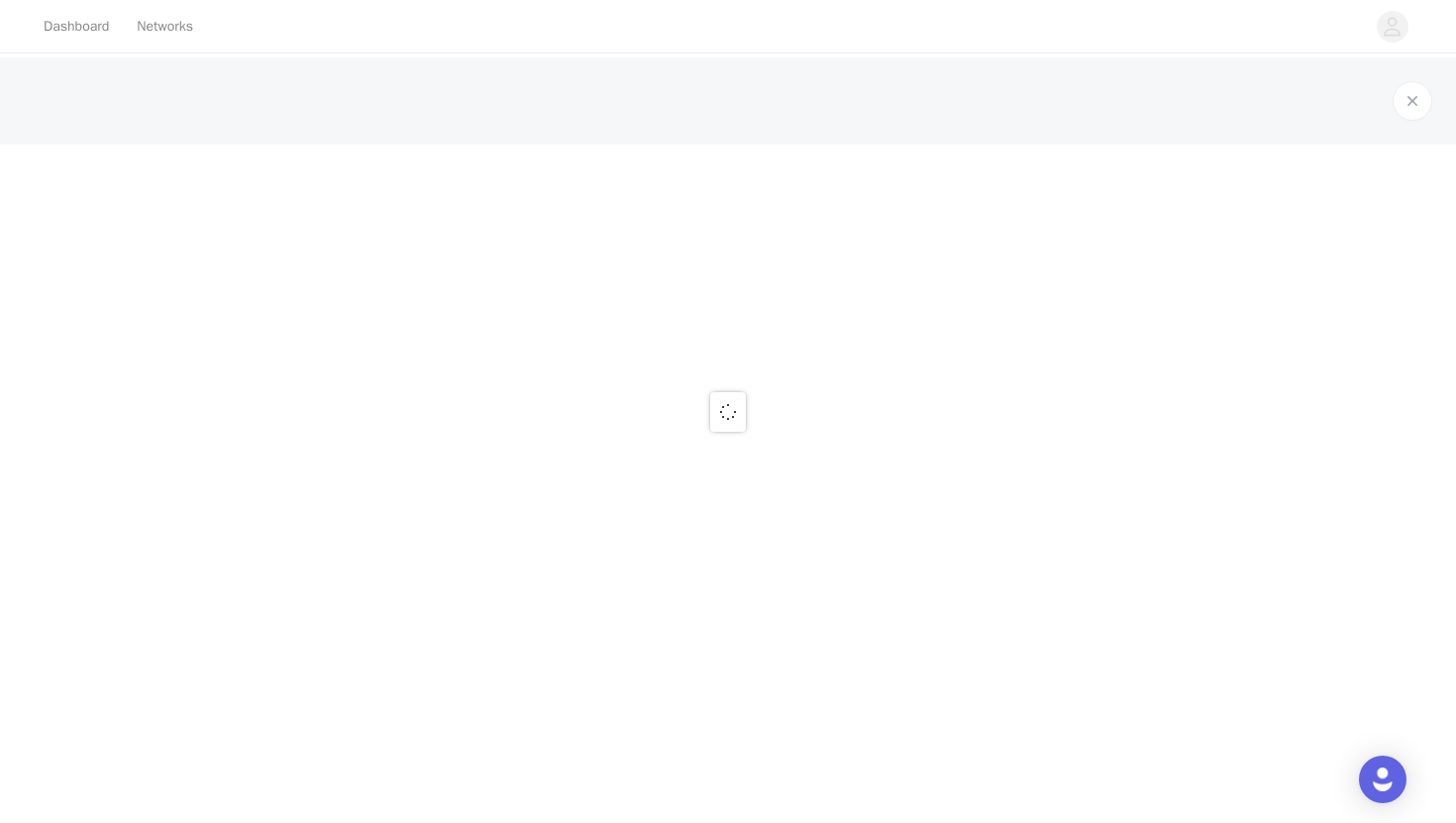 scroll, scrollTop: 0, scrollLeft: 0, axis: both 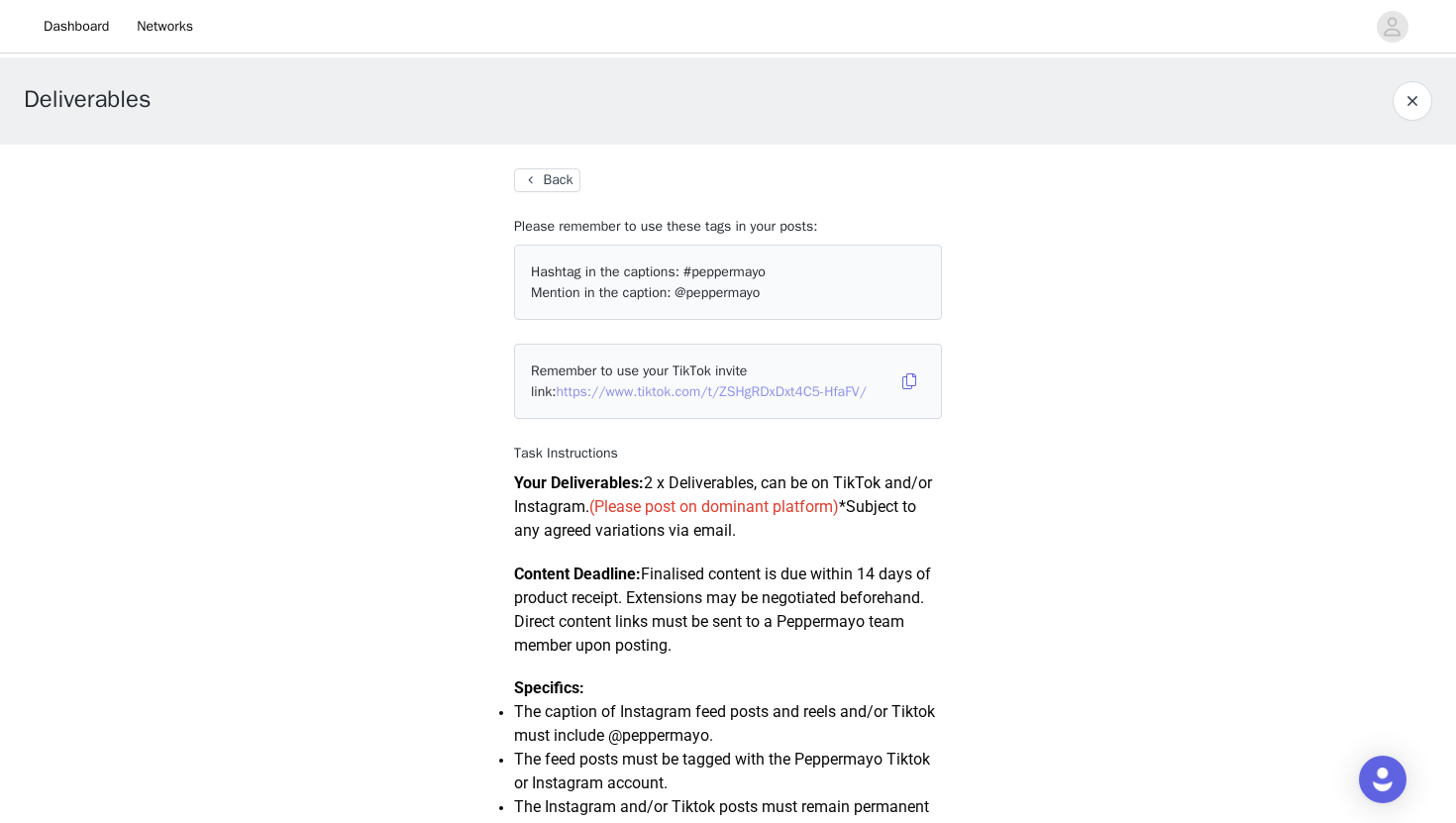 click on "https://www.tiktok.com/t/ZSHgRDxDxt4C5-HfaFV/" at bounding box center [711, 391] 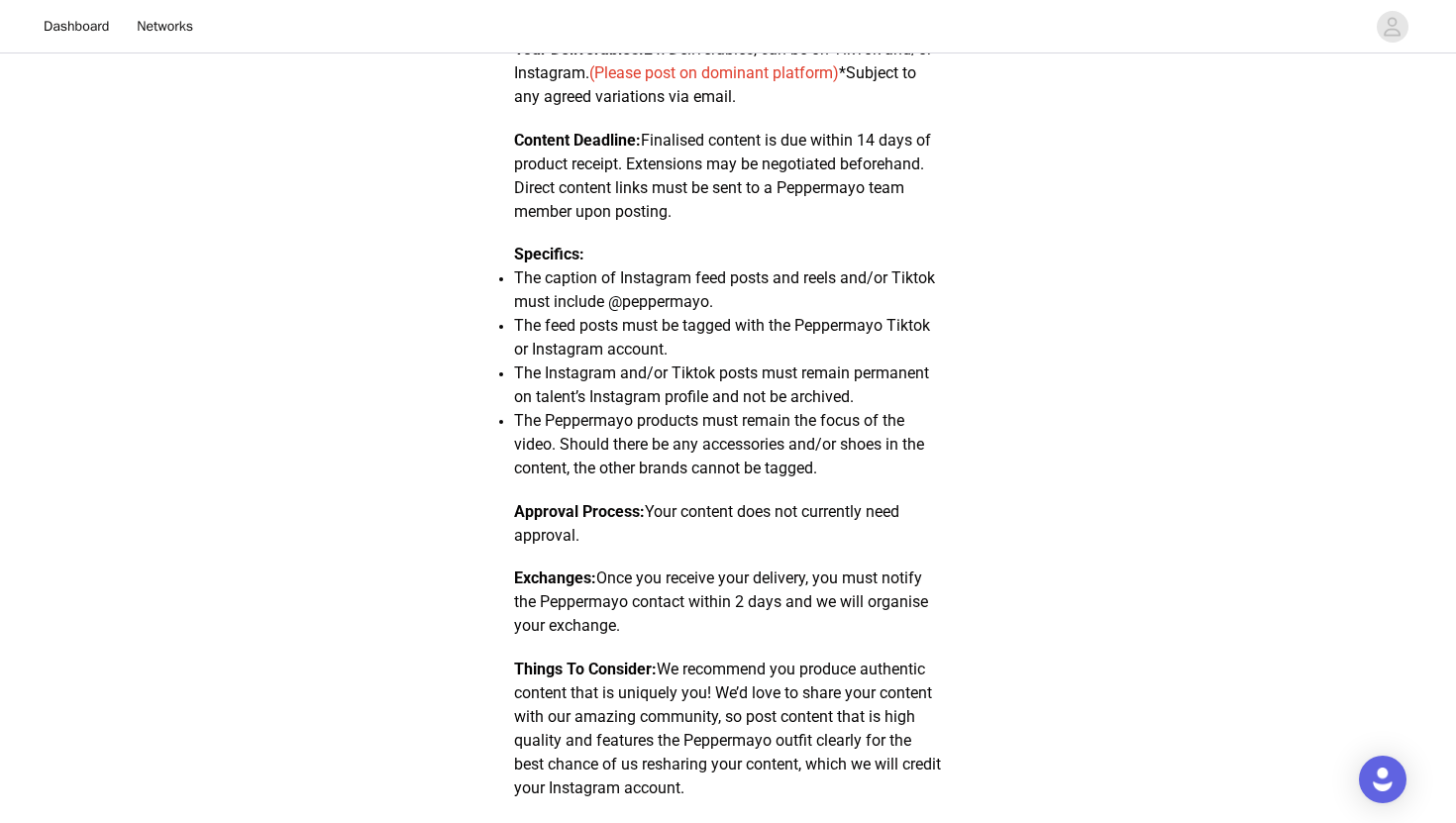 scroll, scrollTop: 0, scrollLeft: 0, axis: both 